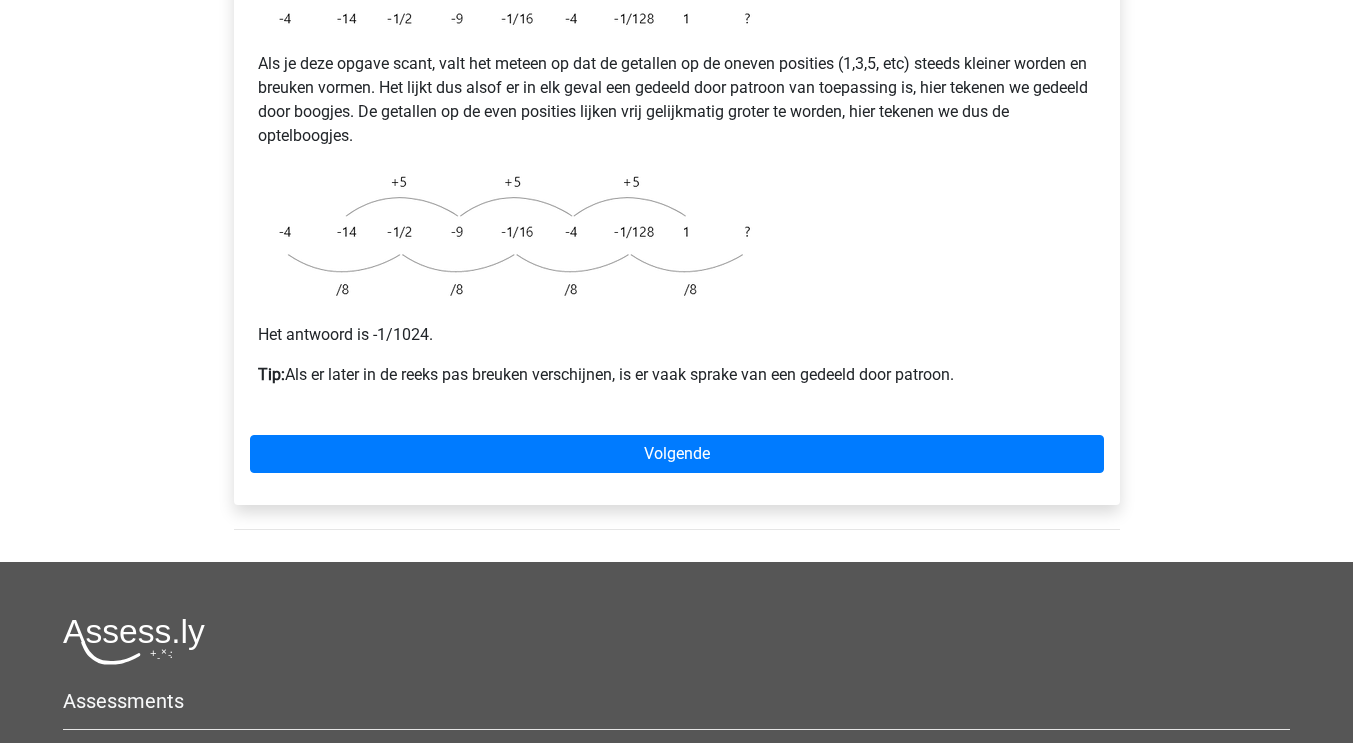 scroll, scrollTop: 406, scrollLeft: 0, axis: vertical 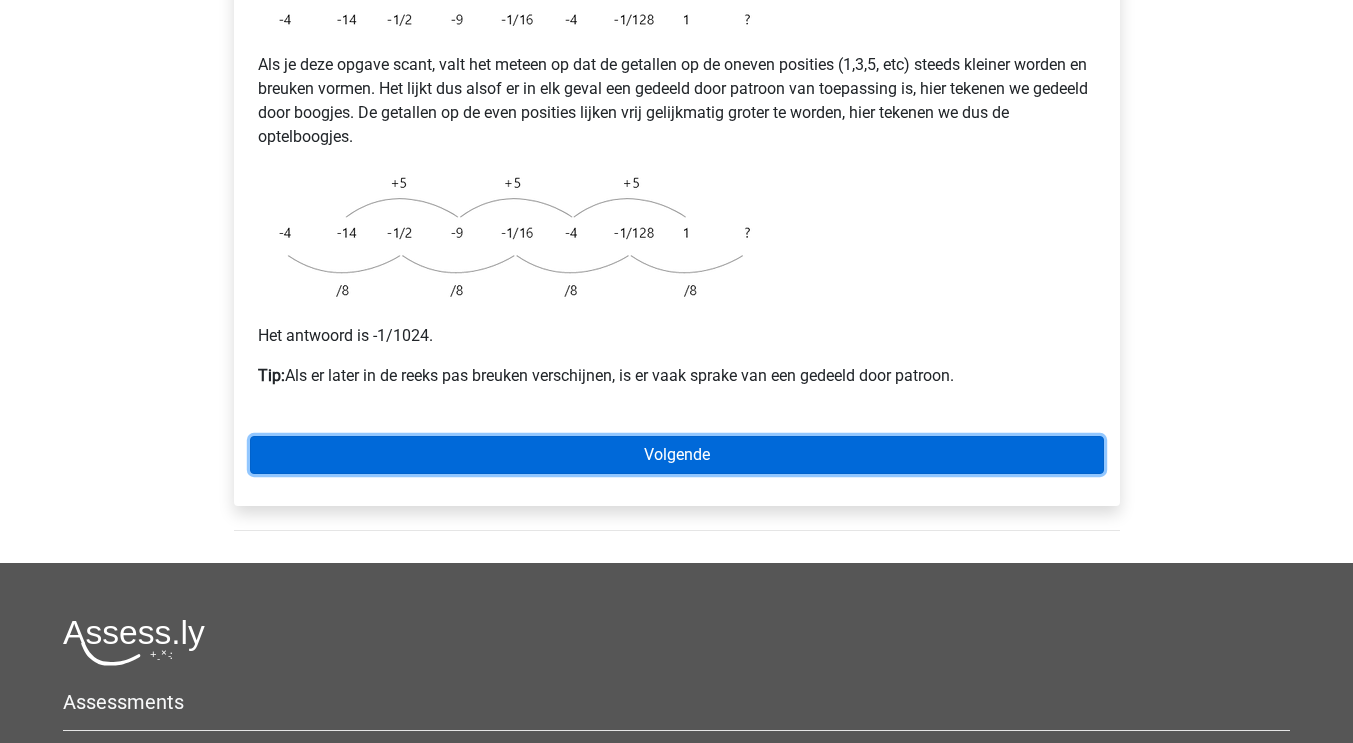 click on "Volgende" at bounding box center [677, 455] 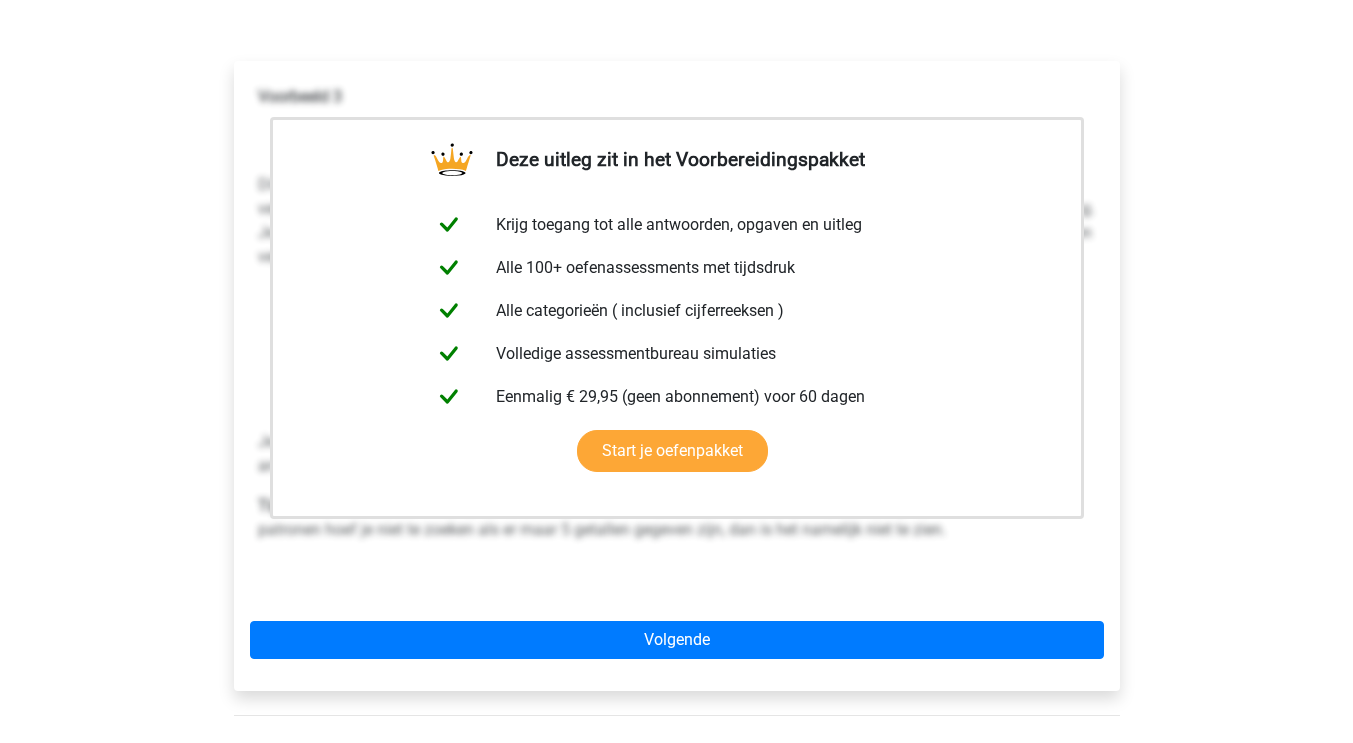 scroll, scrollTop: 304, scrollLeft: 0, axis: vertical 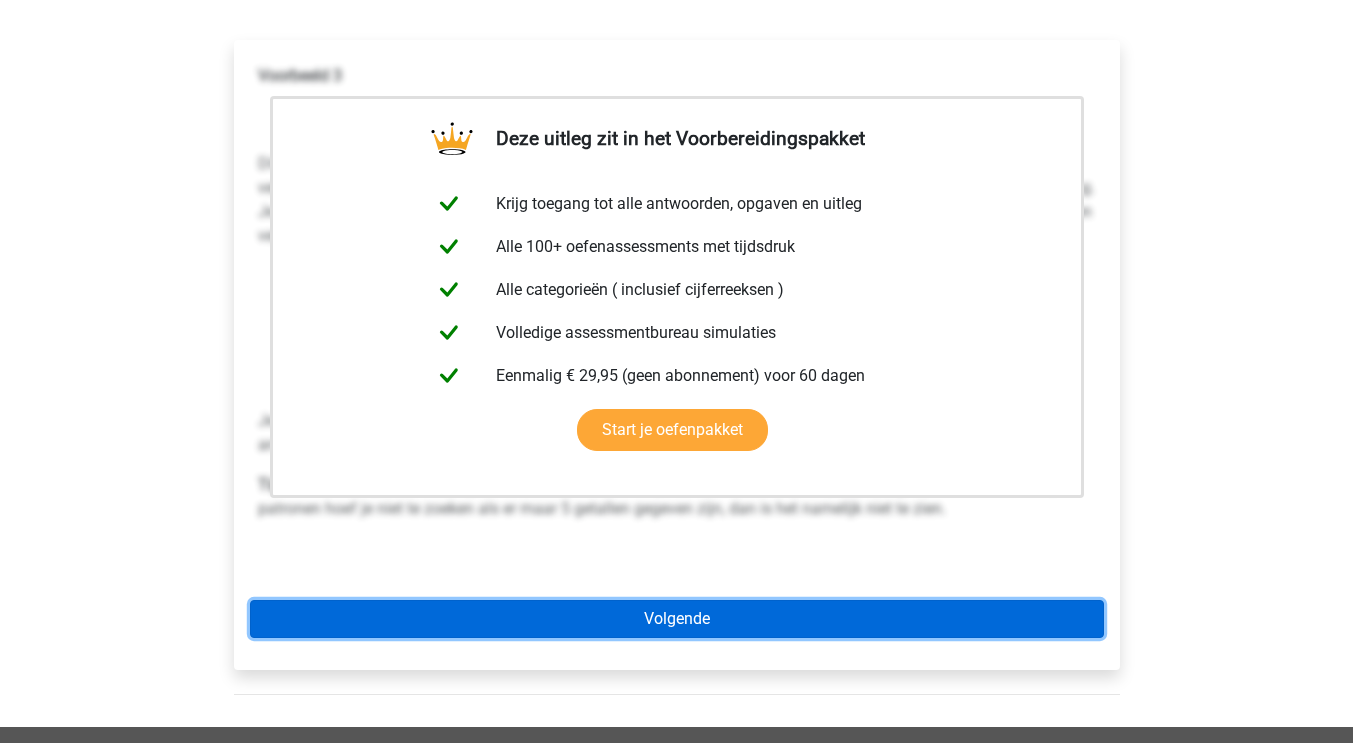 click on "Volgende" at bounding box center (677, 619) 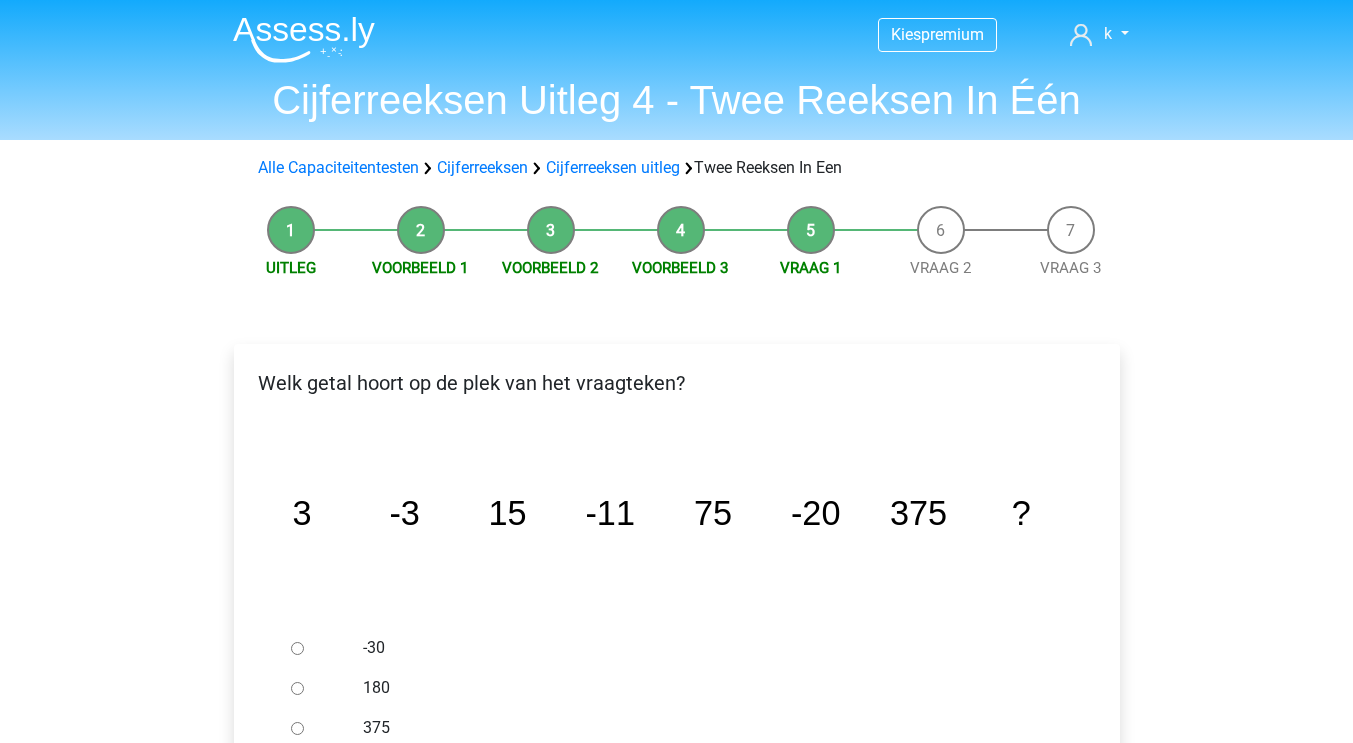 scroll, scrollTop: 0, scrollLeft: 0, axis: both 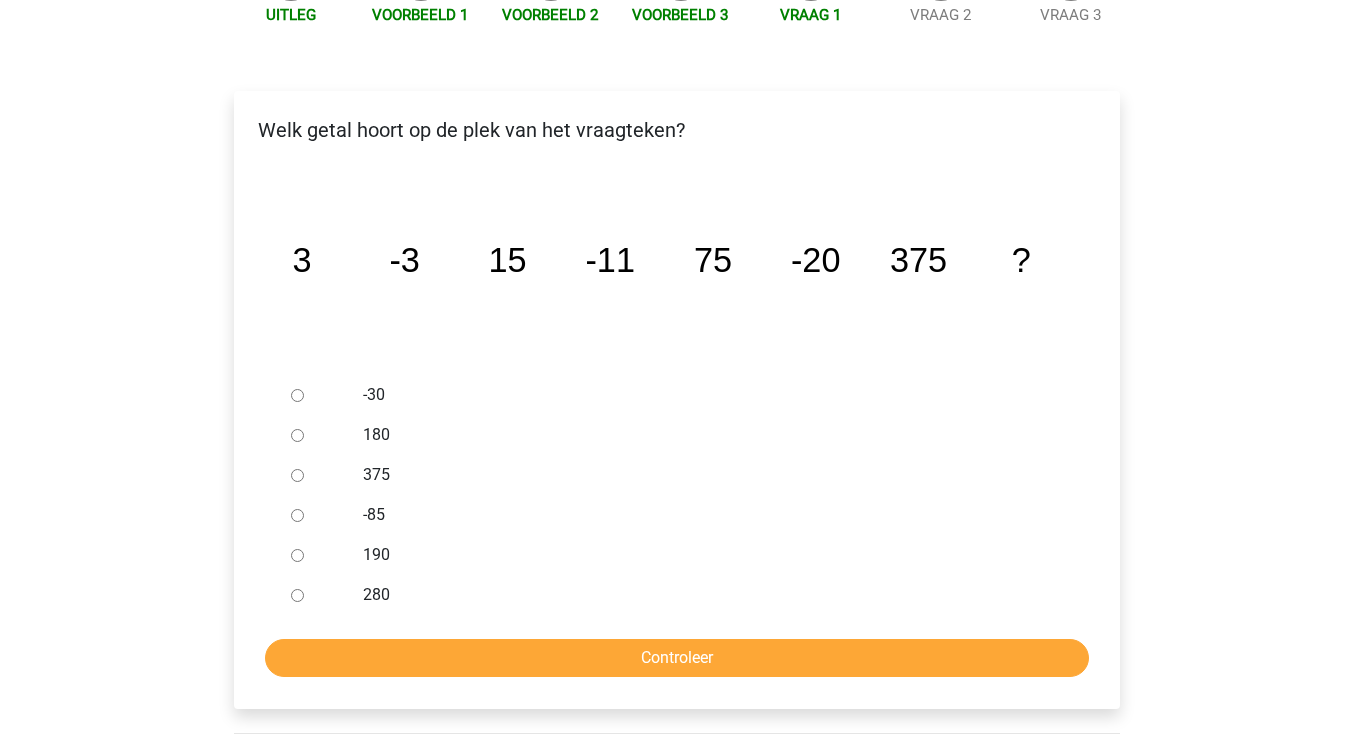 click on "-30" at bounding box center [297, 395] 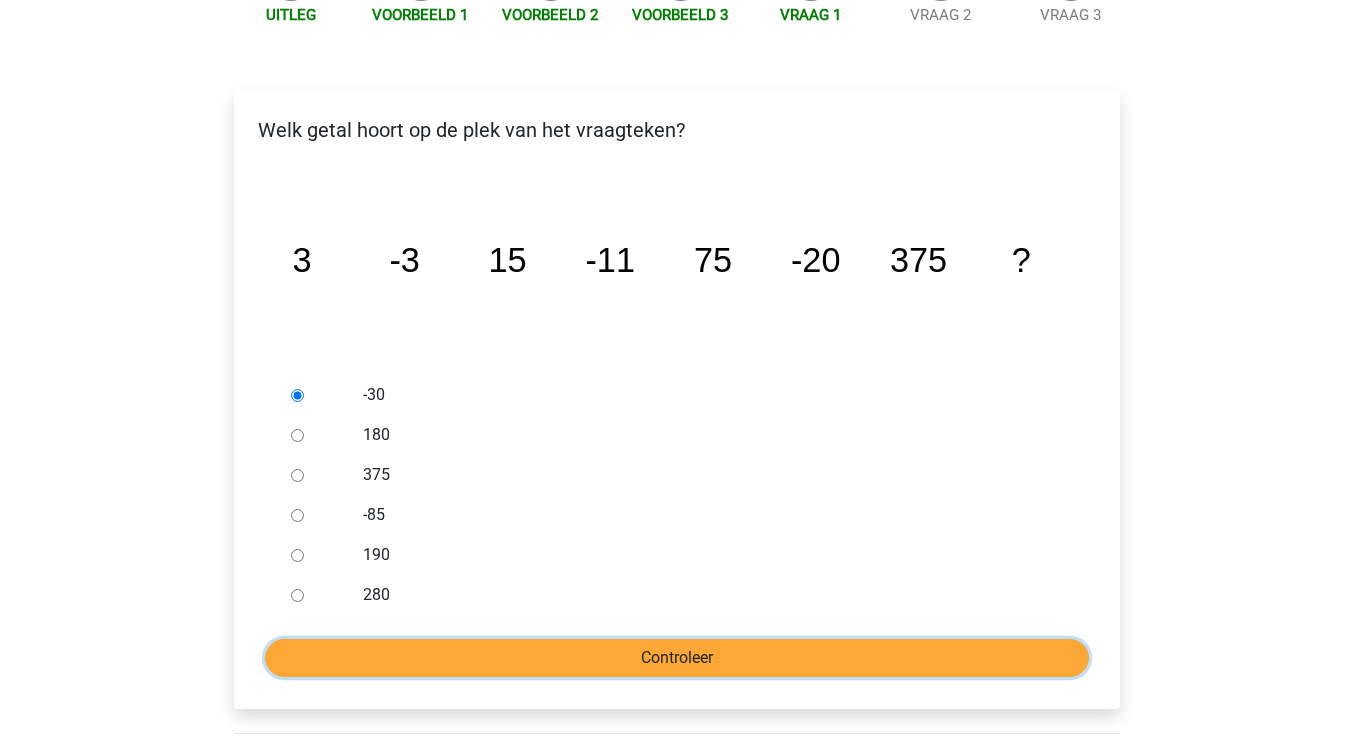 click on "Controleer" at bounding box center [677, 658] 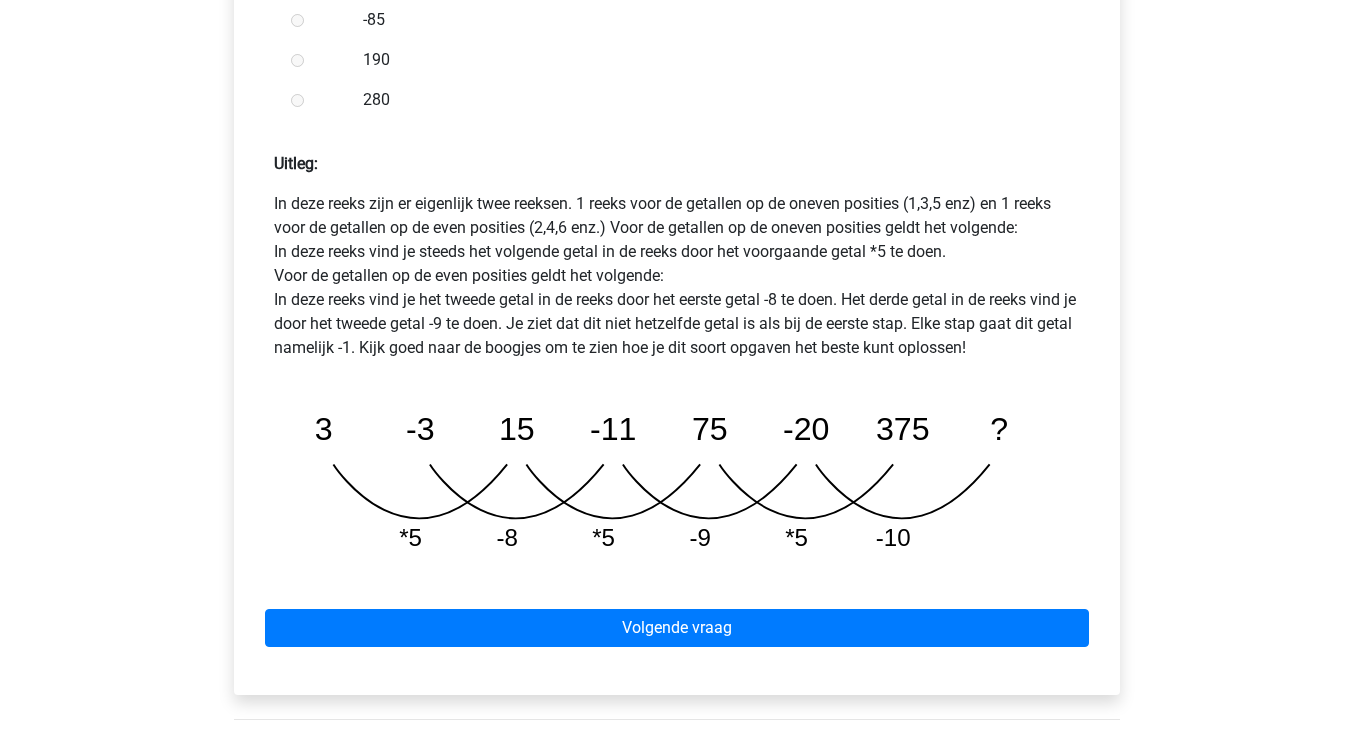 scroll, scrollTop: 777, scrollLeft: 0, axis: vertical 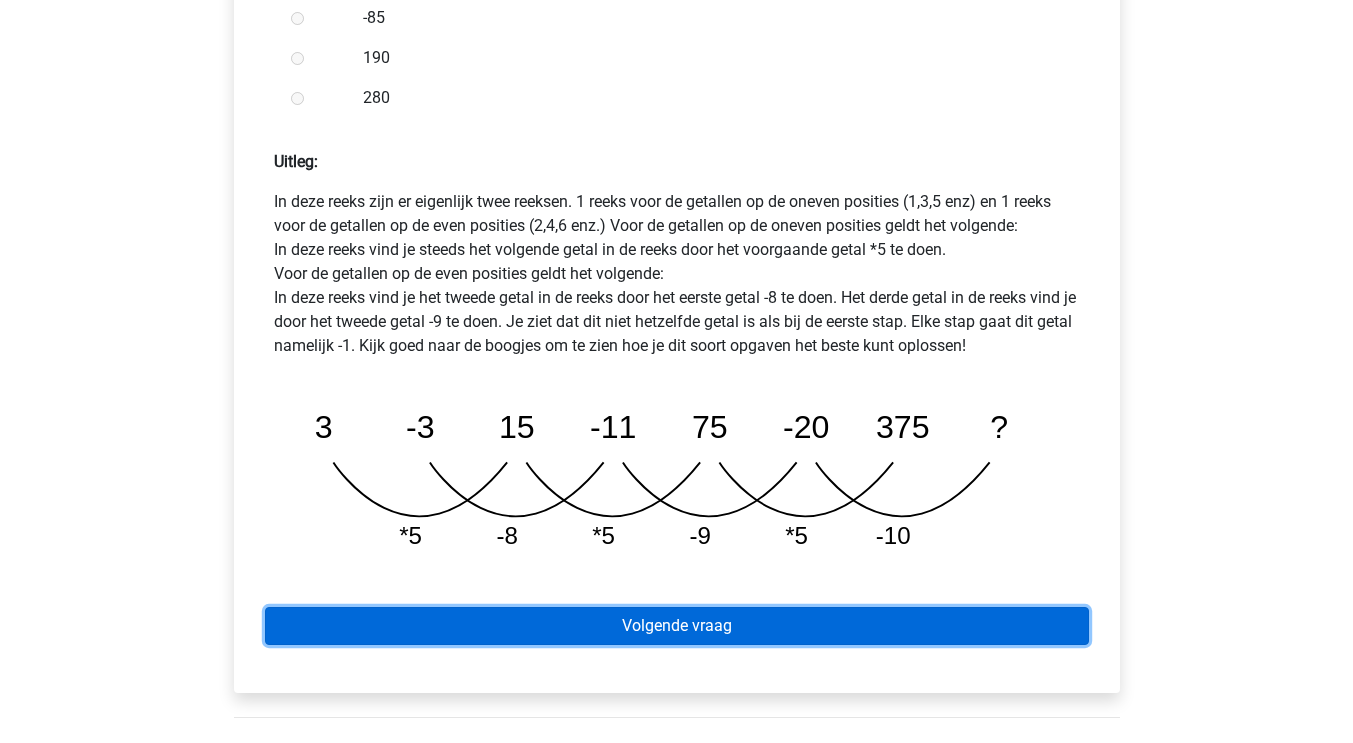 click on "Volgende vraag" at bounding box center (677, 626) 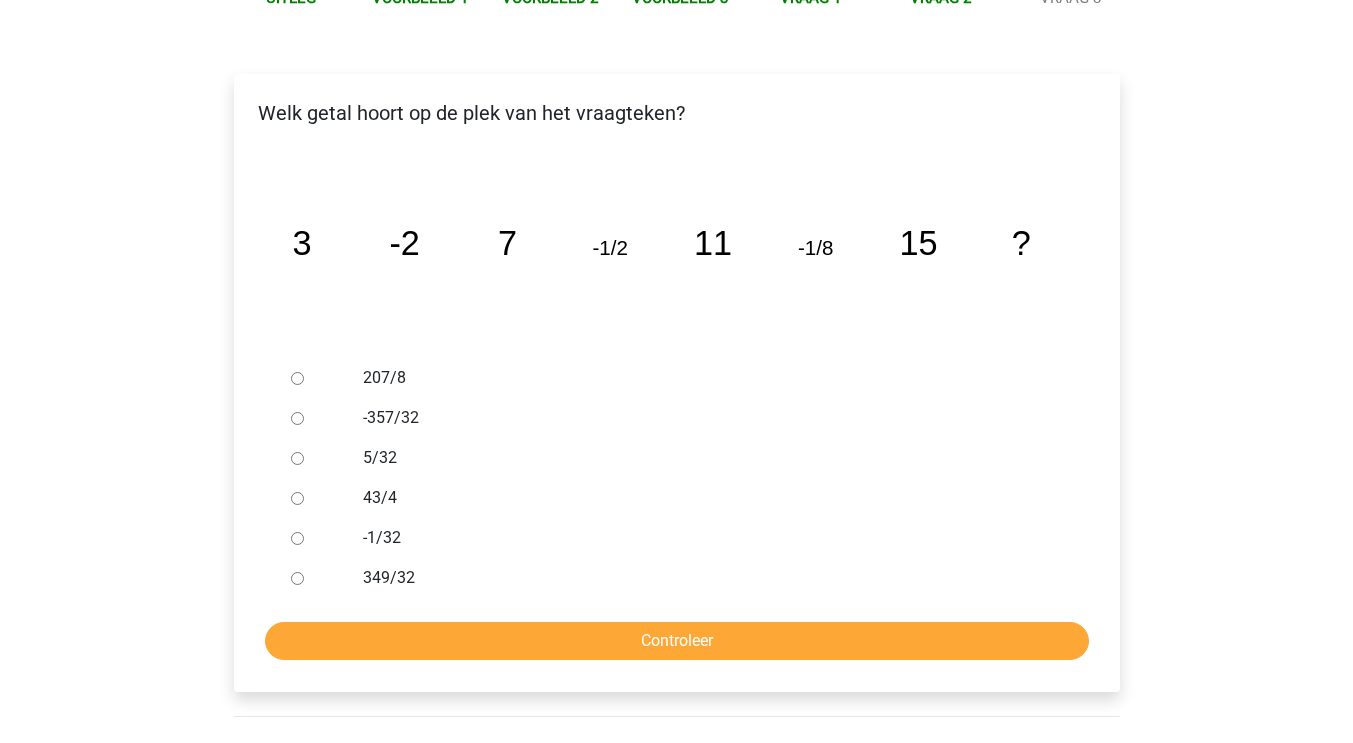 scroll, scrollTop: 271, scrollLeft: 0, axis: vertical 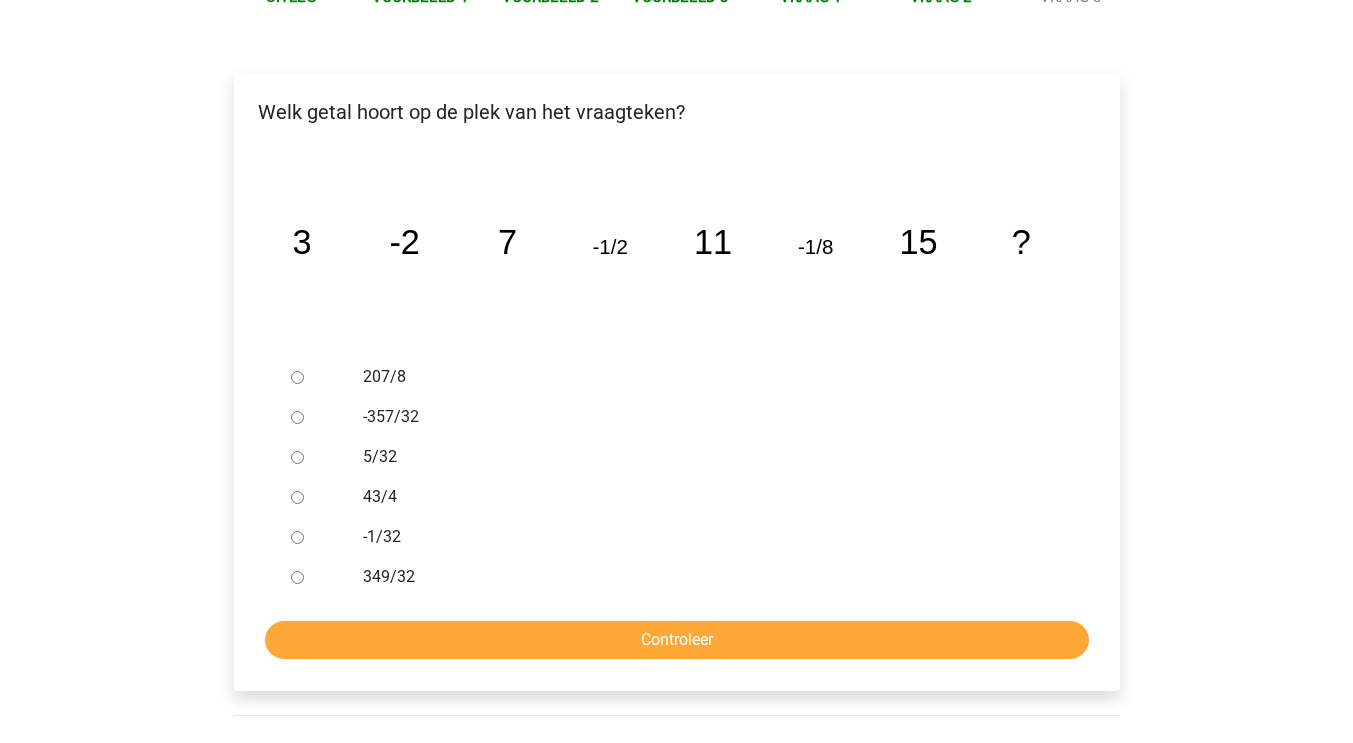 click at bounding box center (316, 537) 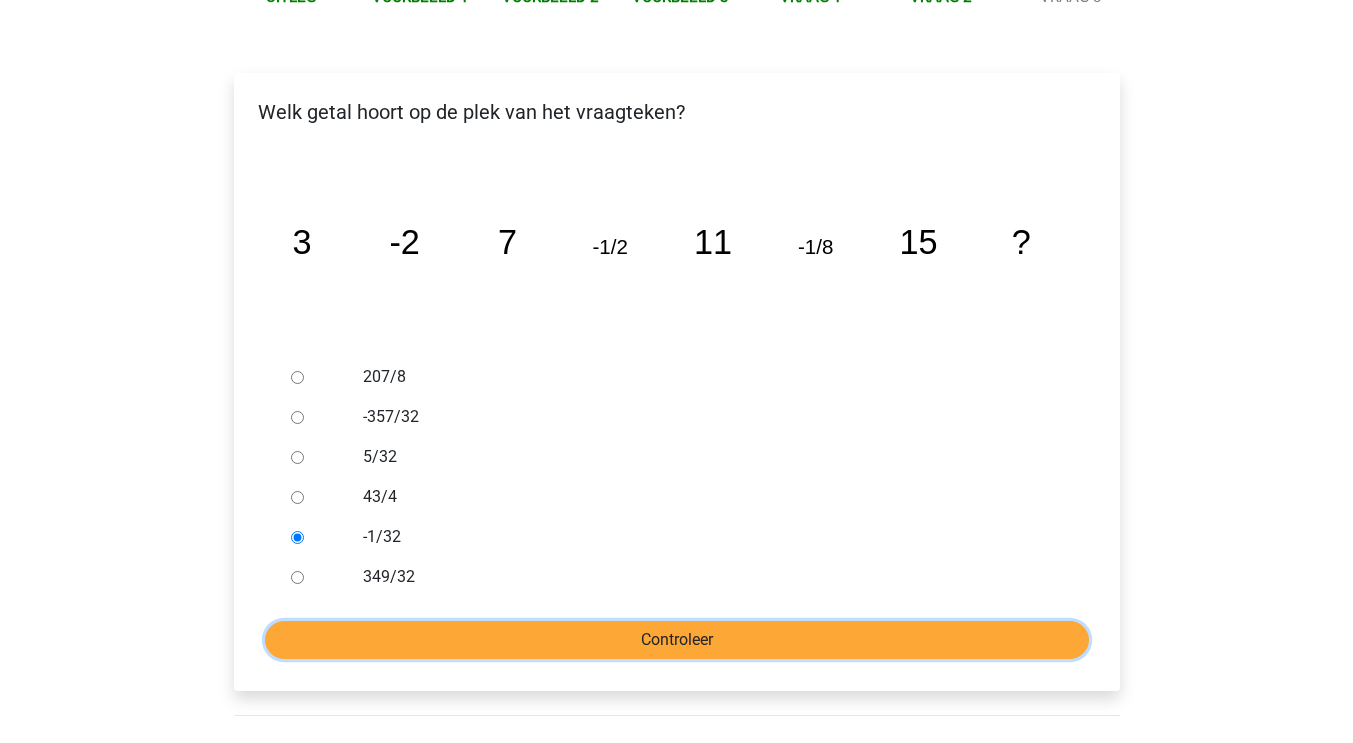 click on "Controleer" at bounding box center (677, 640) 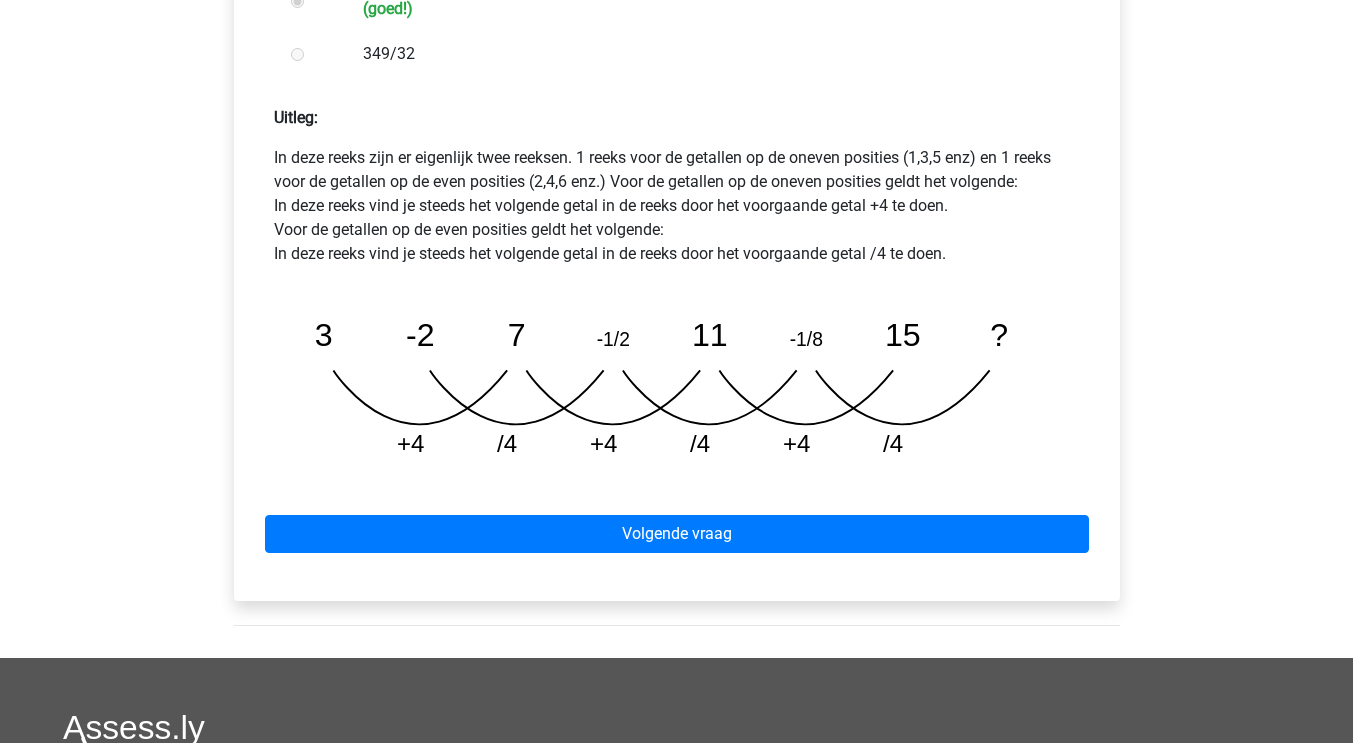 scroll, scrollTop: 789, scrollLeft: 0, axis: vertical 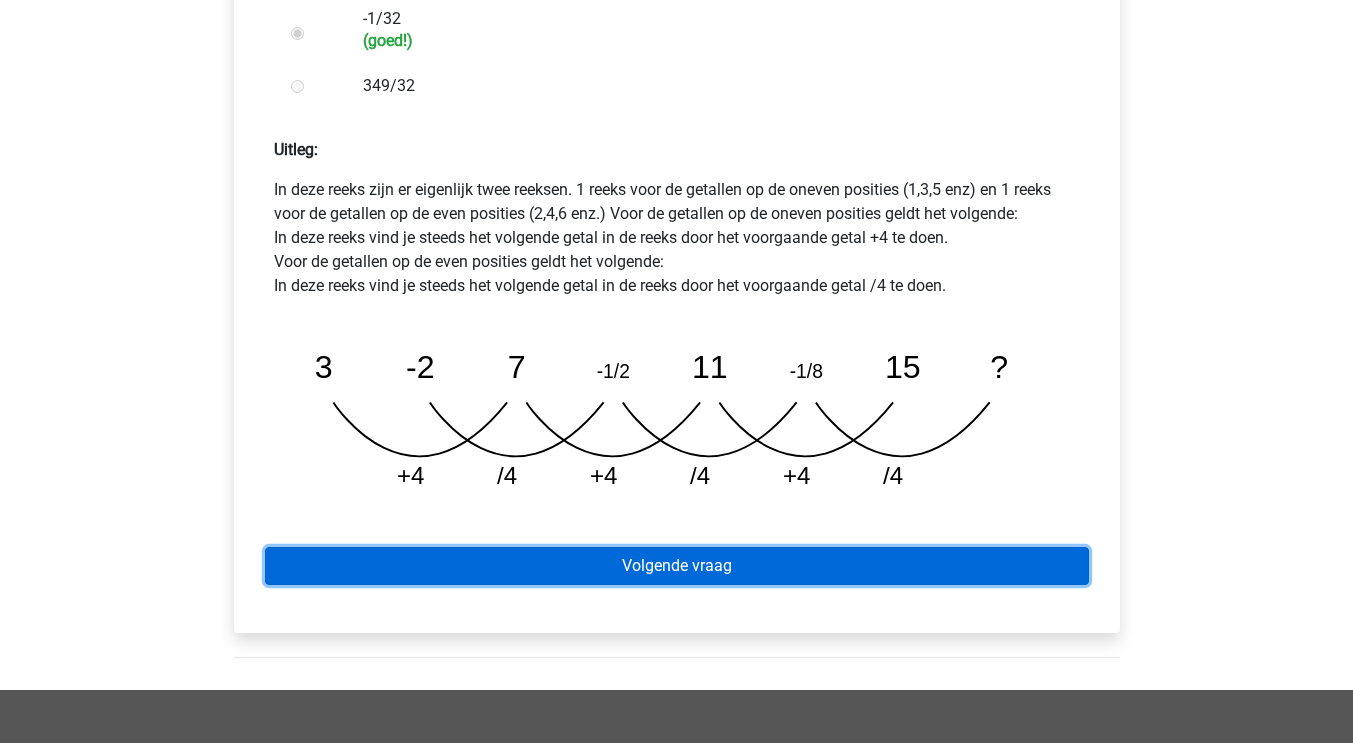 click on "Volgende vraag" at bounding box center (677, 566) 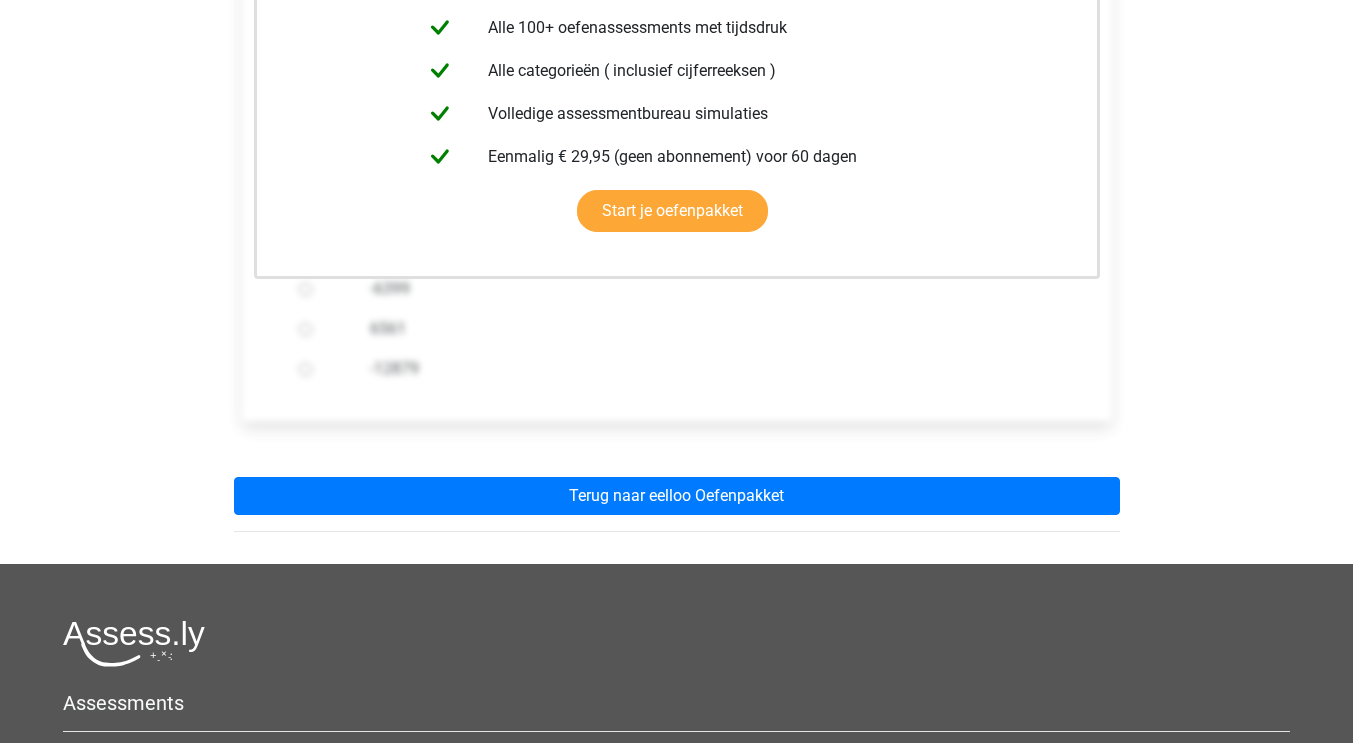 scroll, scrollTop: 484, scrollLeft: 0, axis: vertical 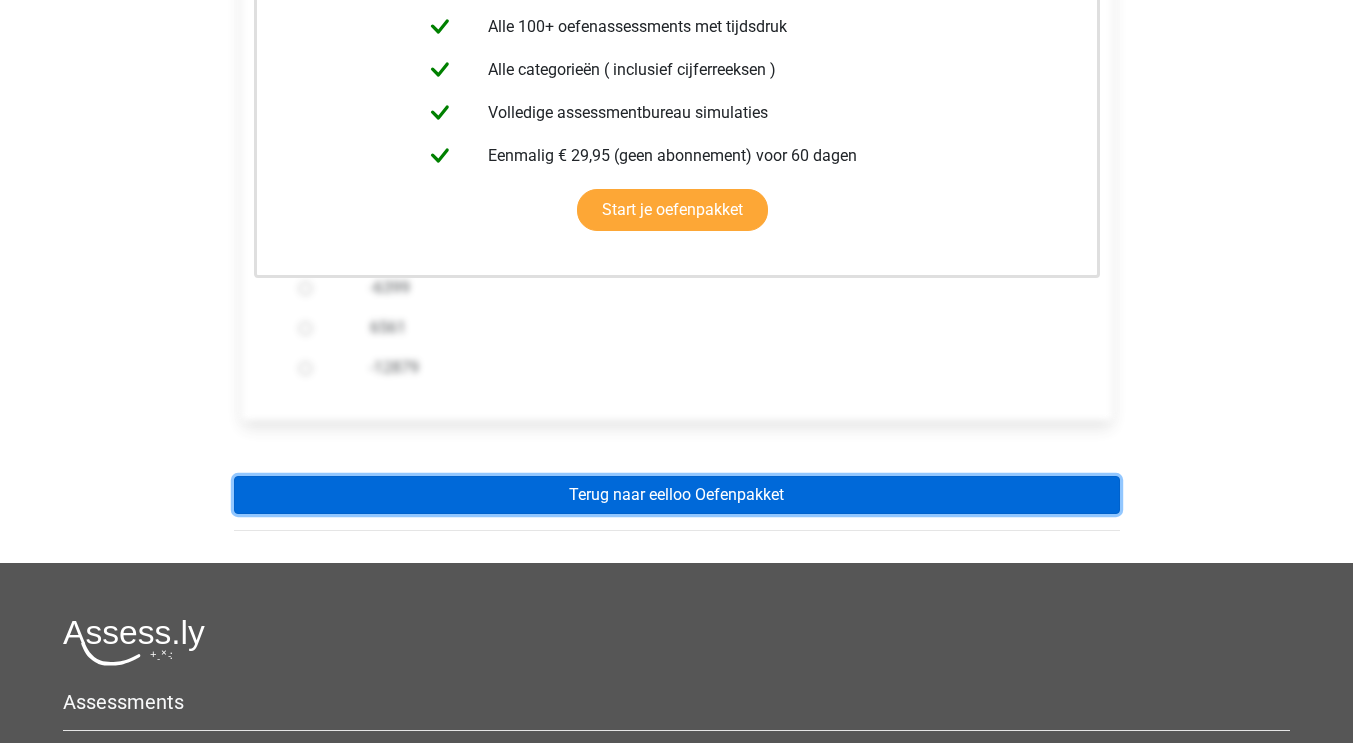 click on "Terug naar eelloo Oefenpakket" at bounding box center (677, 495) 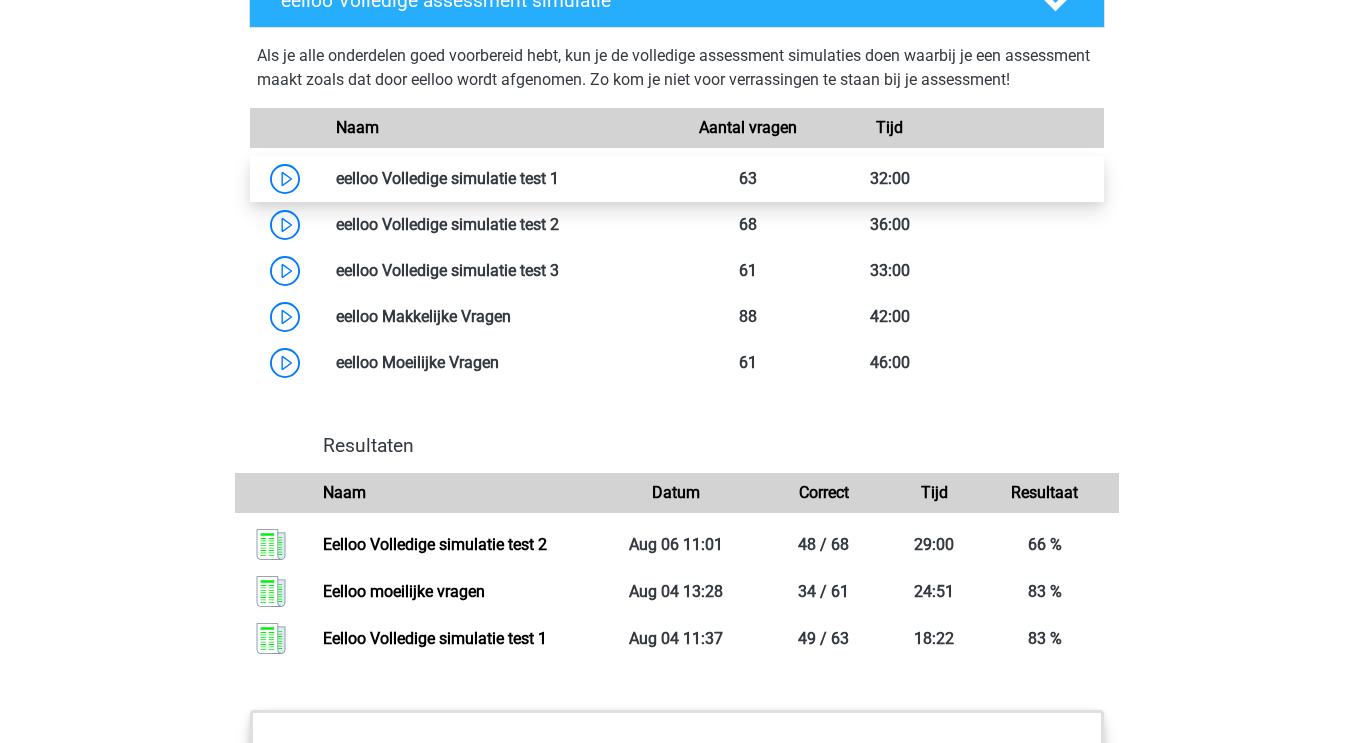 scroll, scrollTop: 1642, scrollLeft: 0, axis: vertical 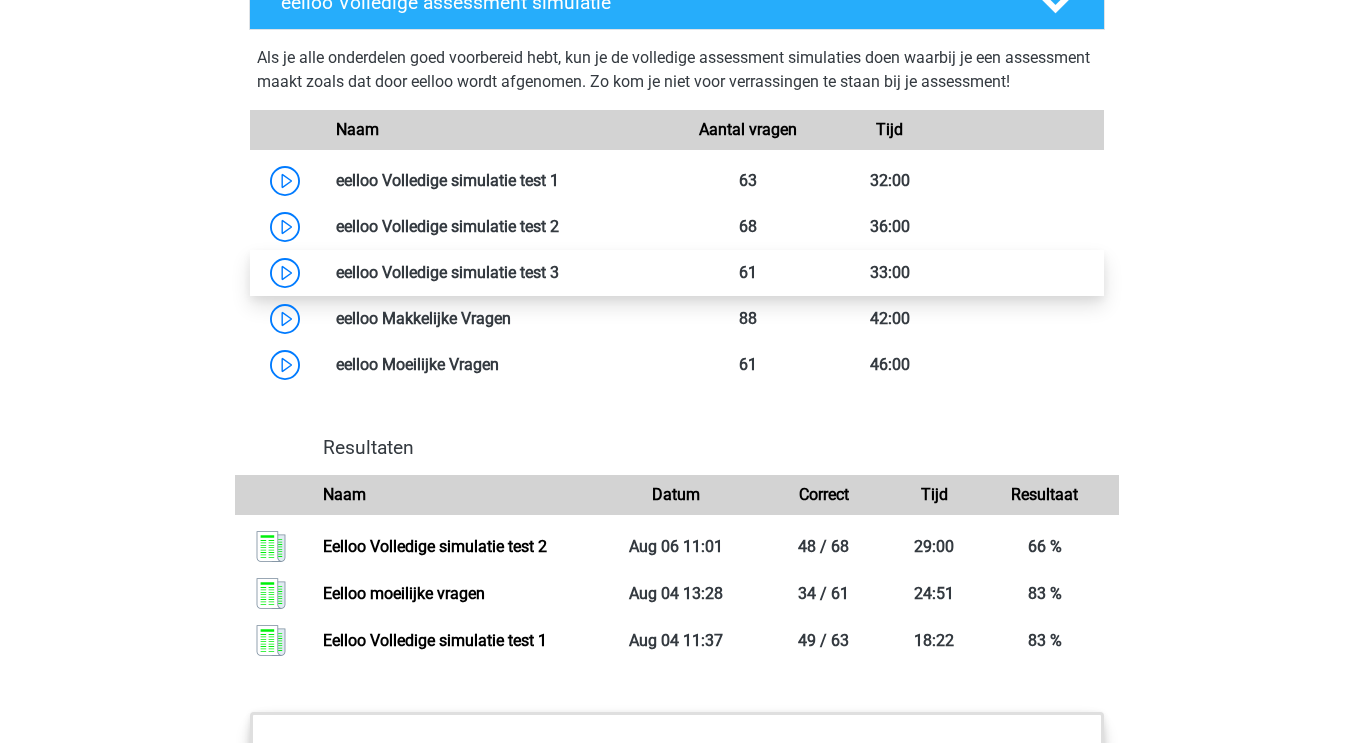 drag, startPoint x: 523, startPoint y: 311, endPoint x: 439, endPoint y: 317, distance: 84.21401 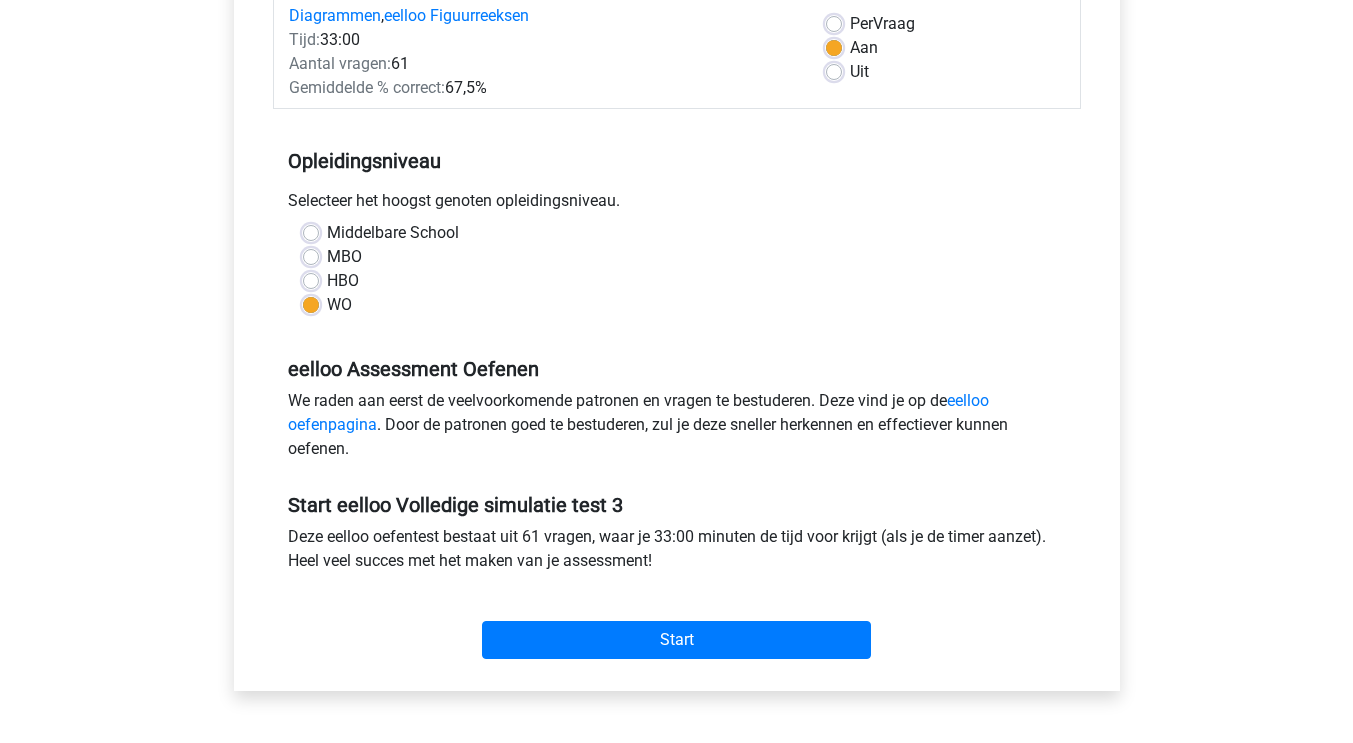 scroll, scrollTop: 298, scrollLeft: 0, axis: vertical 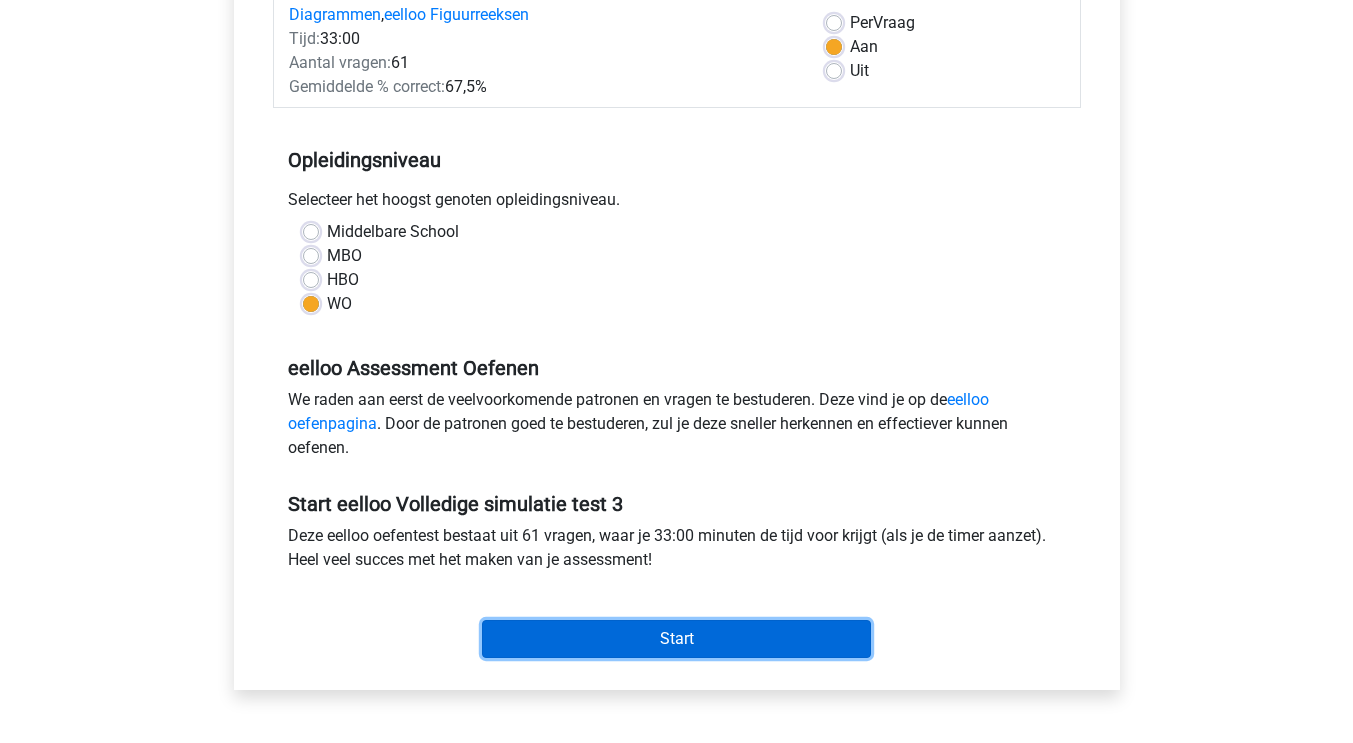 click on "Start" at bounding box center [676, 639] 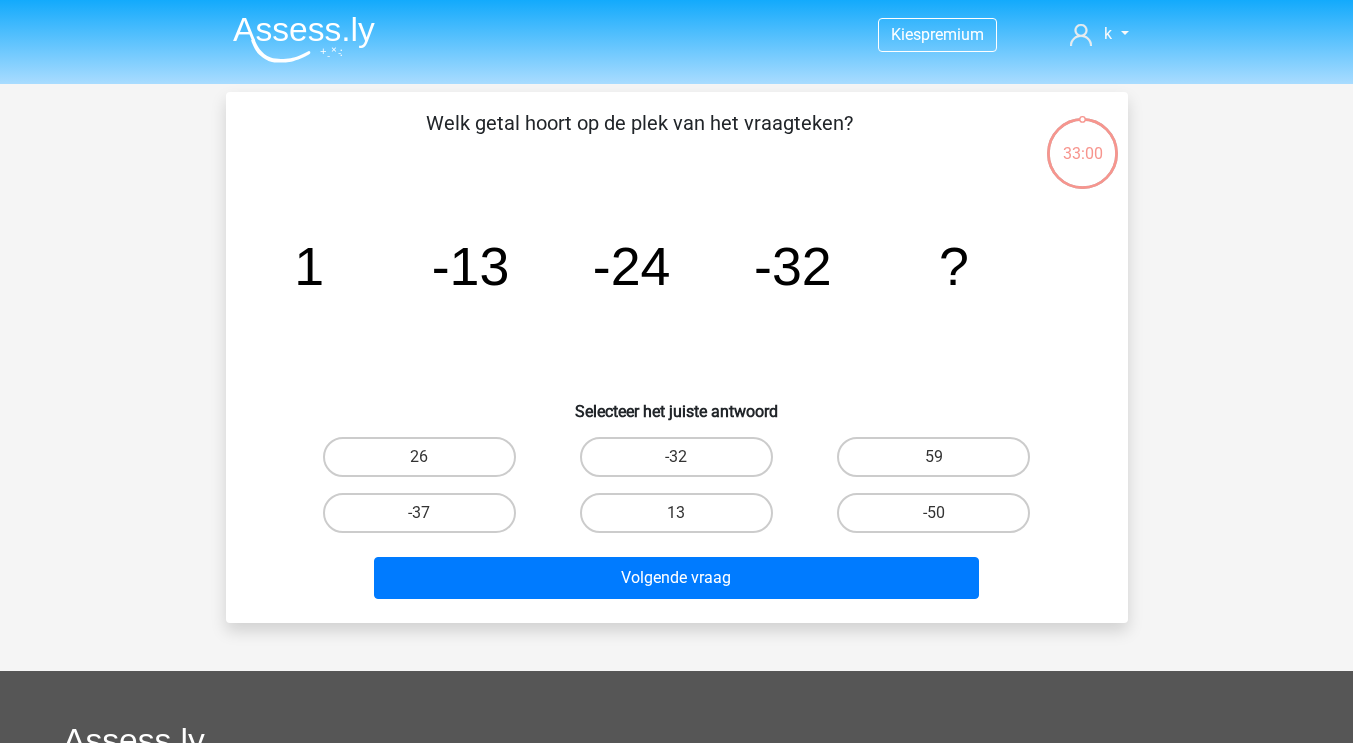 scroll, scrollTop: 0, scrollLeft: 0, axis: both 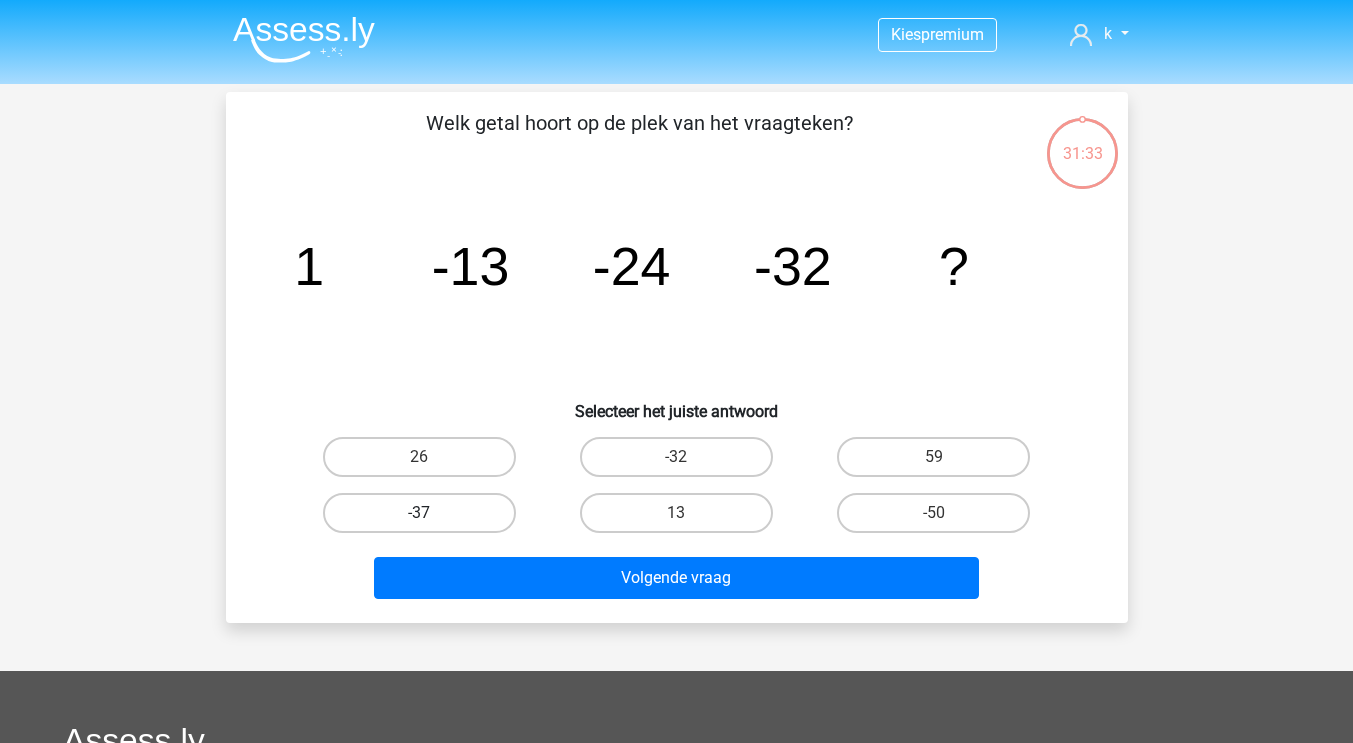 click on "-37" at bounding box center (419, 513) 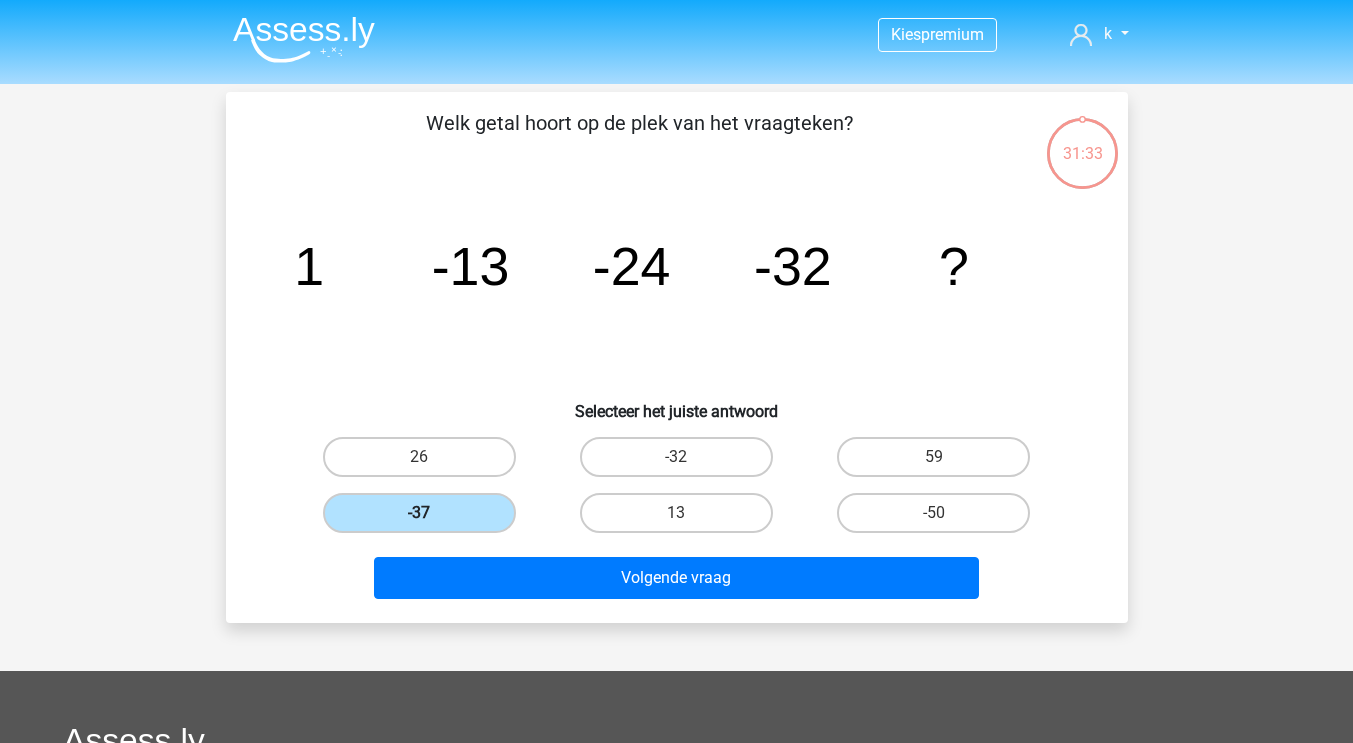 click on "-37" at bounding box center (419, 513) 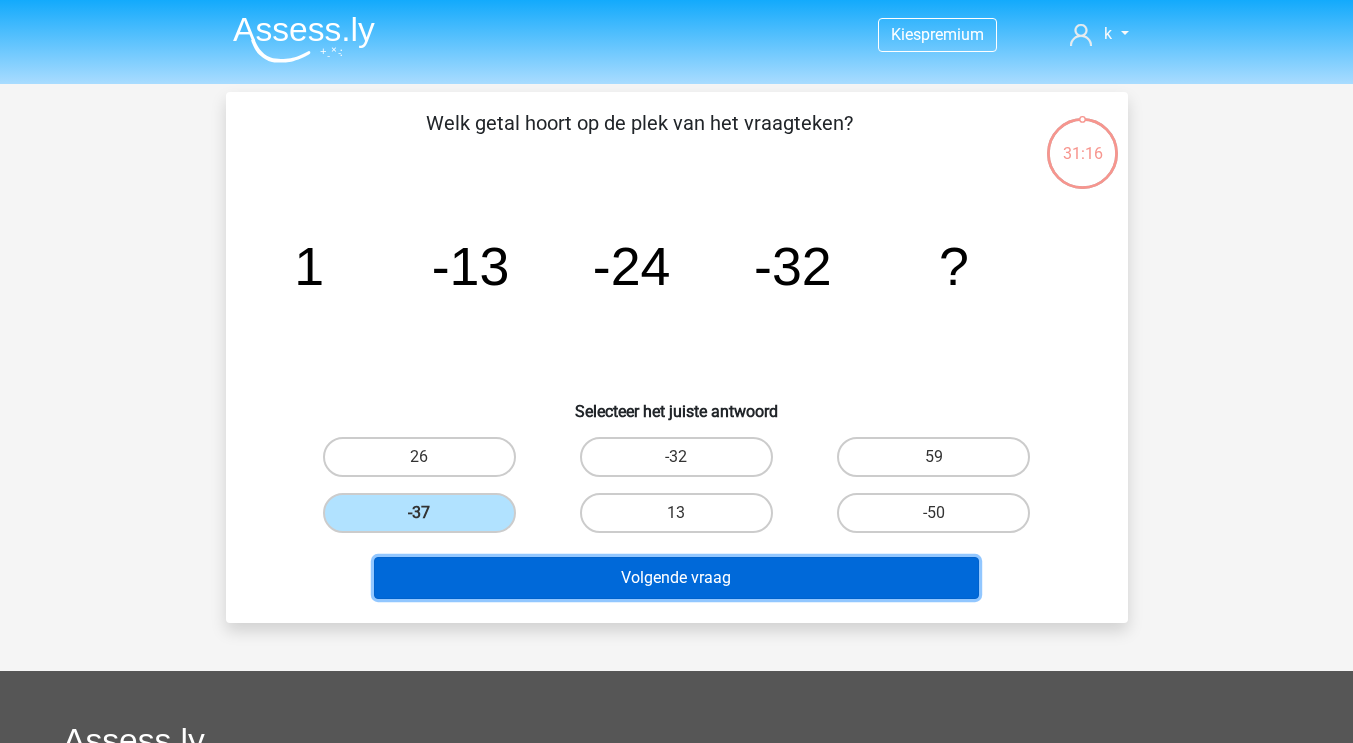click on "Volgende vraag" at bounding box center [676, 578] 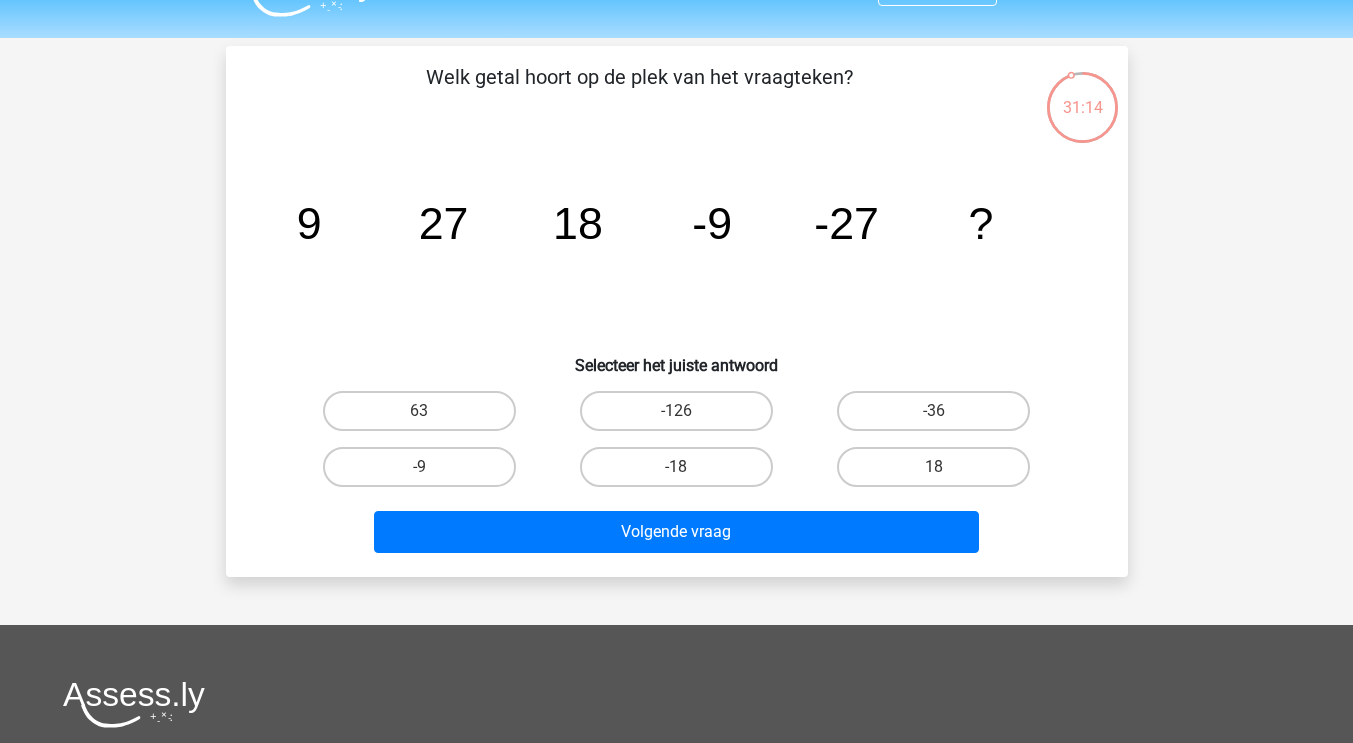 scroll, scrollTop: 38, scrollLeft: 0, axis: vertical 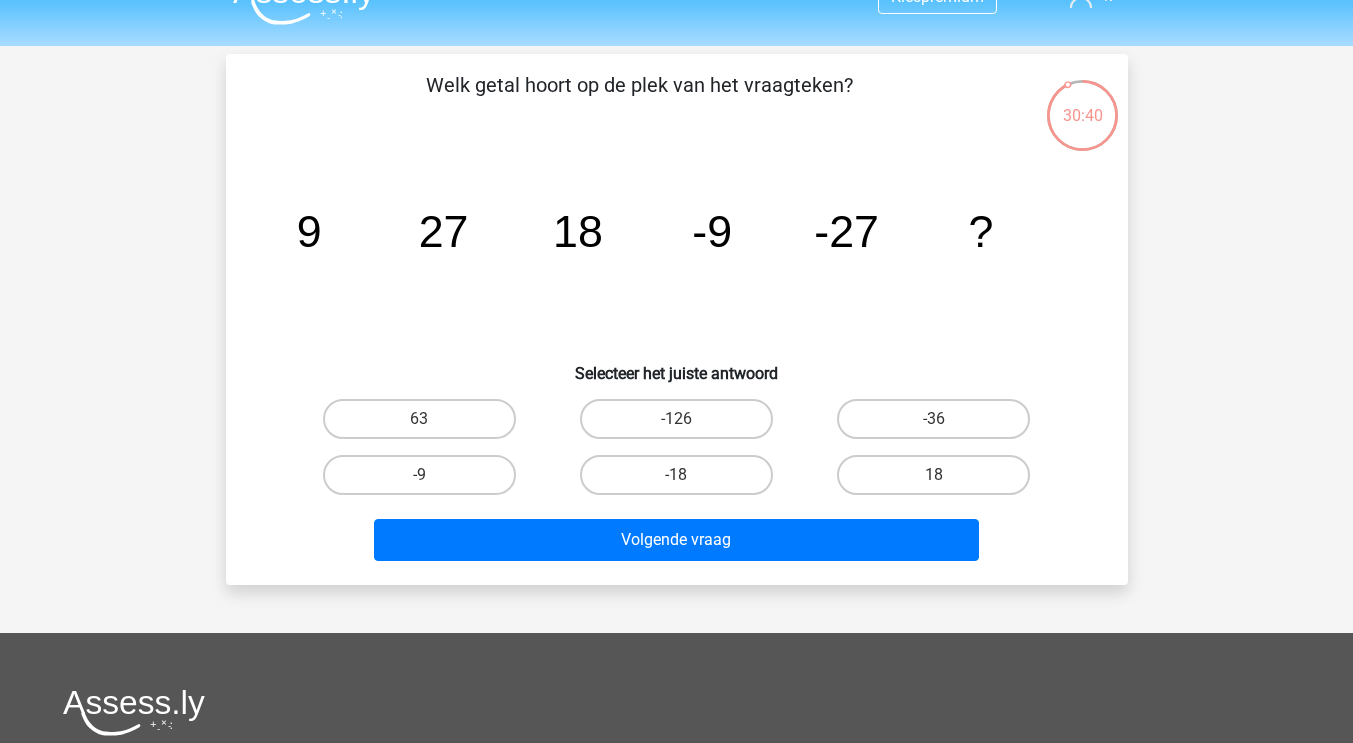 click on "-18" at bounding box center (676, 475) 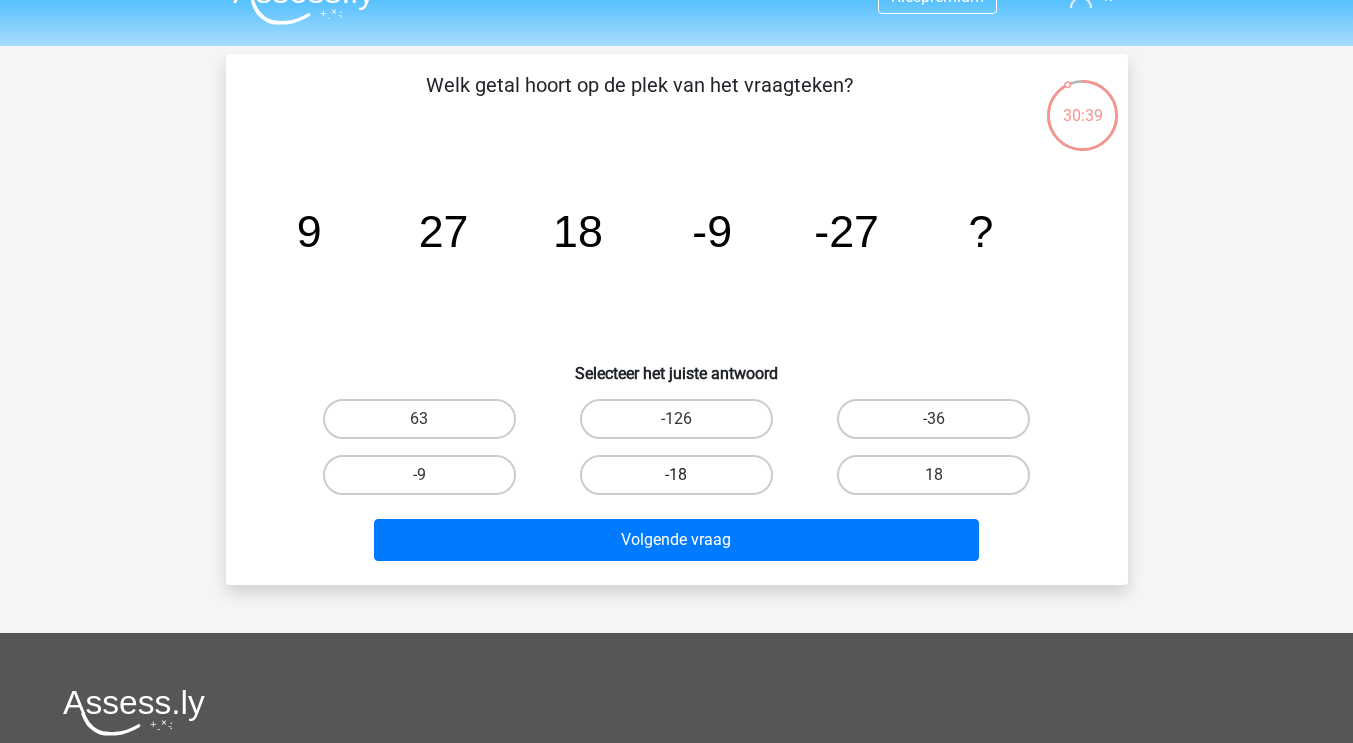 click on "-18" at bounding box center (676, 475) 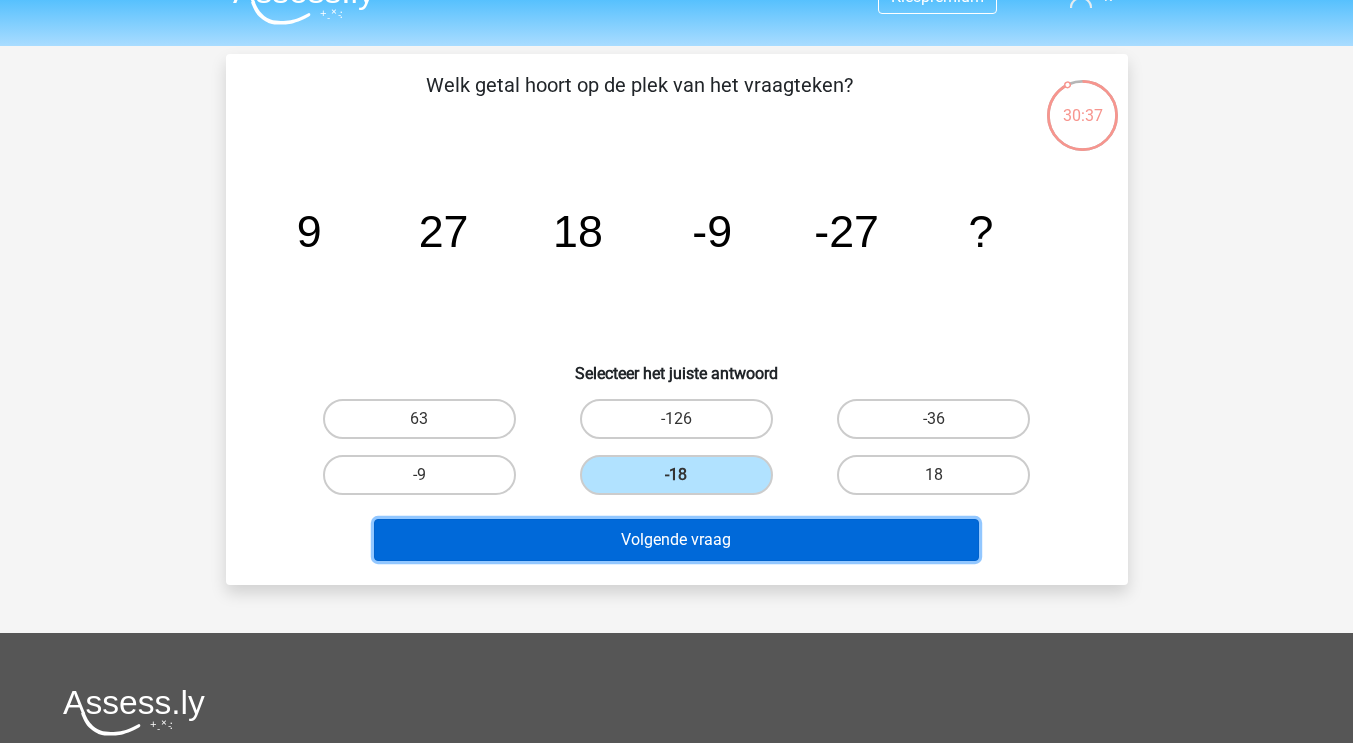 click on "Volgende vraag" at bounding box center [676, 540] 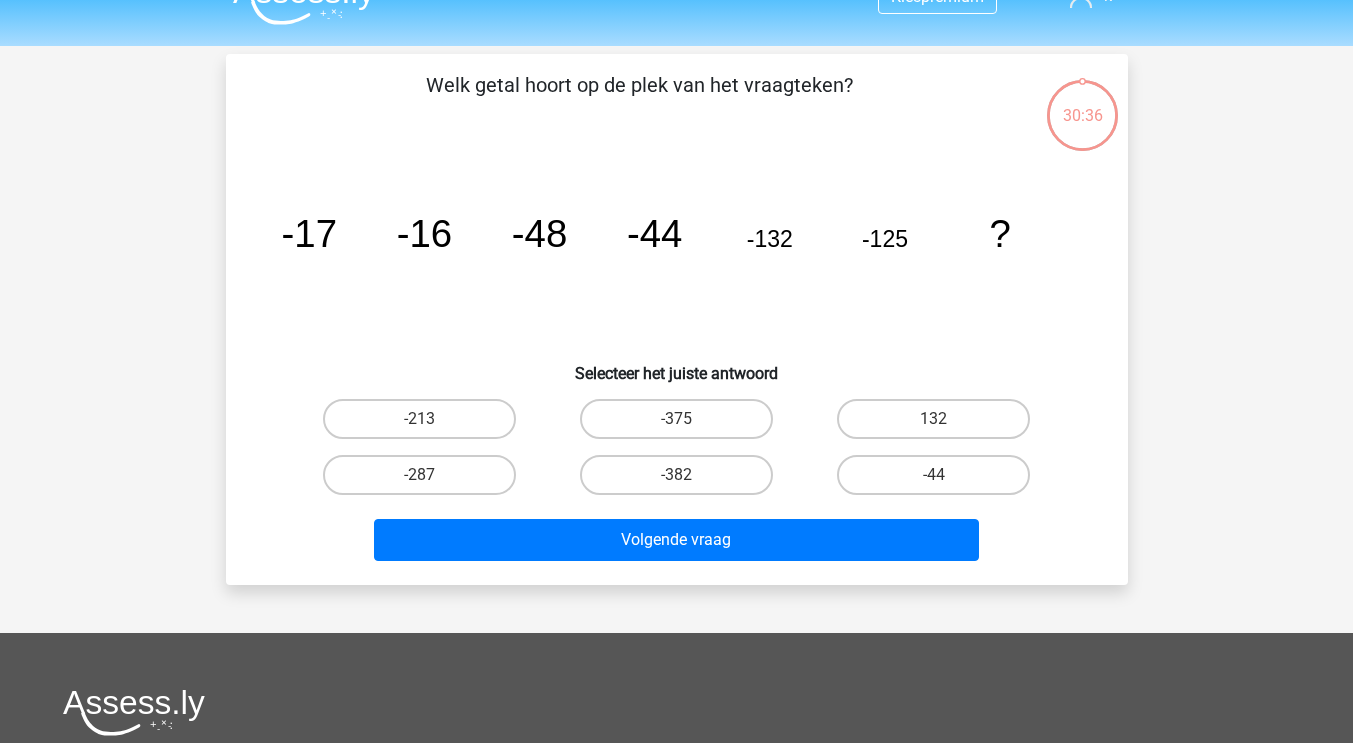 scroll, scrollTop: 92, scrollLeft: 0, axis: vertical 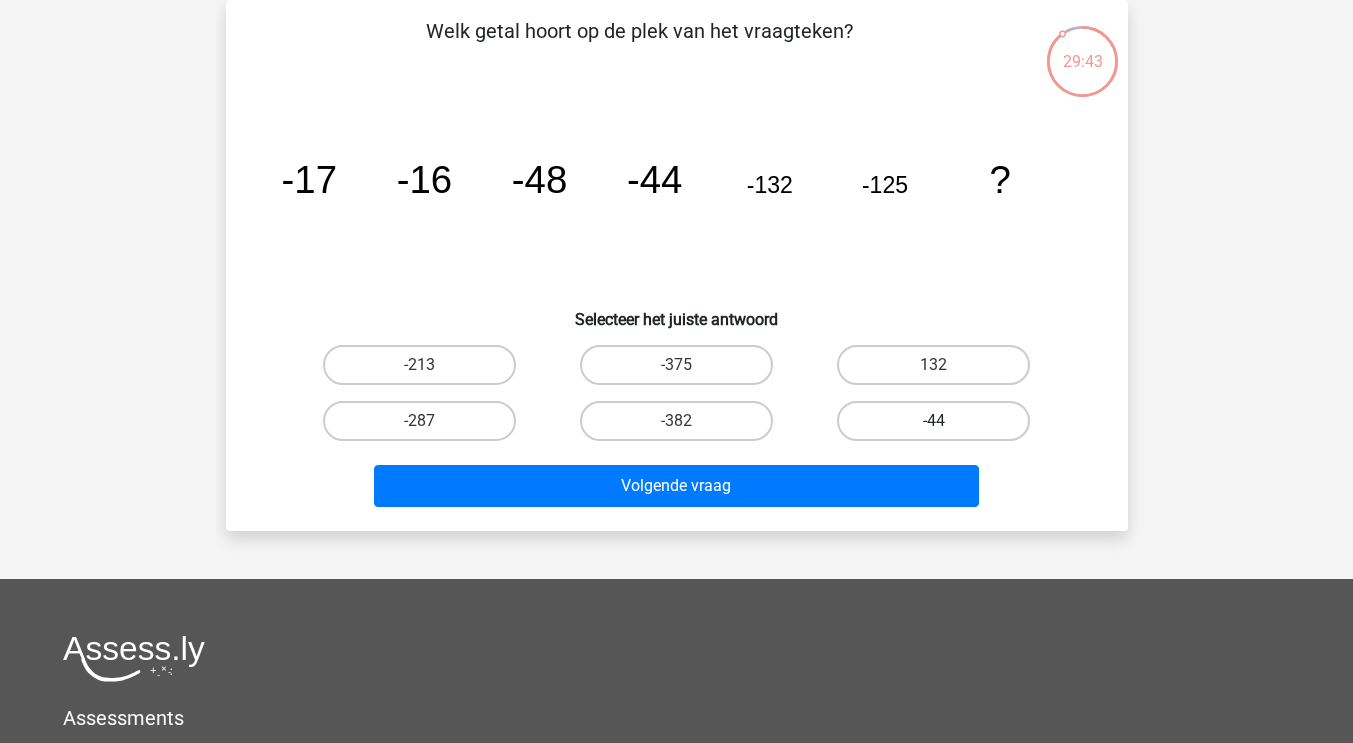 click on "-44" at bounding box center [933, 421] 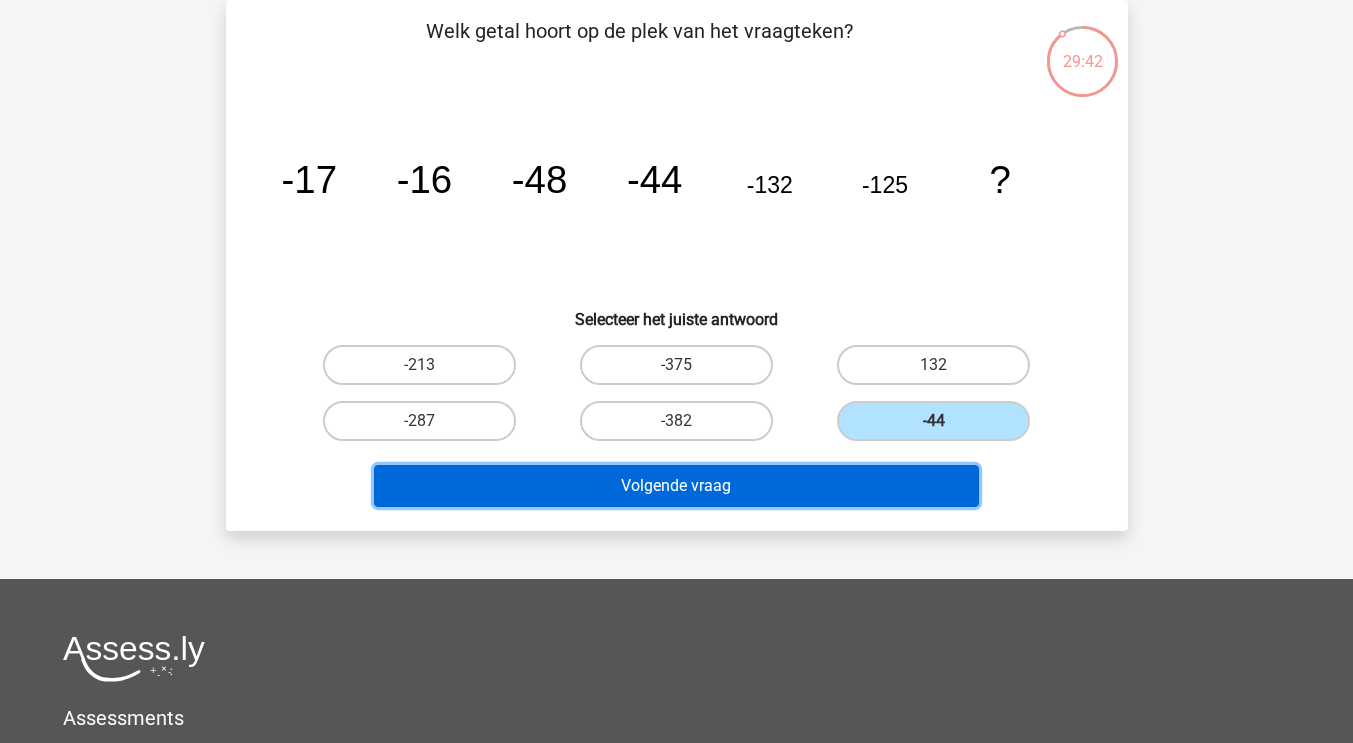 click on "Volgende vraag" at bounding box center [676, 486] 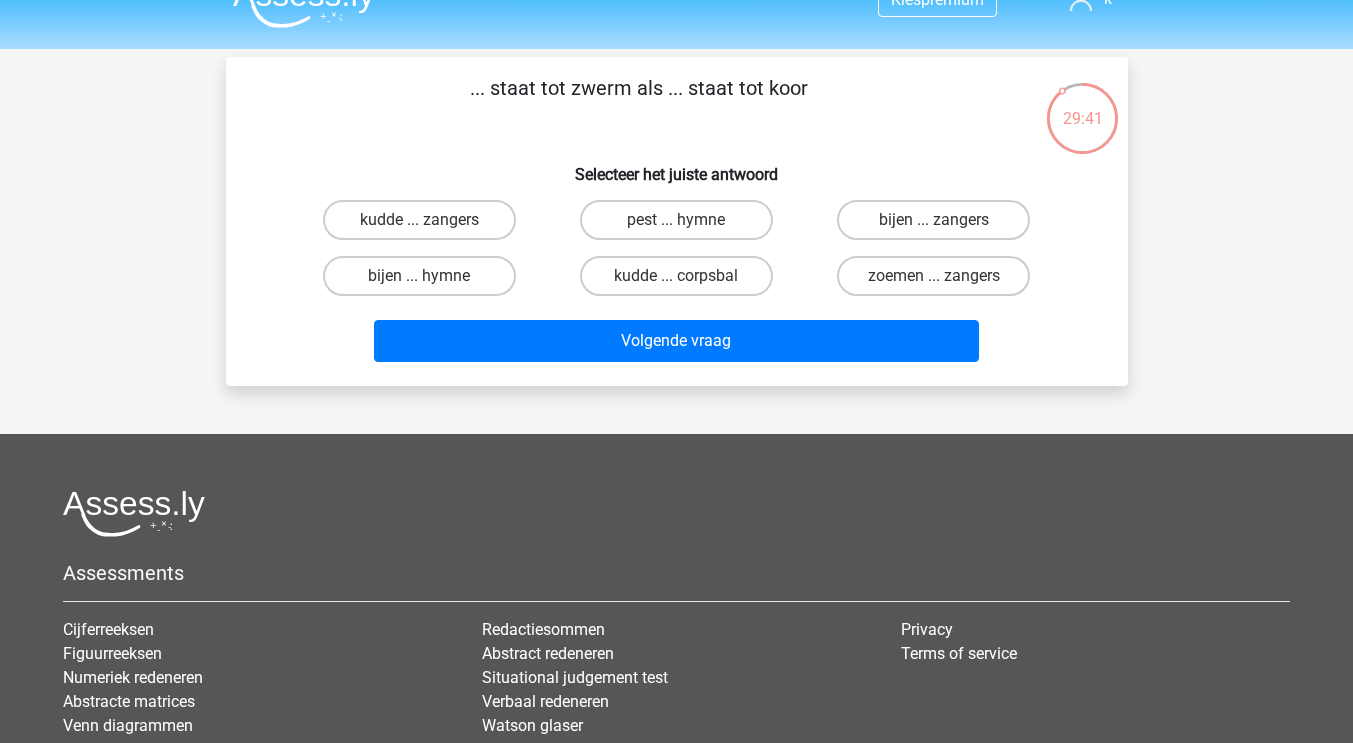 scroll, scrollTop: 27, scrollLeft: 0, axis: vertical 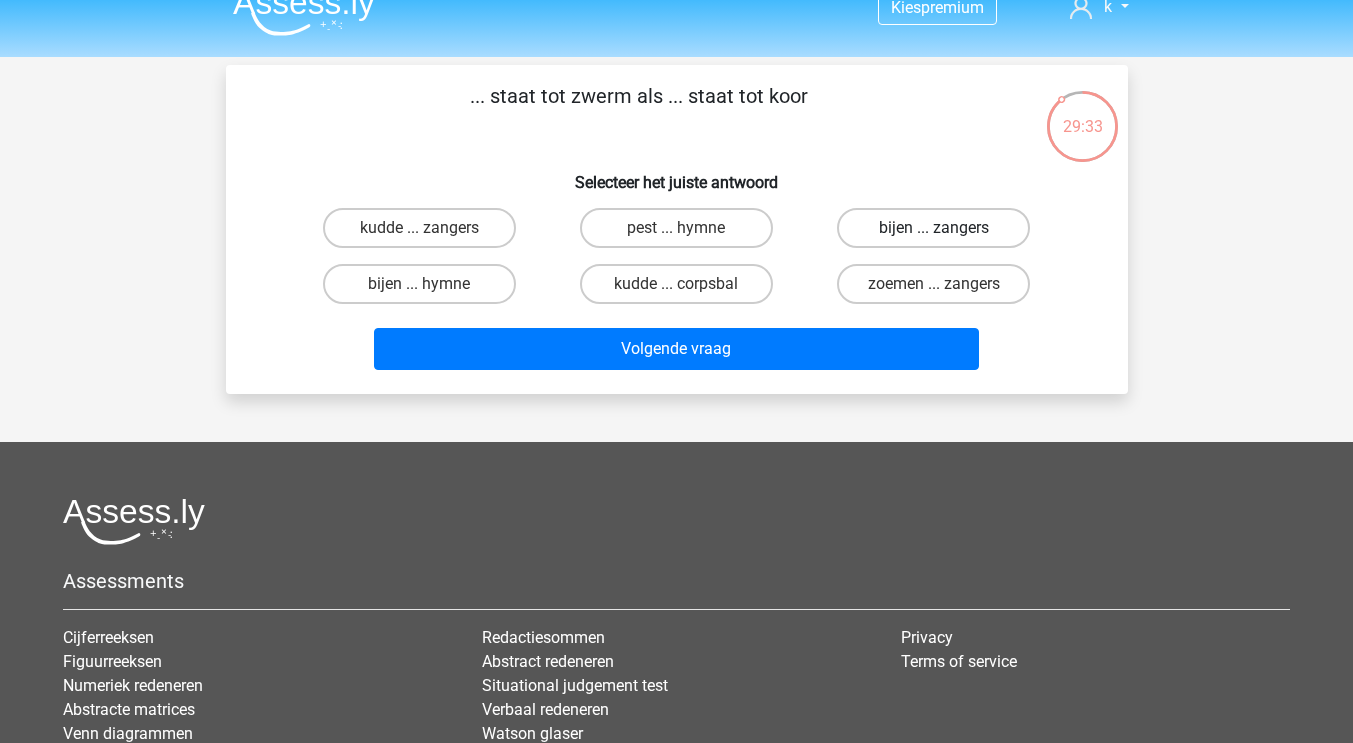 click on "bijen ... zangers" at bounding box center (933, 228) 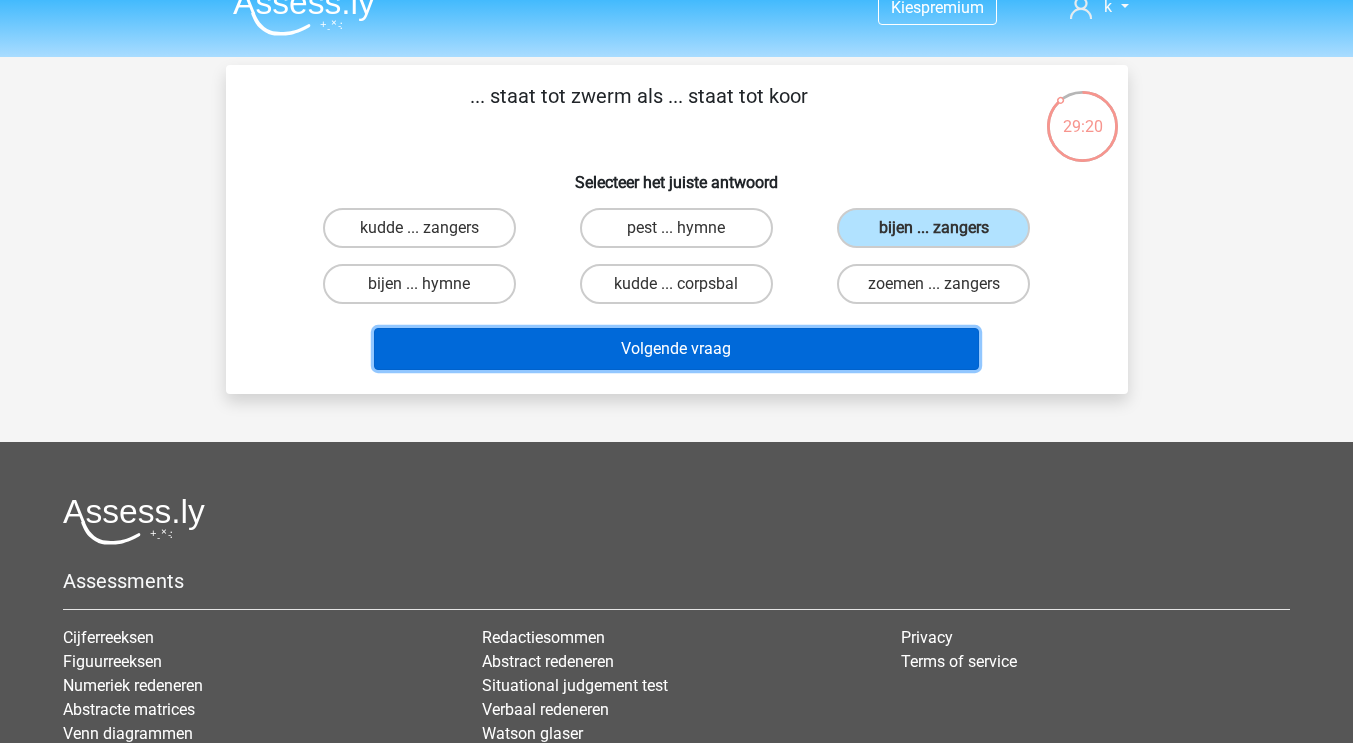 click on "Volgende vraag" at bounding box center [676, 349] 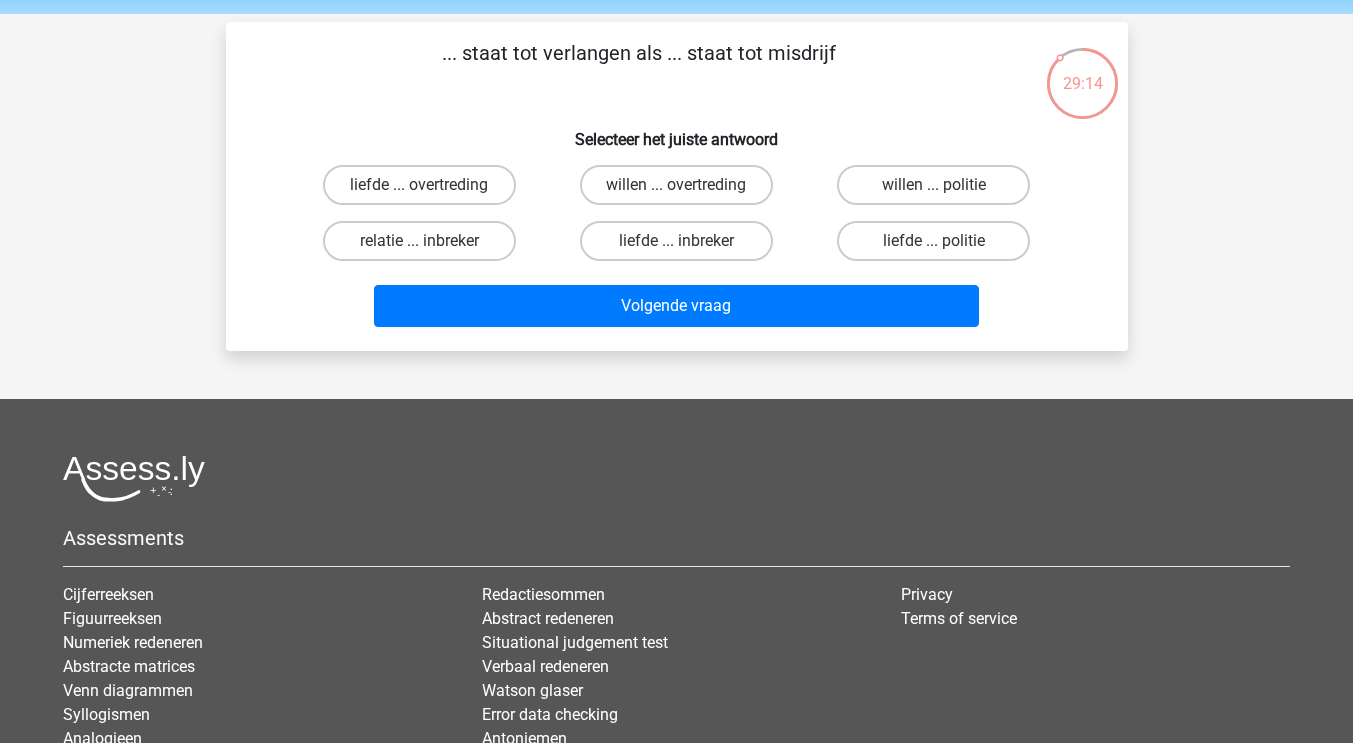 scroll, scrollTop: 68, scrollLeft: 0, axis: vertical 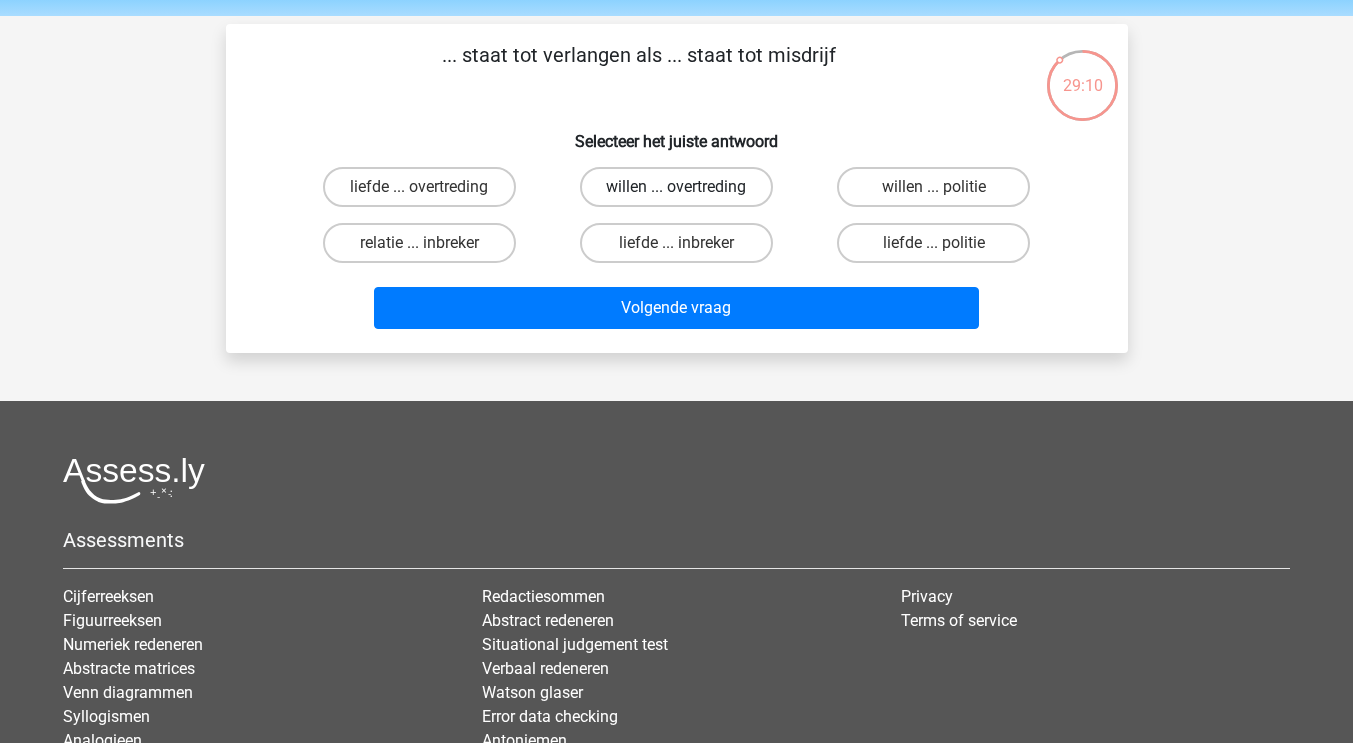 click on "willen ... overtreding" at bounding box center [676, 187] 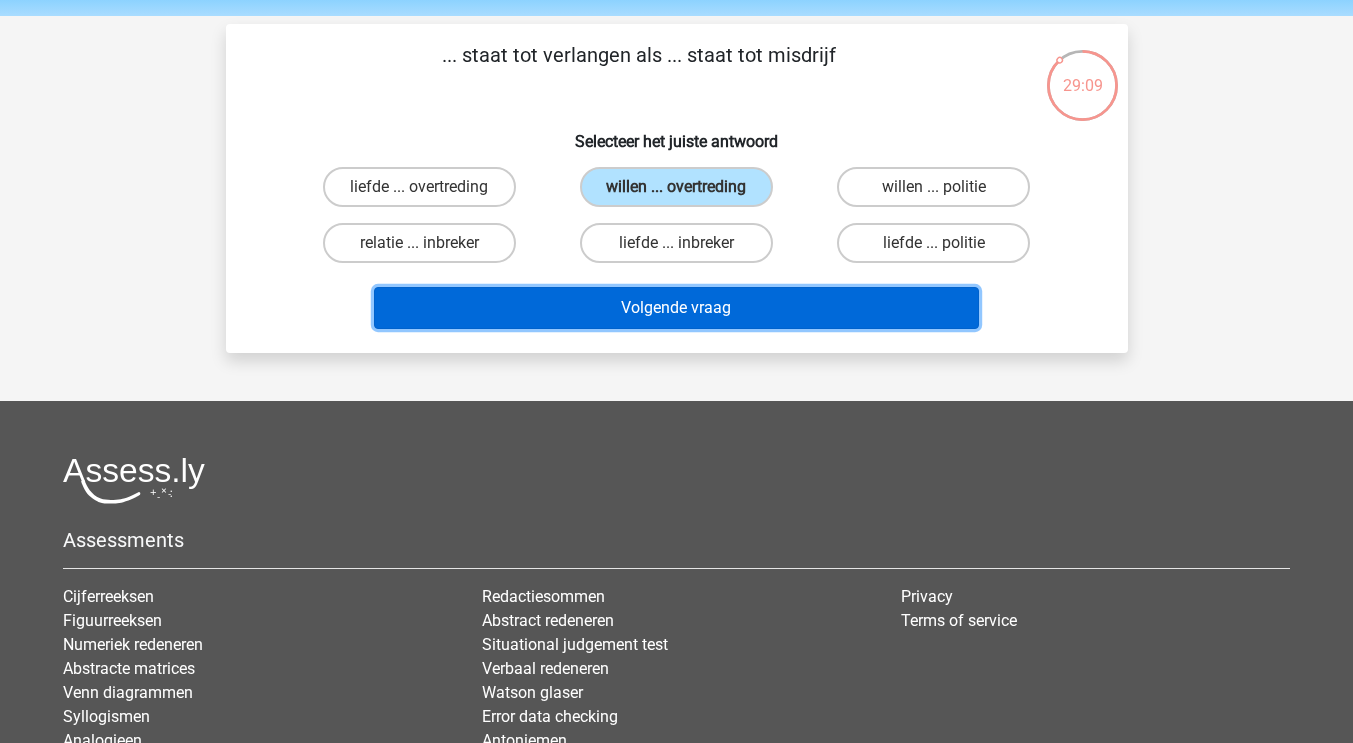 click on "Volgende vraag" at bounding box center (676, 308) 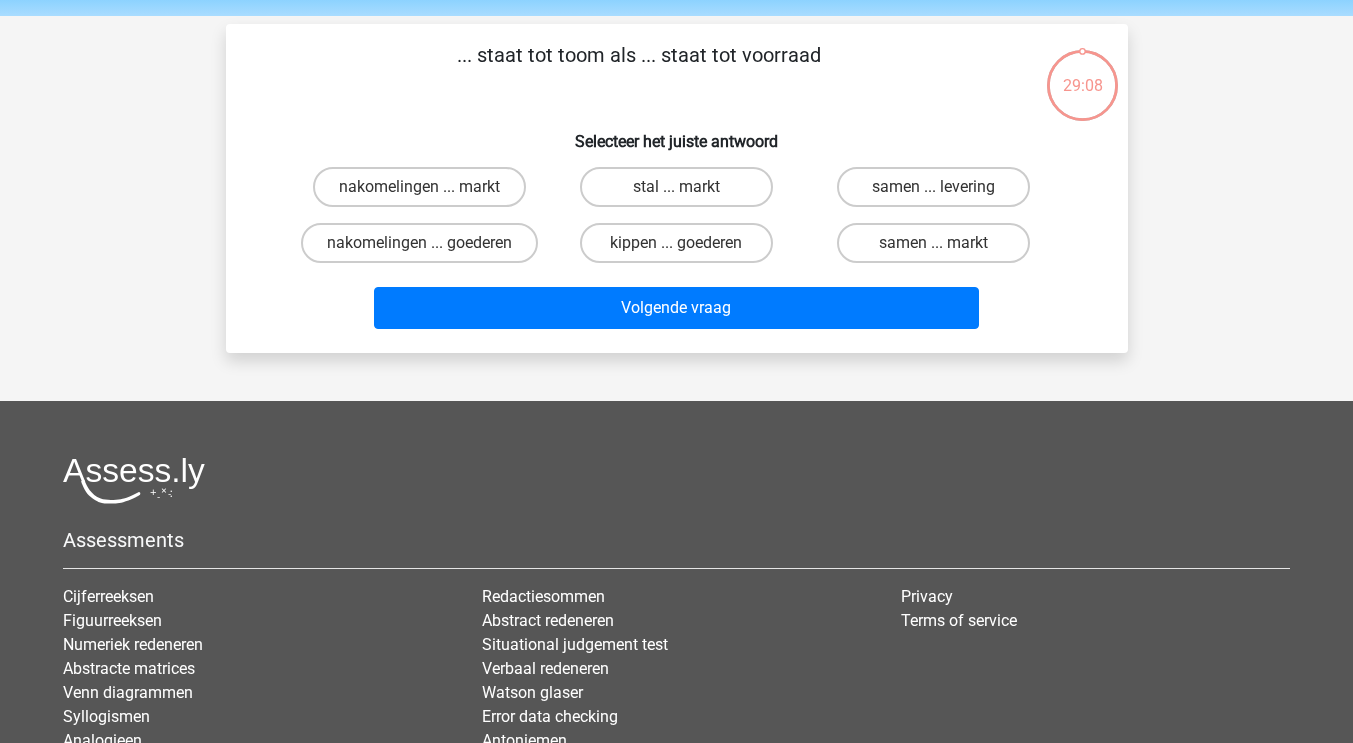 scroll, scrollTop: 92, scrollLeft: 0, axis: vertical 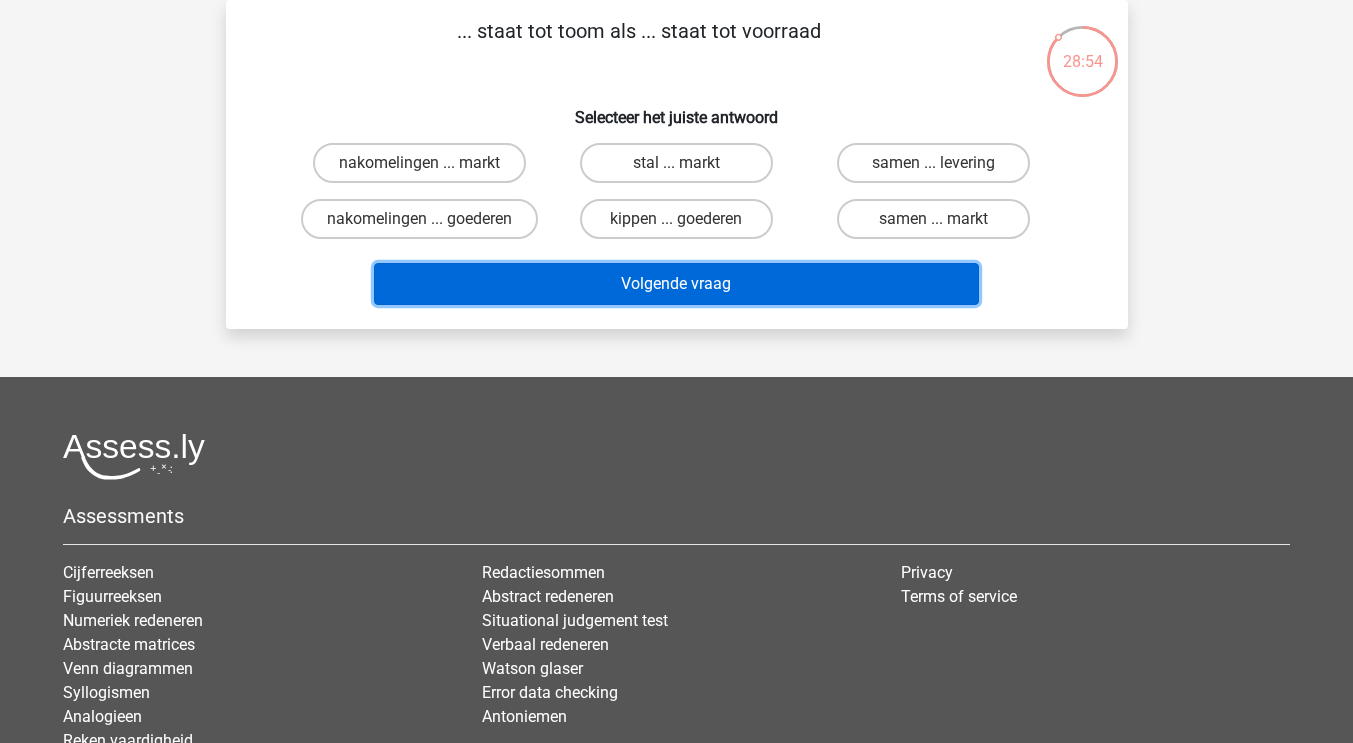 click on "Volgende vraag" at bounding box center (676, 284) 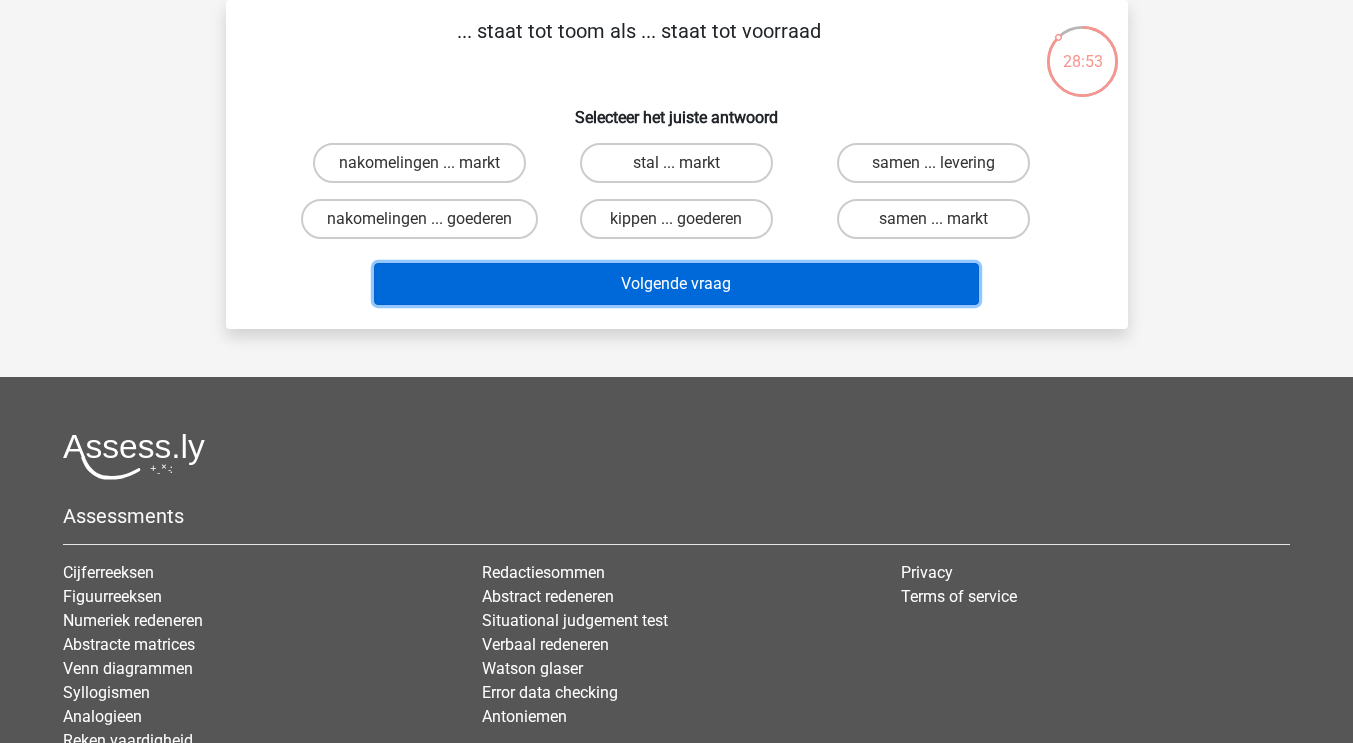 click on "Volgende vraag" at bounding box center (676, 284) 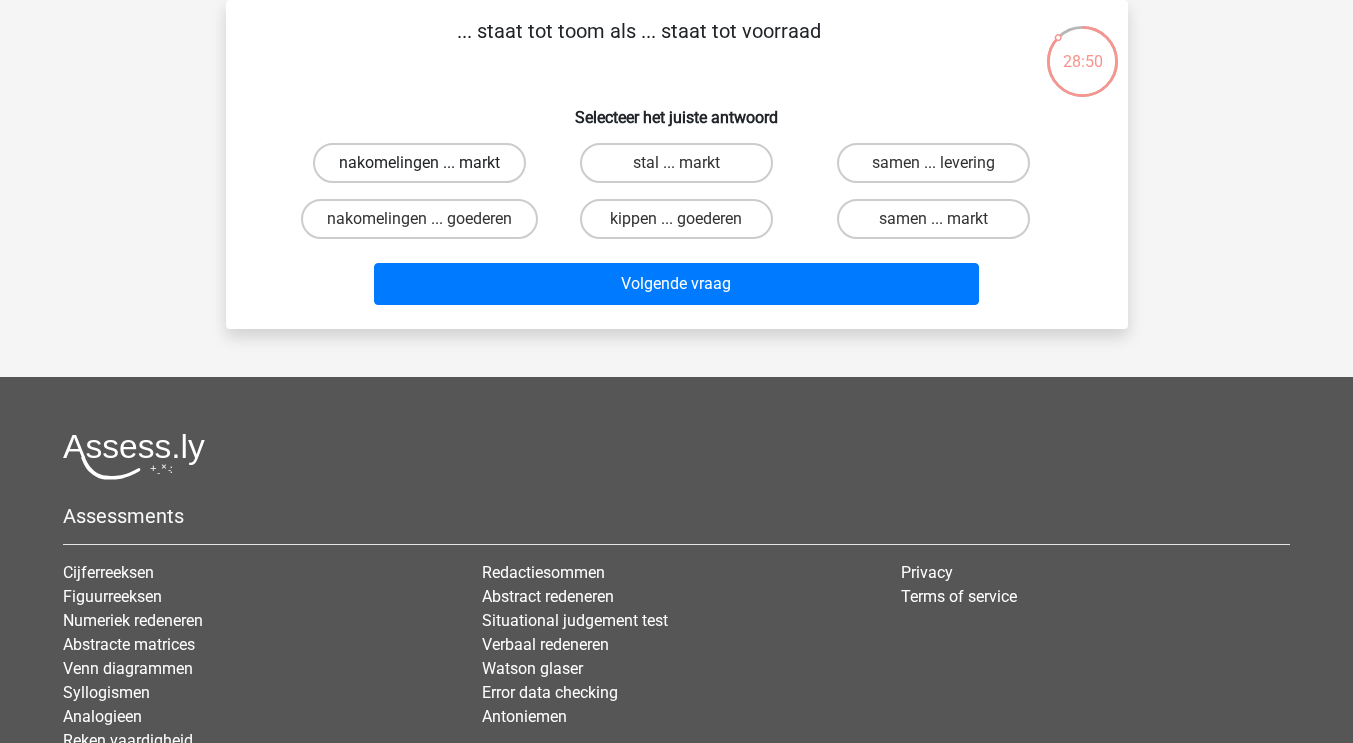 click on "nakomelingen ... markt" at bounding box center [419, 163] 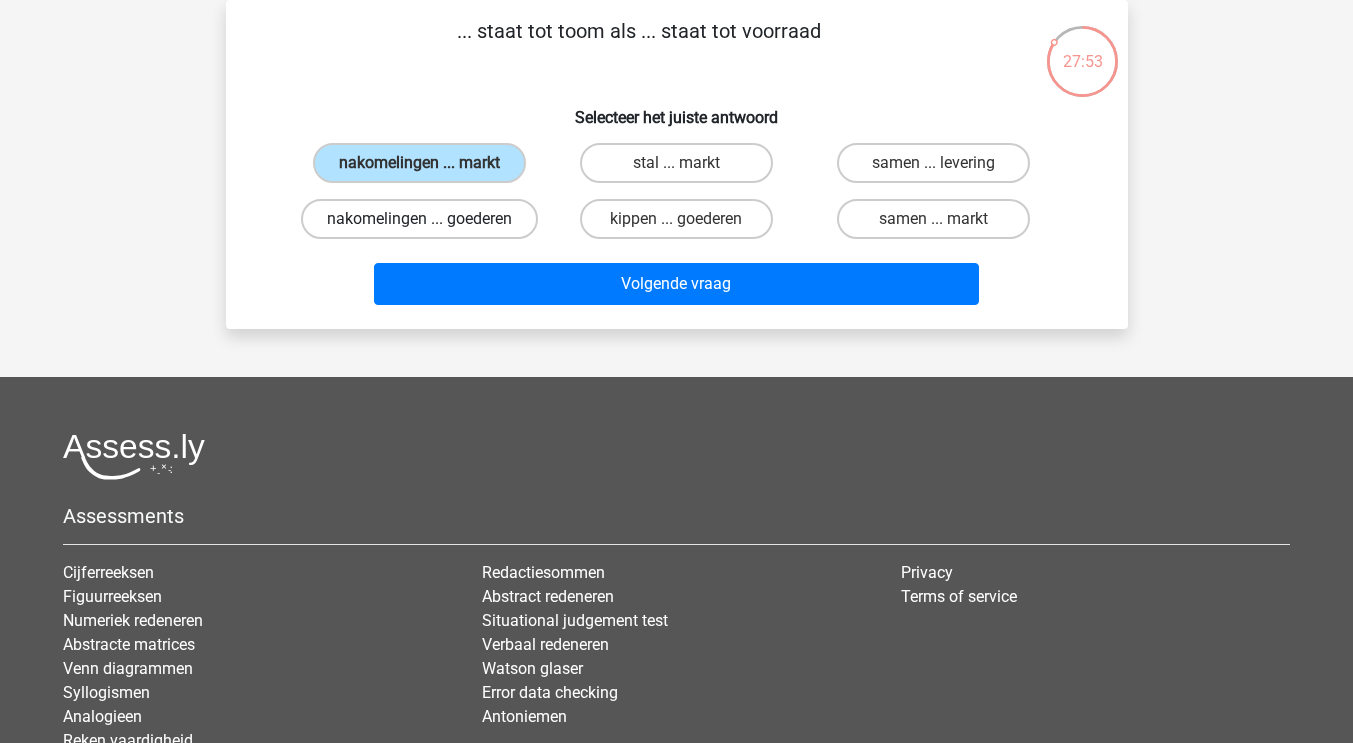 click on "nakomelingen ... goederen" at bounding box center [419, 219] 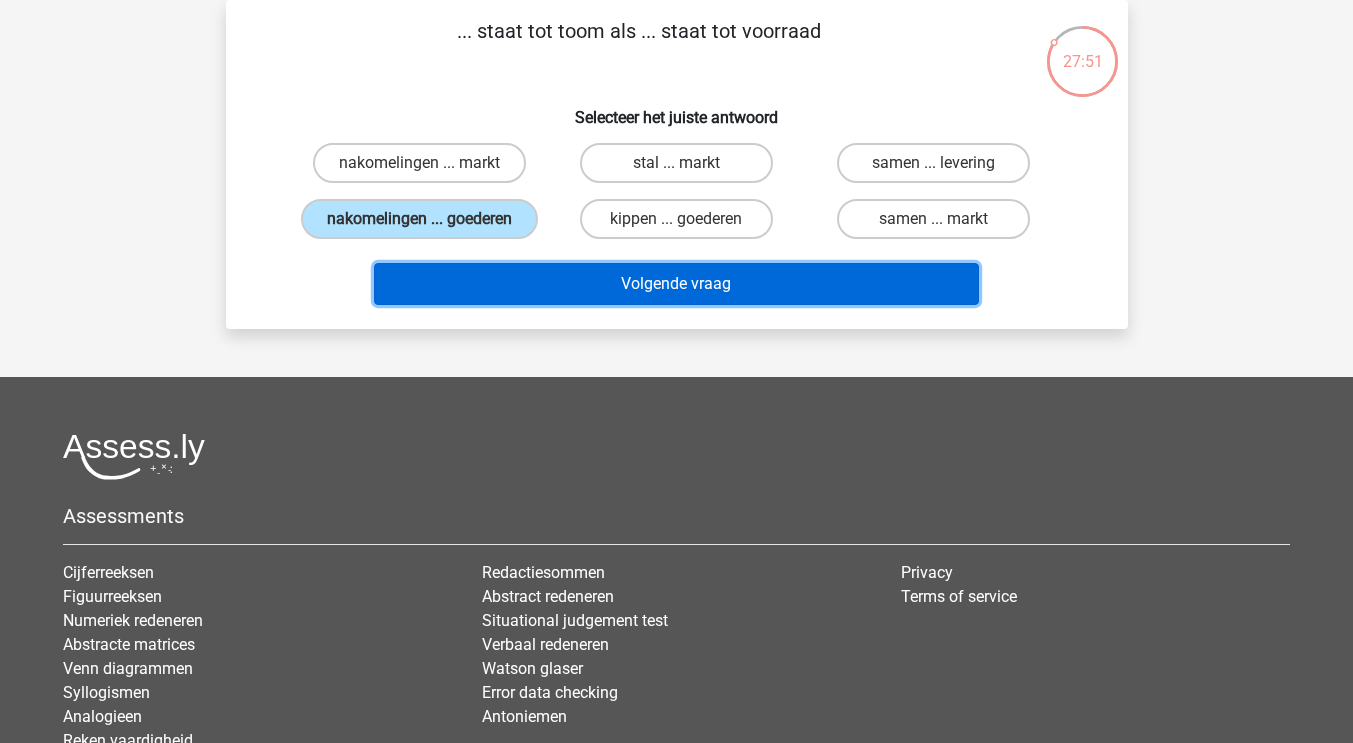 click on "Volgende vraag" at bounding box center (676, 284) 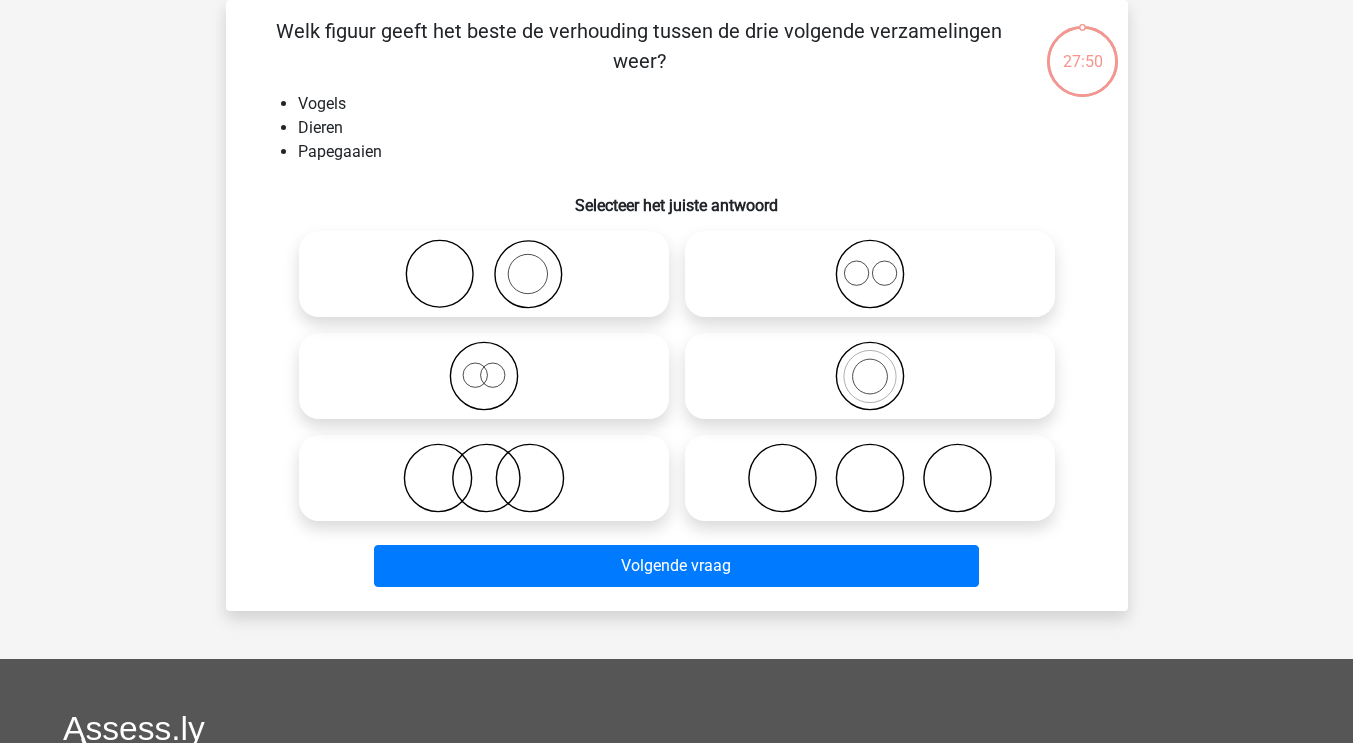 click 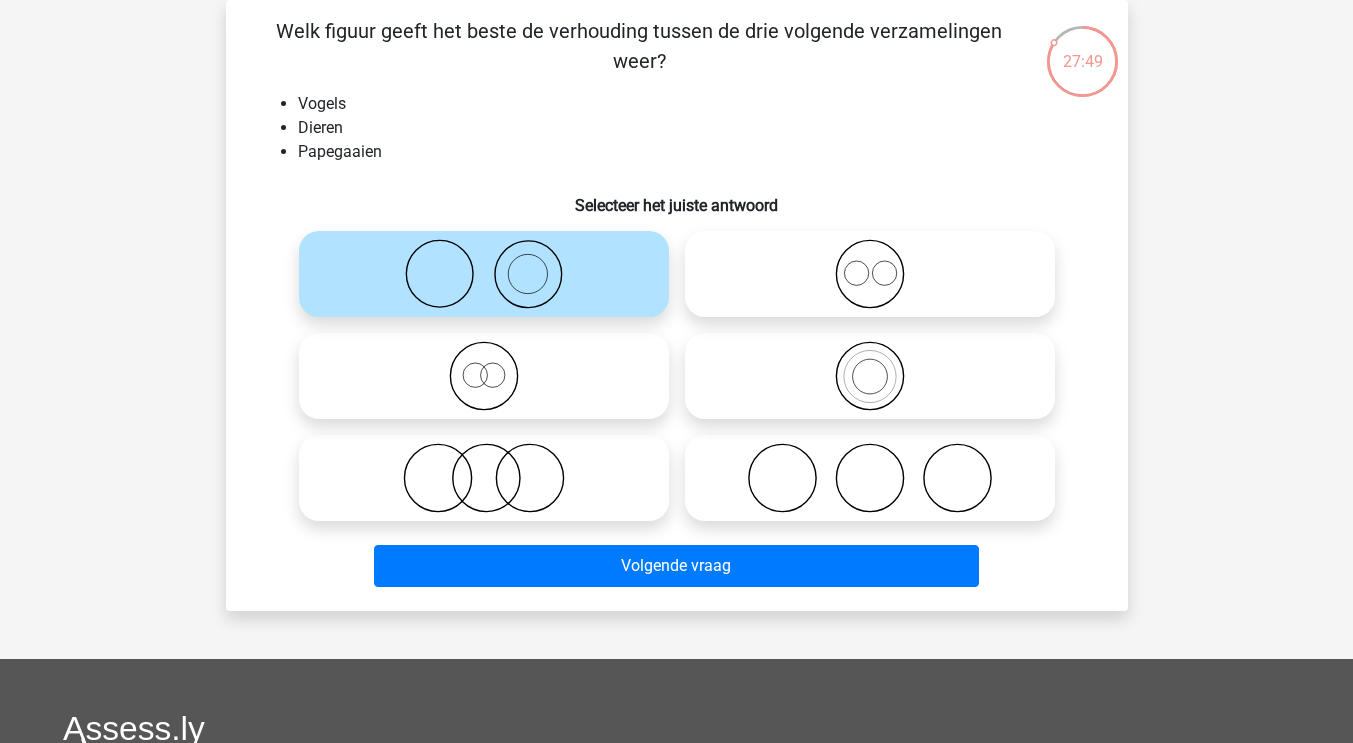 click 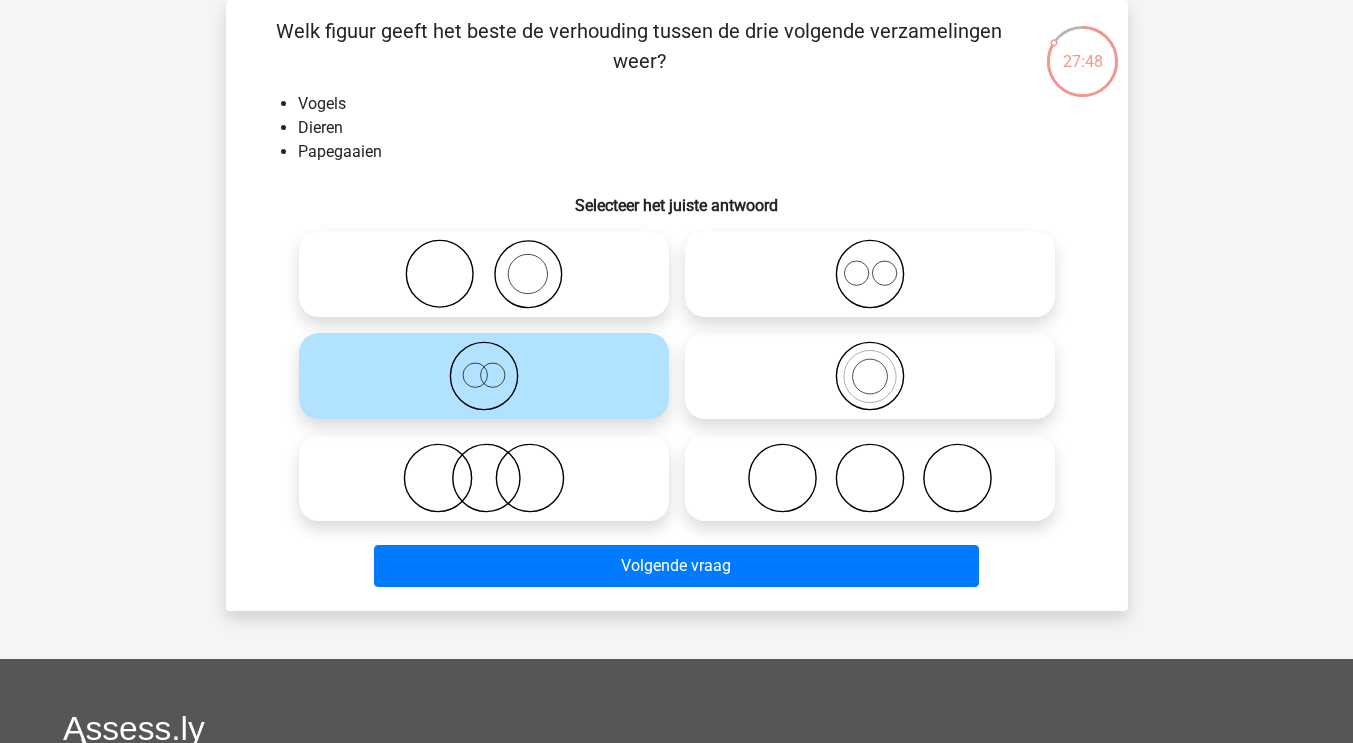 click 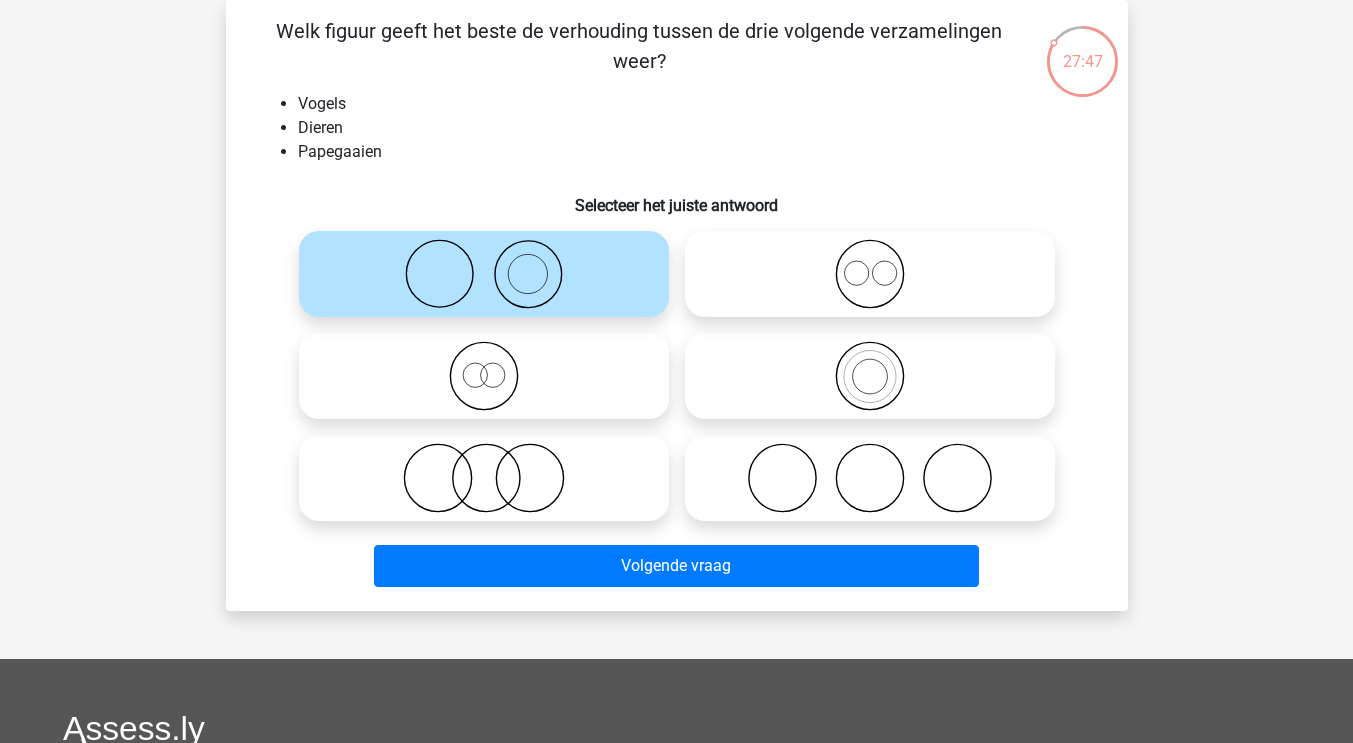 click 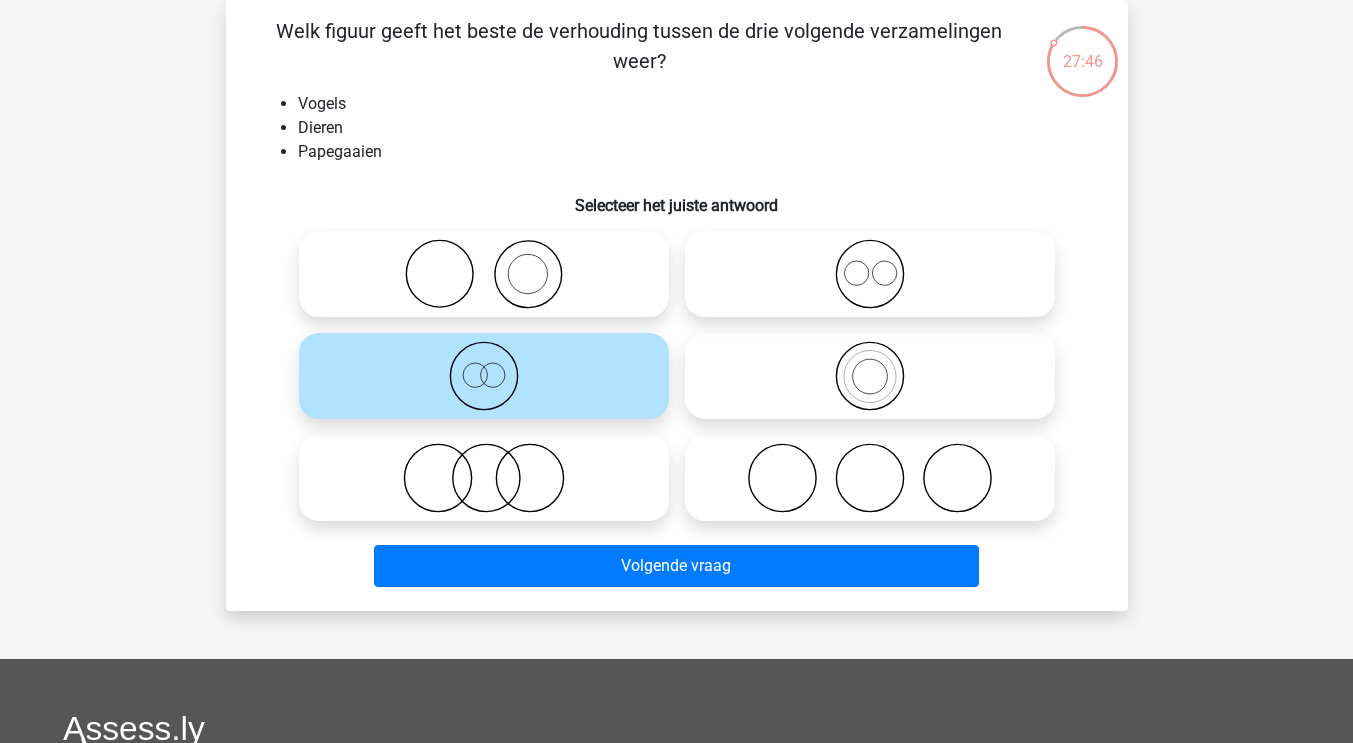 click 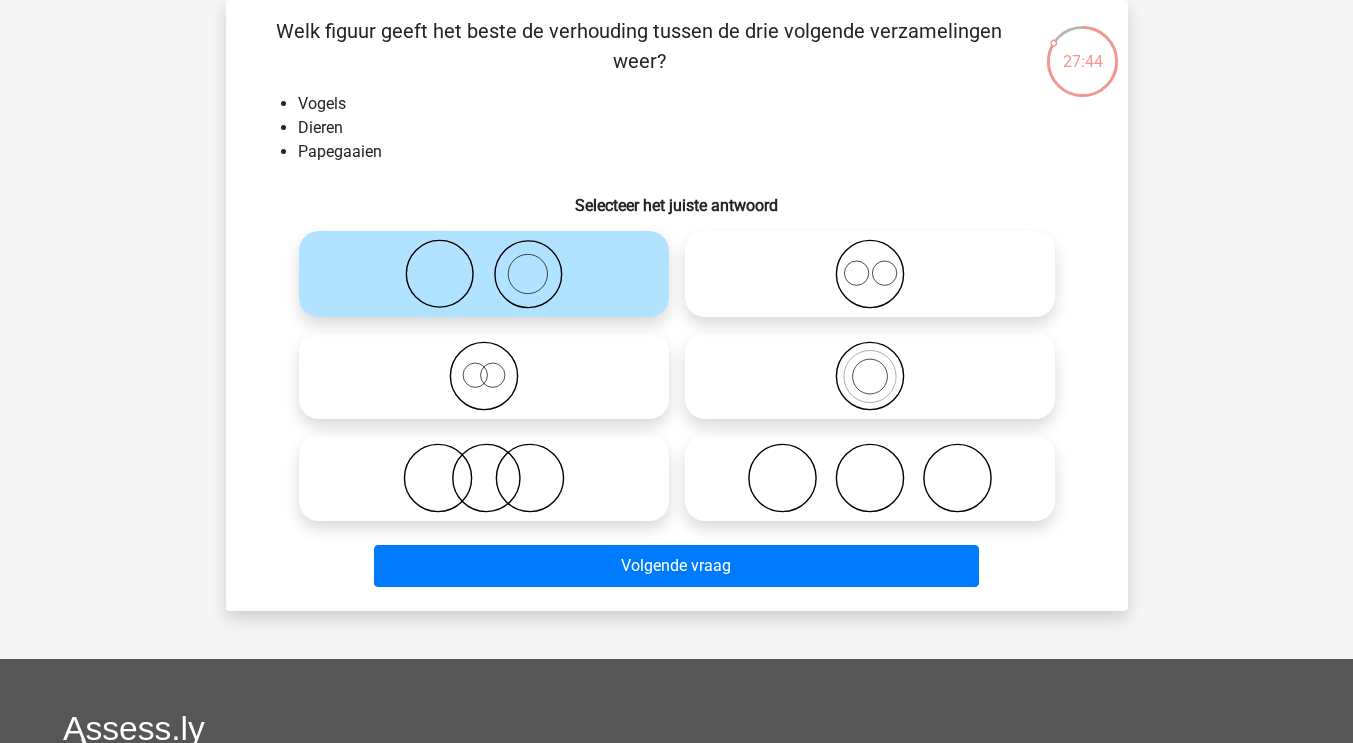 click 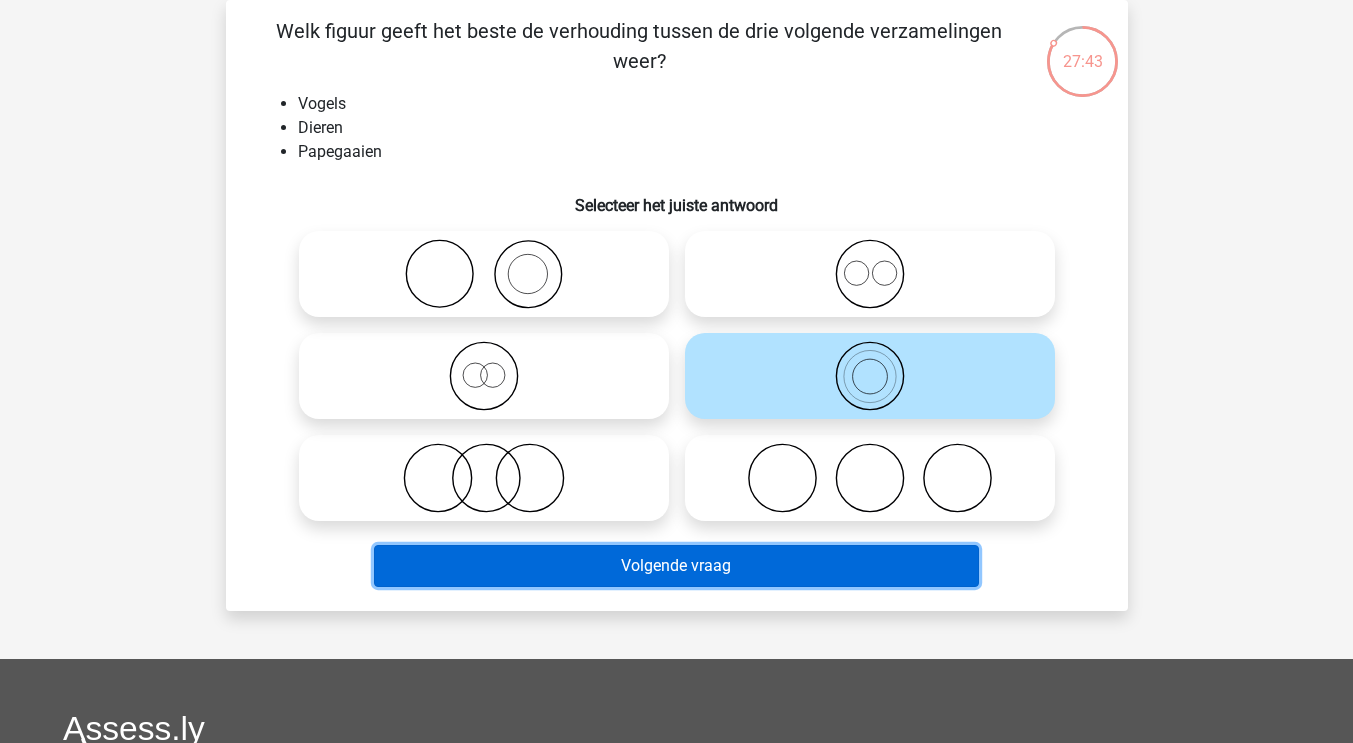 click on "Volgende vraag" at bounding box center (676, 566) 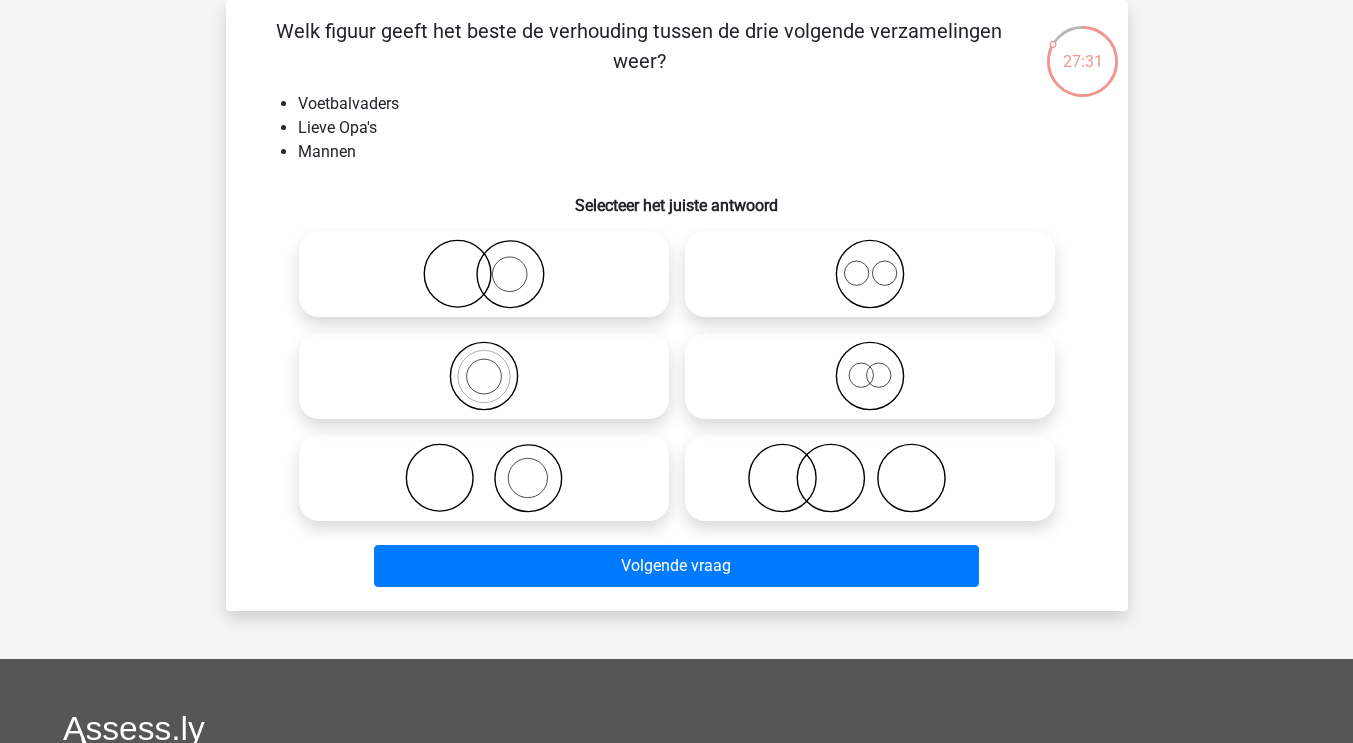 click 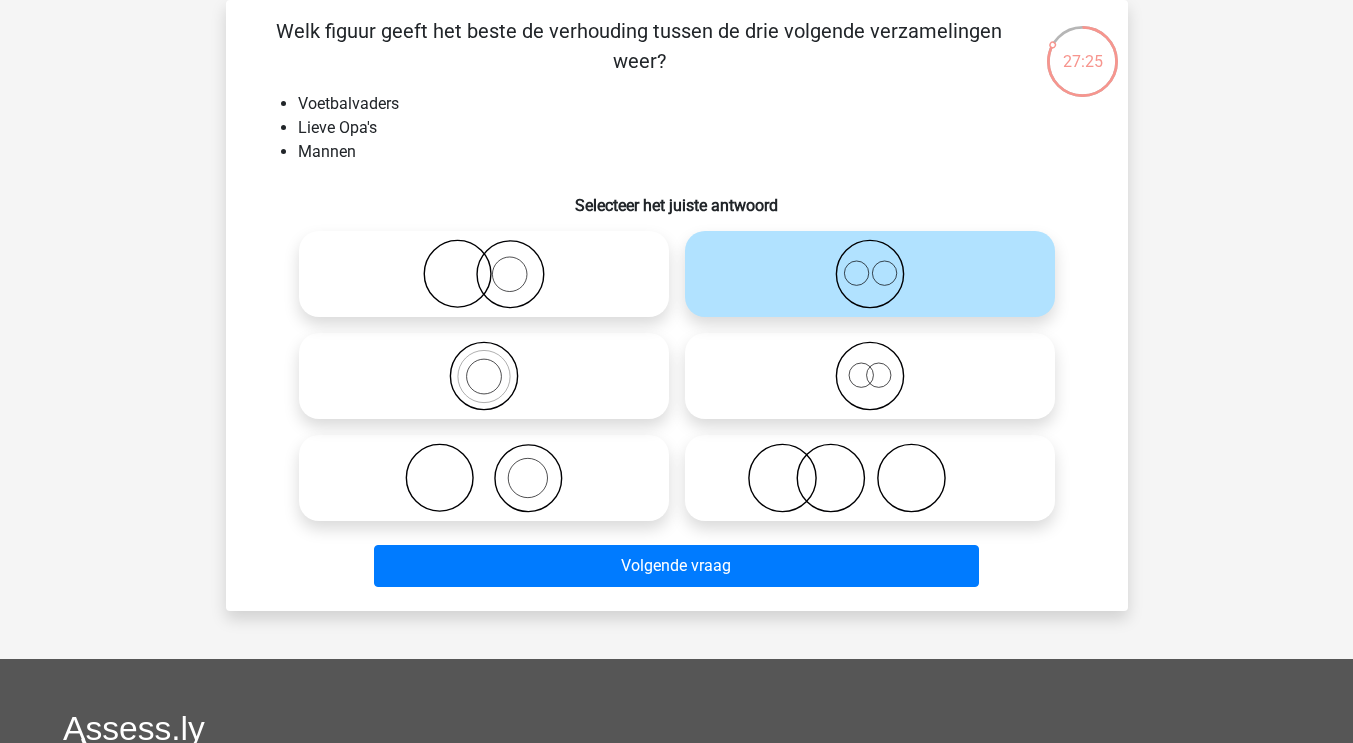 click 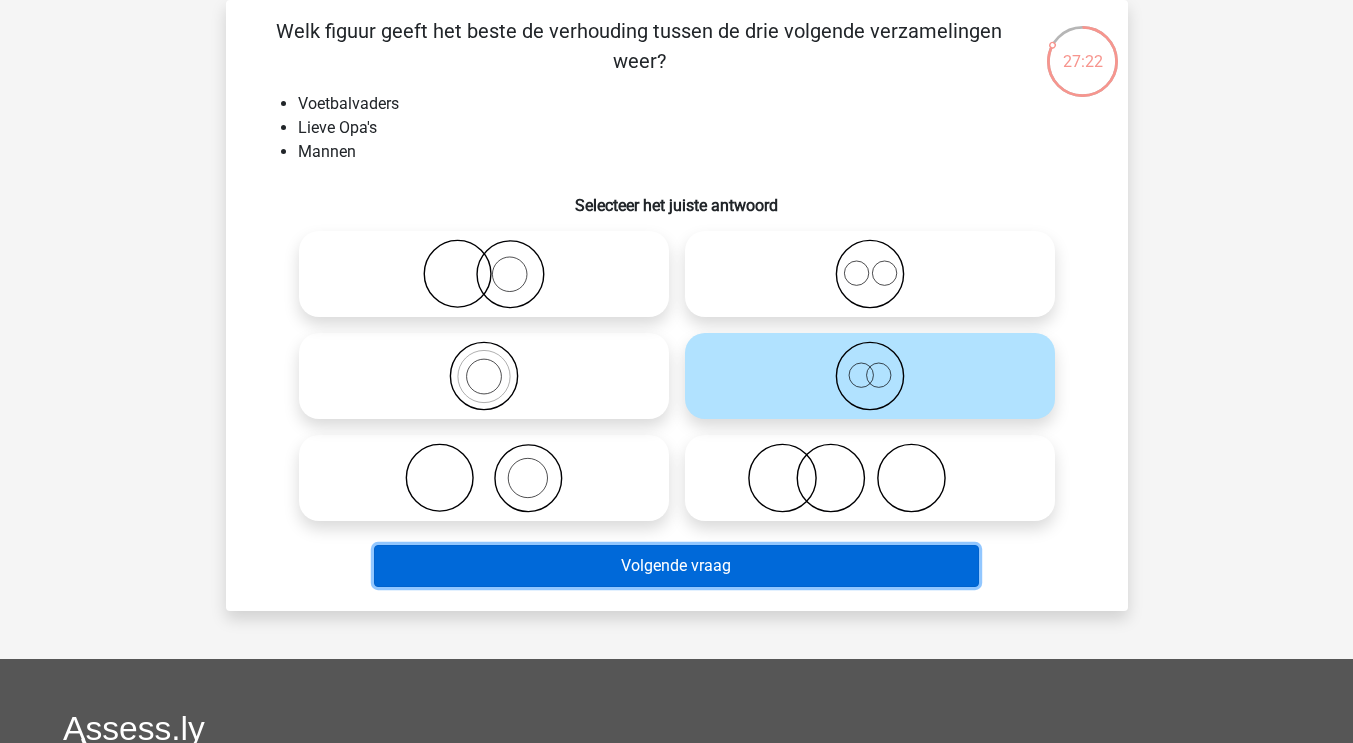 click on "Volgende vraag" at bounding box center (676, 566) 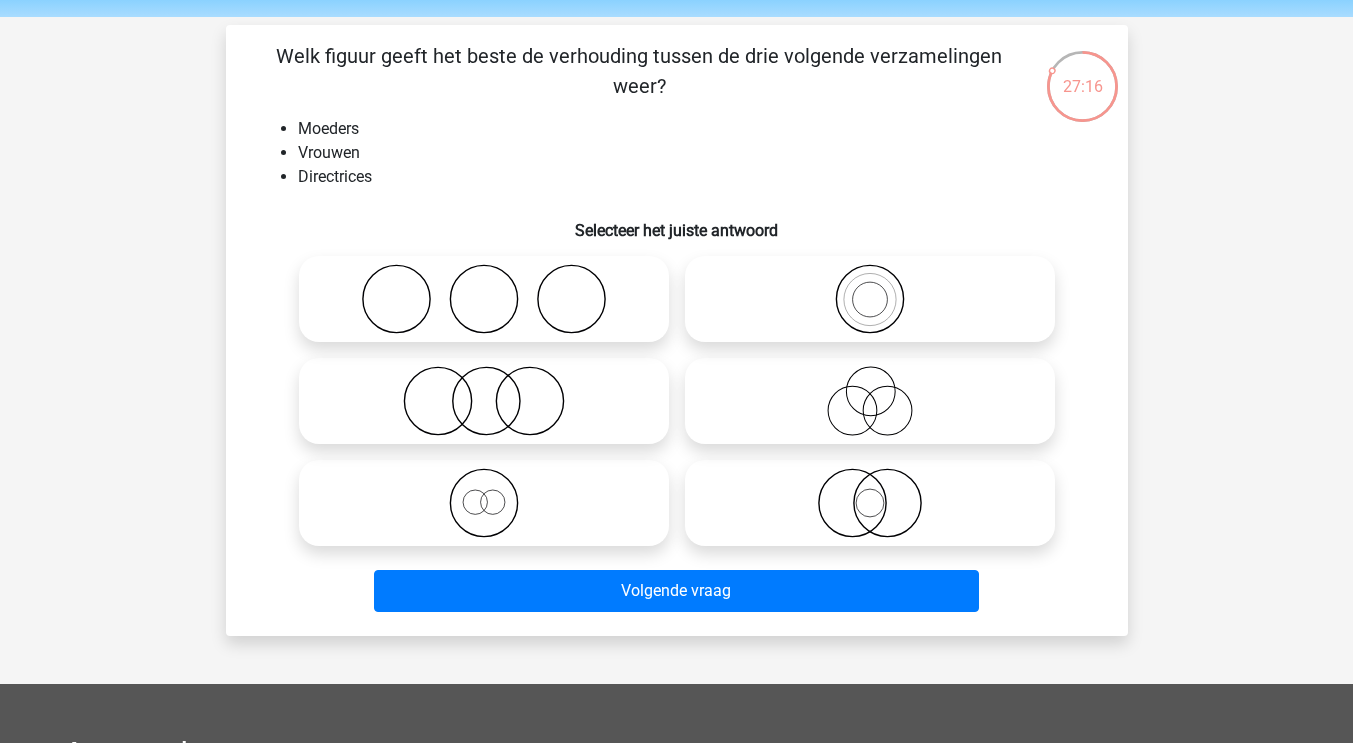 scroll, scrollTop: 56, scrollLeft: 0, axis: vertical 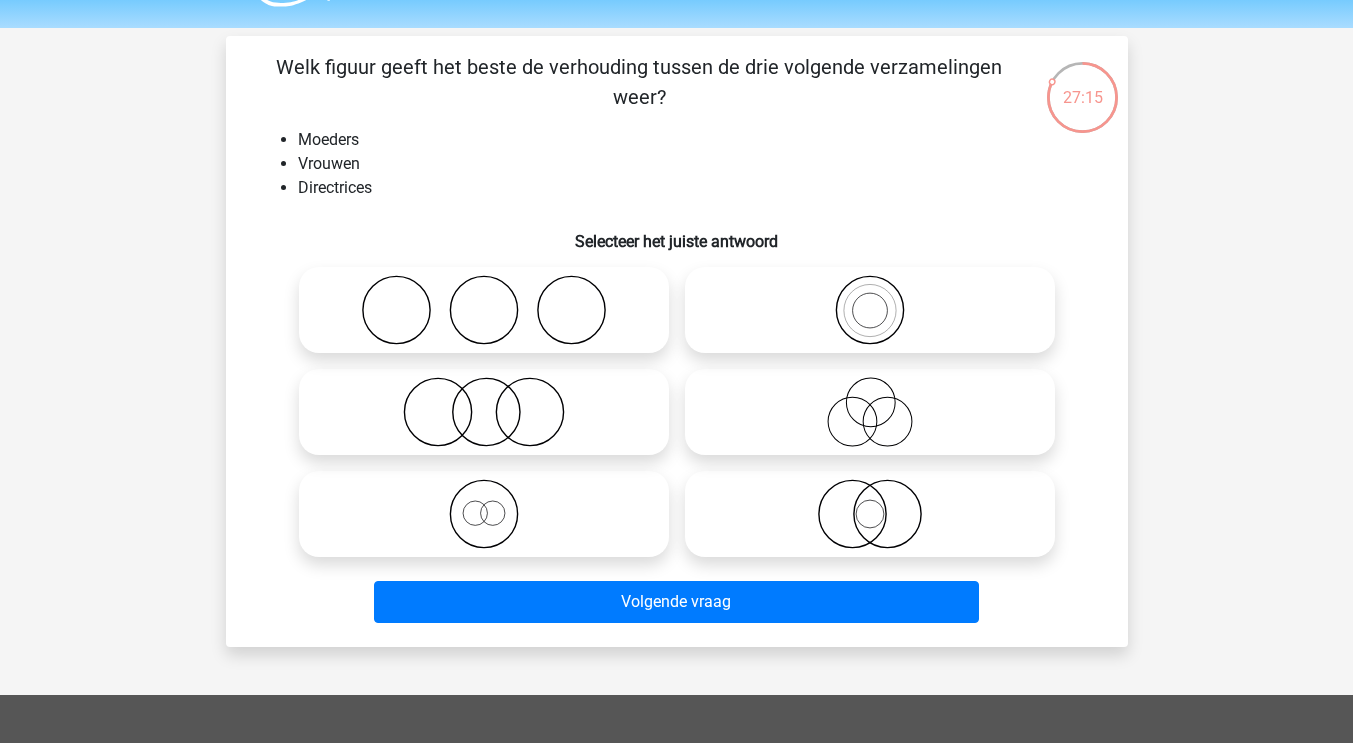 click 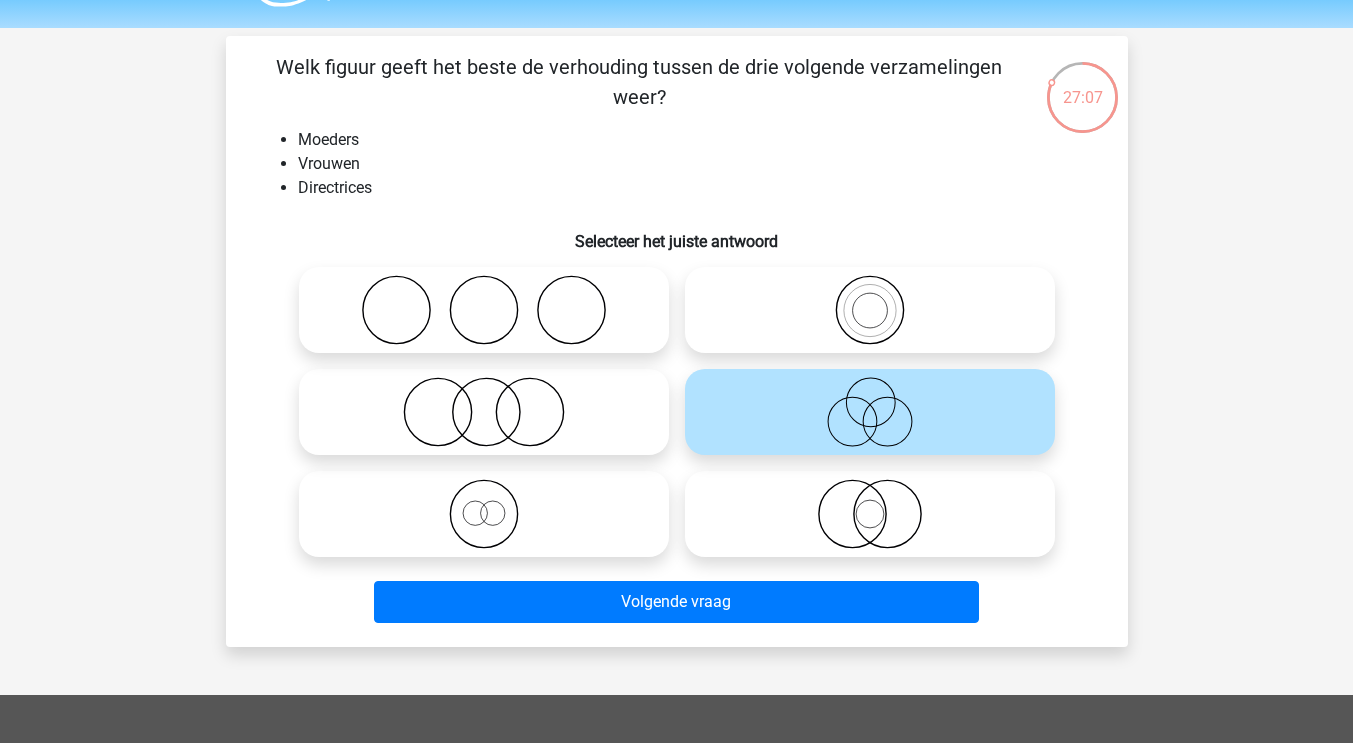 click at bounding box center [870, 310] 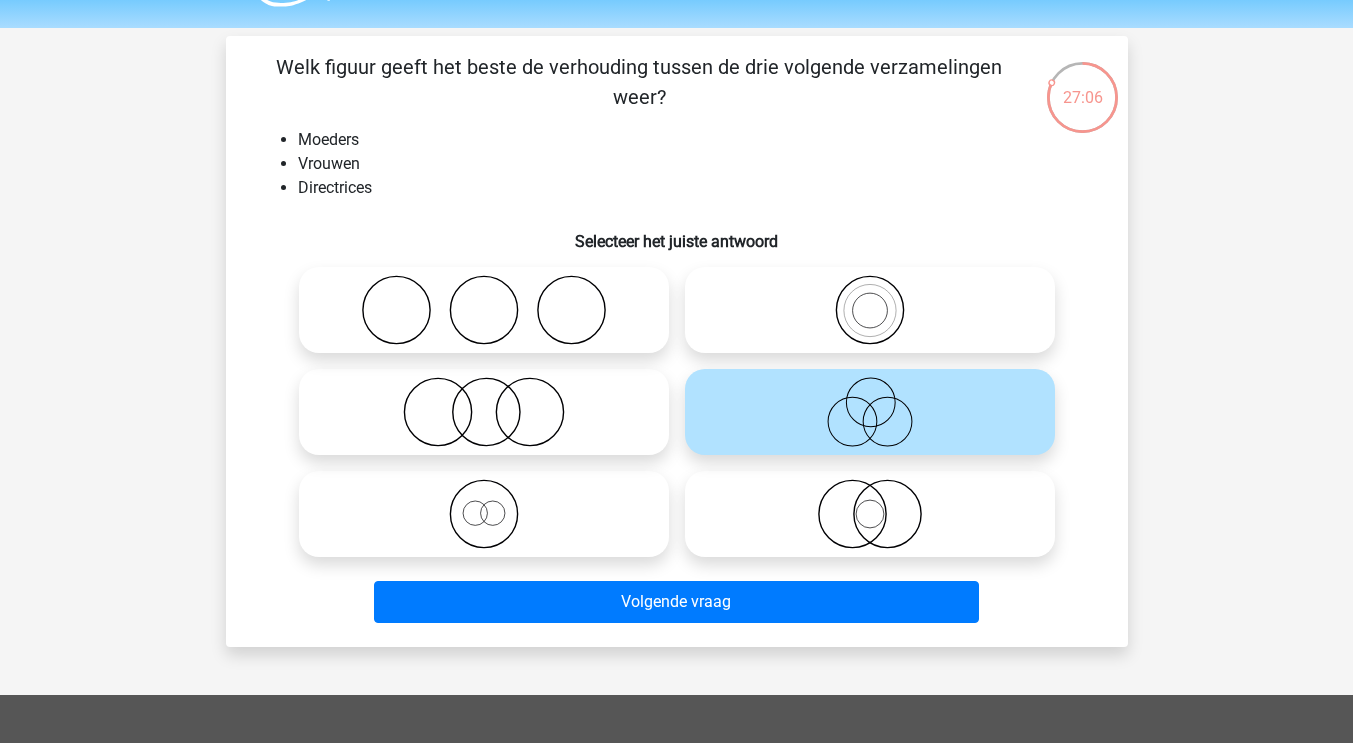 click 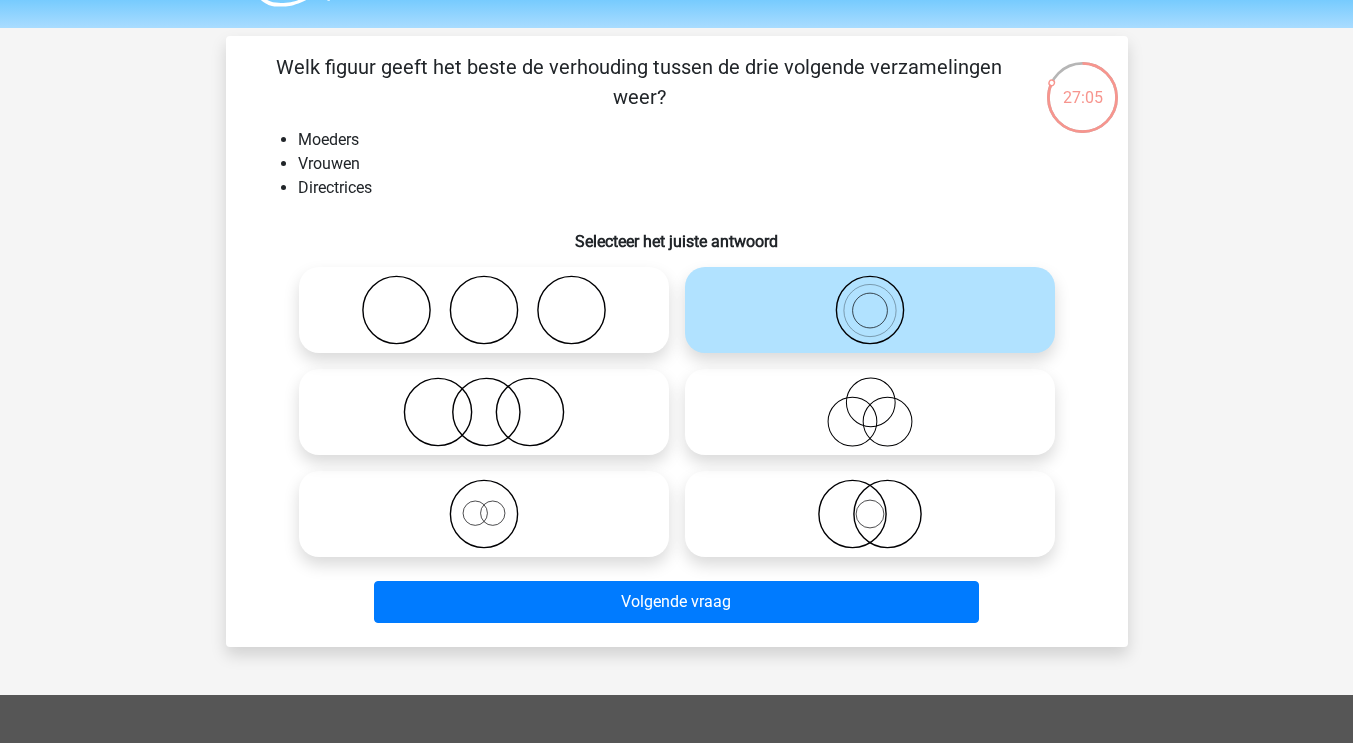 click at bounding box center [870, 412] 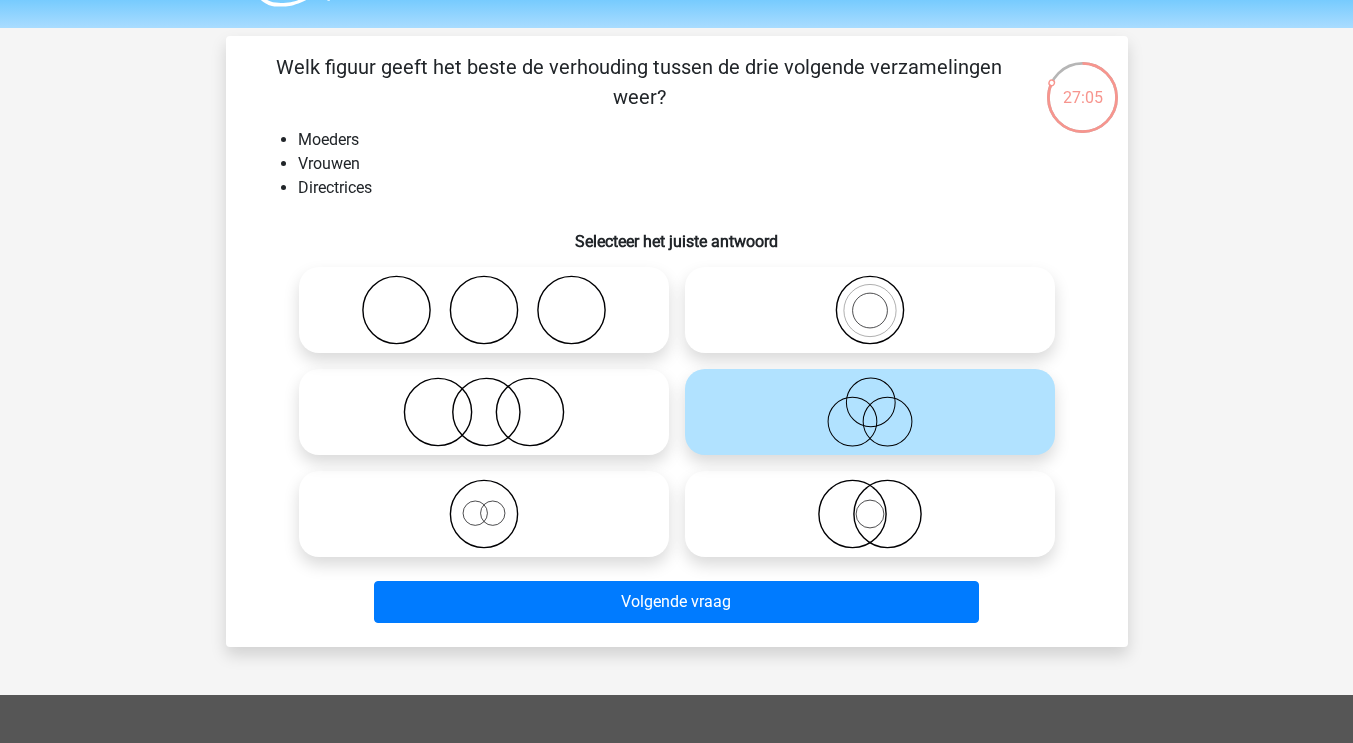 click at bounding box center (484, 514) 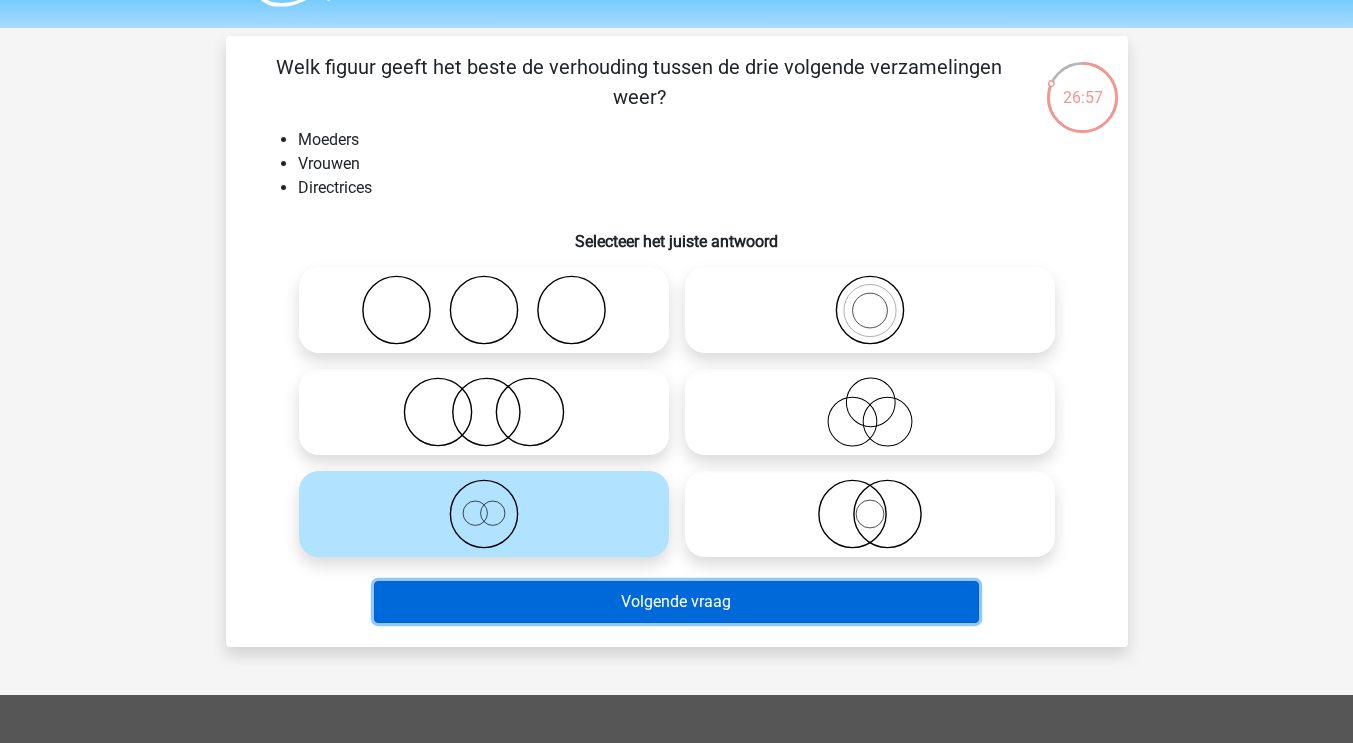 click on "Volgende vraag" at bounding box center [676, 602] 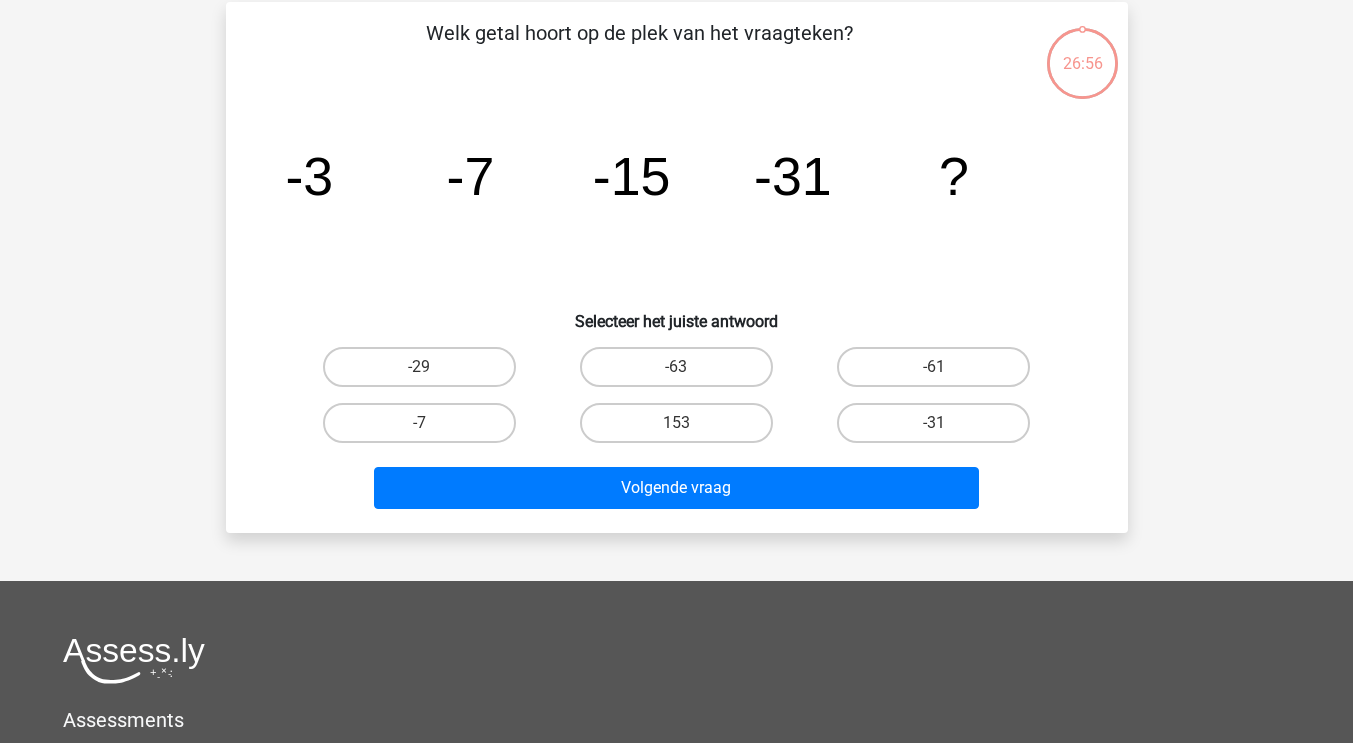 scroll, scrollTop: 92, scrollLeft: 0, axis: vertical 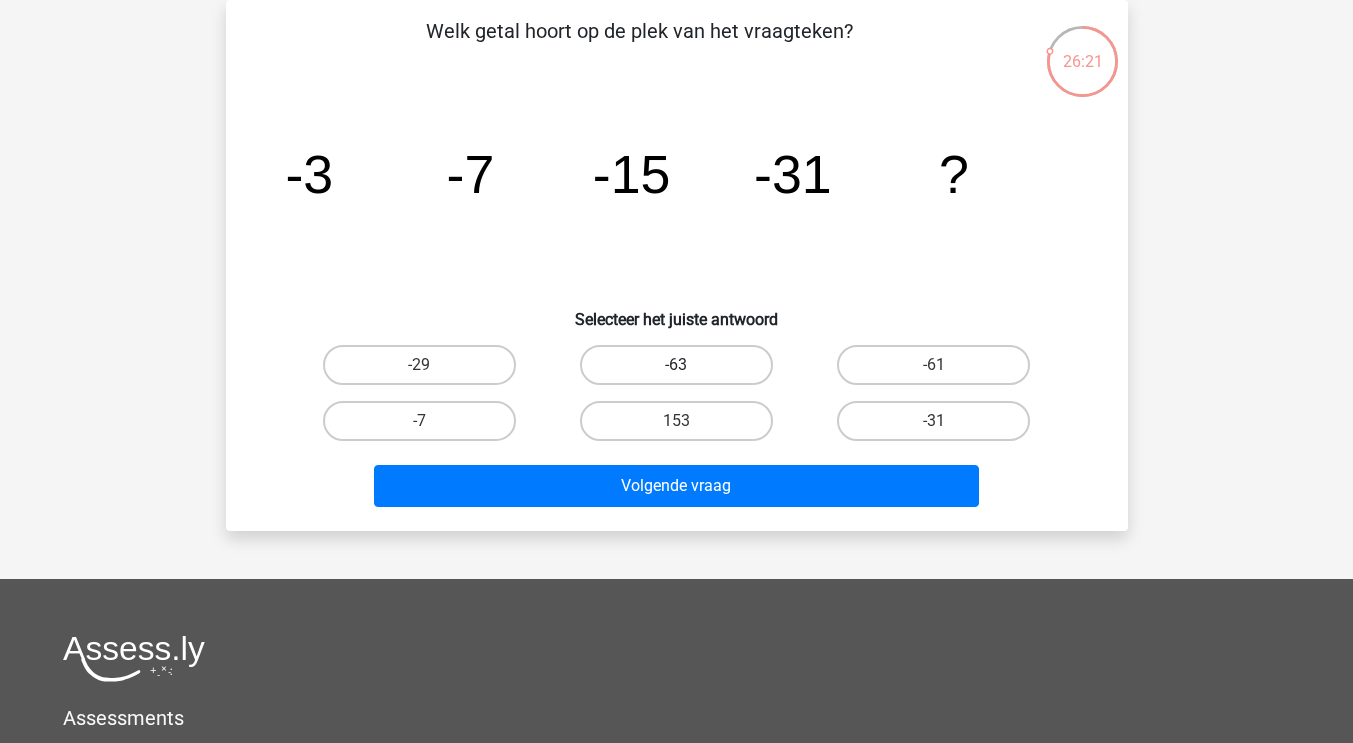 click on "-63" at bounding box center (676, 365) 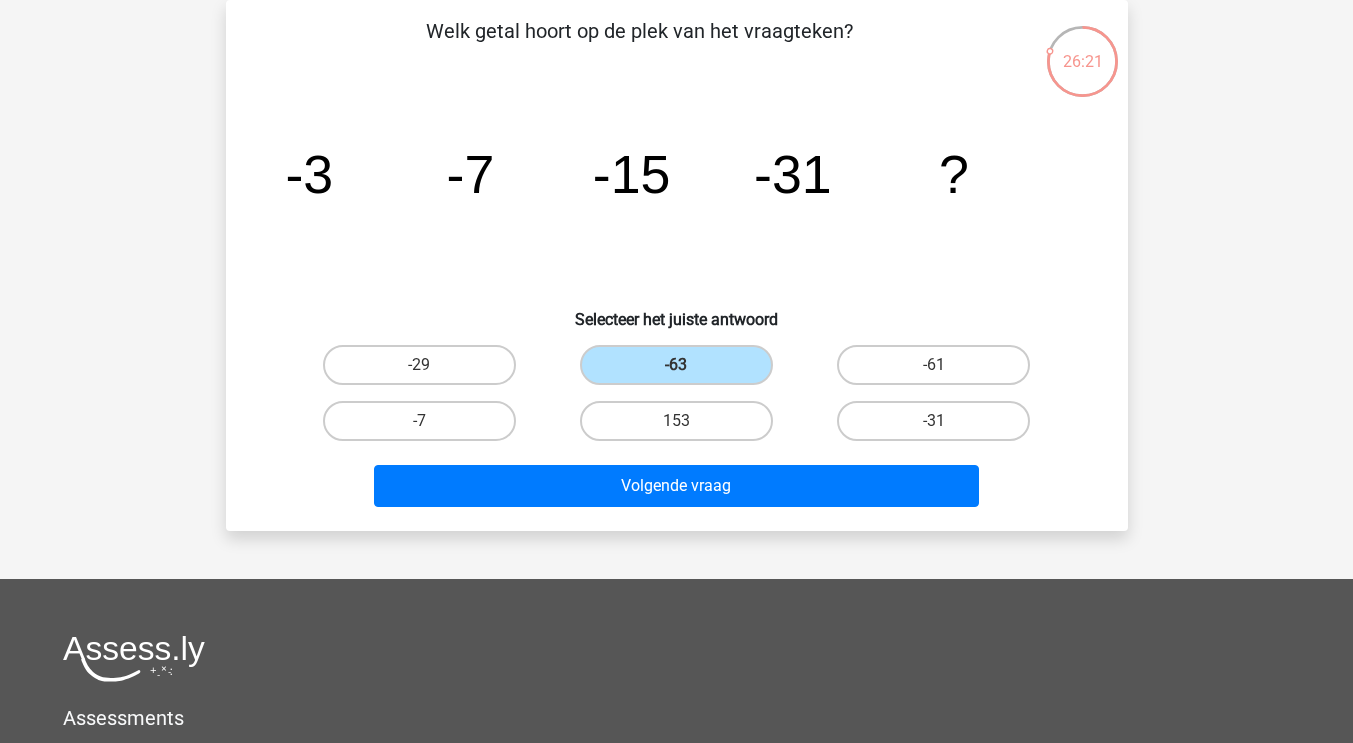 click on "Volgende vraag" at bounding box center [677, 490] 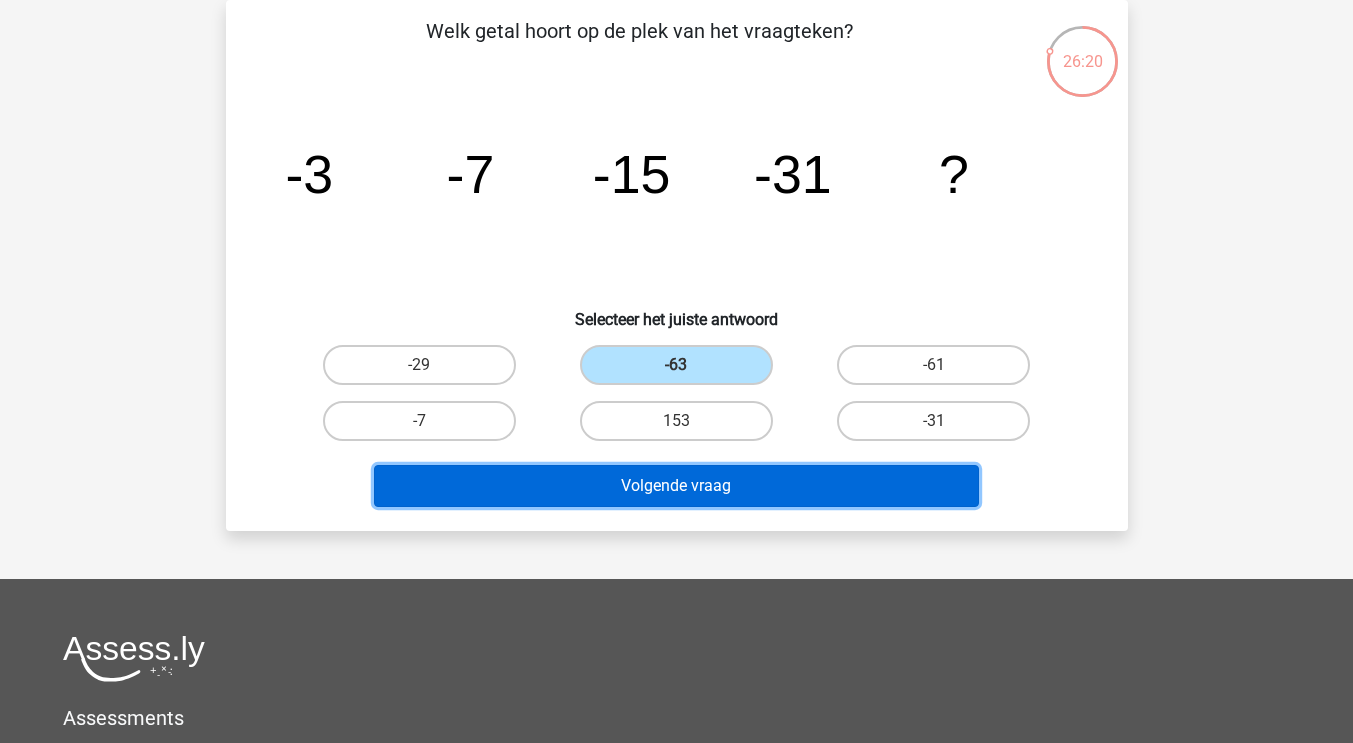 click on "Volgende vraag" at bounding box center [676, 486] 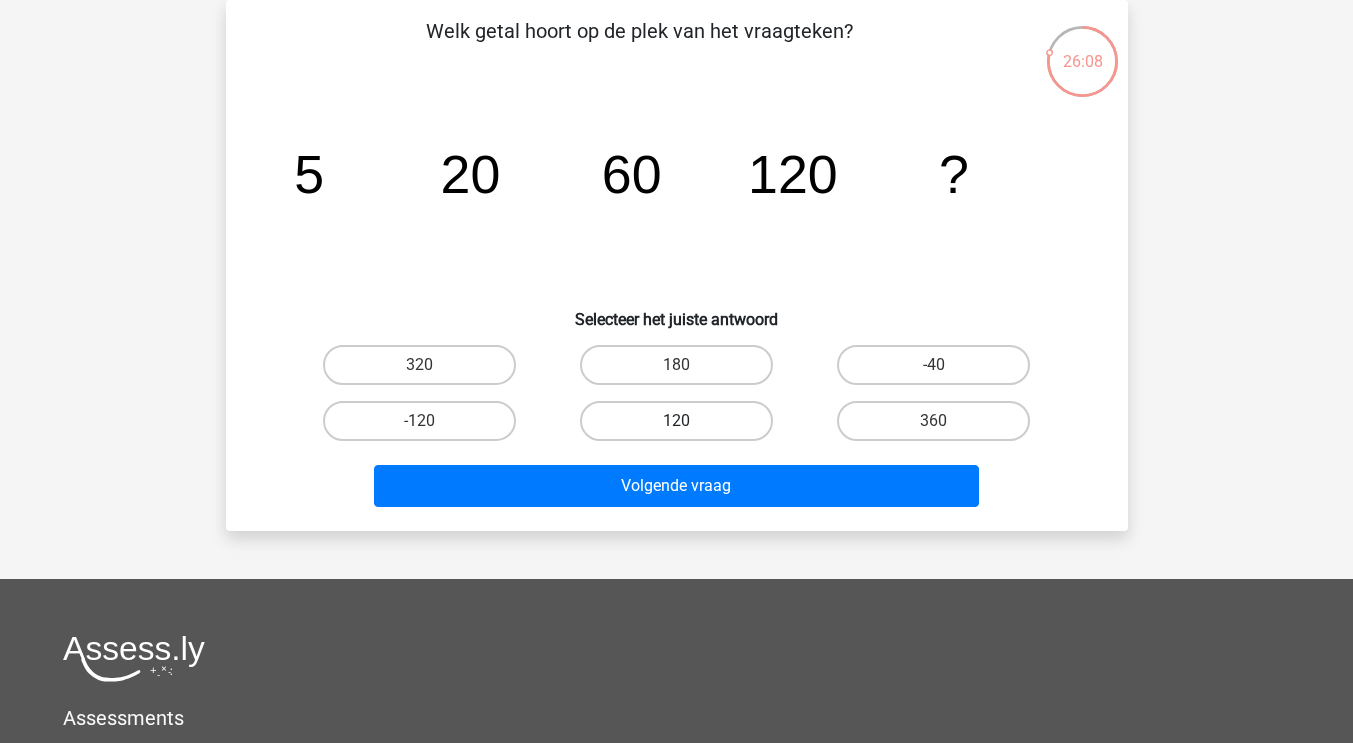 click on "120" at bounding box center (676, 421) 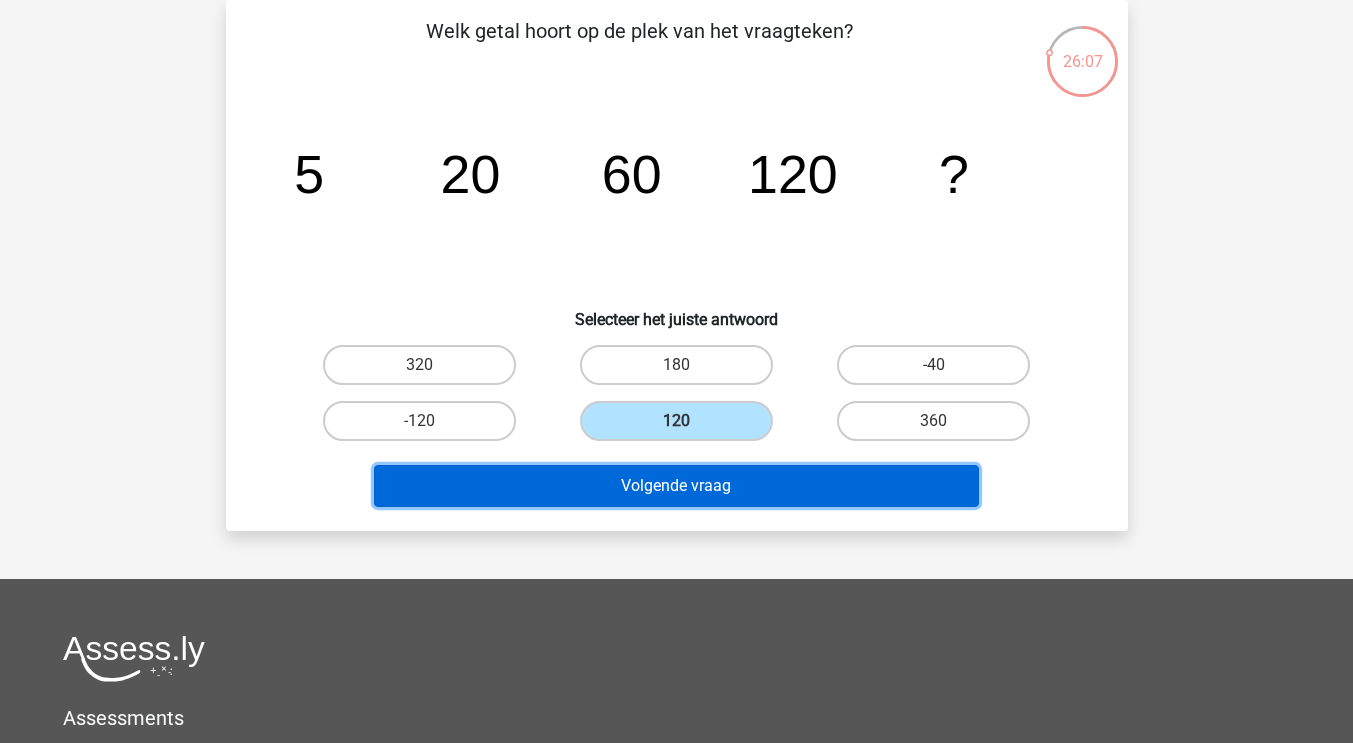 click on "Volgende vraag" at bounding box center (676, 486) 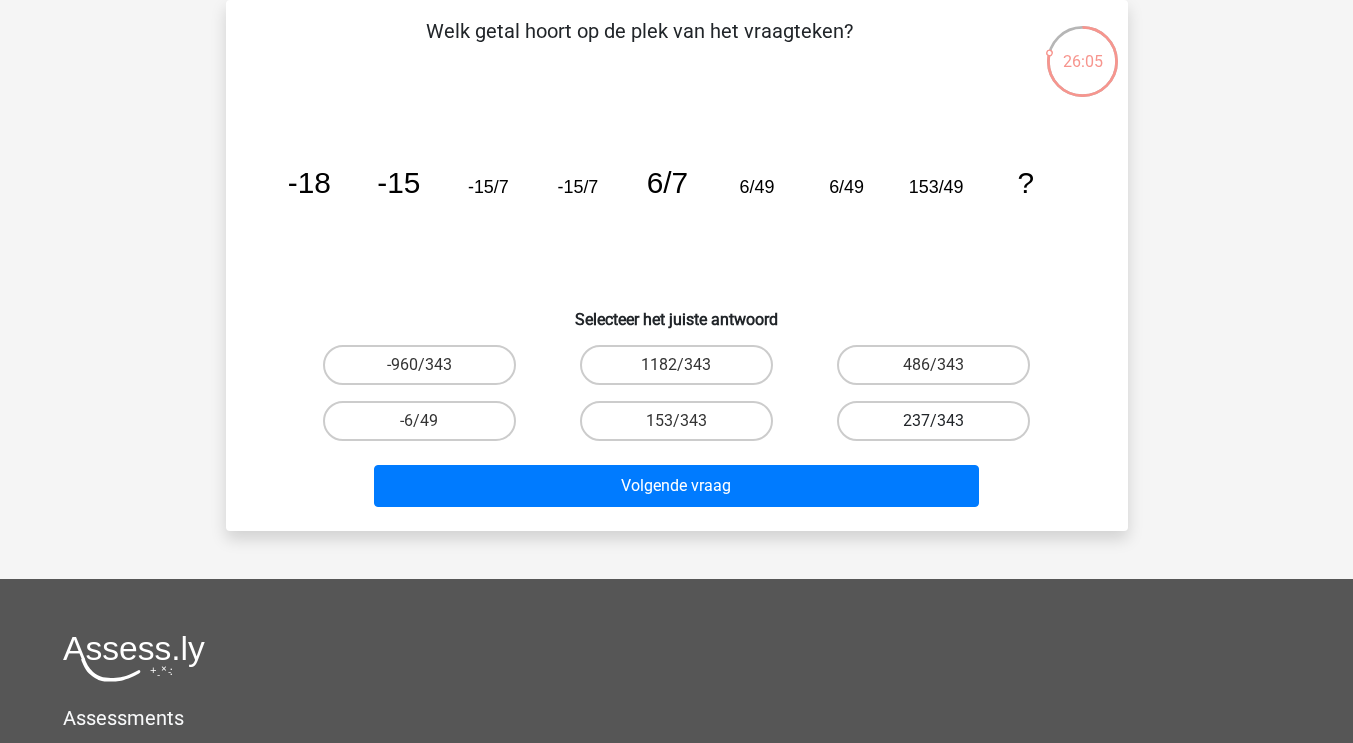 click on "237/343" at bounding box center [933, 421] 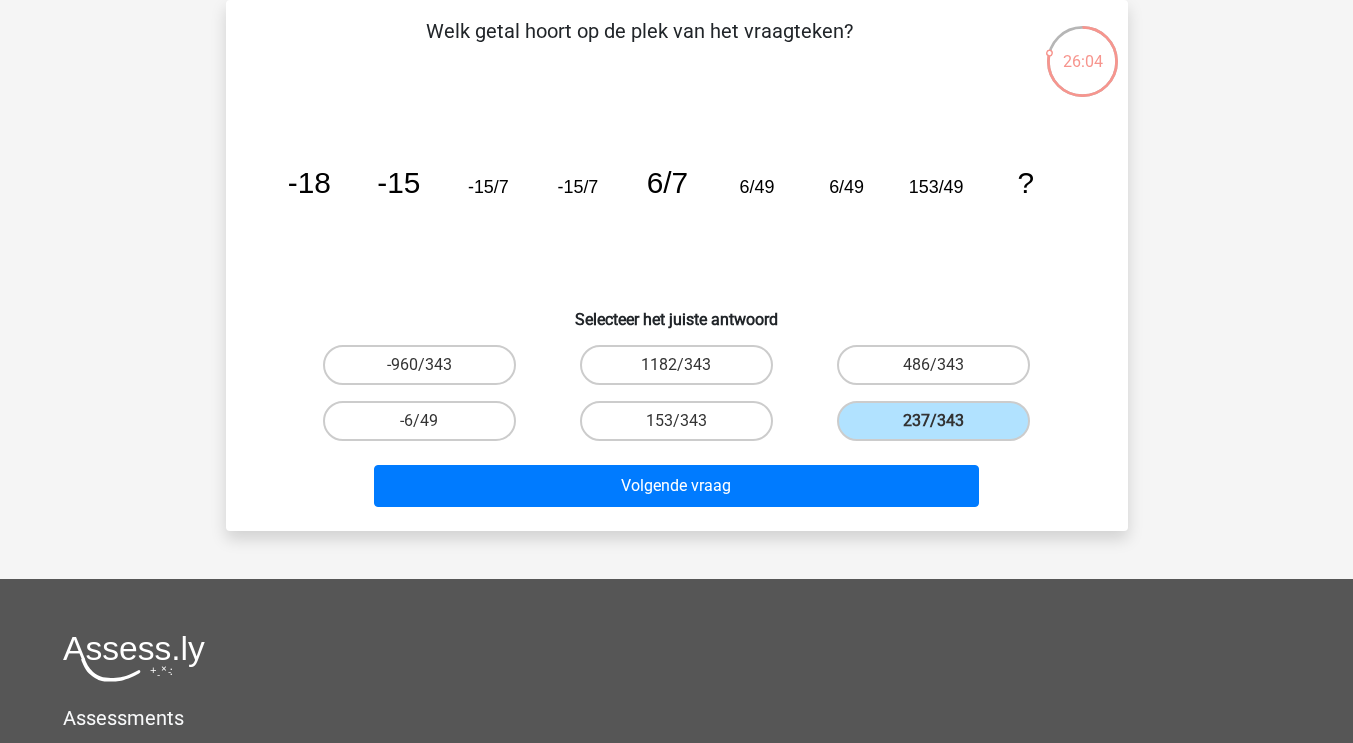 click on "Volgende vraag" at bounding box center [677, 482] 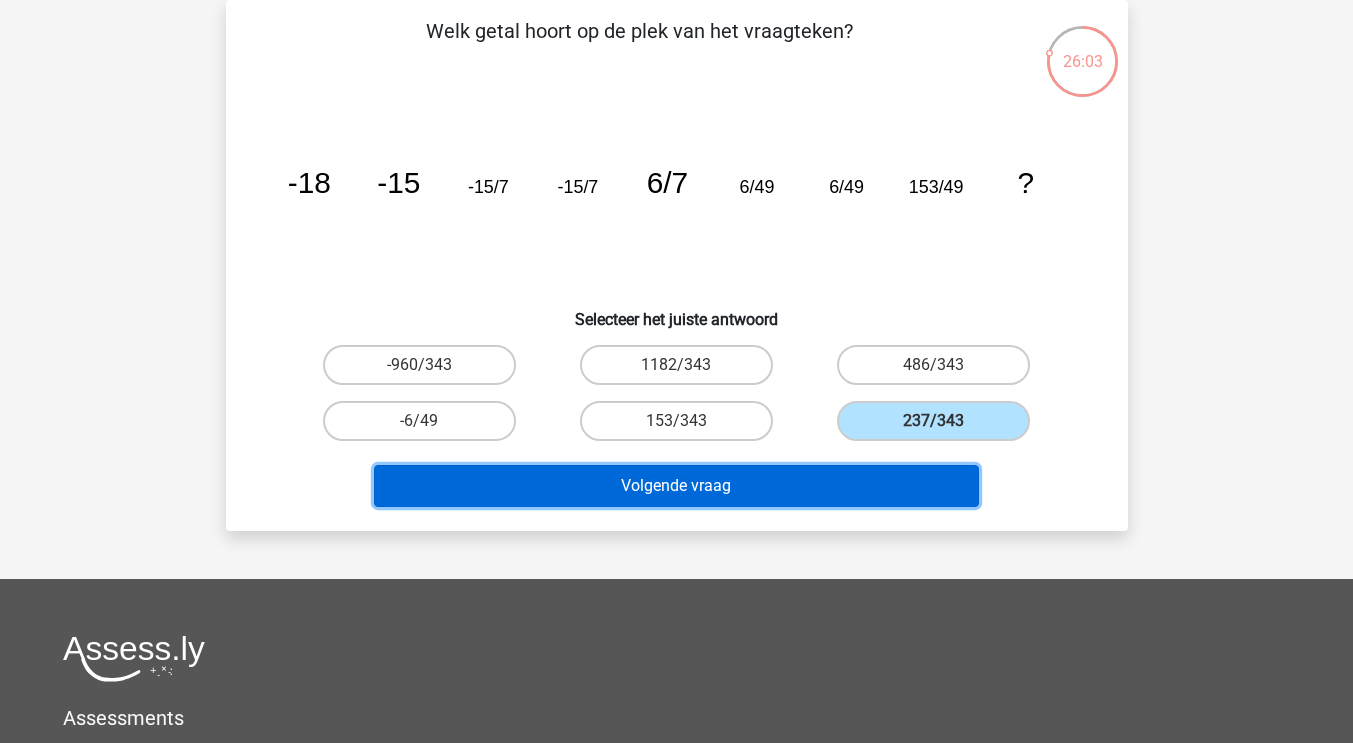 click on "Volgende vraag" at bounding box center [676, 486] 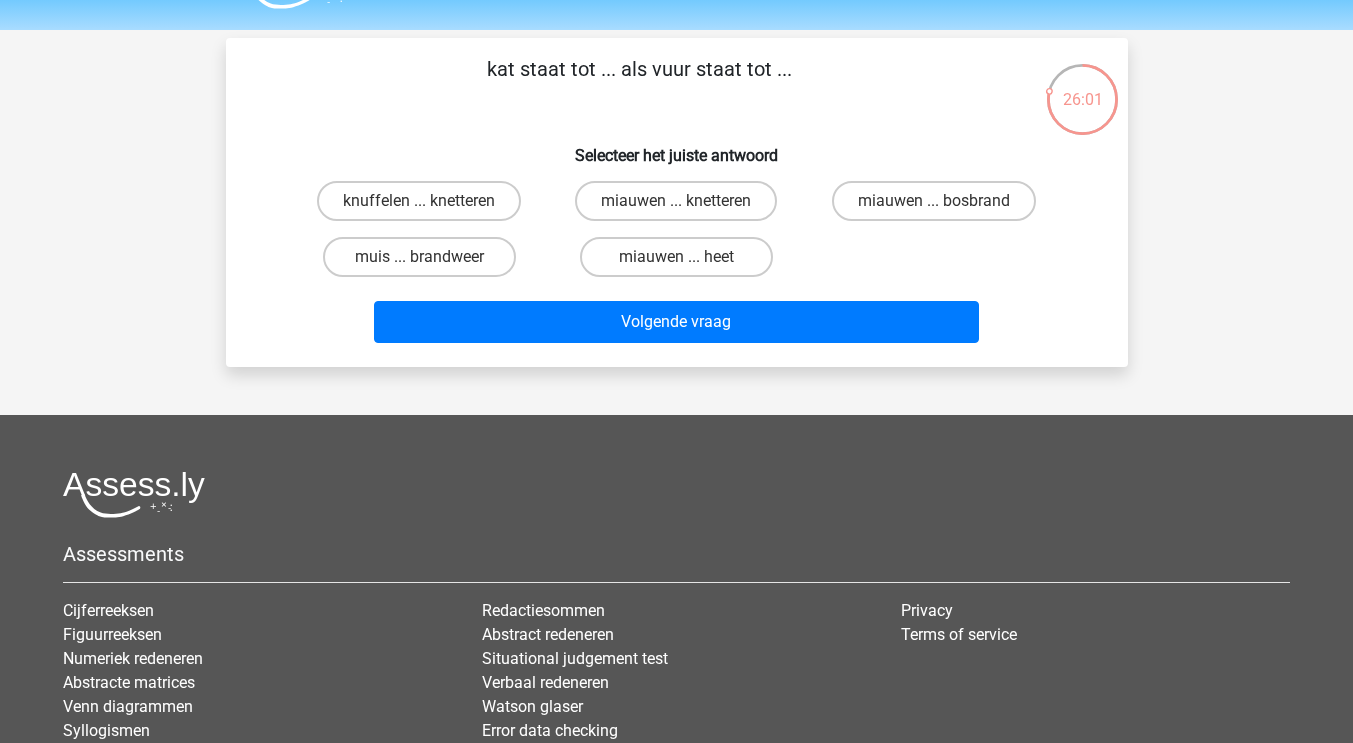 scroll, scrollTop: 51, scrollLeft: 0, axis: vertical 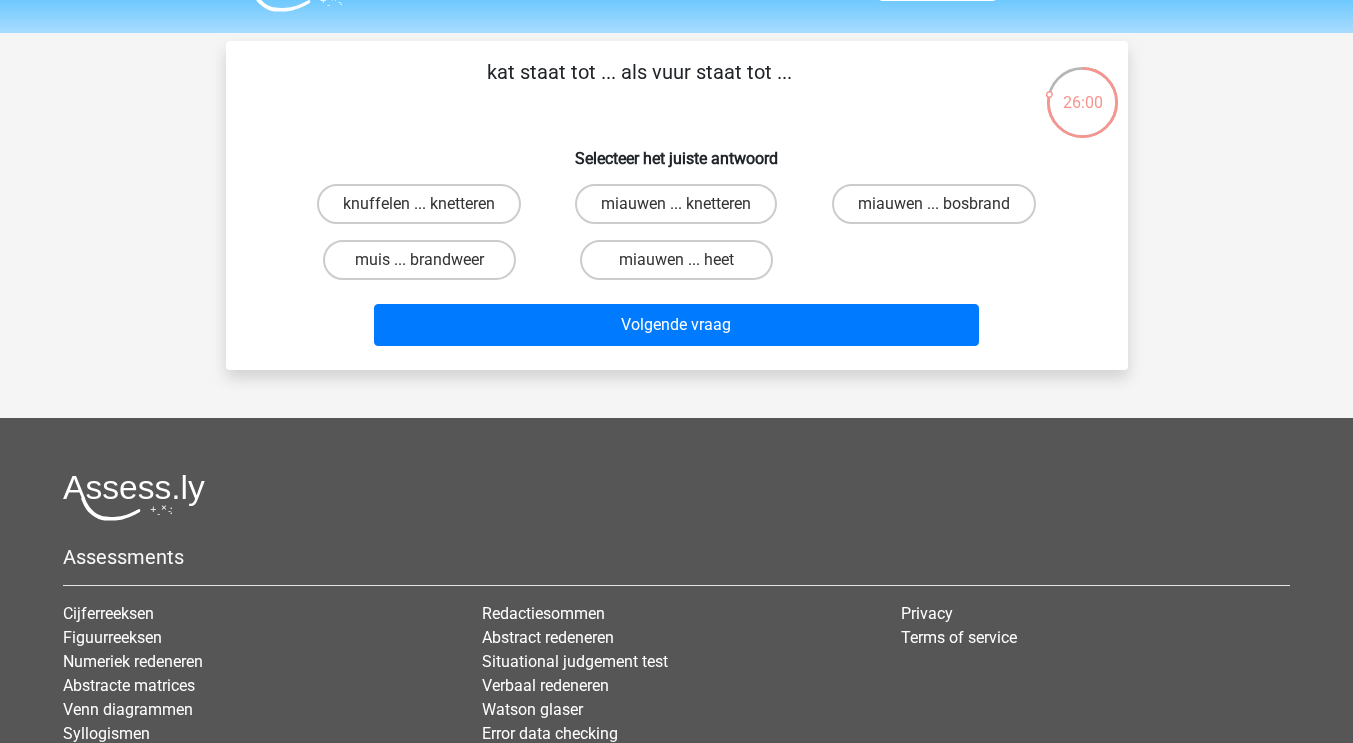 click on "knuffelen ... knetteren
miauwen ... knetteren
miauwen ... bosbrand
muis ... brandweer
miauwen ... heet" at bounding box center [677, 232] 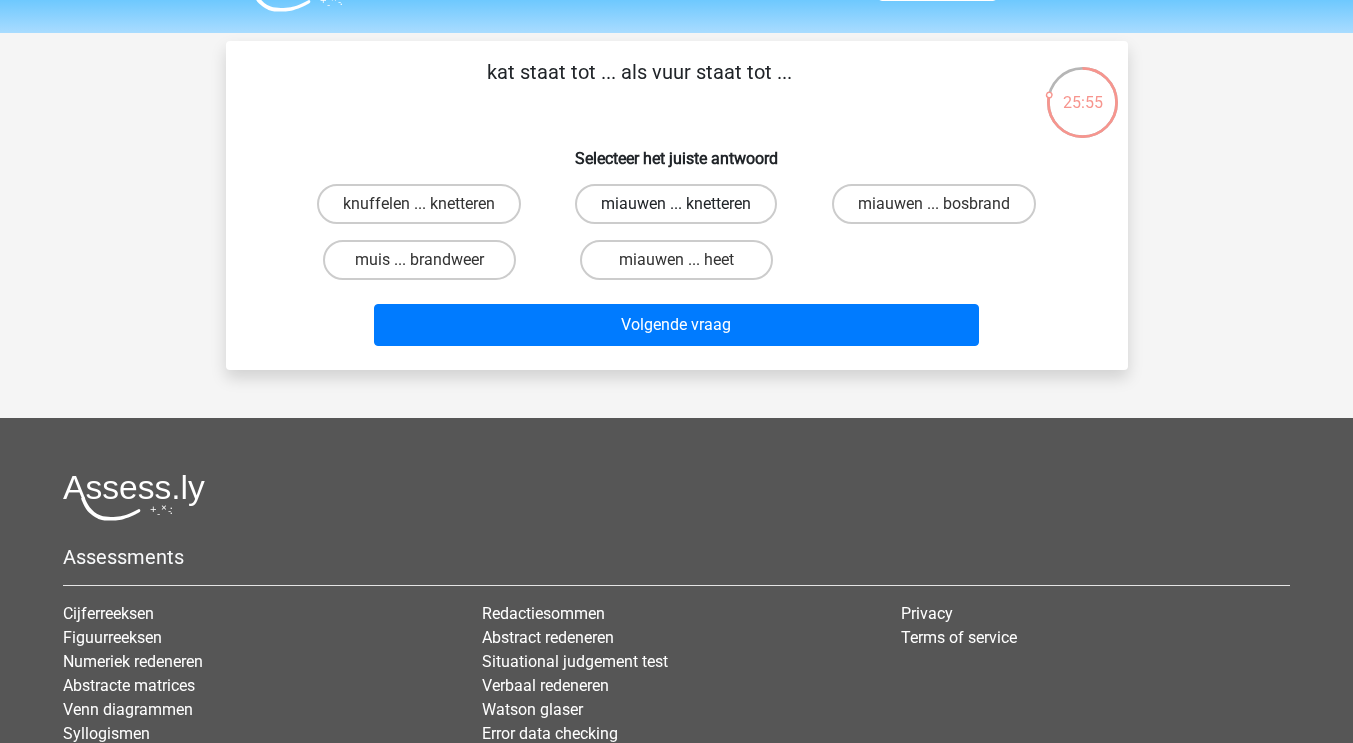 click on "miauwen ... knetteren" at bounding box center [676, 204] 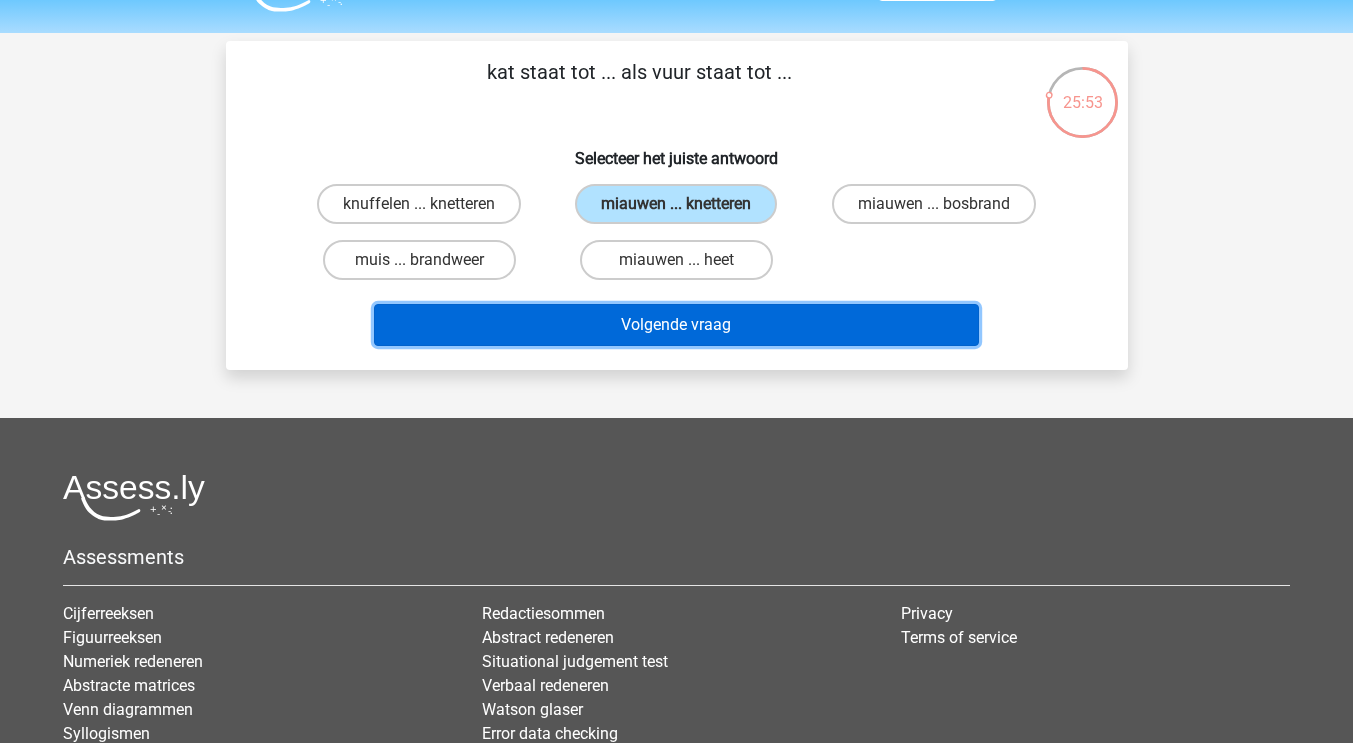 click on "Volgende vraag" at bounding box center (676, 325) 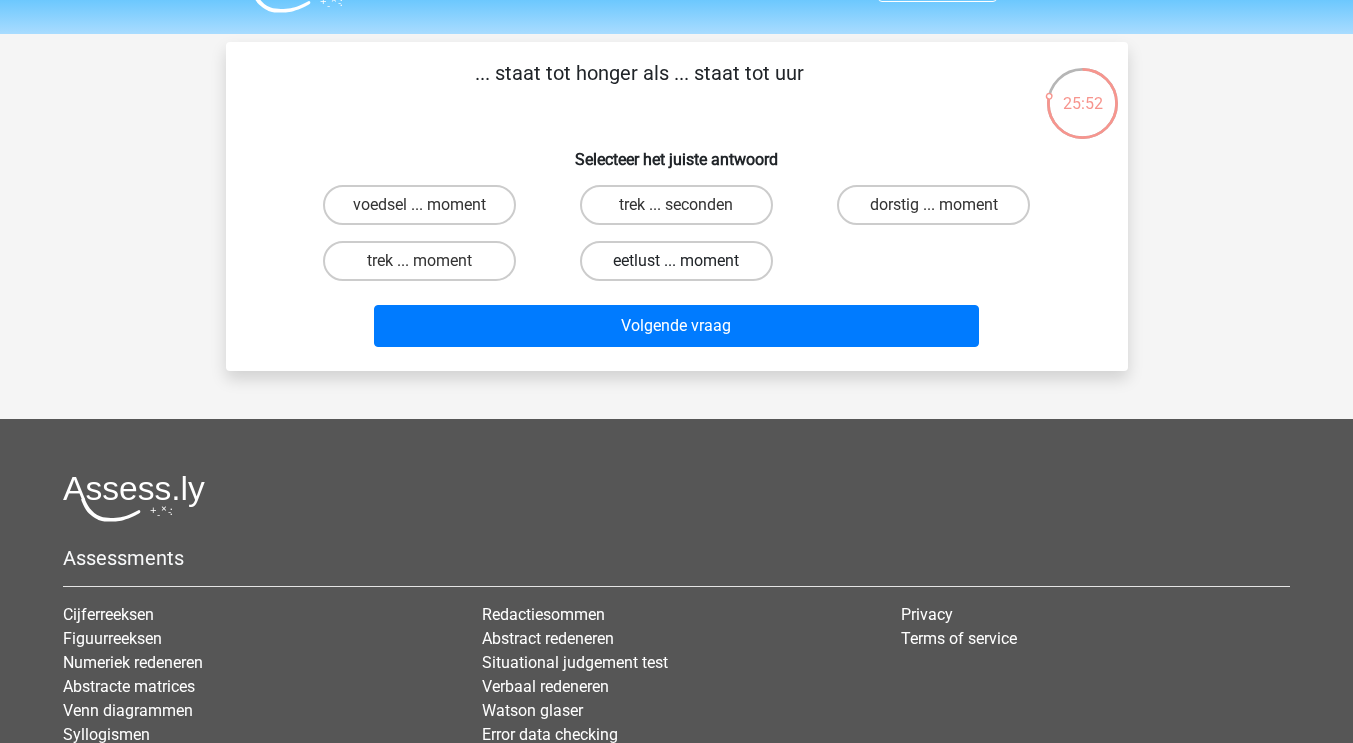 scroll, scrollTop: 46, scrollLeft: 0, axis: vertical 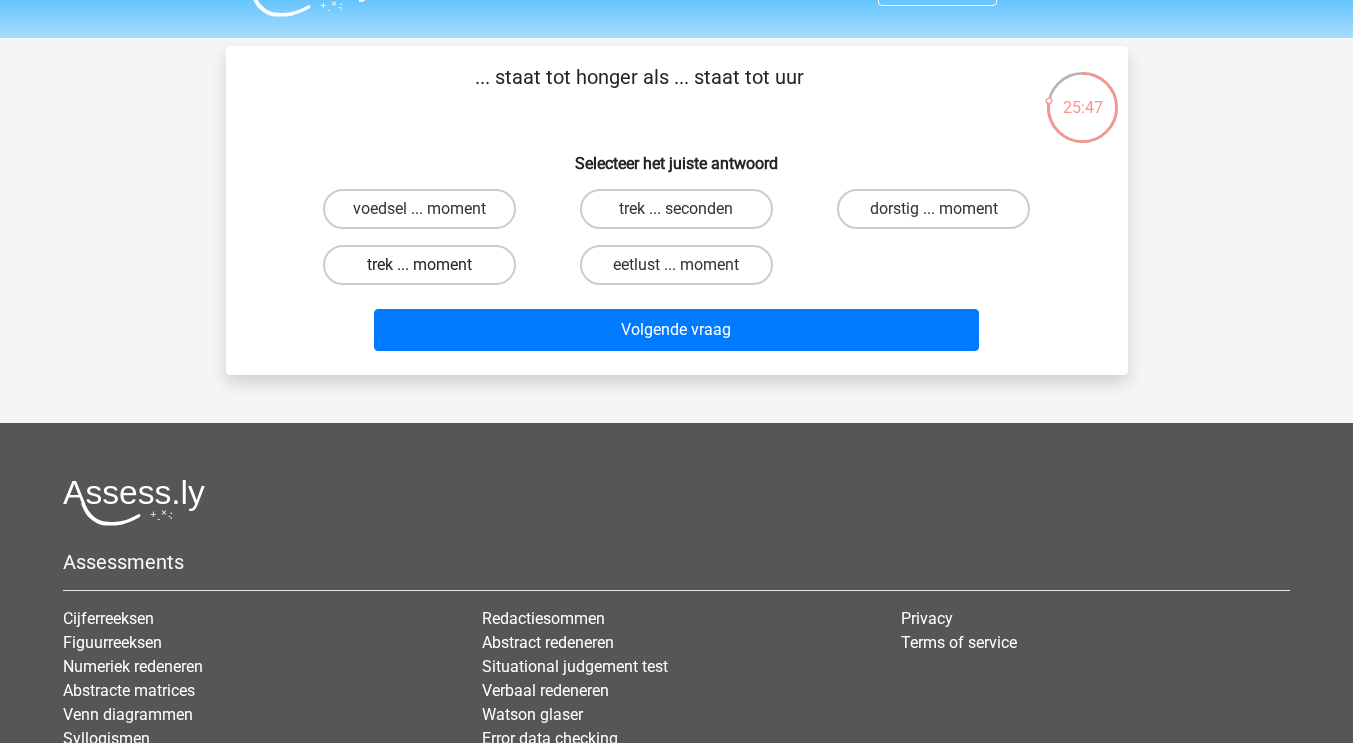 click on "trek ... moment" at bounding box center [419, 265] 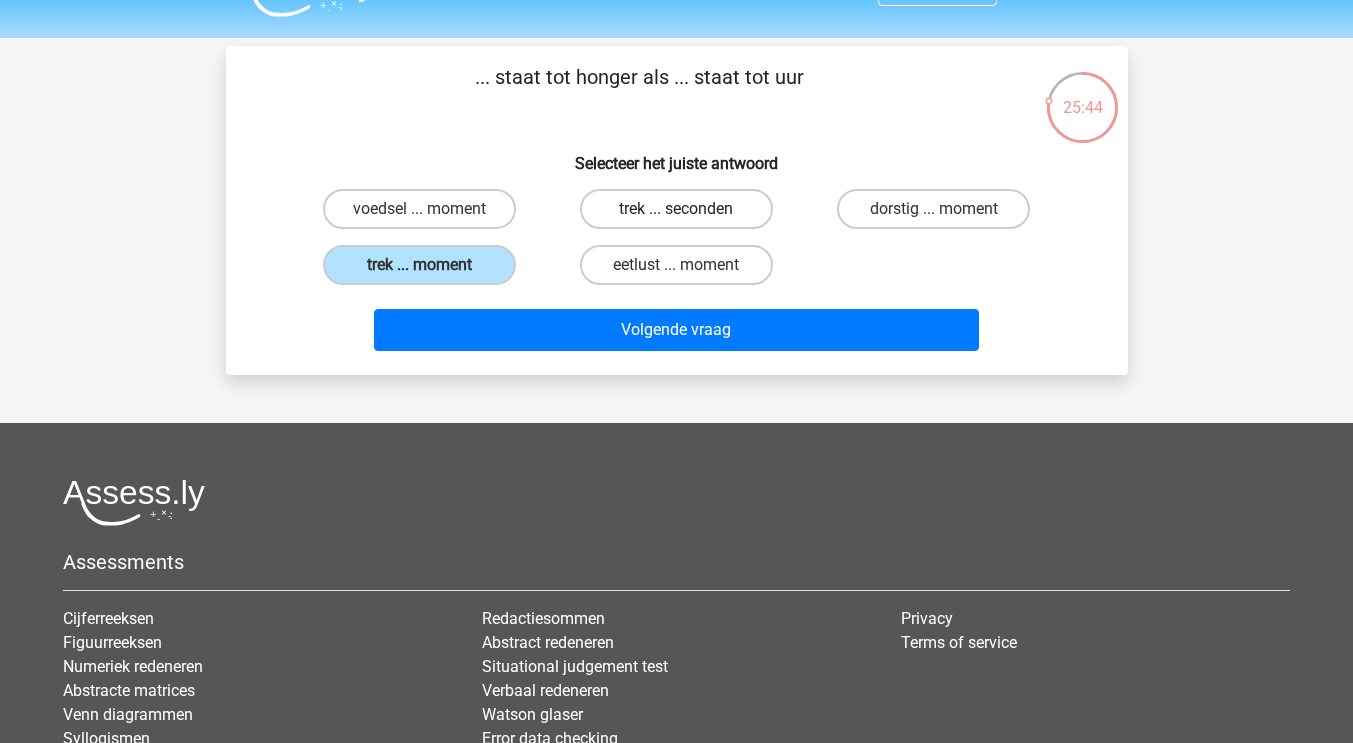 click on "trek ... seconden" at bounding box center [676, 209] 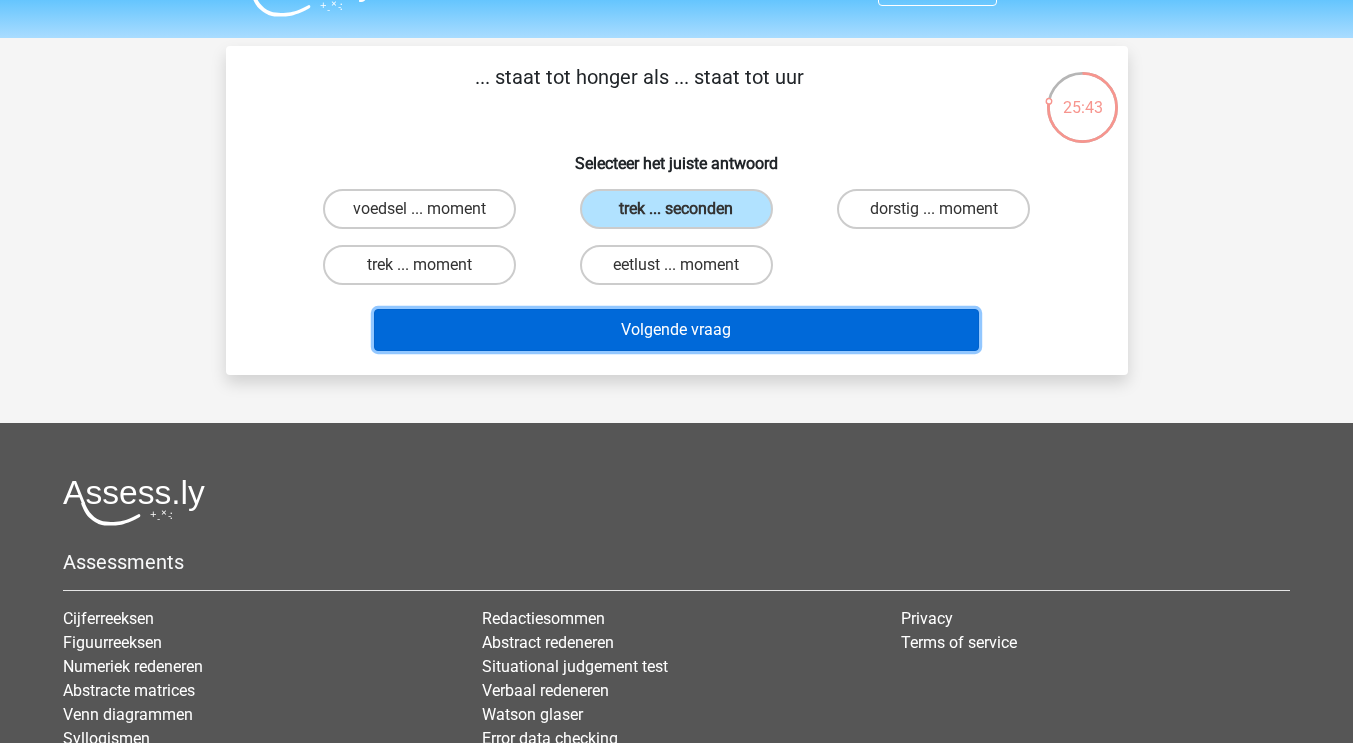 click on "Volgende vraag" at bounding box center [676, 330] 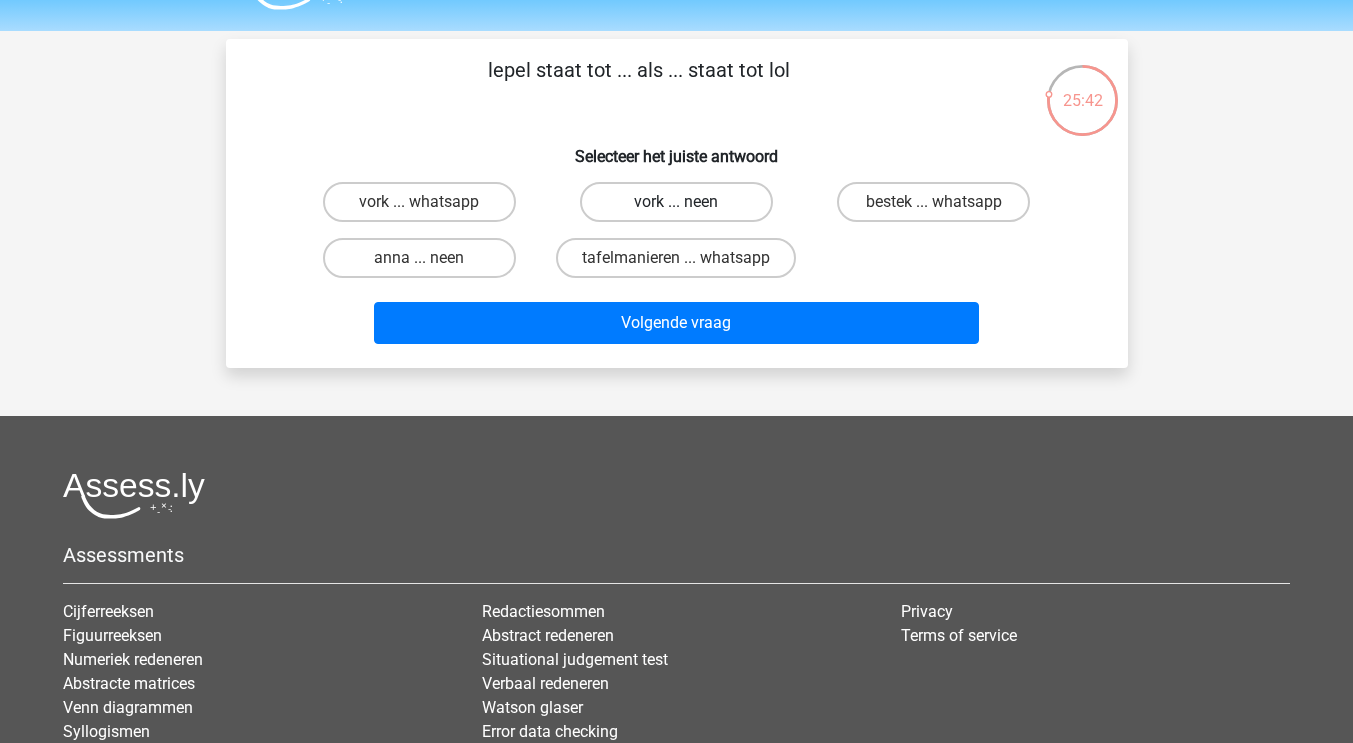 scroll, scrollTop: 47, scrollLeft: 0, axis: vertical 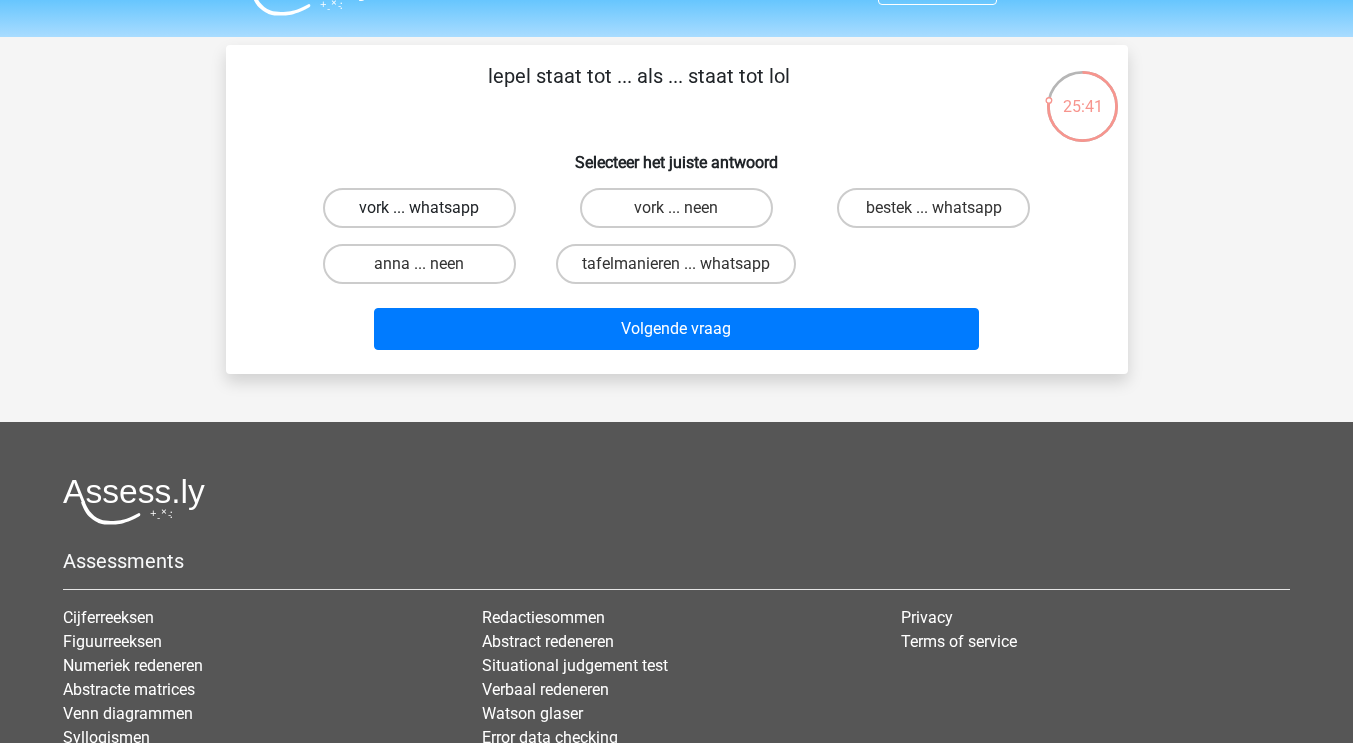 click on "vork ... whatsapp" at bounding box center [419, 208] 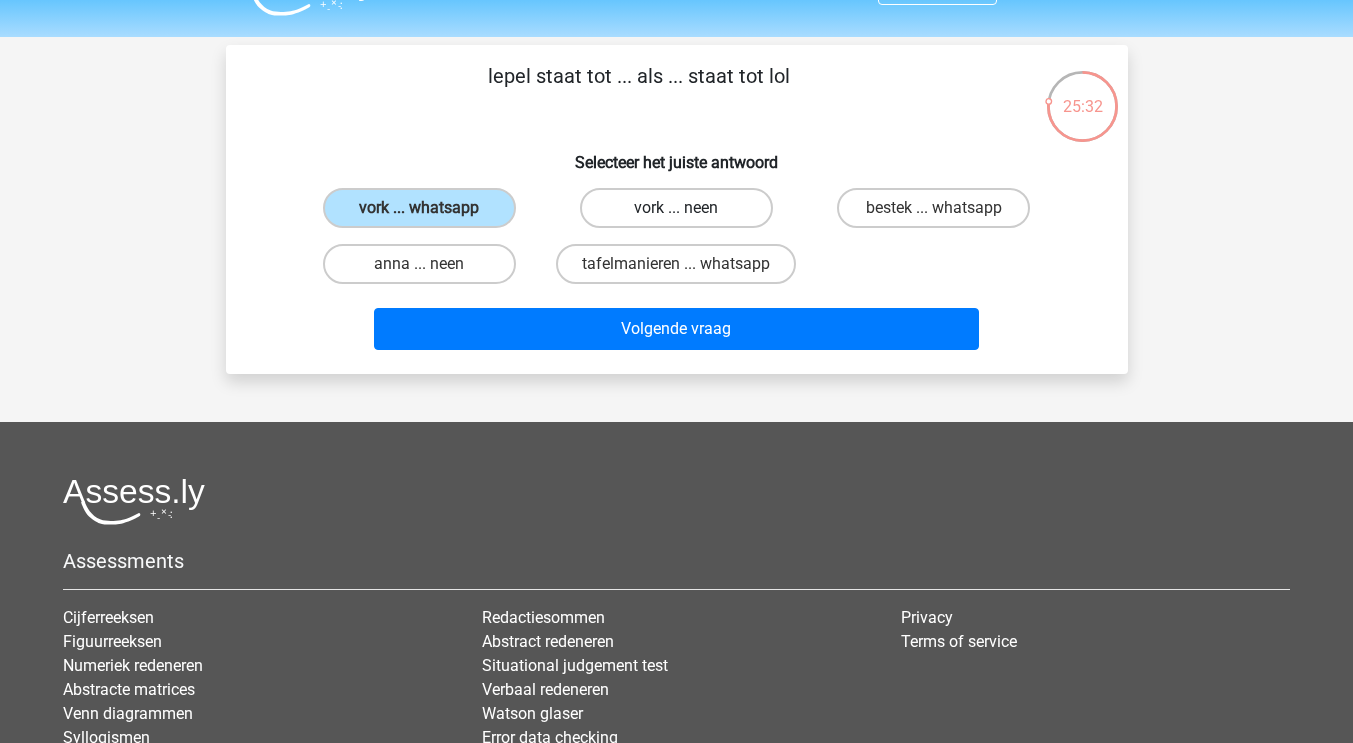 click on "vork ... neen" at bounding box center [676, 208] 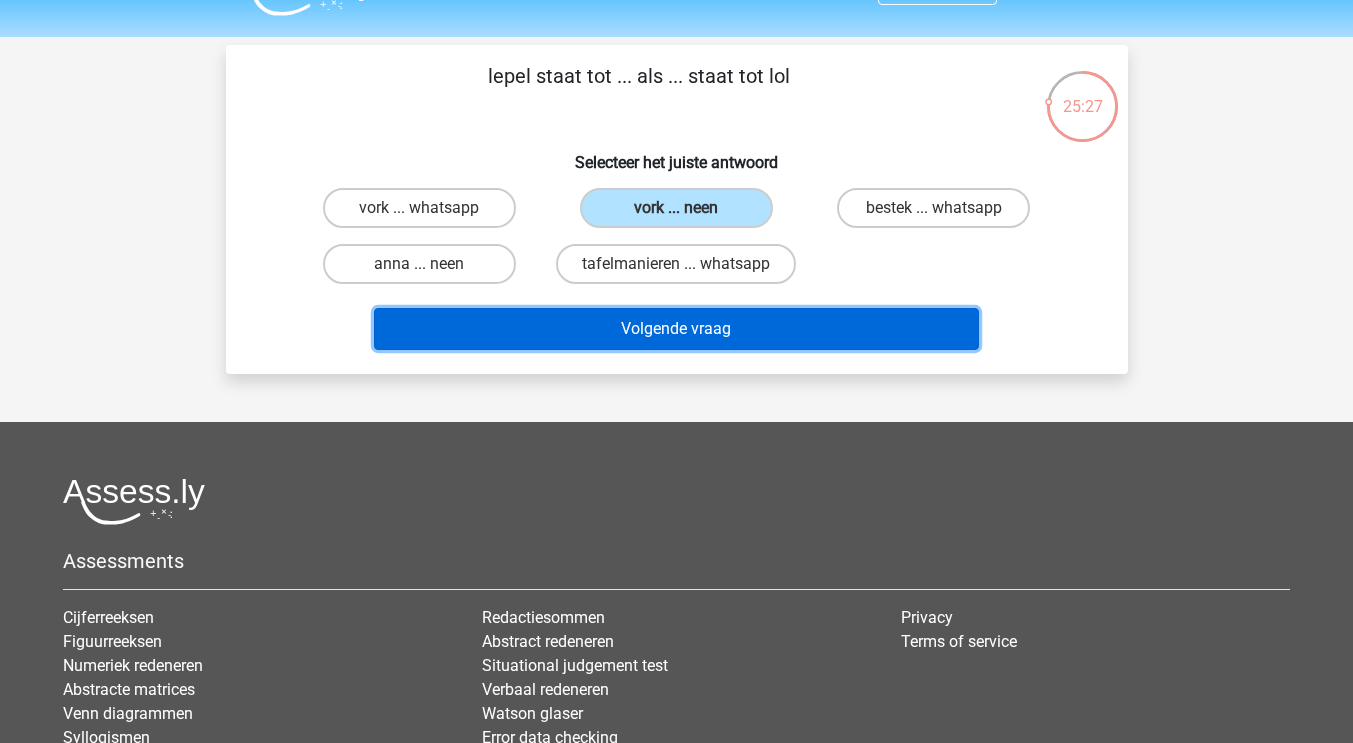 click on "Volgende vraag" at bounding box center [676, 329] 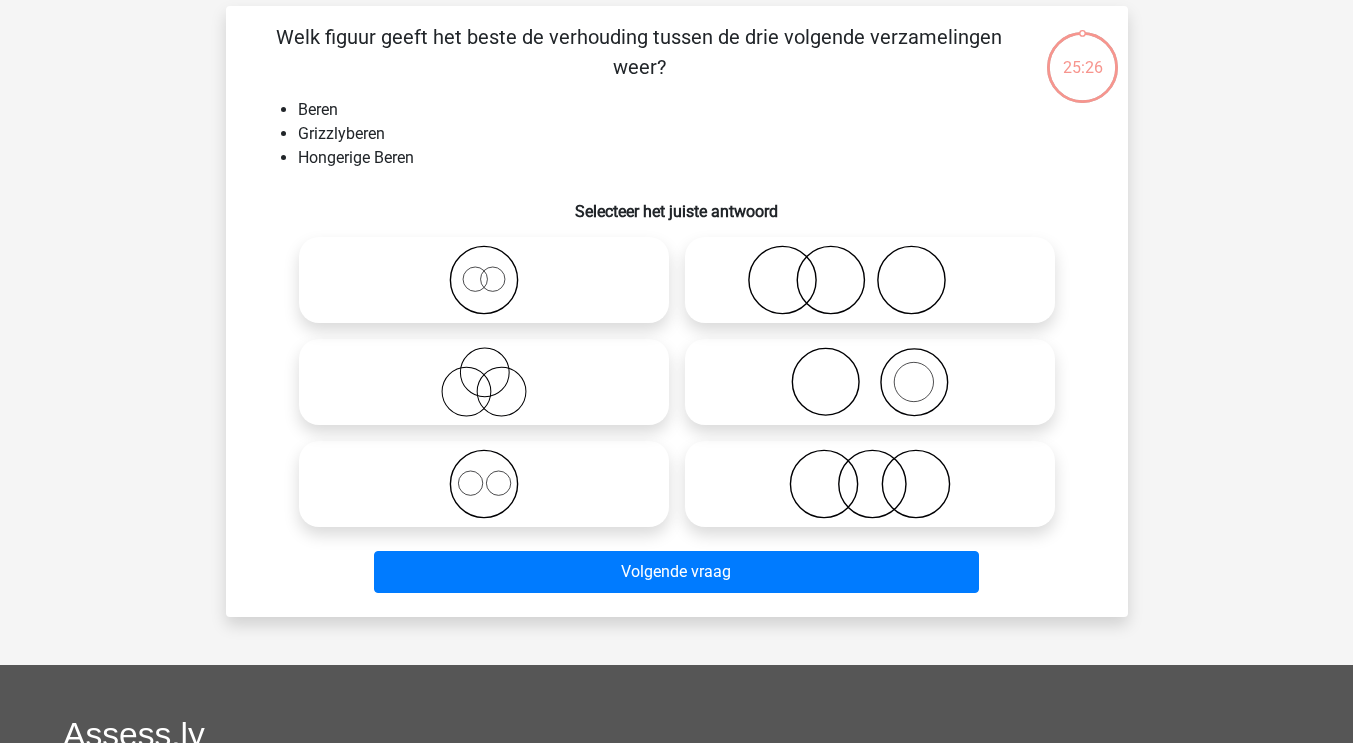 scroll, scrollTop: 92, scrollLeft: 0, axis: vertical 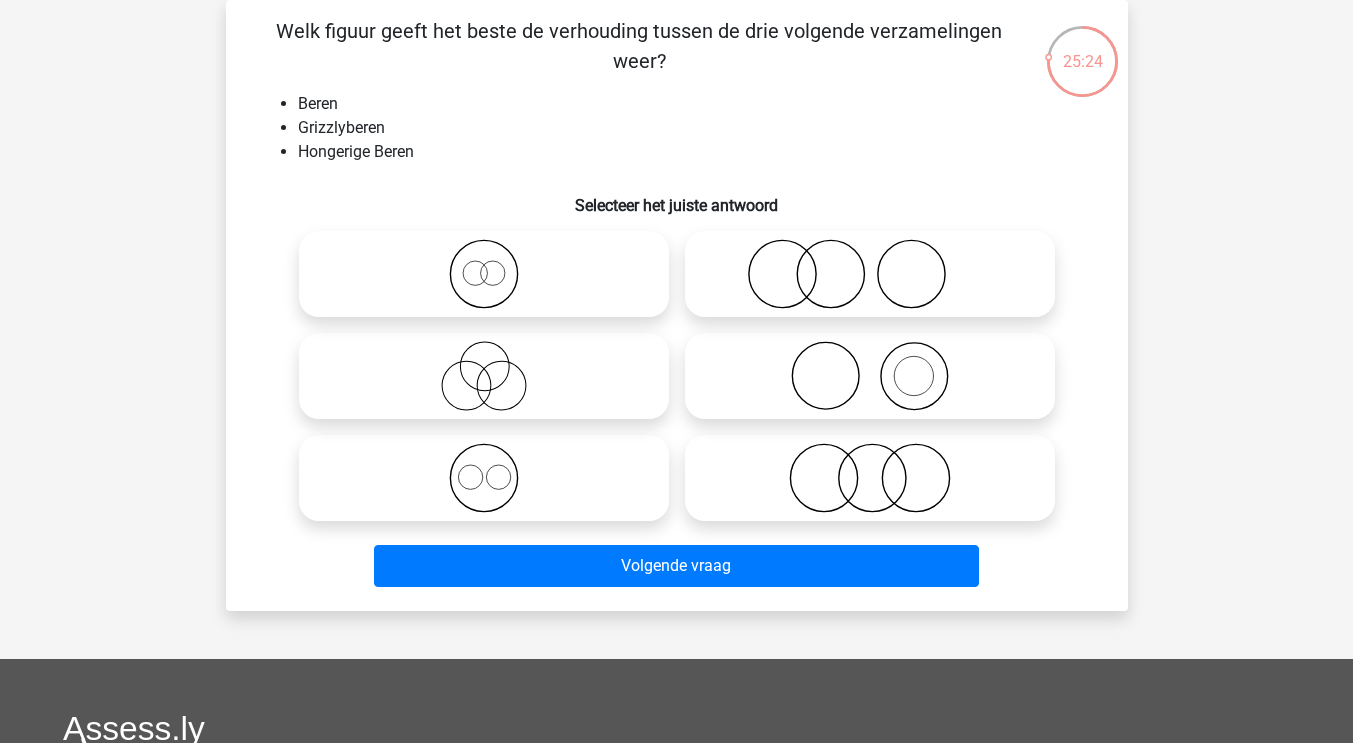 click at bounding box center (484, 274) 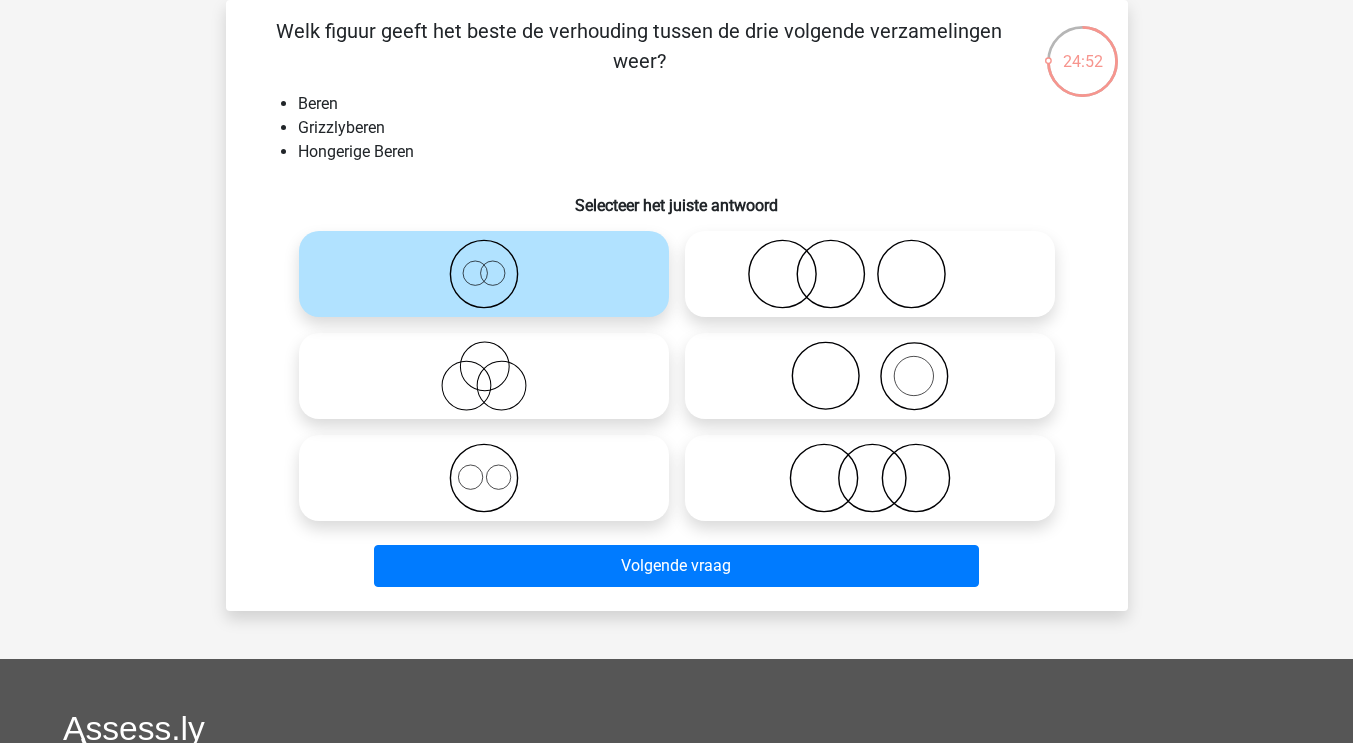 click on "Volgende vraag" at bounding box center [677, 570] 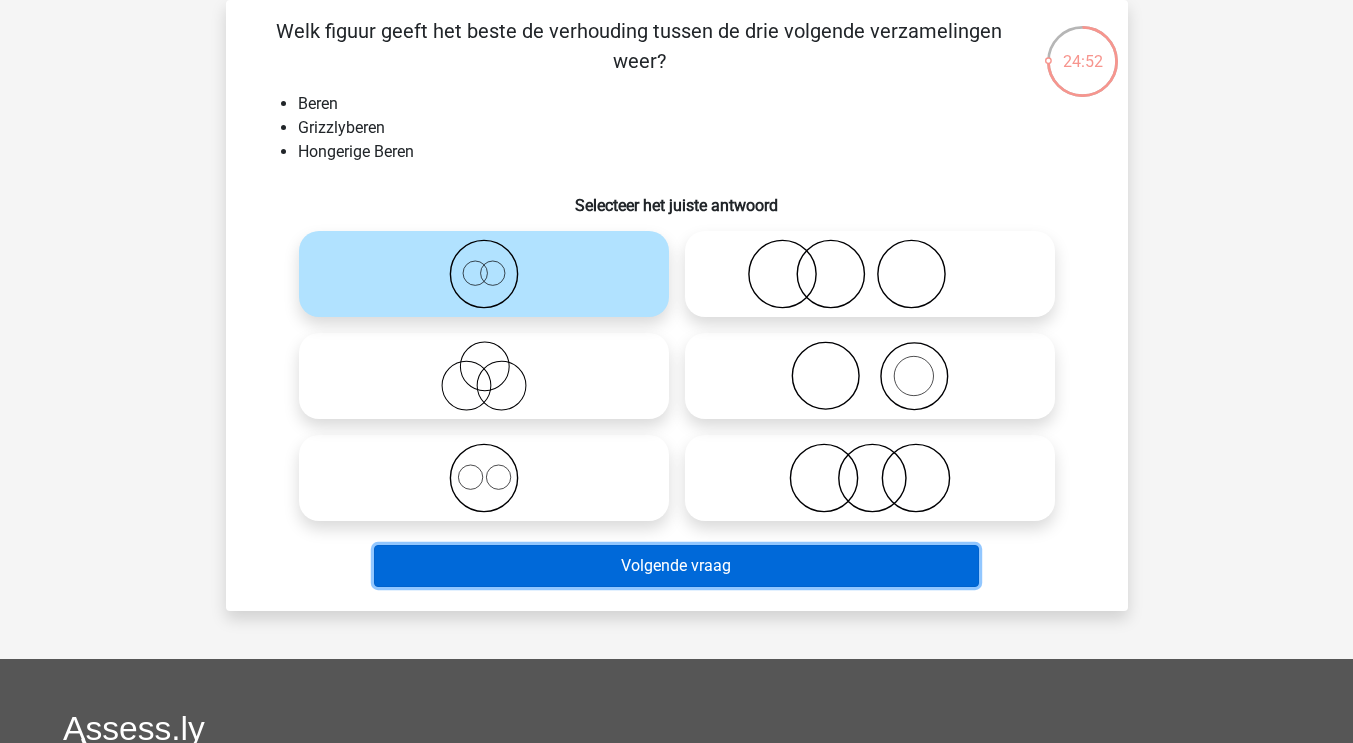 click on "Volgende vraag" at bounding box center [676, 566] 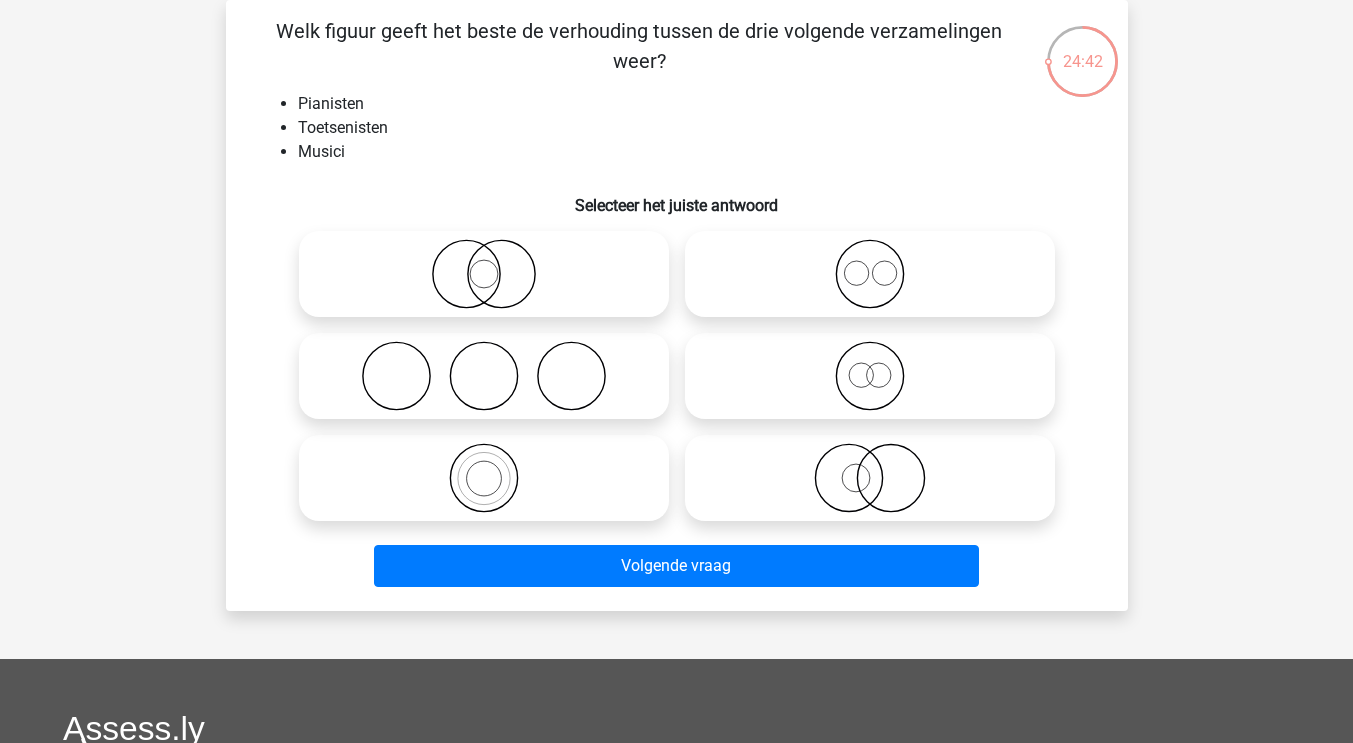 click 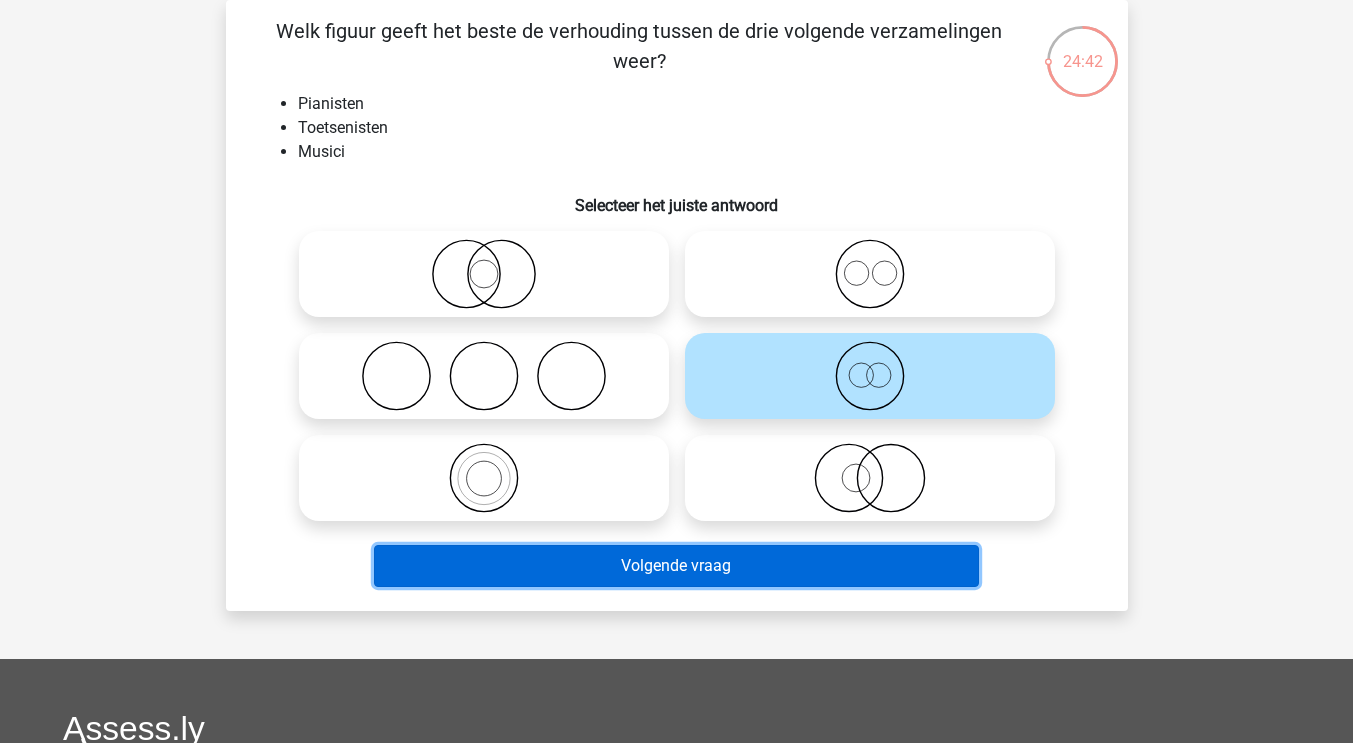 click on "Volgende vraag" at bounding box center [676, 566] 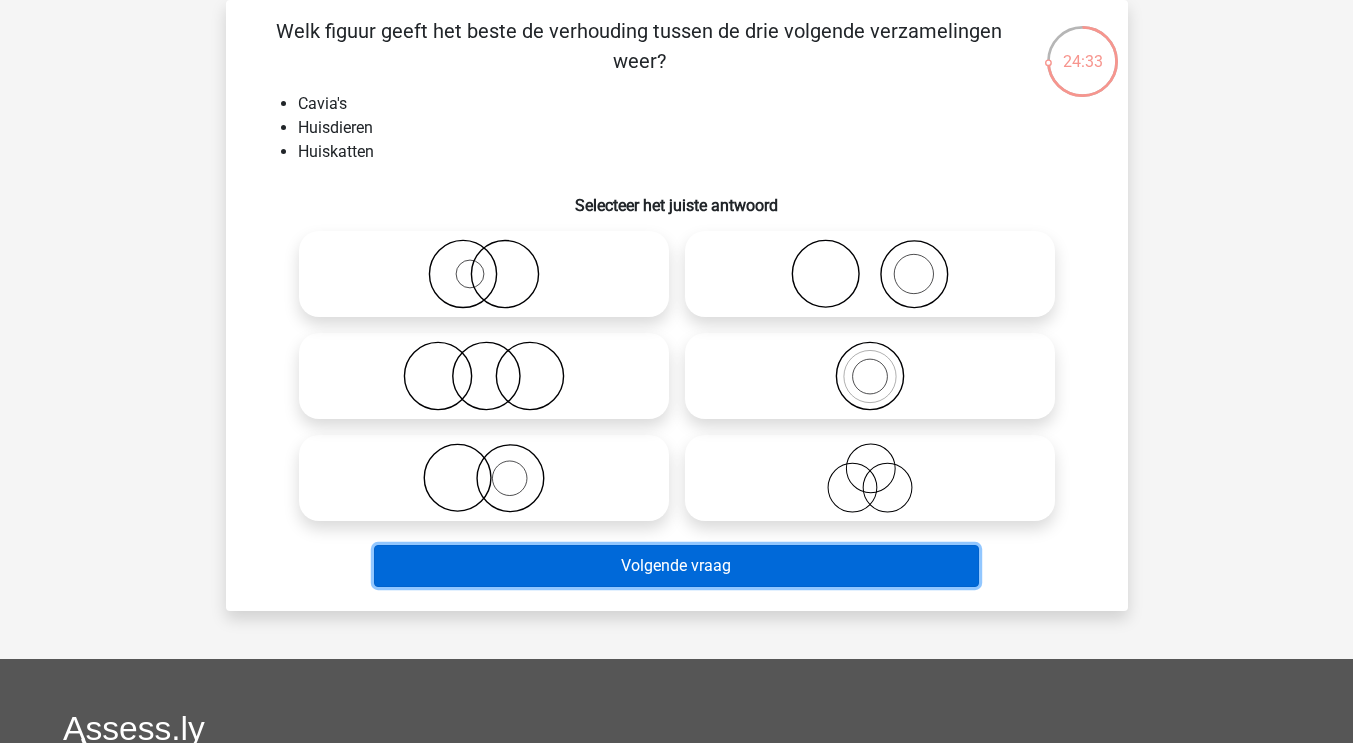 click on "Volgende vraag" at bounding box center (676, 566) 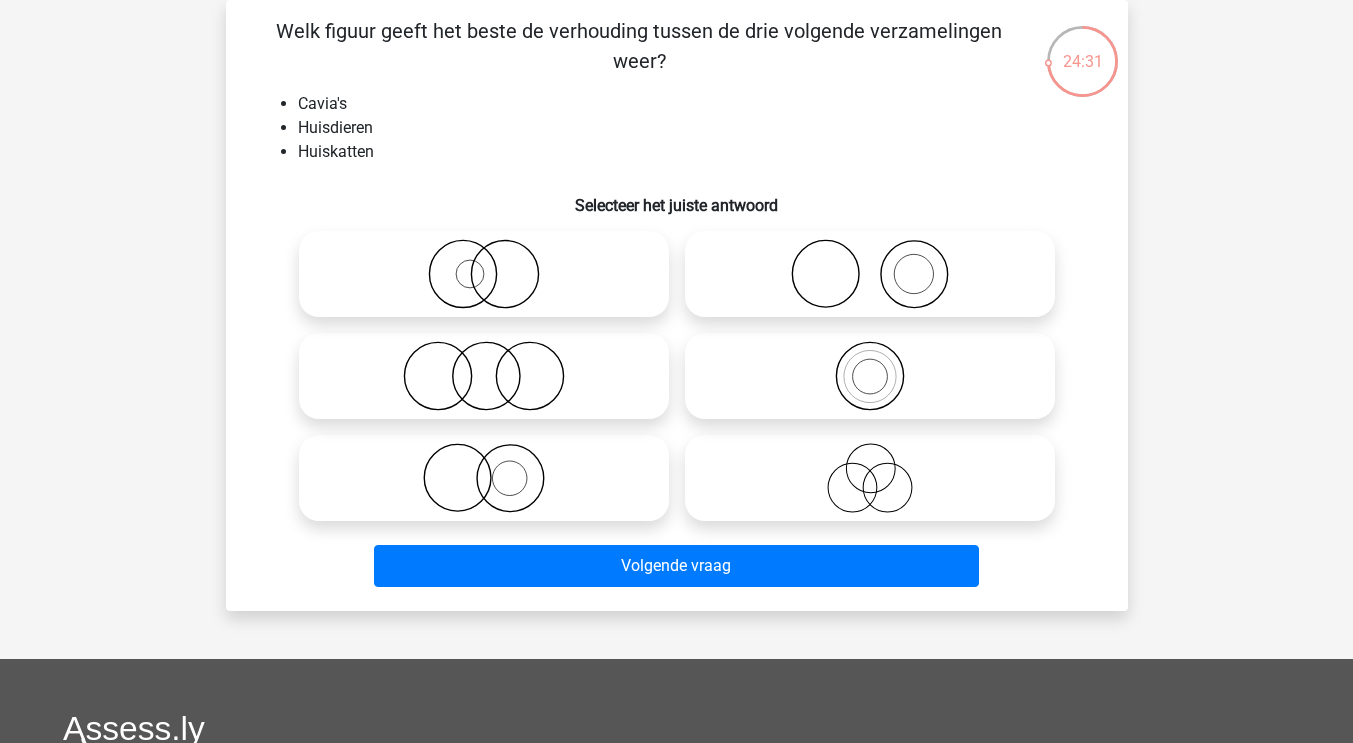 click at bounding box center (490, 257) 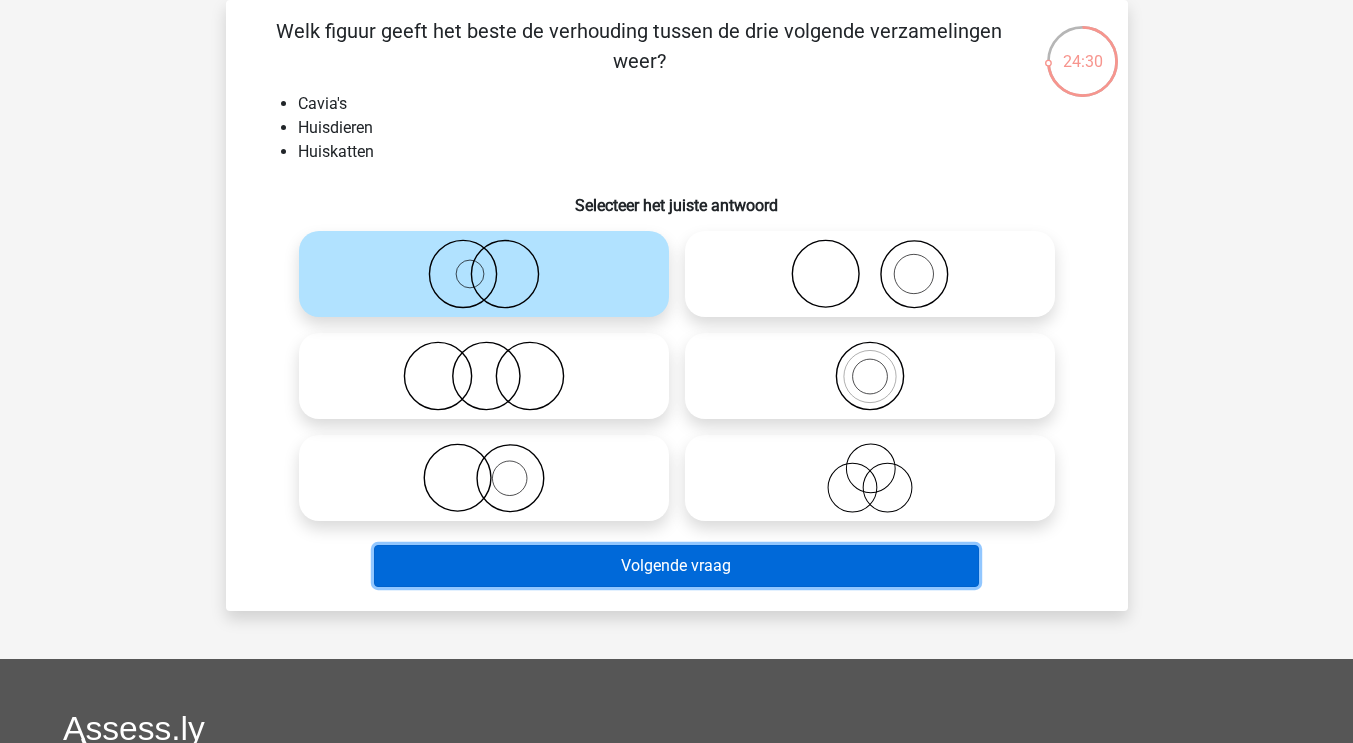 click on "Volgende vraag" at bounding box center [676, 566] 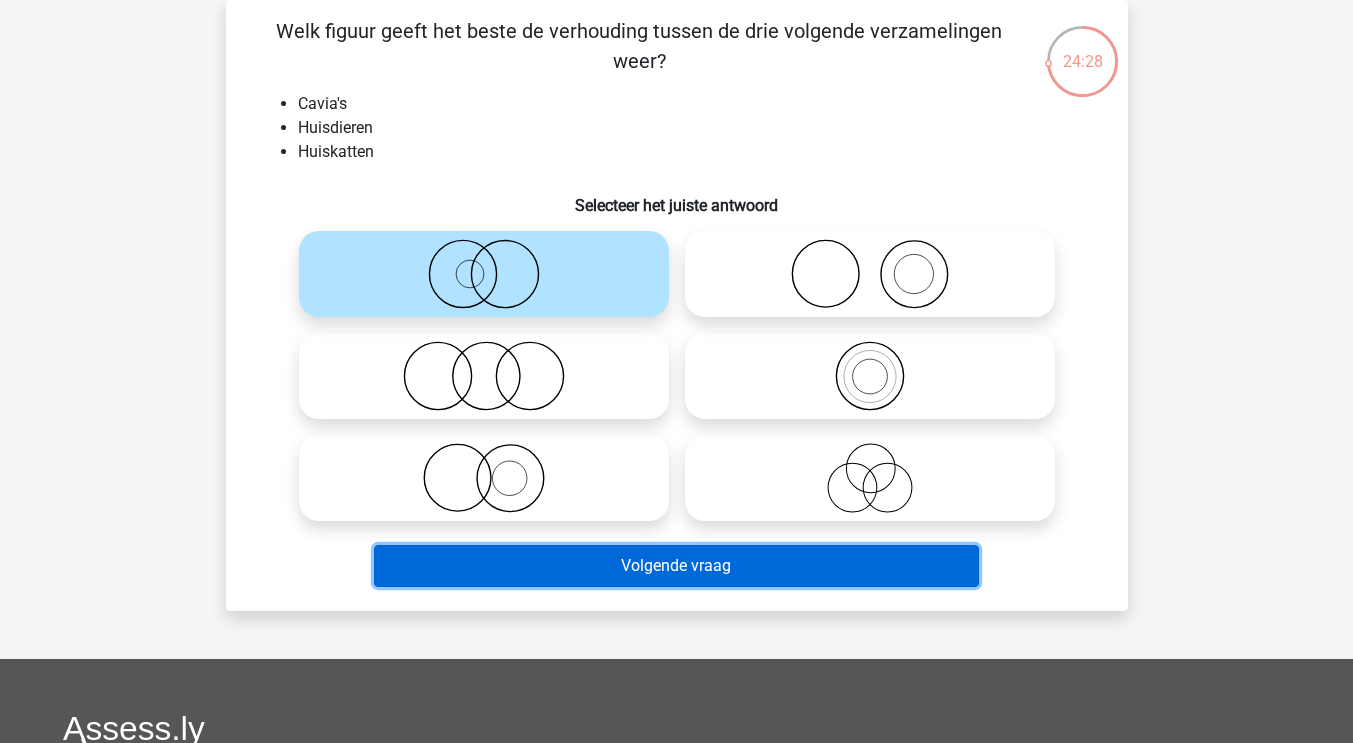 click on "Volgende vraag" at bounding box center (676, 566) 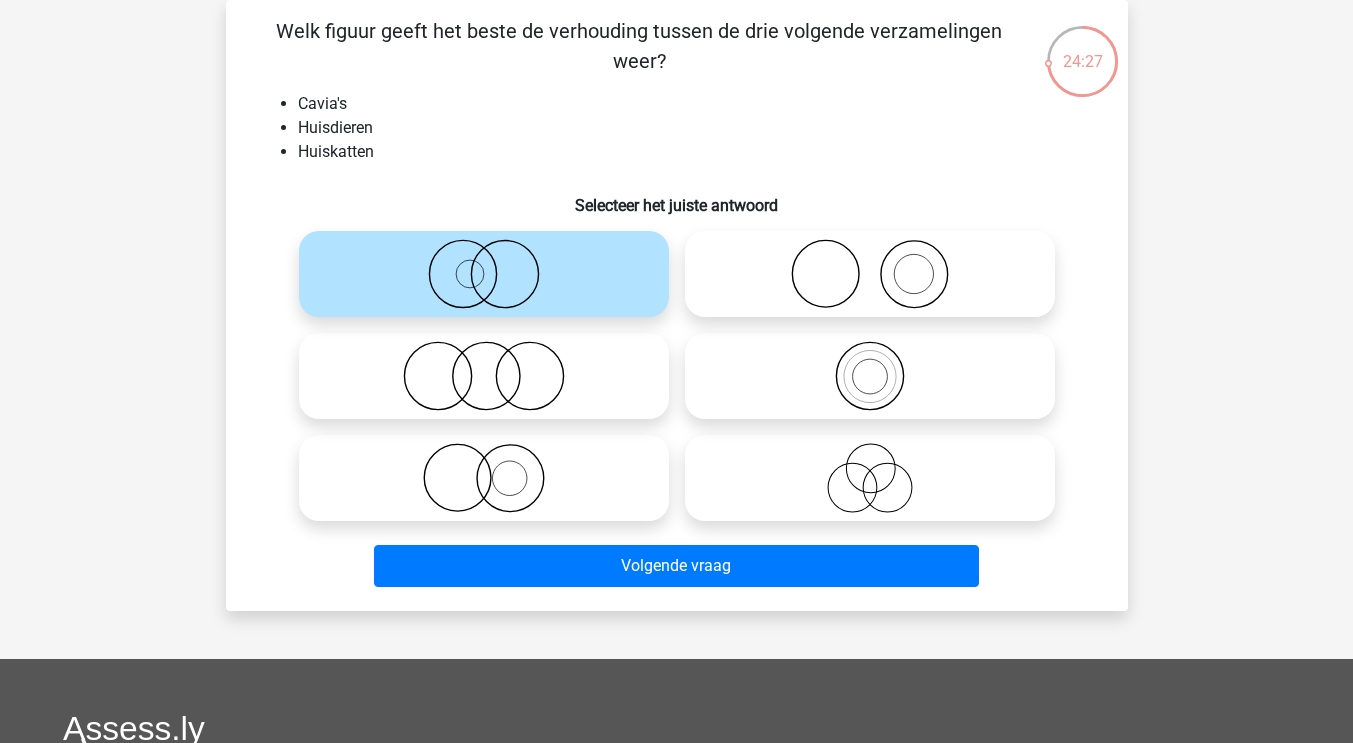 click at bounding box center (484, 274) 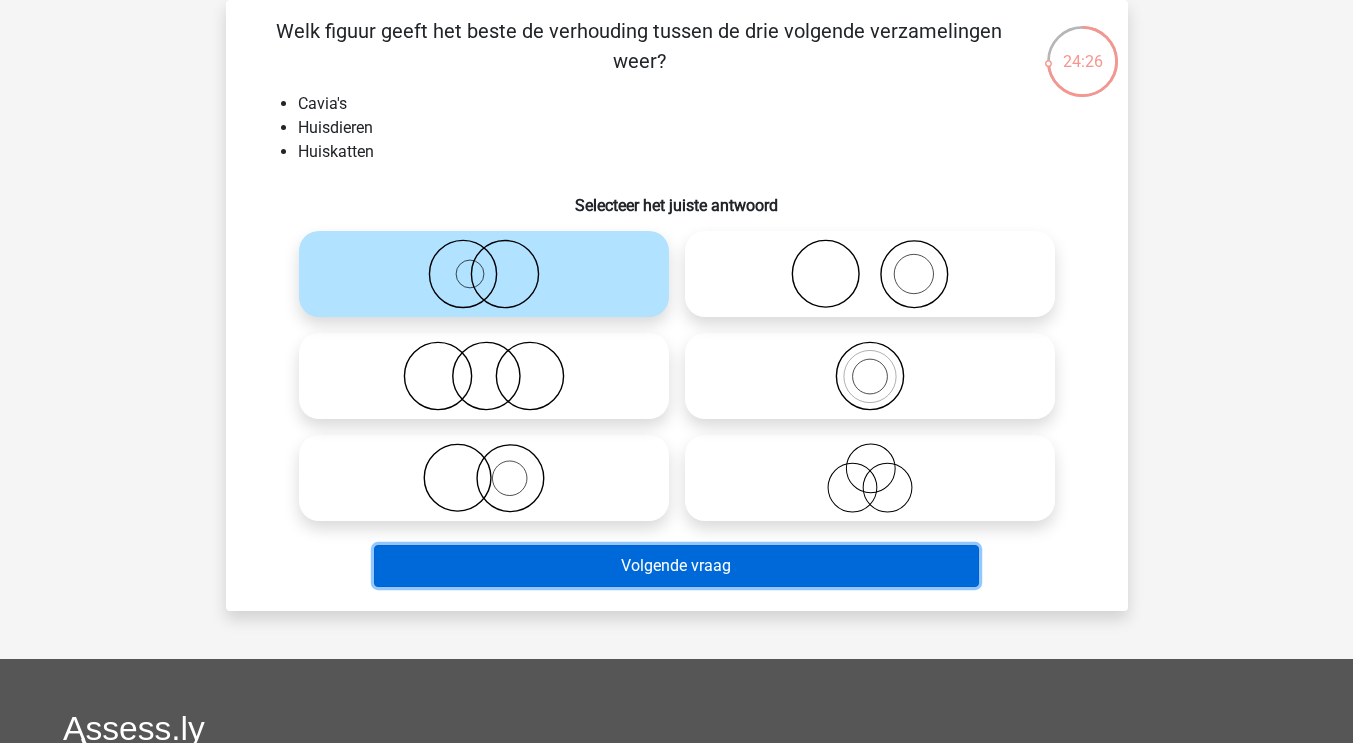 click on "Volgende vraag" at bounding box center (676, 566) 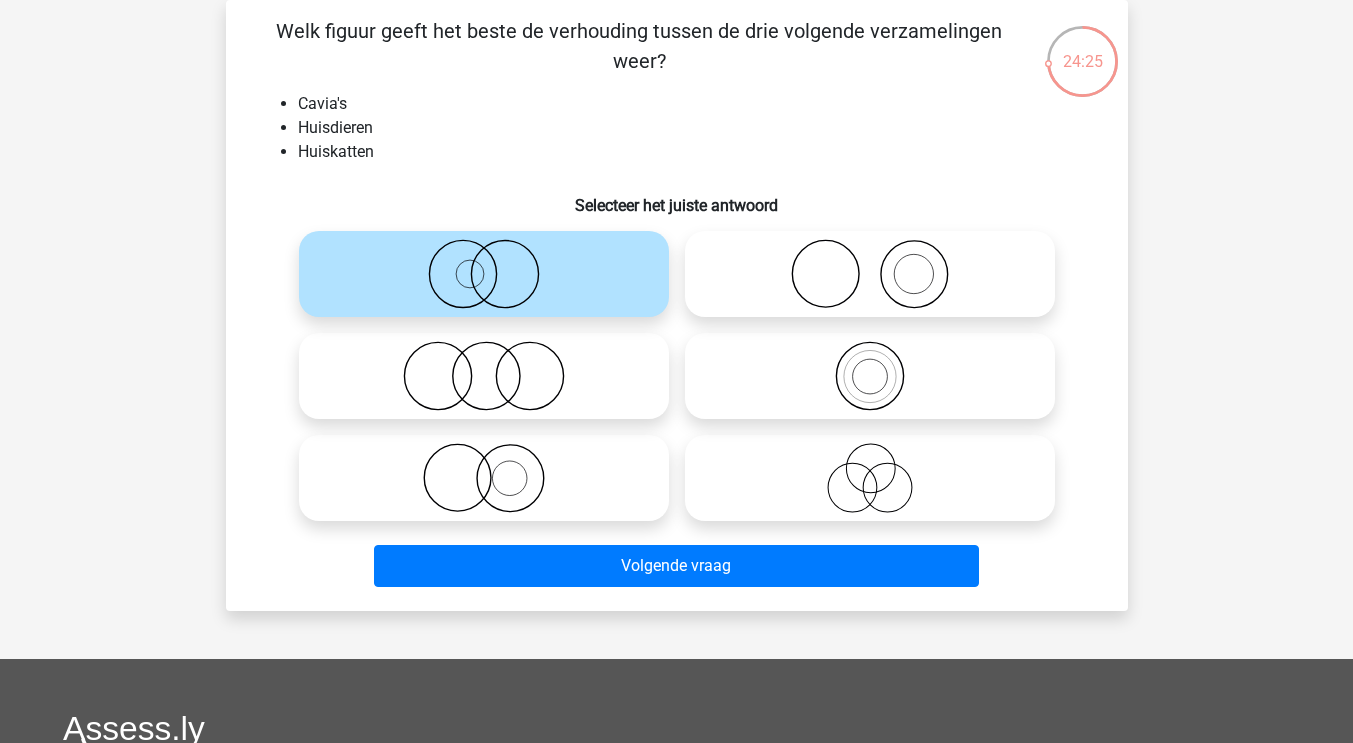 click 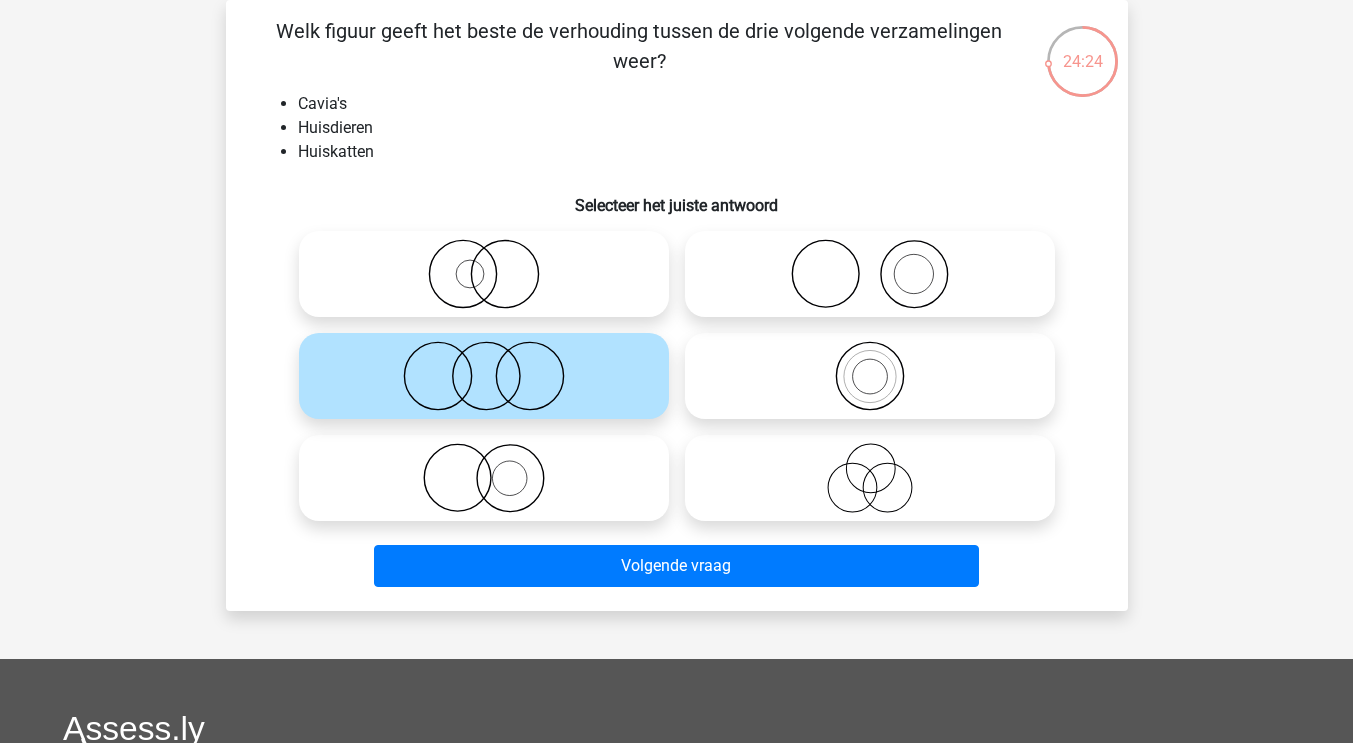 click 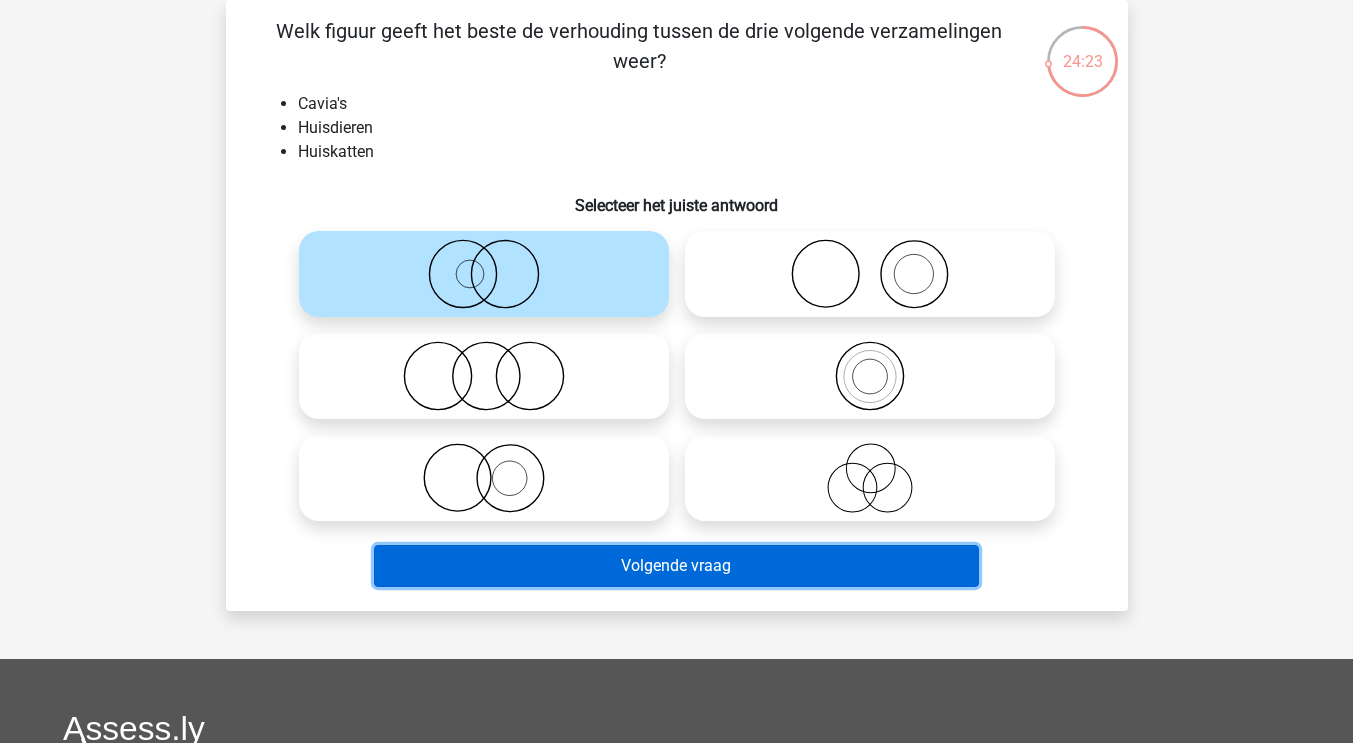 click on "Volgende vraag" at bounding box center (676, 566) 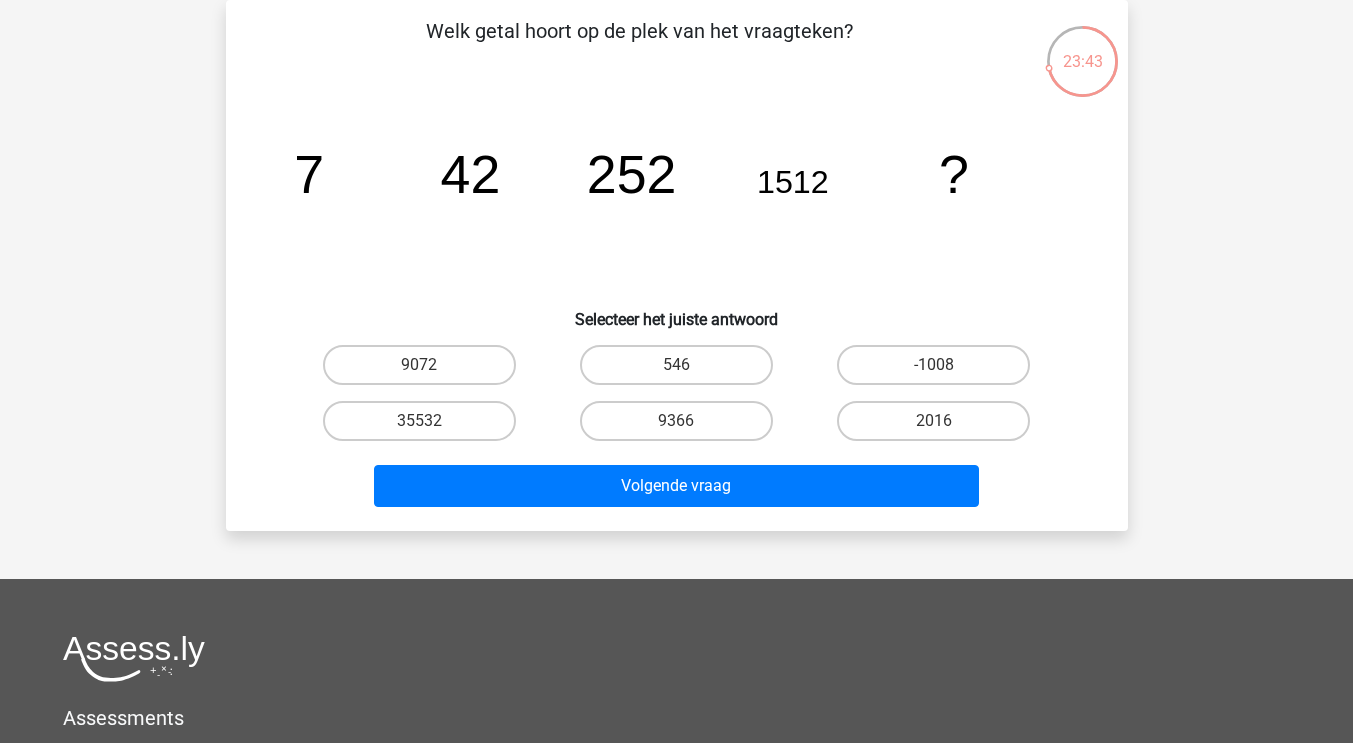 click on "9072" at bounding box center [425, 371] 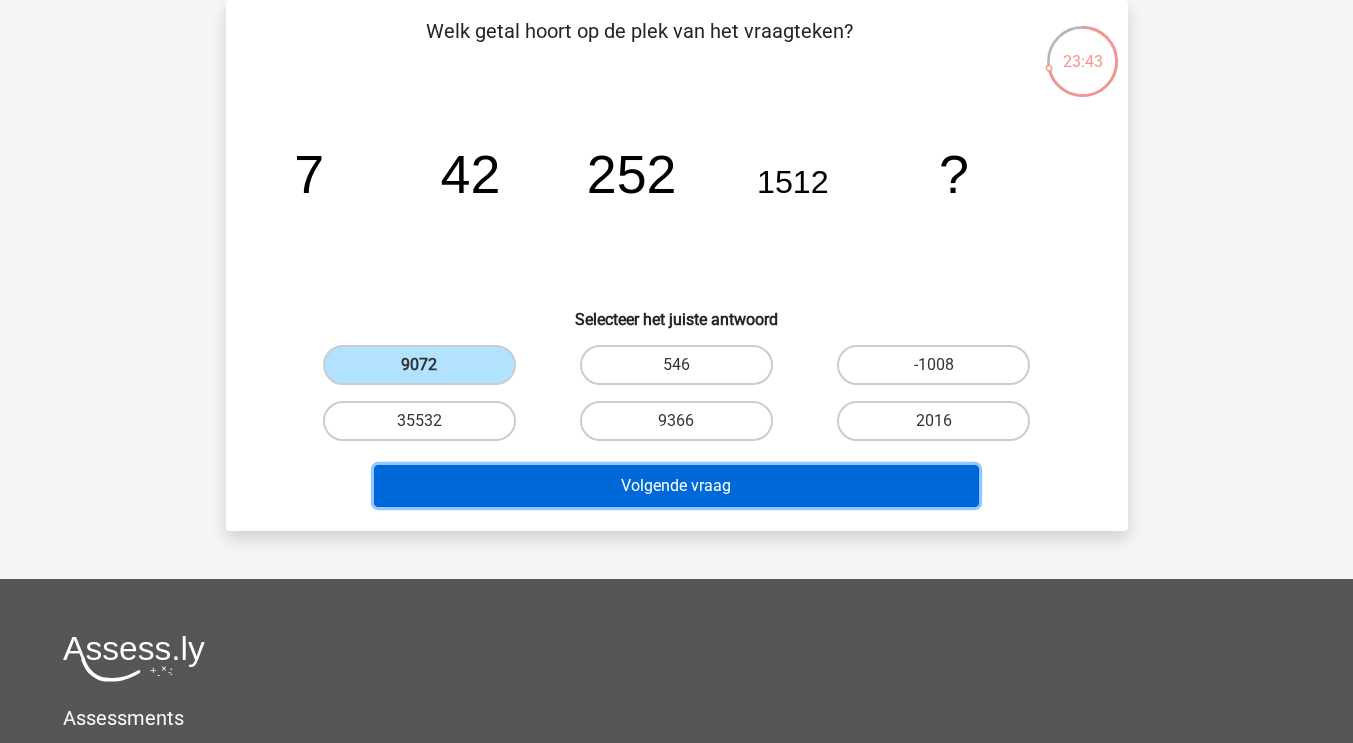 click on "Volgende vraag" at bounding box center [676, 486] 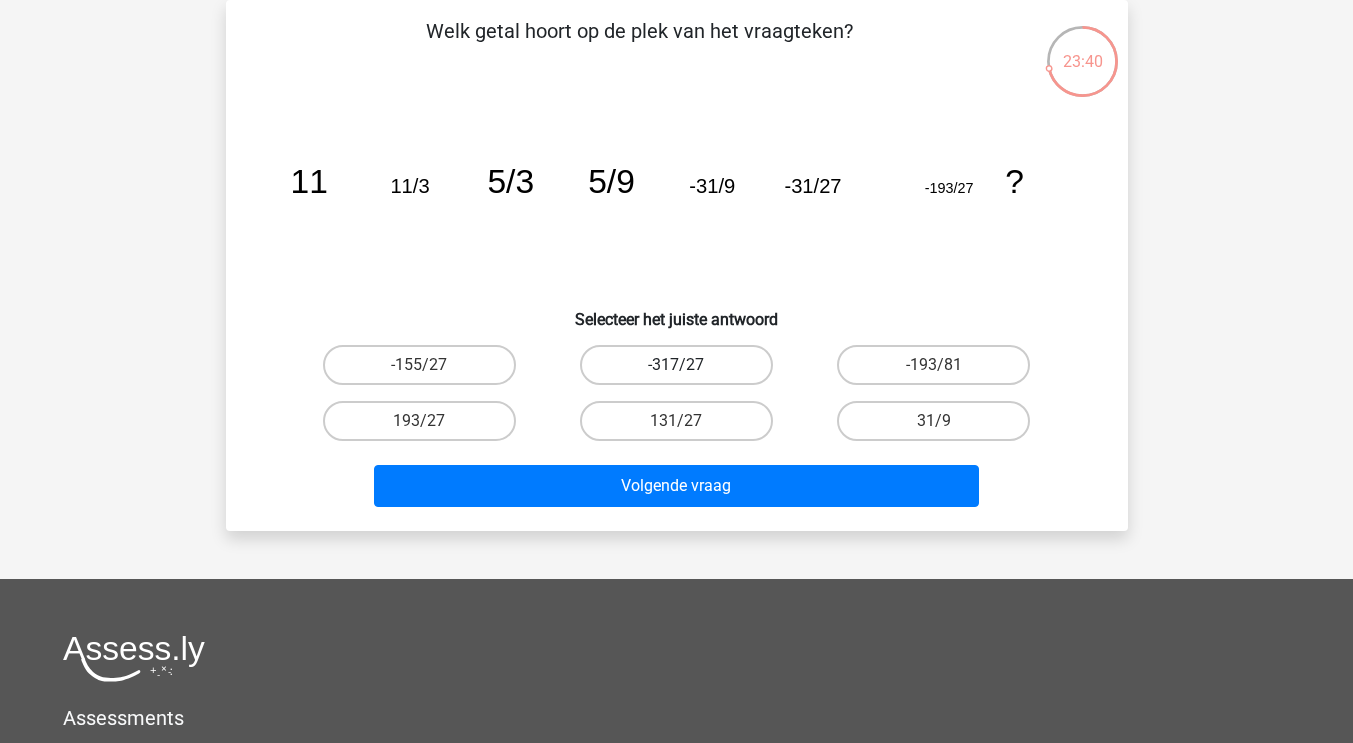 click on "-317/27" at bounding box center [676, 365] 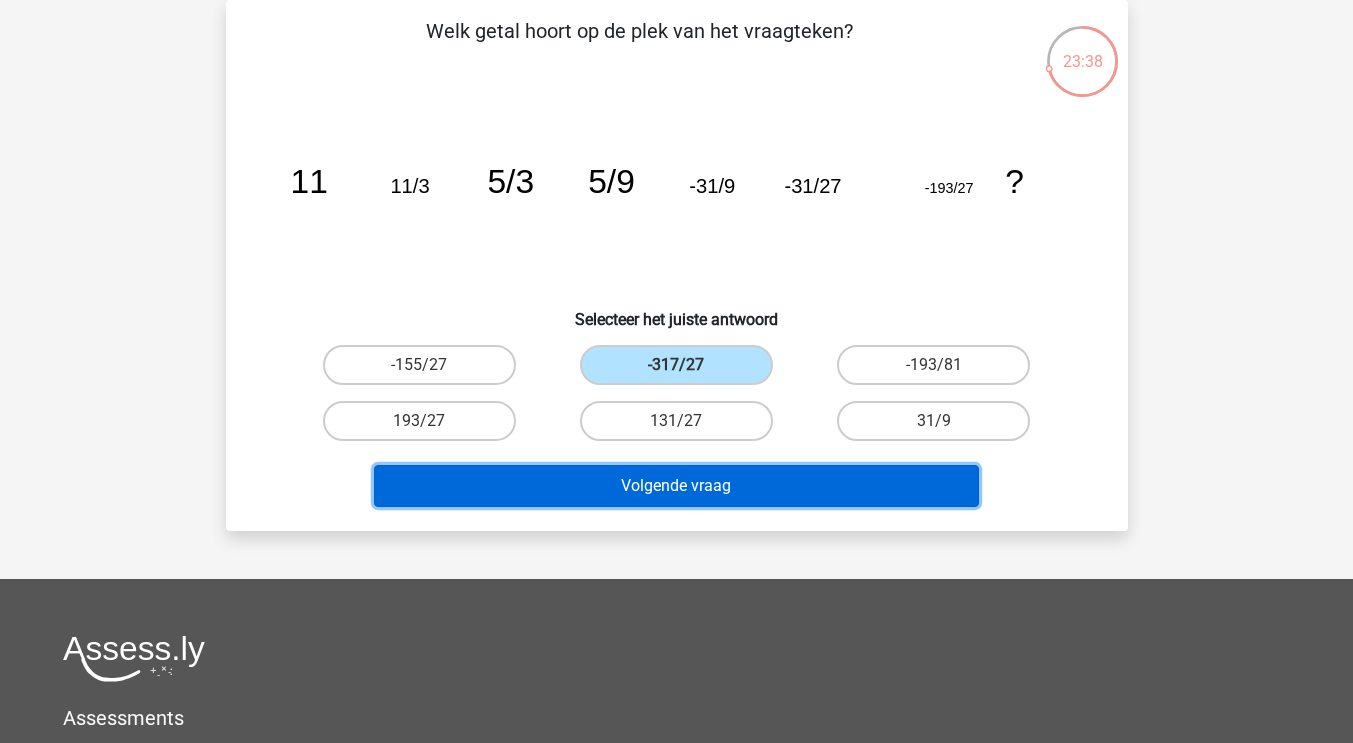click on "Volgende vraag" at bounding box center [676, 486] 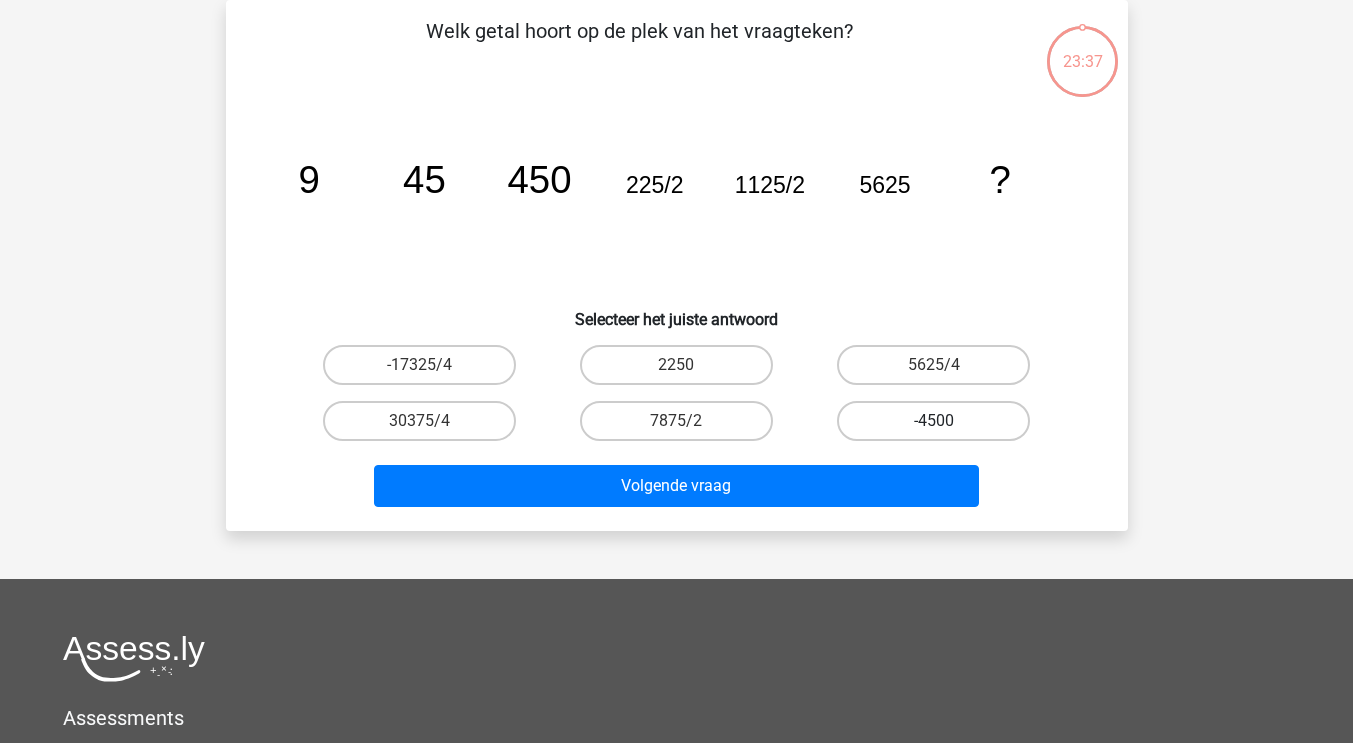 click on "-4500" at bounding box center [933, 421] 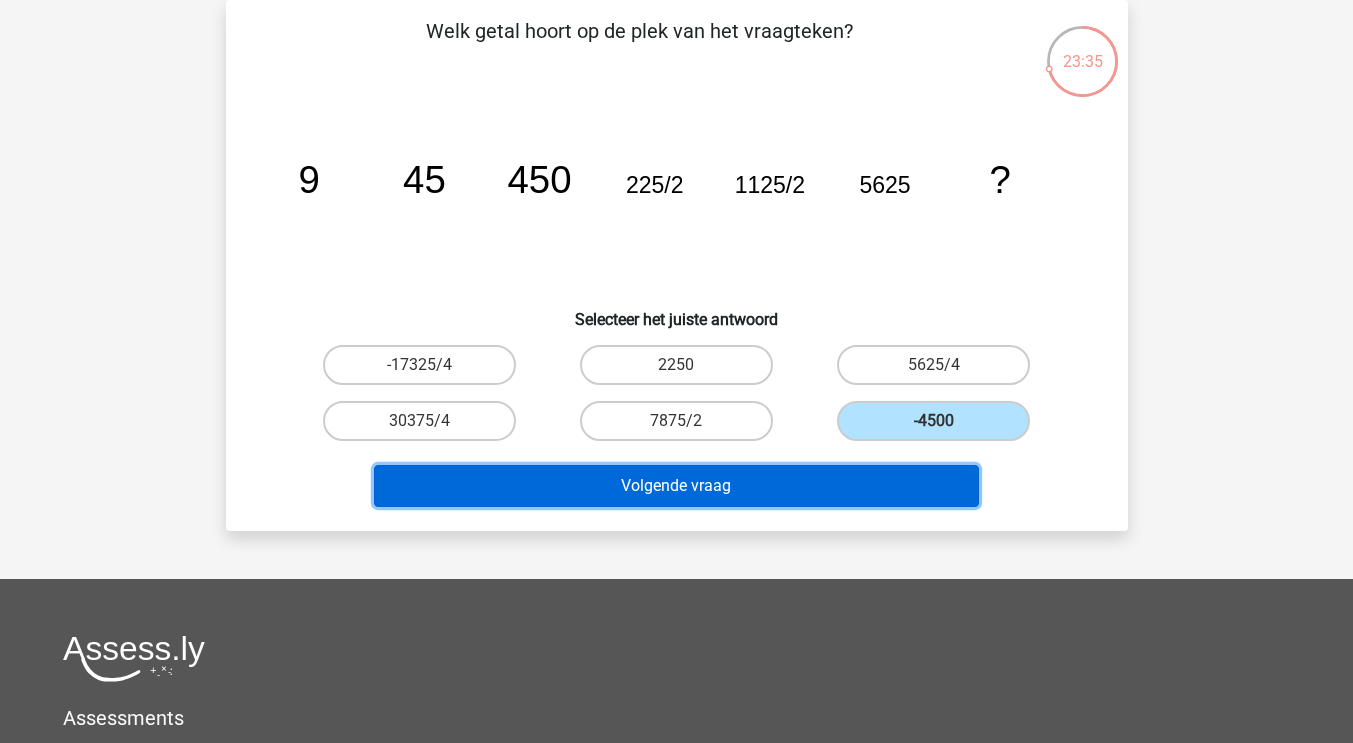 click on "Volgende vraag" at bounding box center [676, 486] 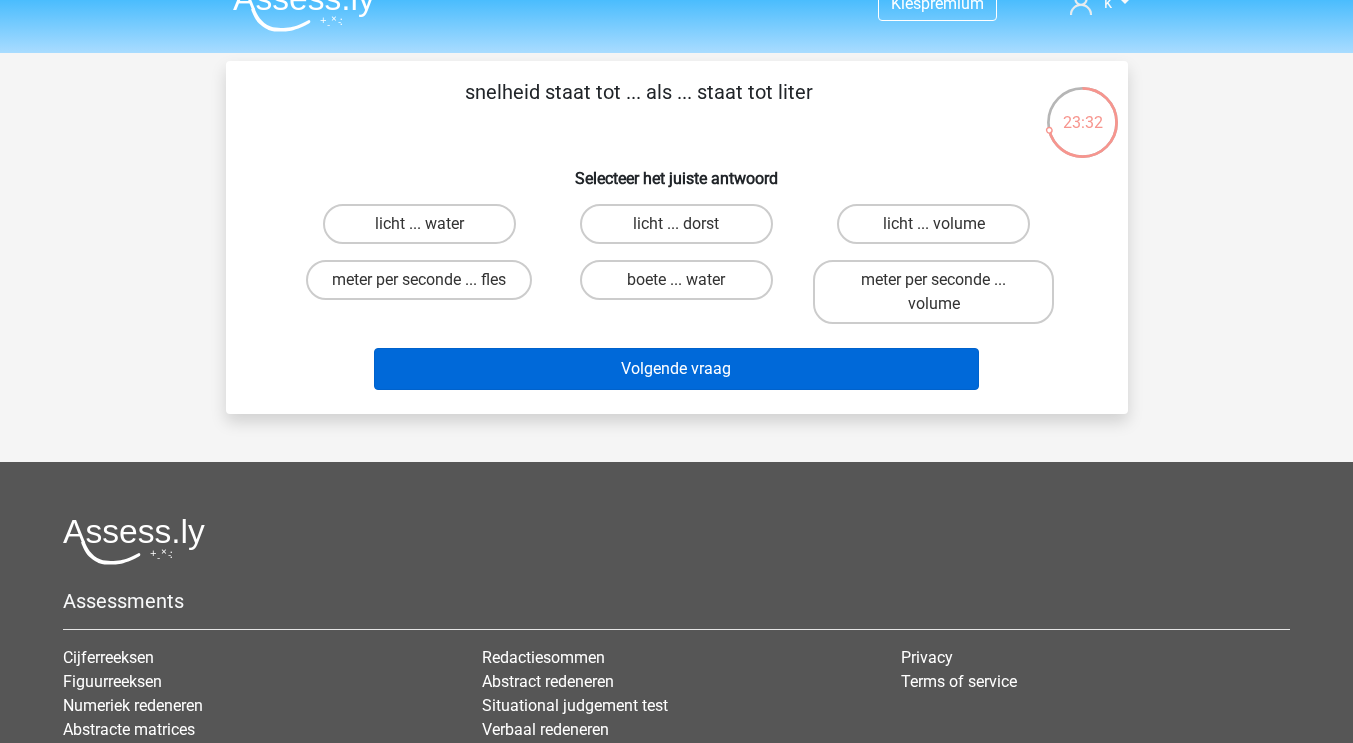 scroll, scrollTop: 0, scrollLeft: 0, axis: both 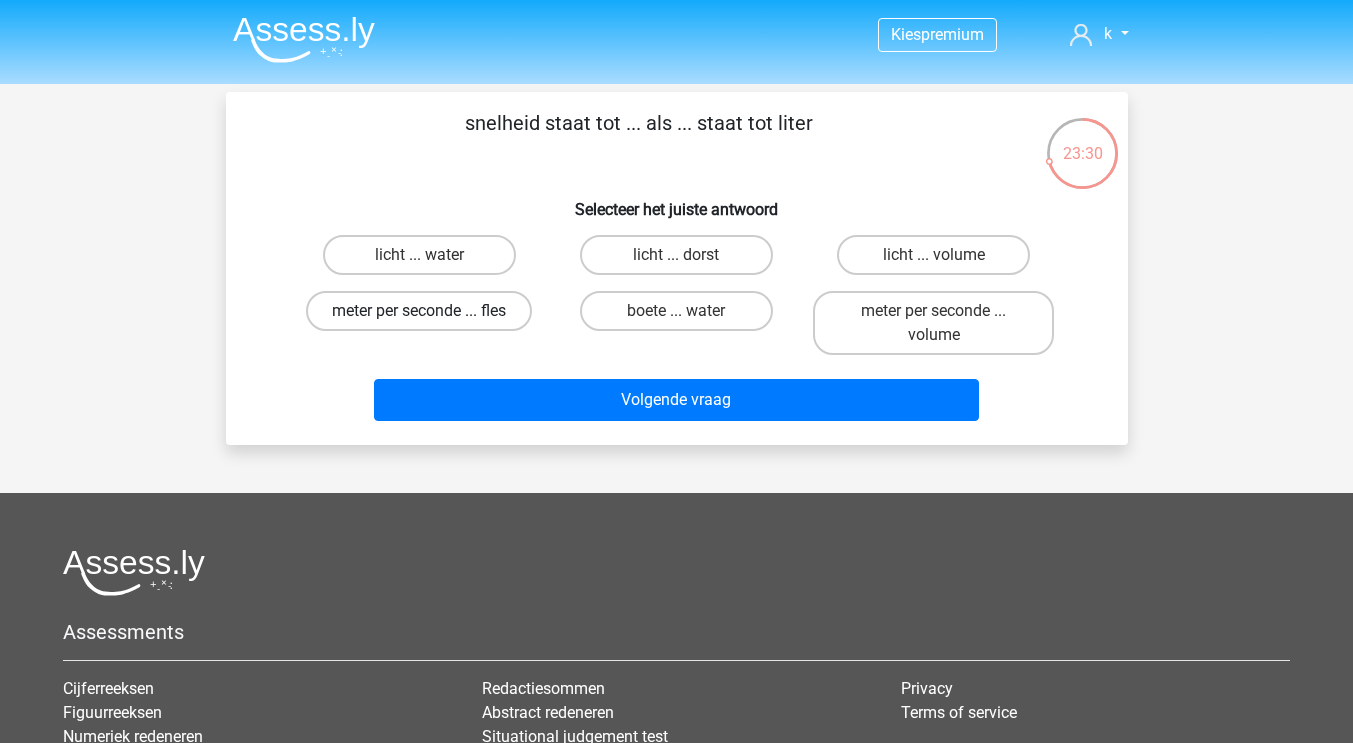 click on "meter per seconde ... fles" at bounding box center (419, 311) 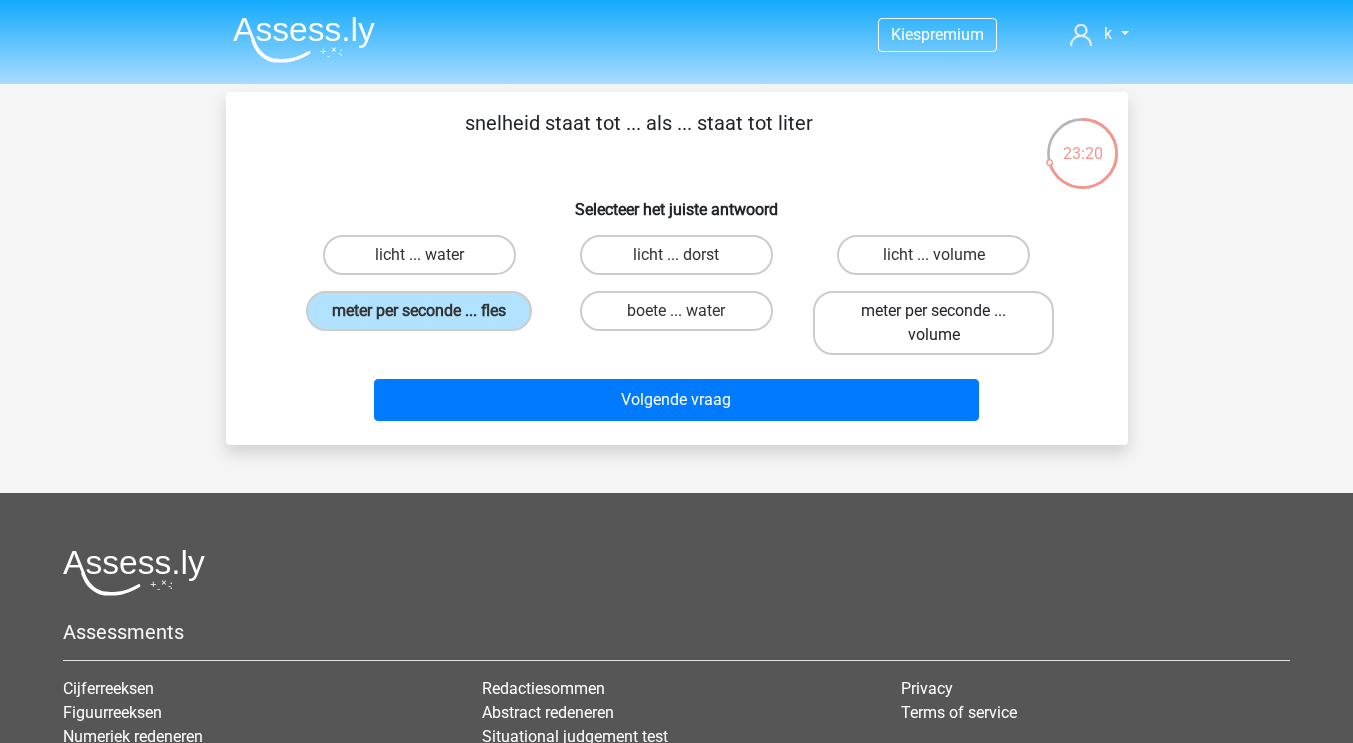 click on "meter per seconde ... volume" at bounding box center (933, 323) 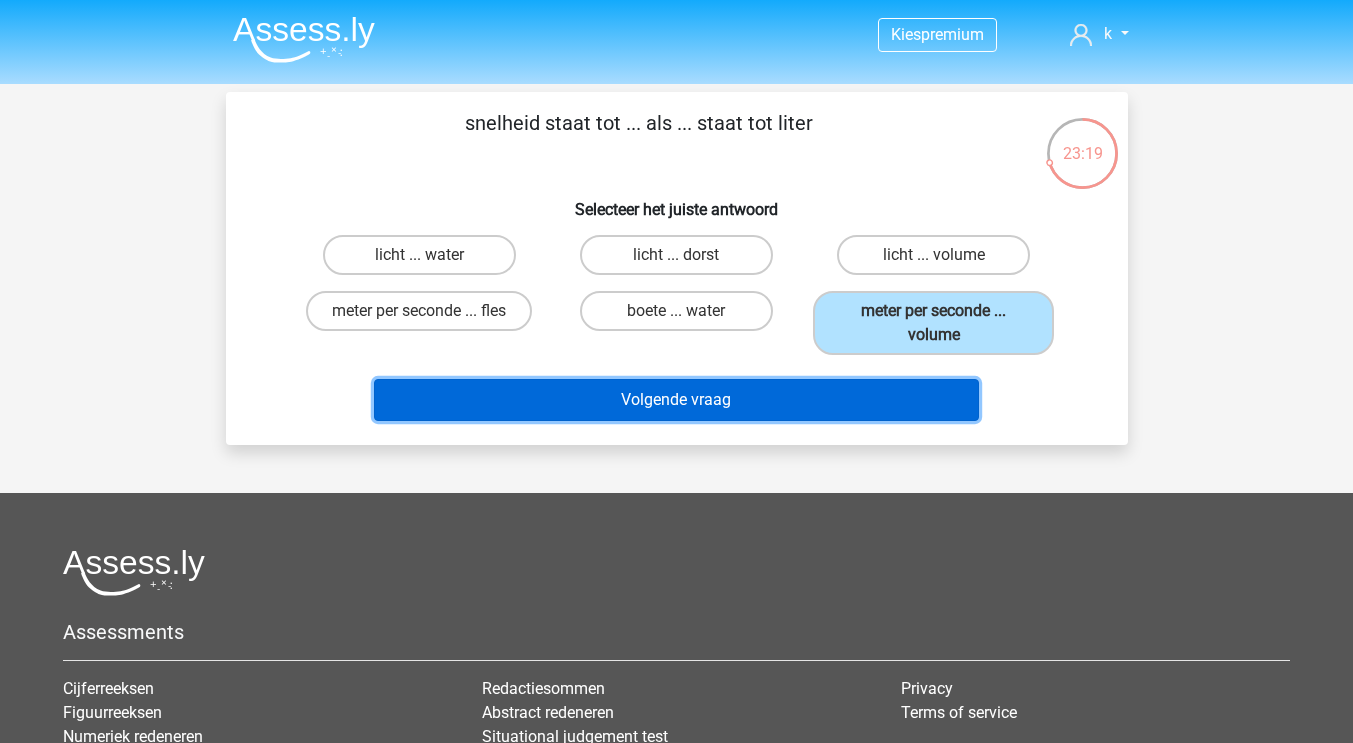 click on "Volgende vraag" at bounding box center (676, 400) 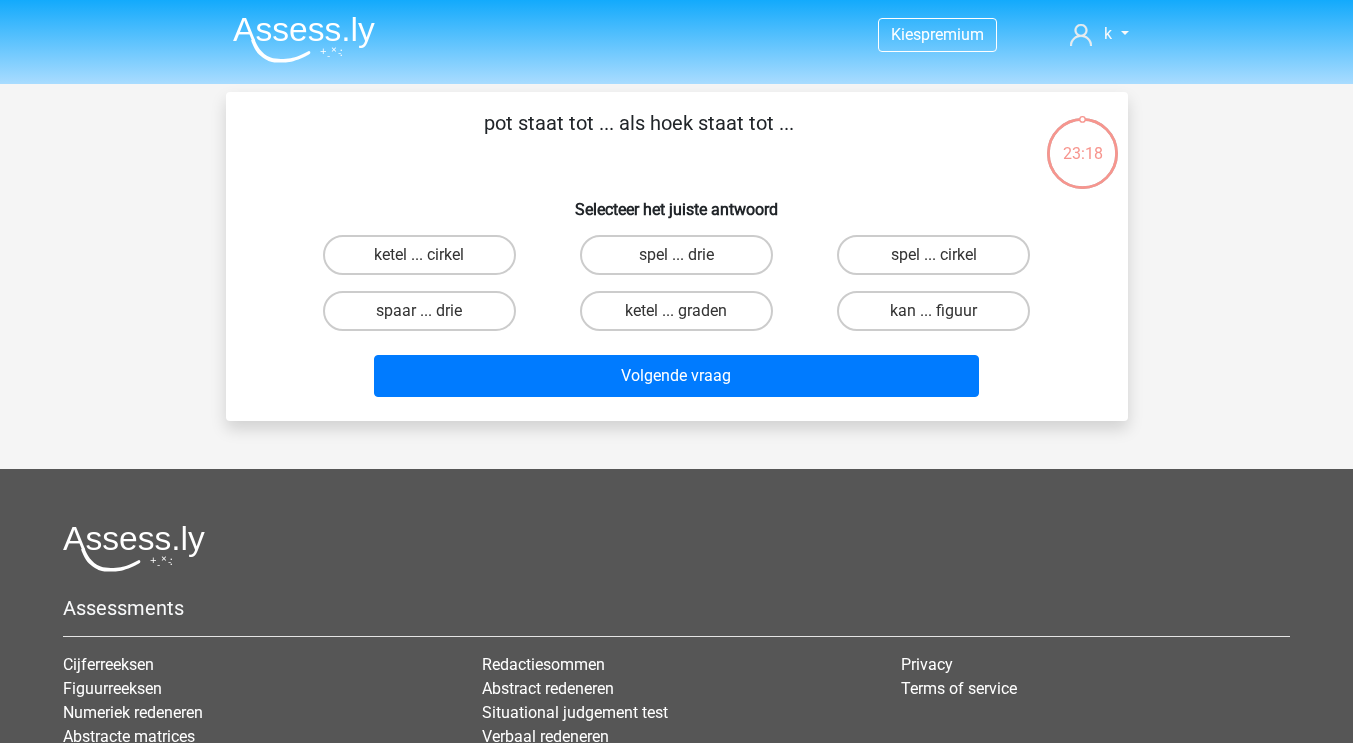 scroll, scrollTop: 92, scrollLeft: 0, axis: vertical 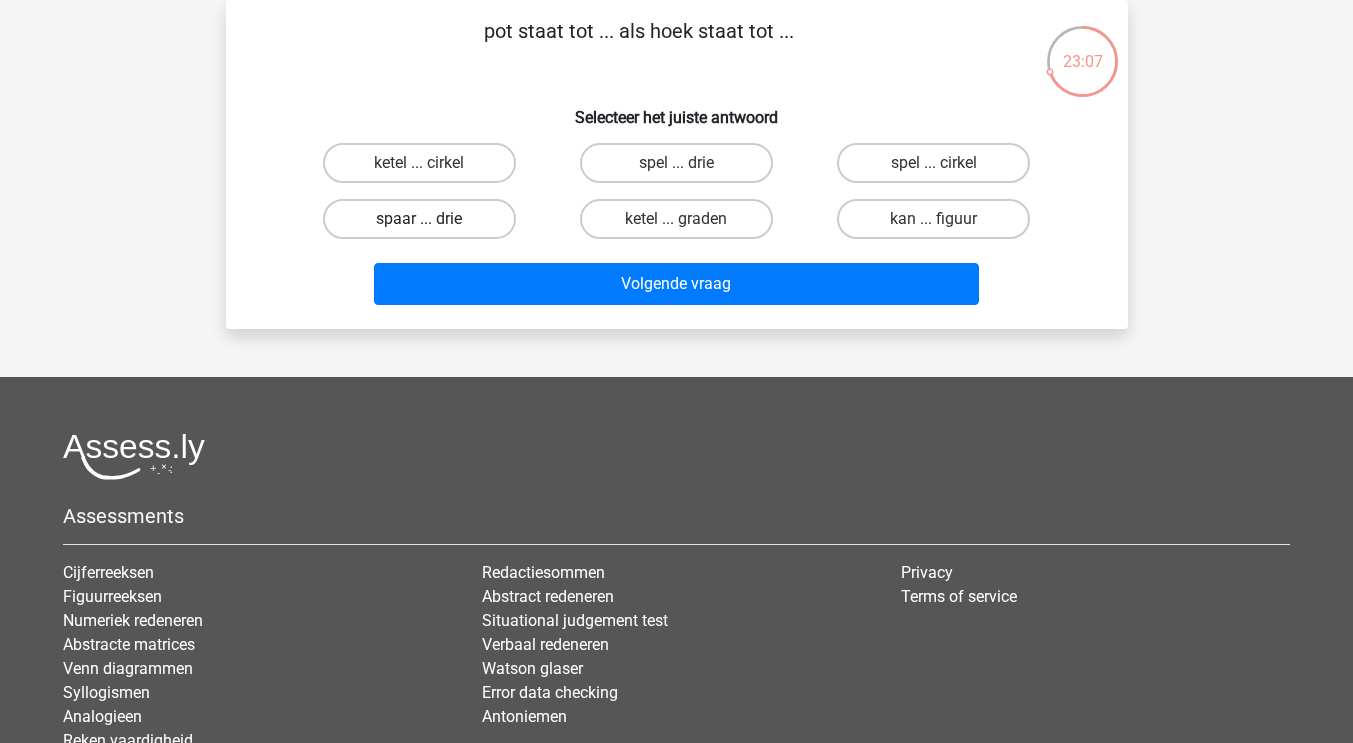 click on "spaar ... drie" at bounding box center (419, 219) 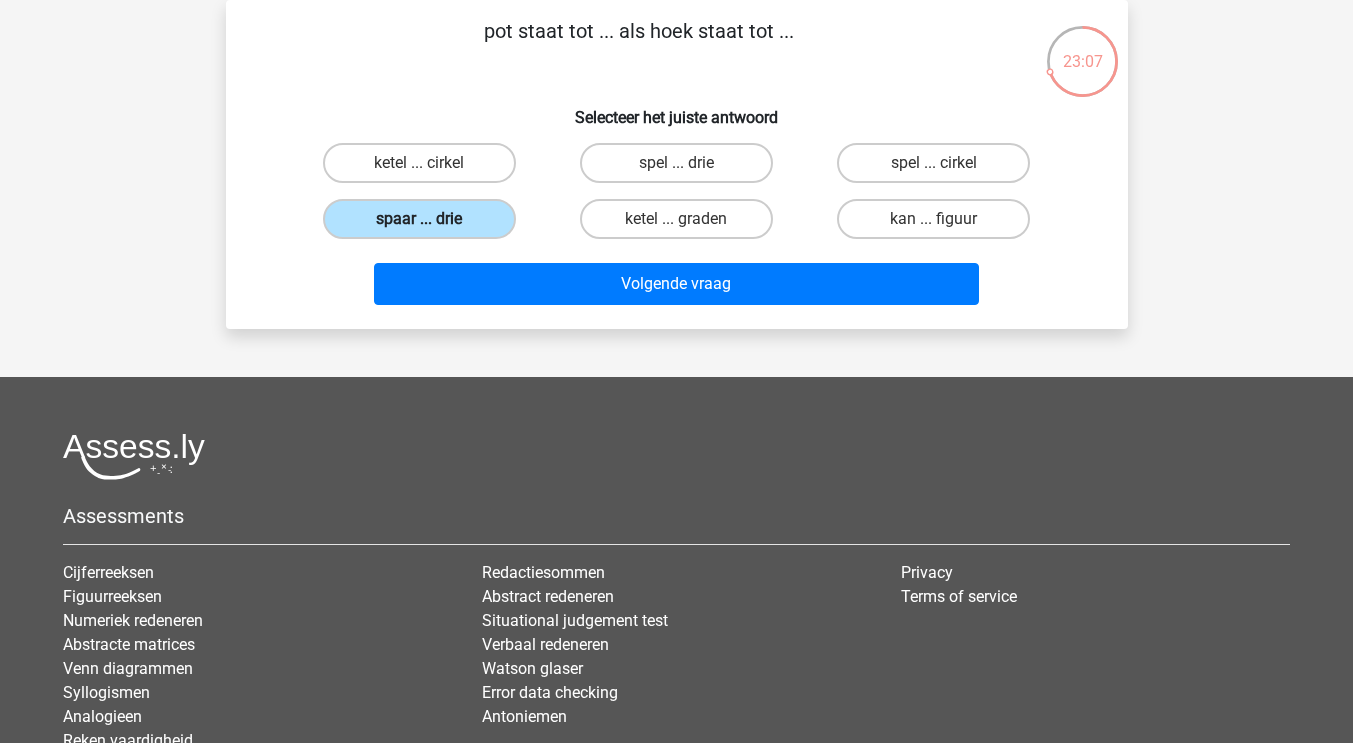 click on "spaar ... drie" at bounding box center [419, 219] 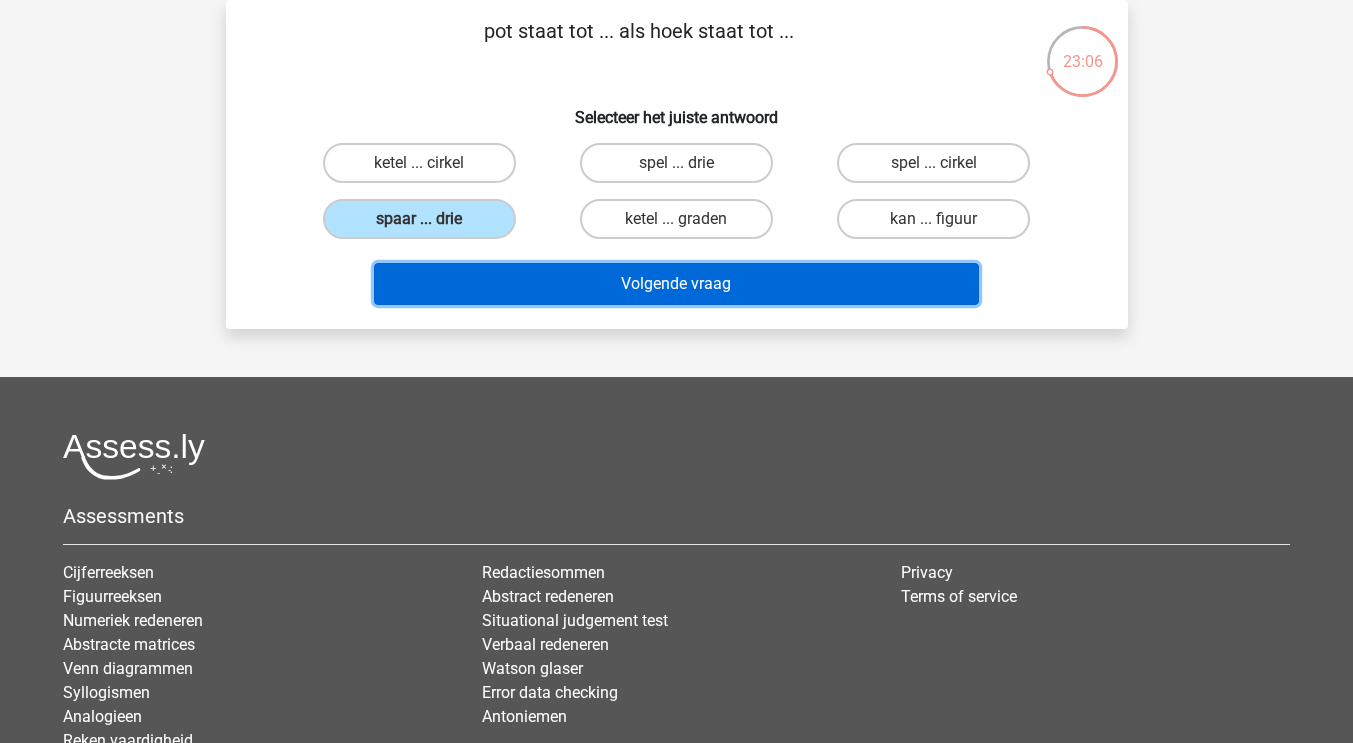 click on "Volgende vraag" at bounding box center (676, 284) 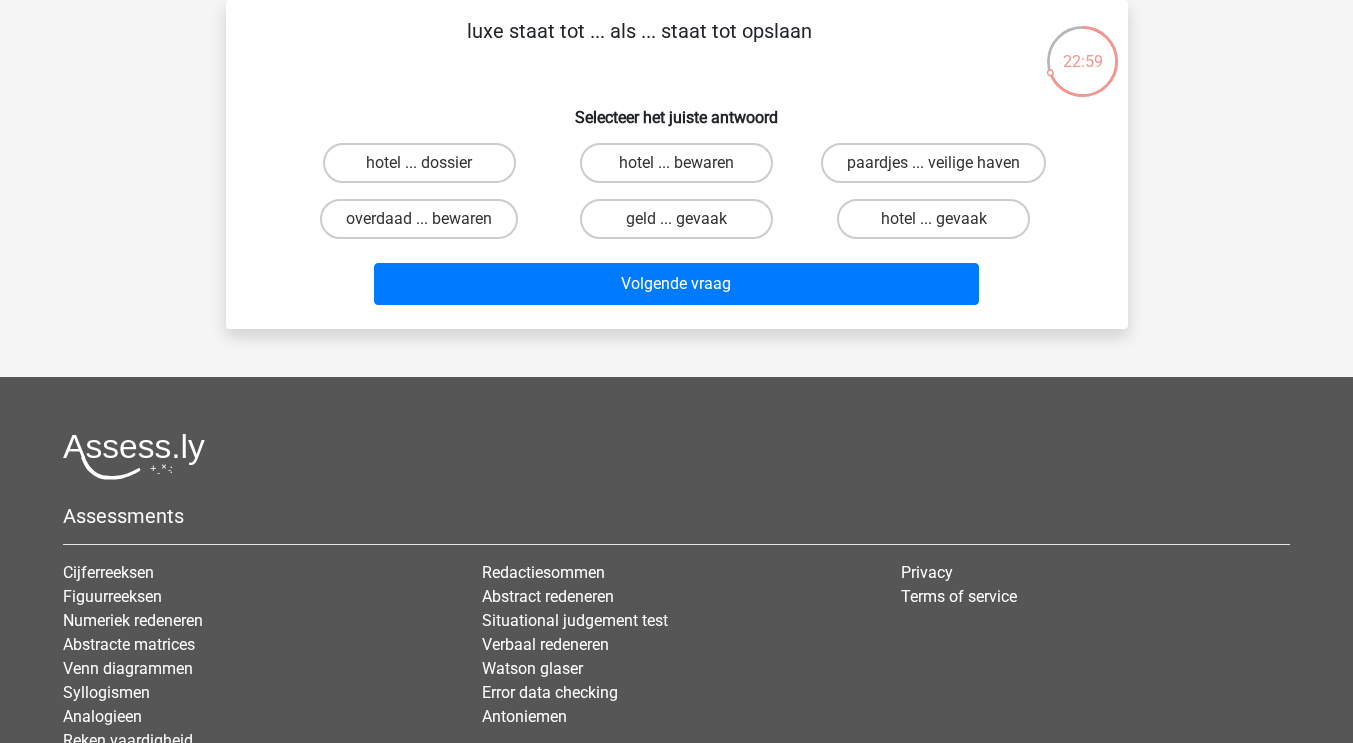 click on "overdaad ... bewaren" at bounding box center [419, 219] 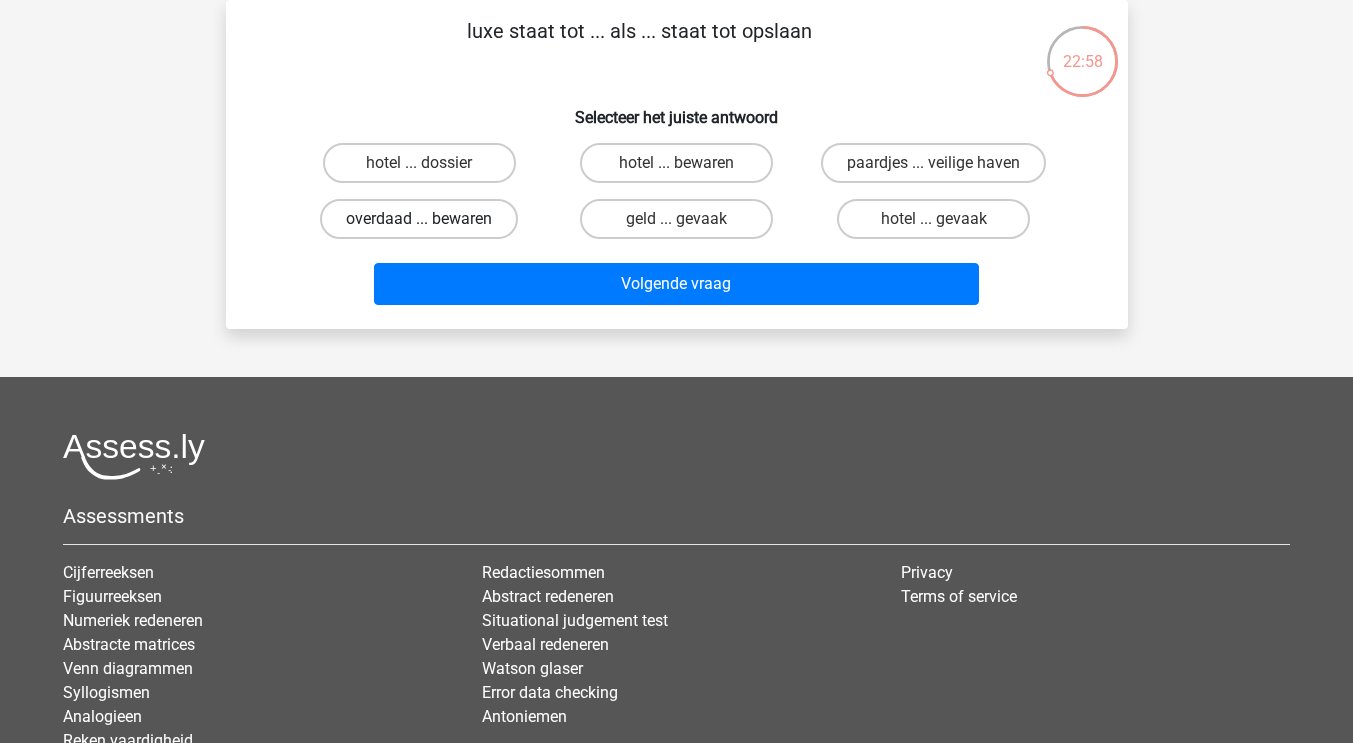 click on "overdaad ... bewaren" at bounding box center (419, 219) 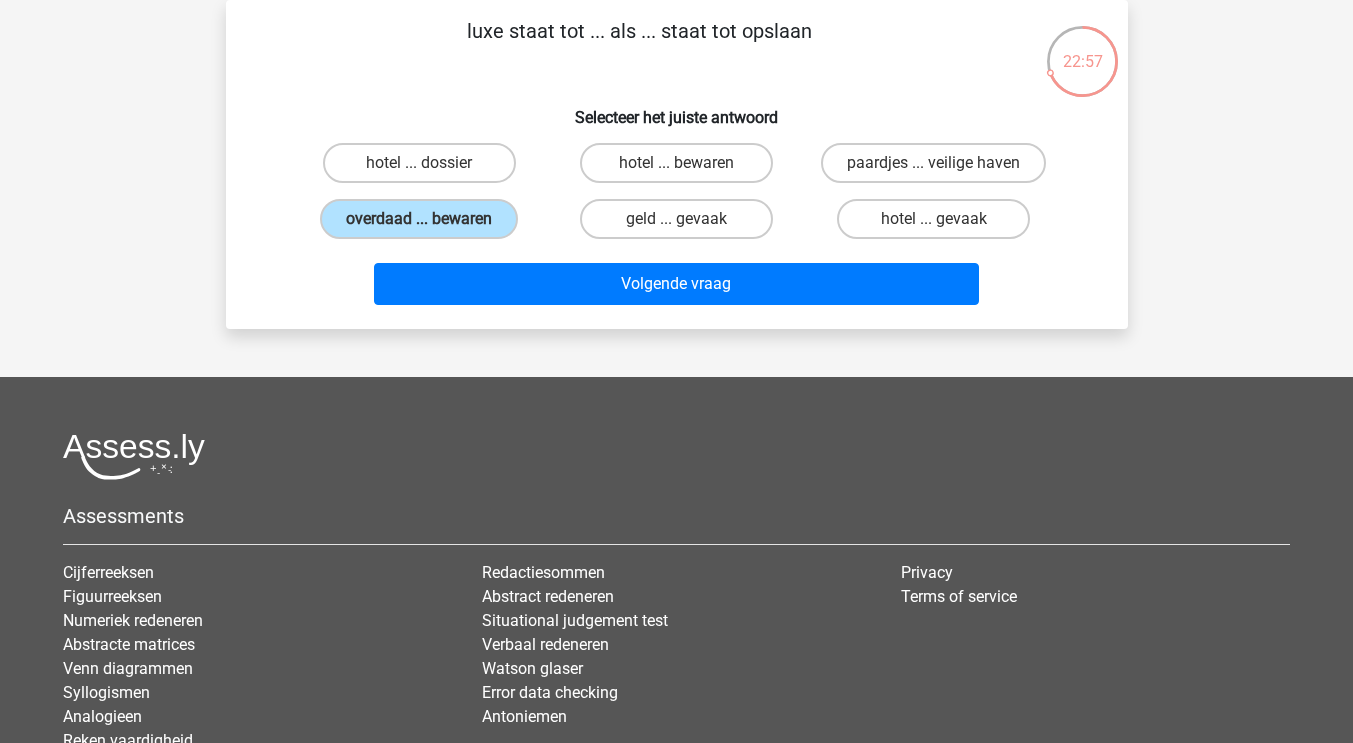 click on "Volgende vraag" at bounding box center [677, 288] 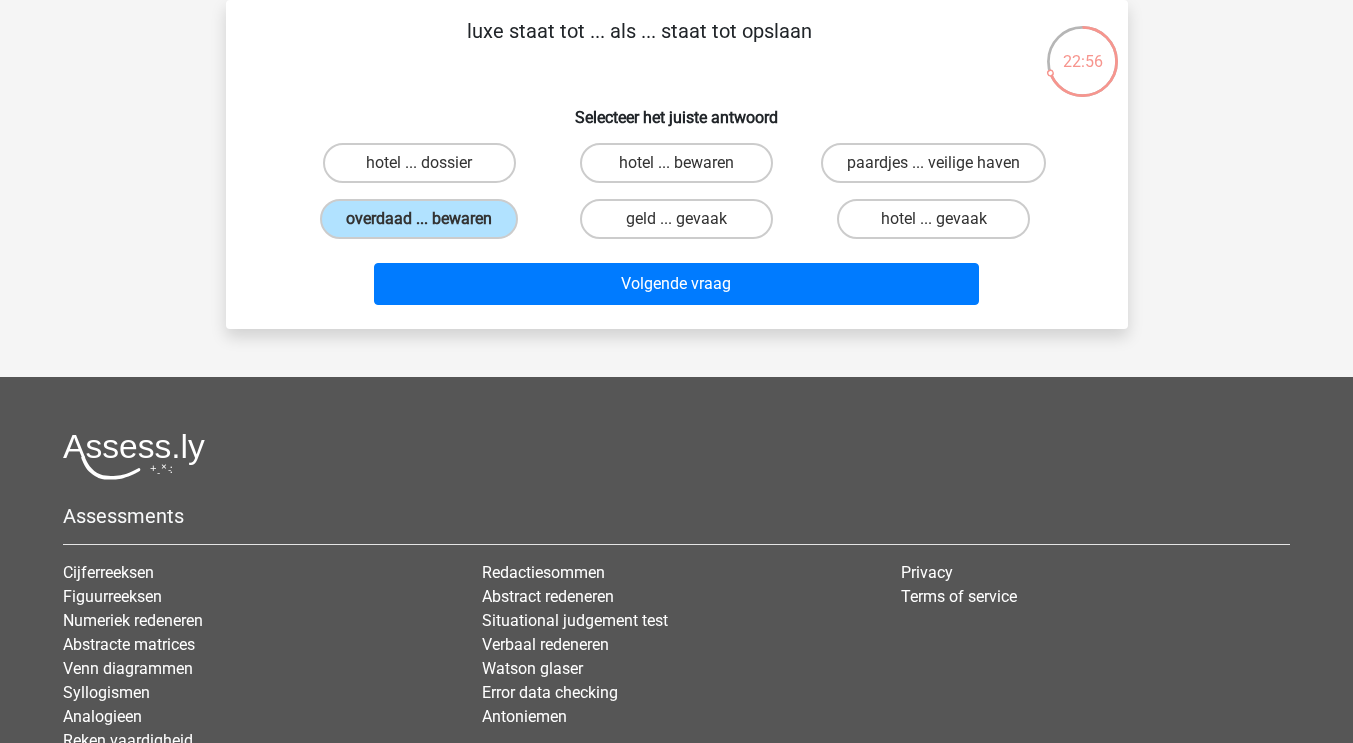 click on "Volgende vraag" at bounding box center (677, 288) 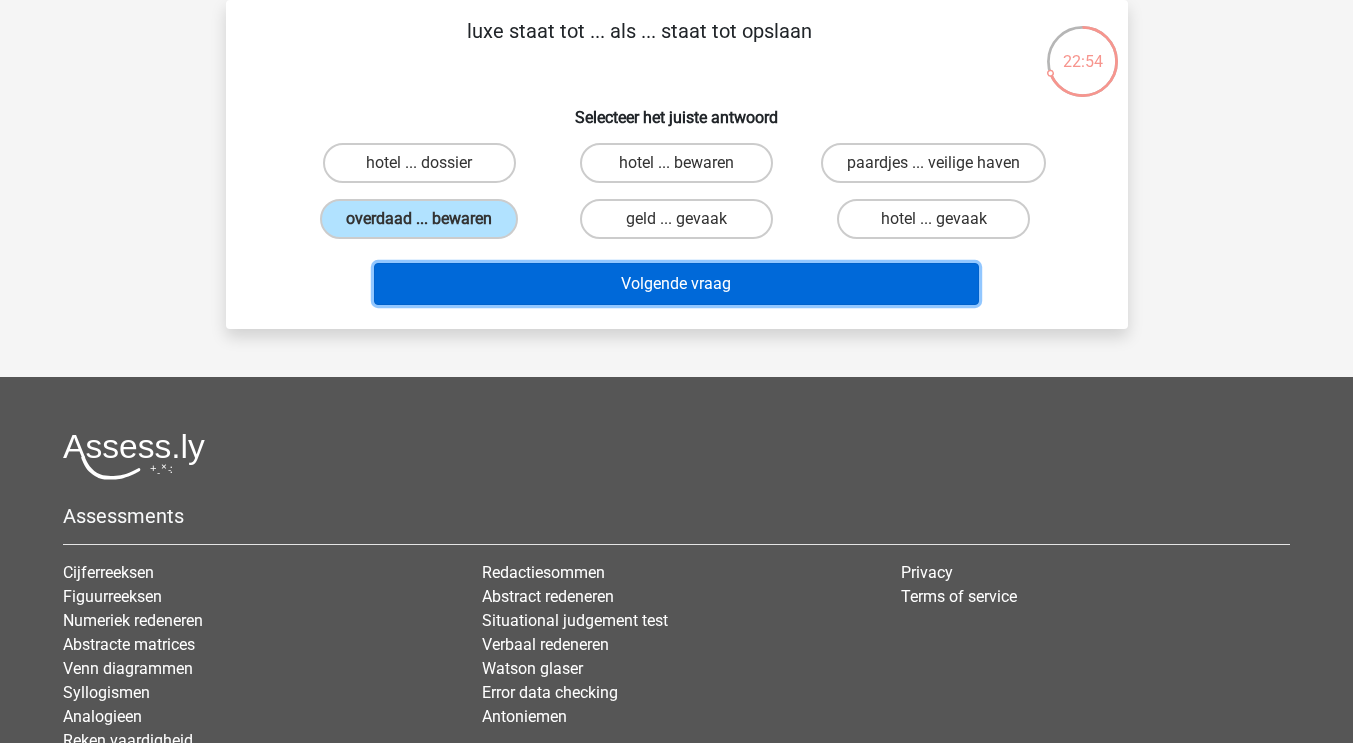 click on "Volgende vraag" at bounding box center [676, 284] 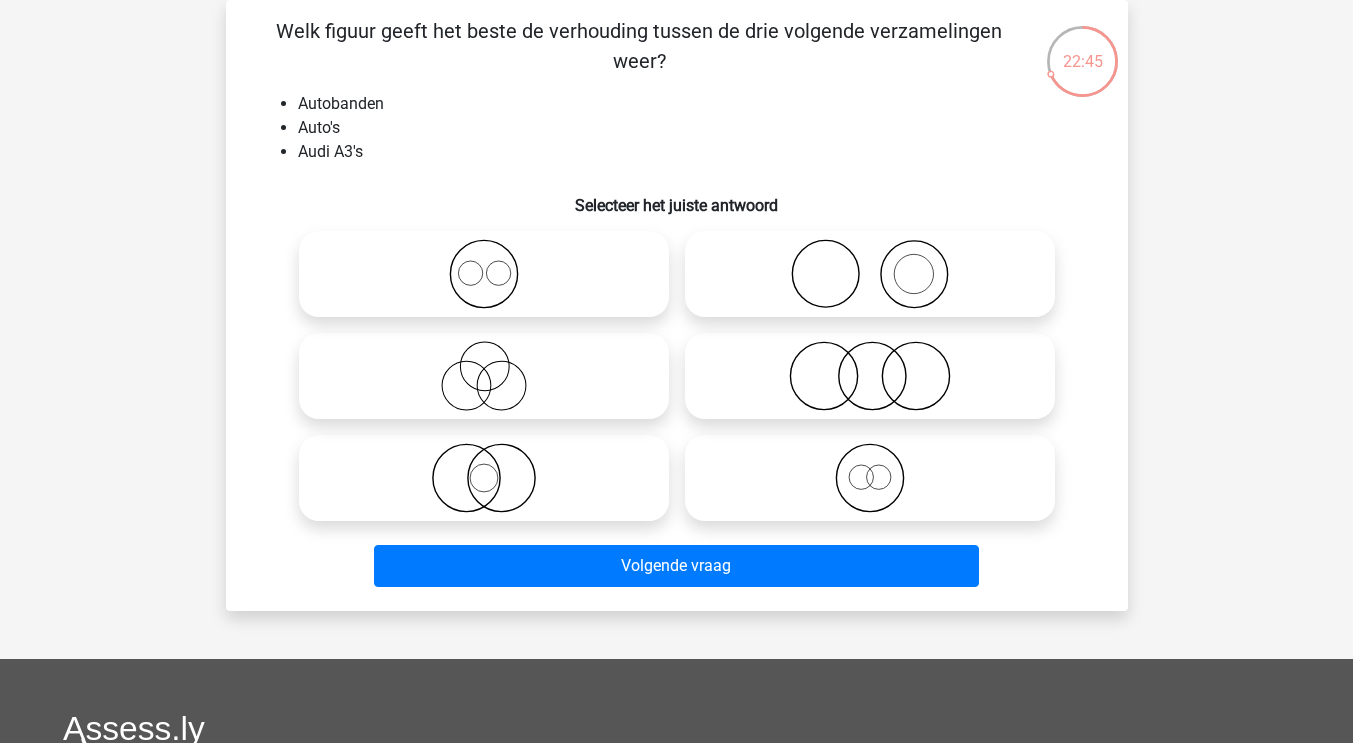 click 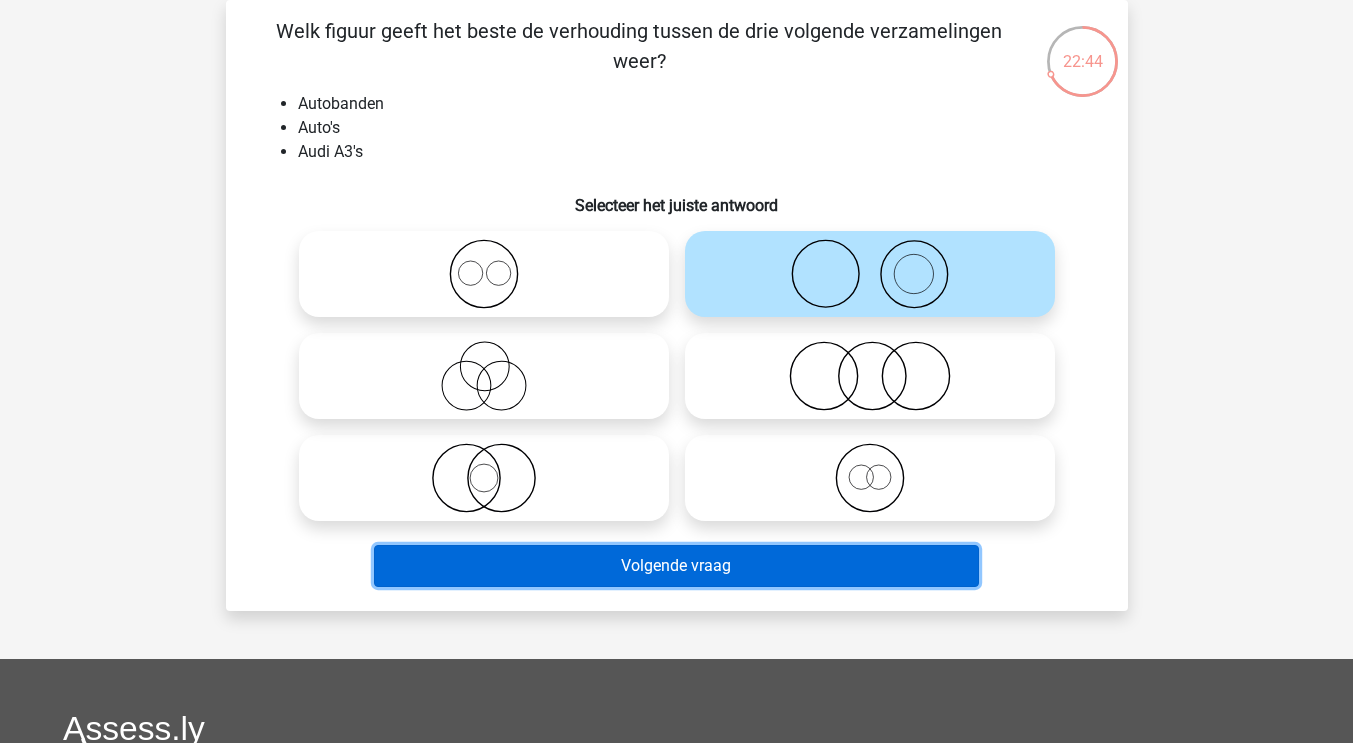 click on "Volgende vraag" at bounding box center [676, 566] 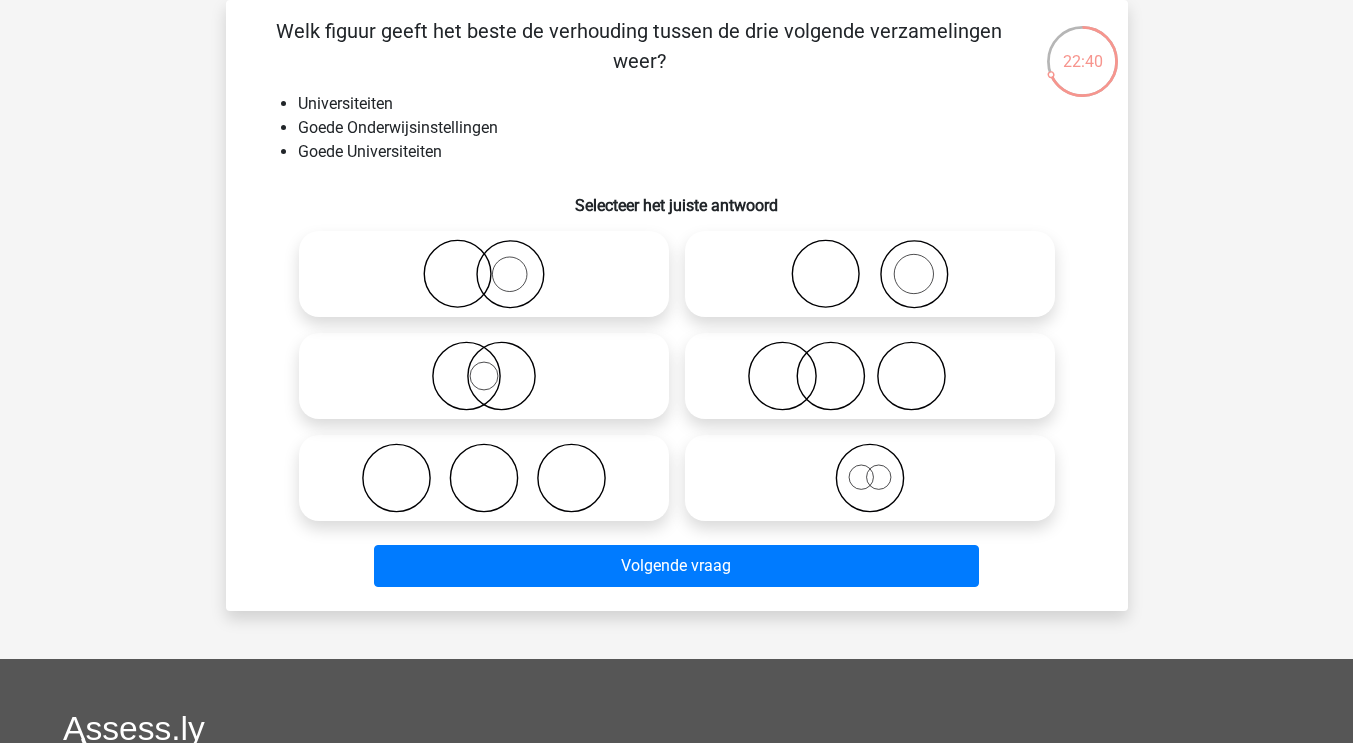 click 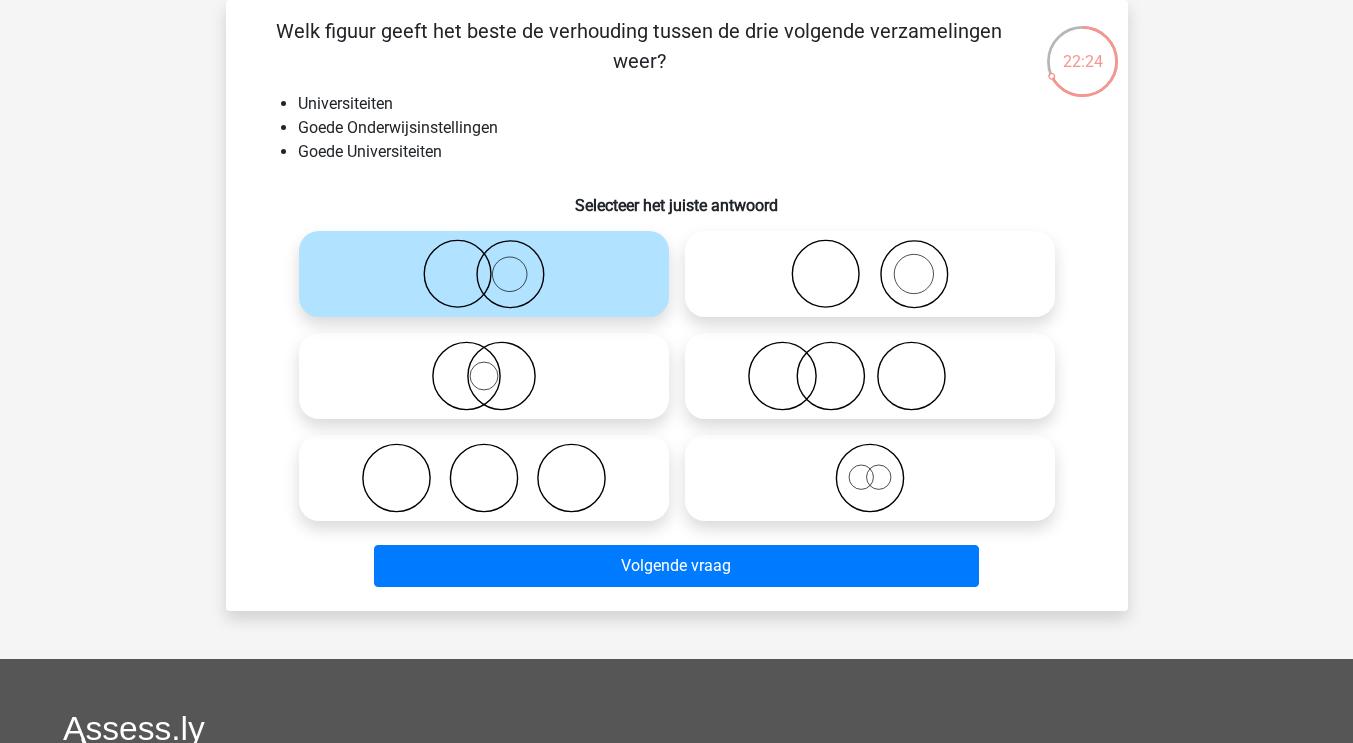 click 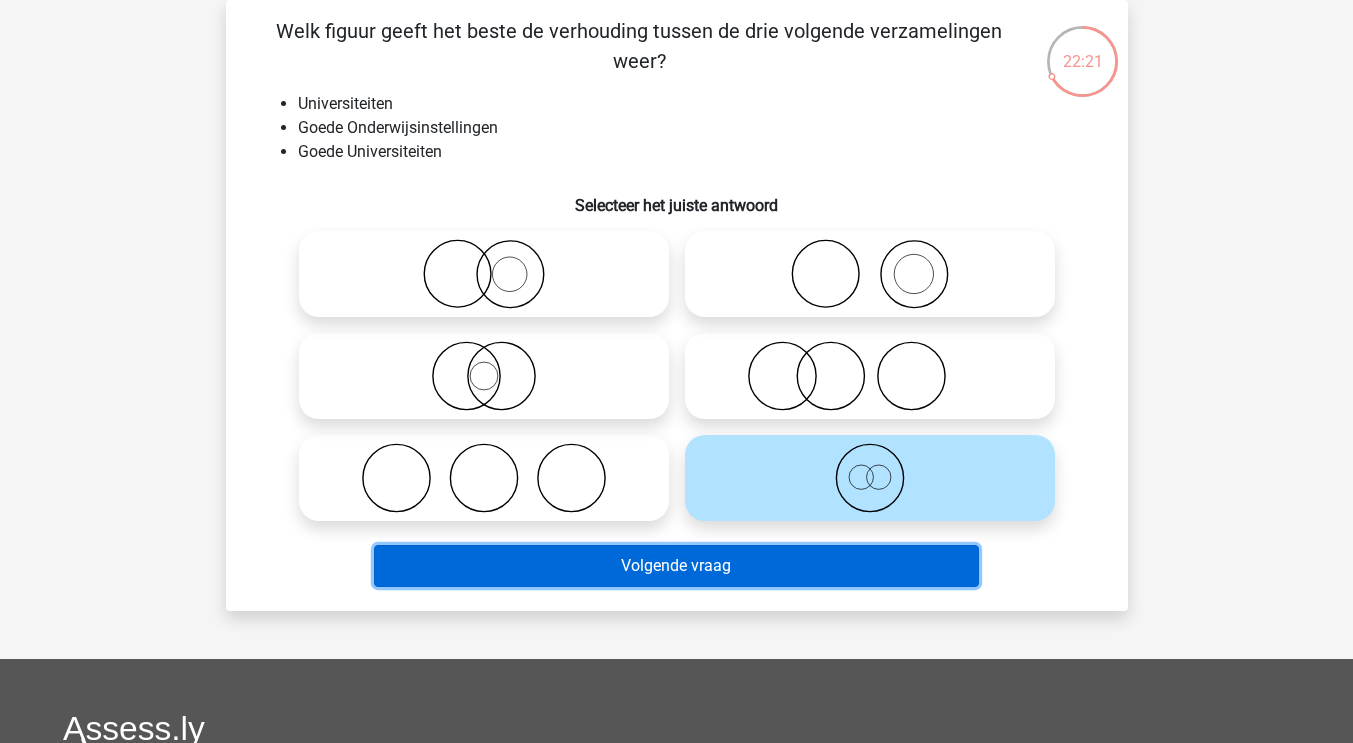 click on "Volgende vraag" at bounding box center [676, 566] 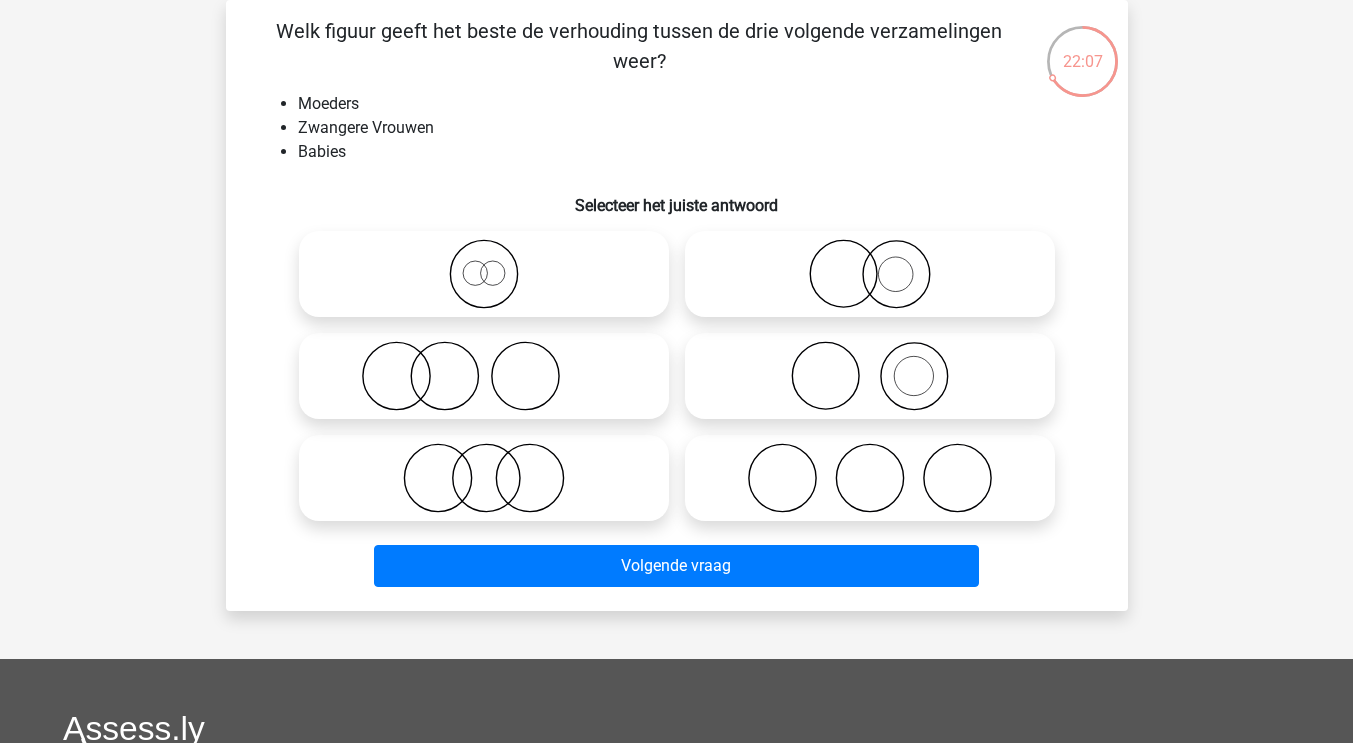 click 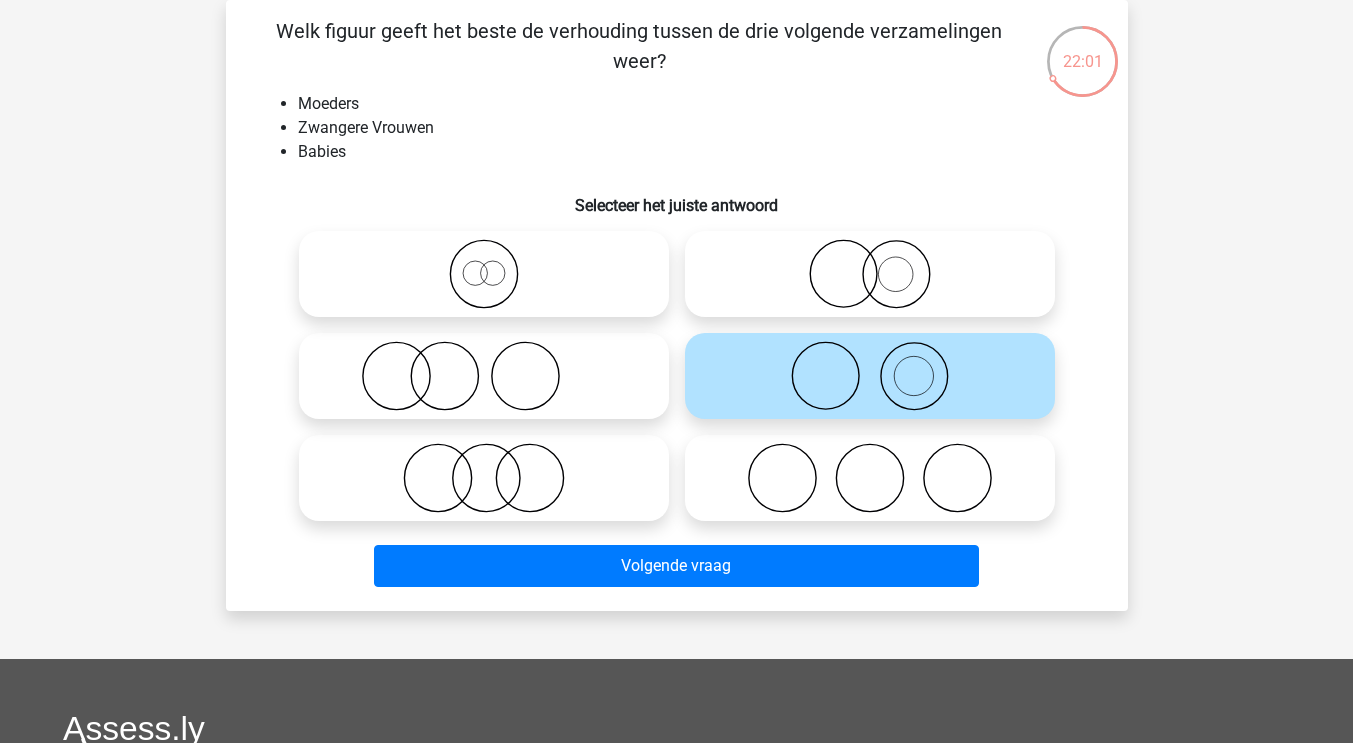click 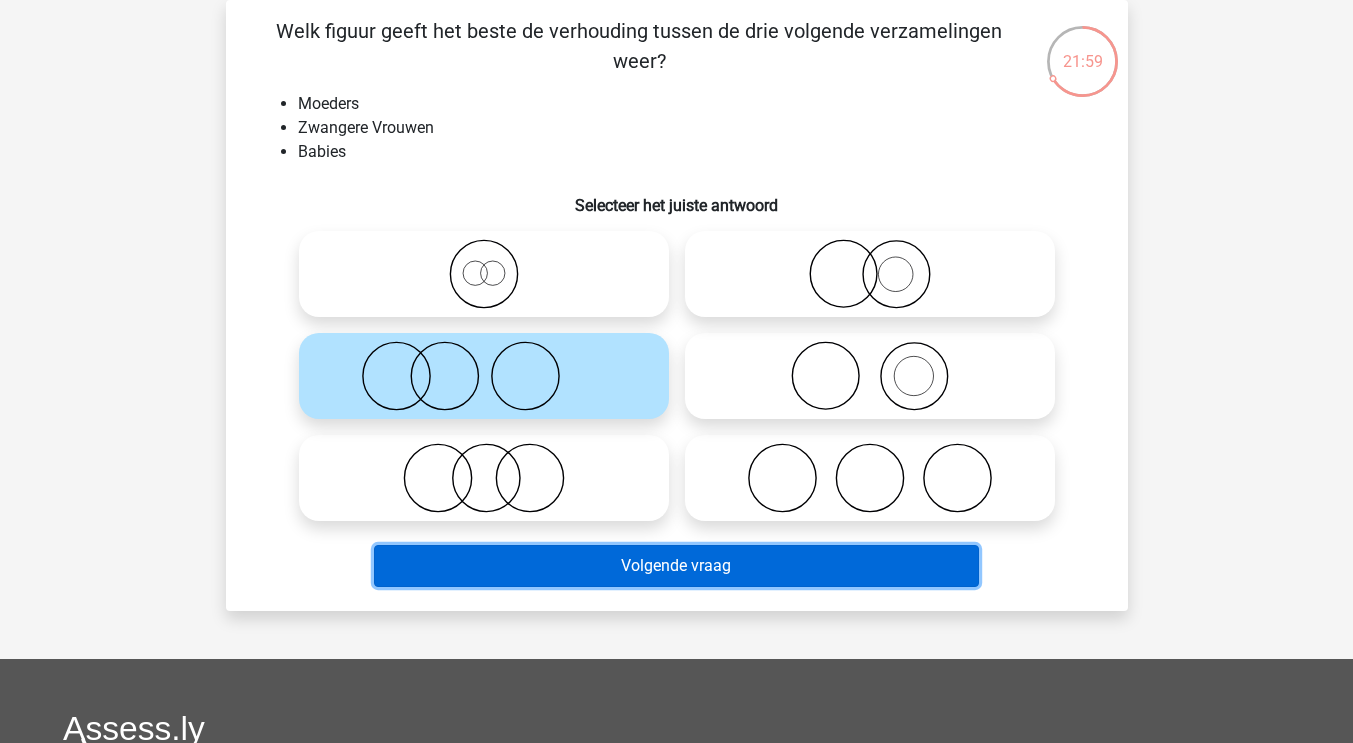 click on "Volgende vraag" at bounding box center (676, 566) 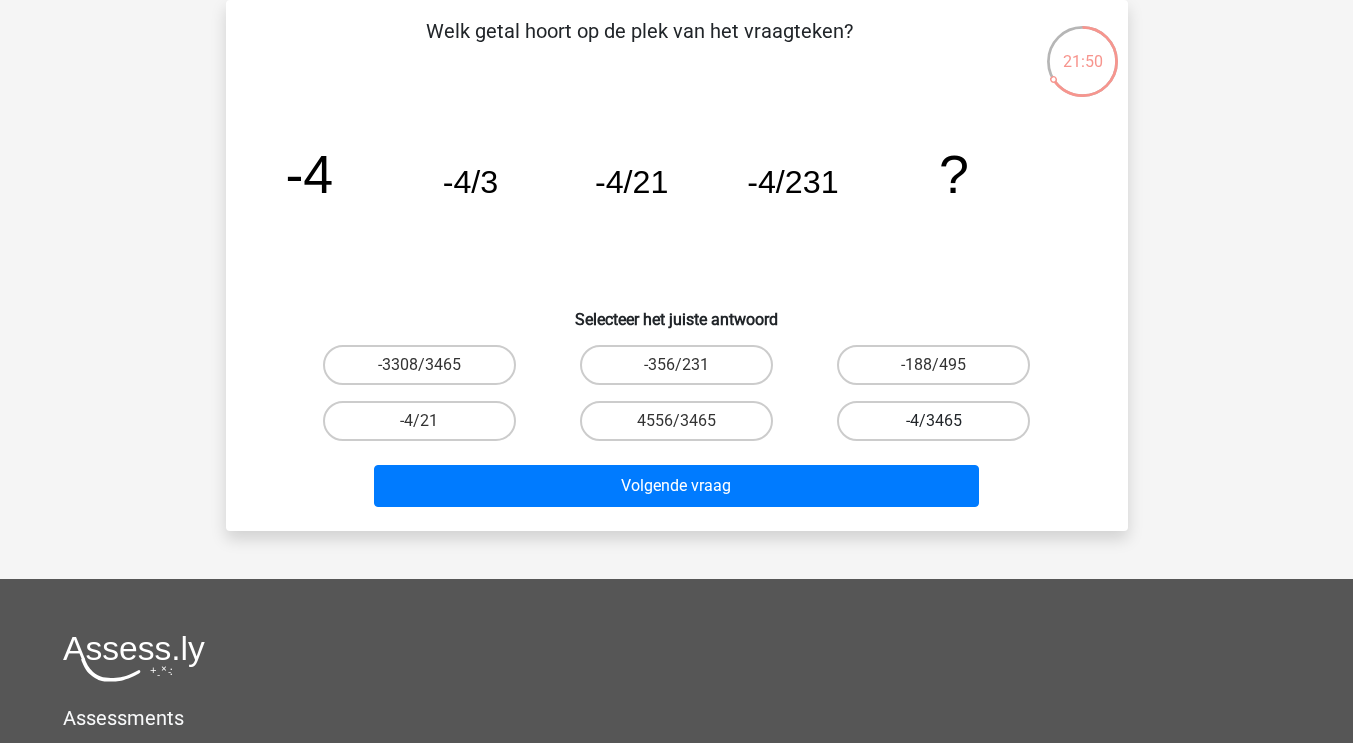 click on "-4/3465" at bounding box center [933, 421] 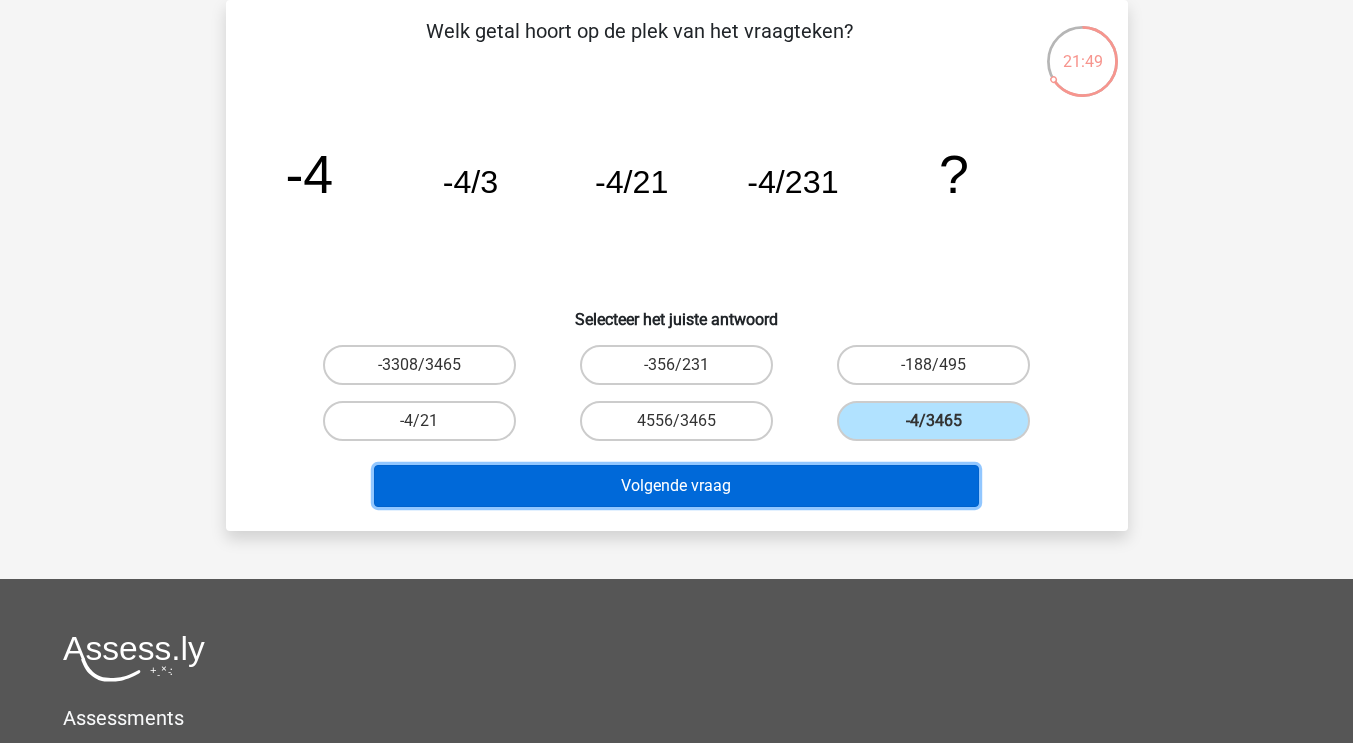 click on "Volgende vraag" at bounding box center (676, 486) 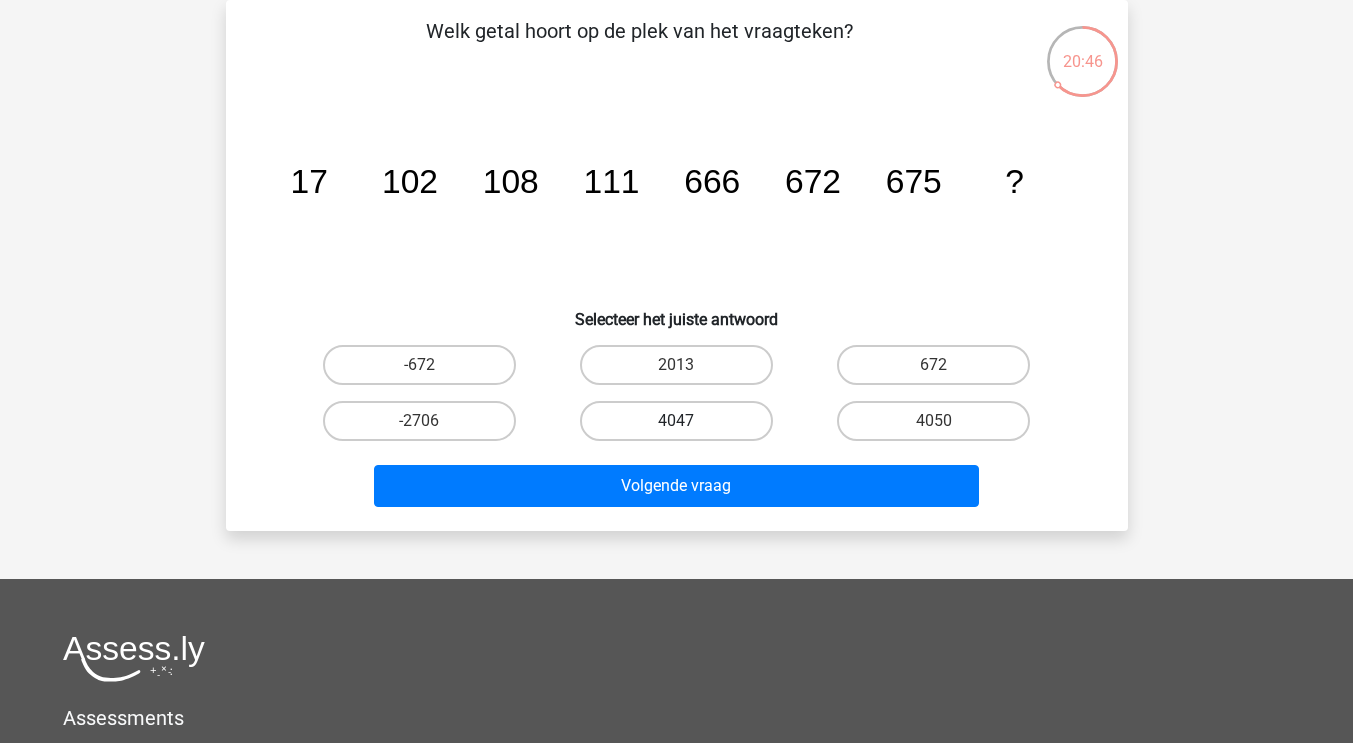 click on "4047" at bounding box center [676, 421] 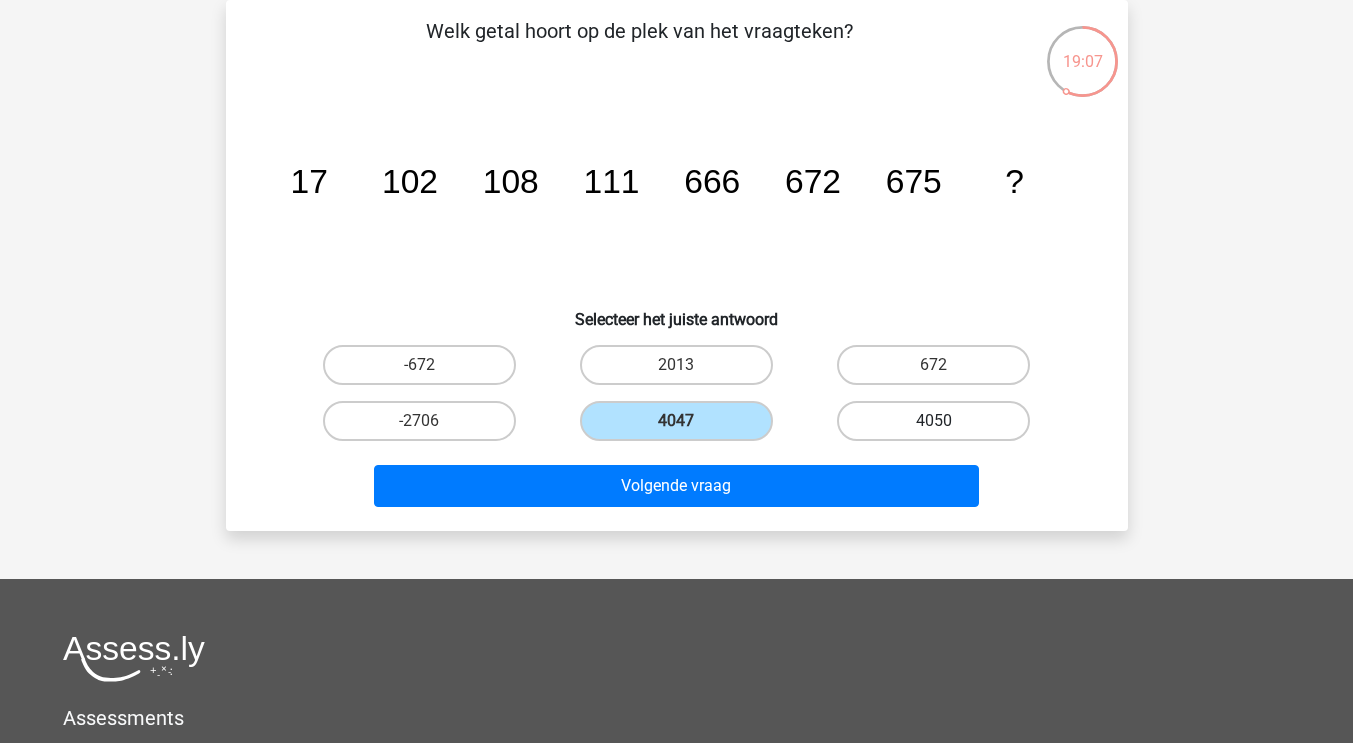 click on "4050" at bounding box center [933, 421] 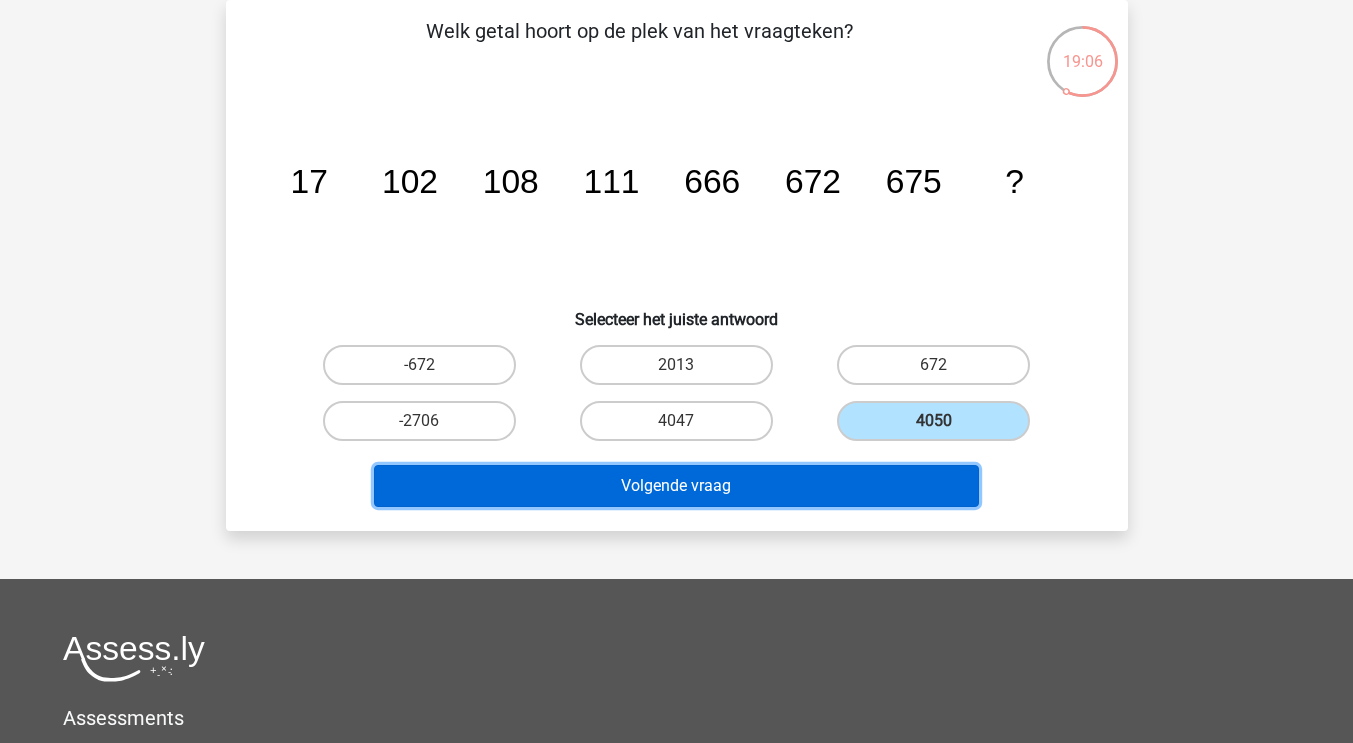 click on "Volgende vraag" at bounding box center (676, 486) 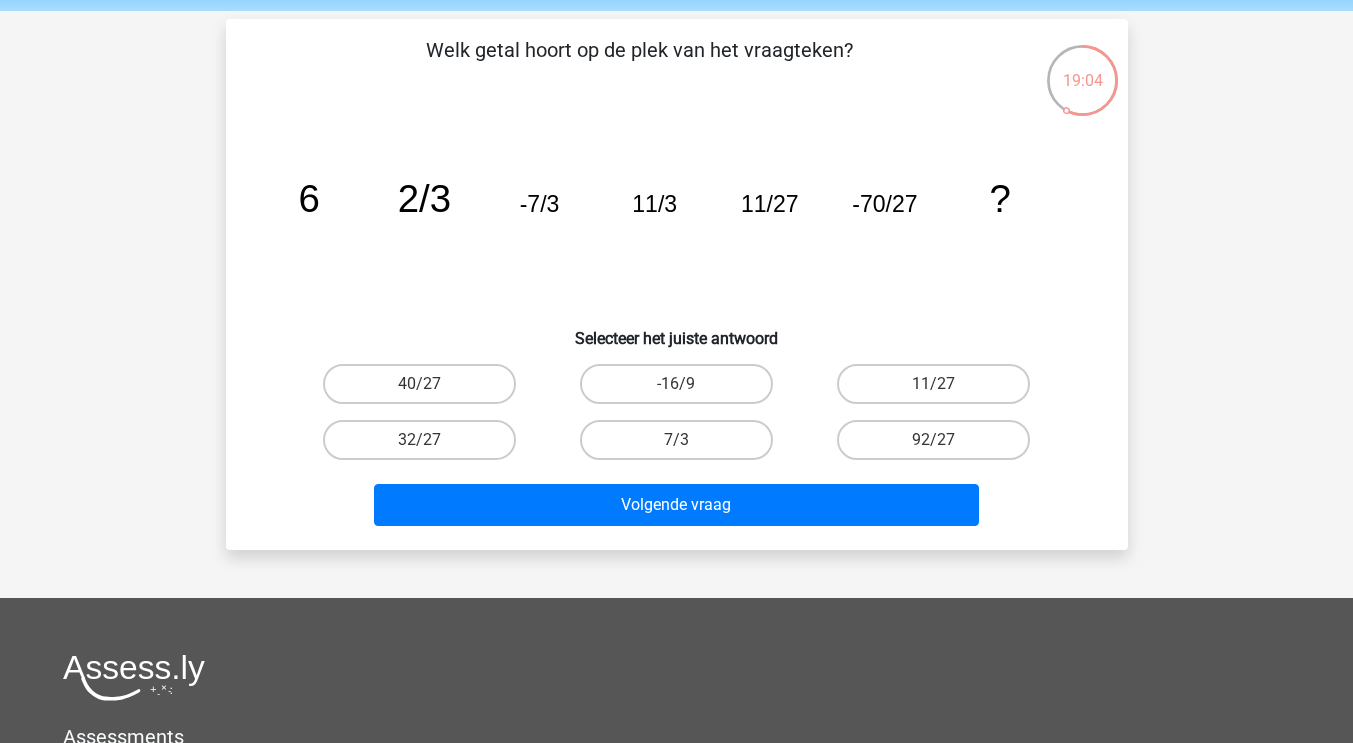 scroll, scrollTop: 72, scrollLeft: 0, axis: vertical 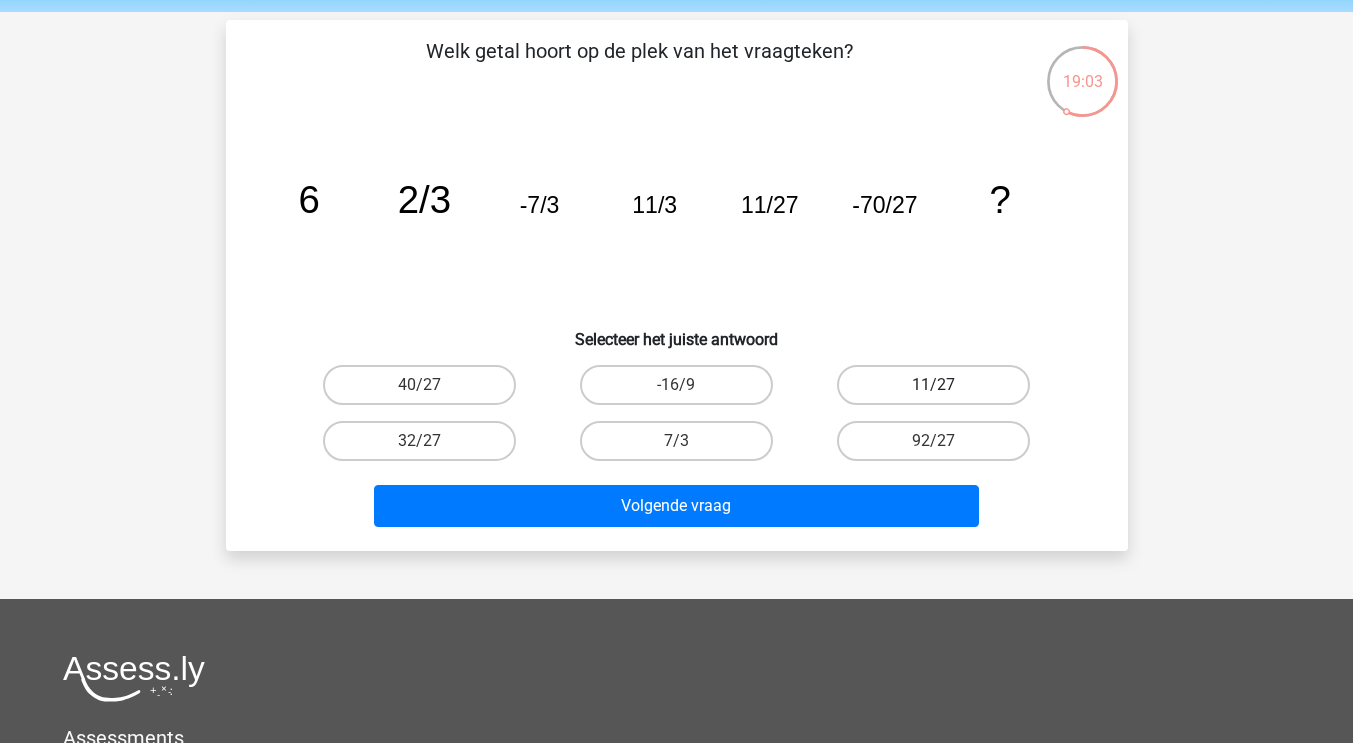 click on "11/27" at bounding box center [933, 385] 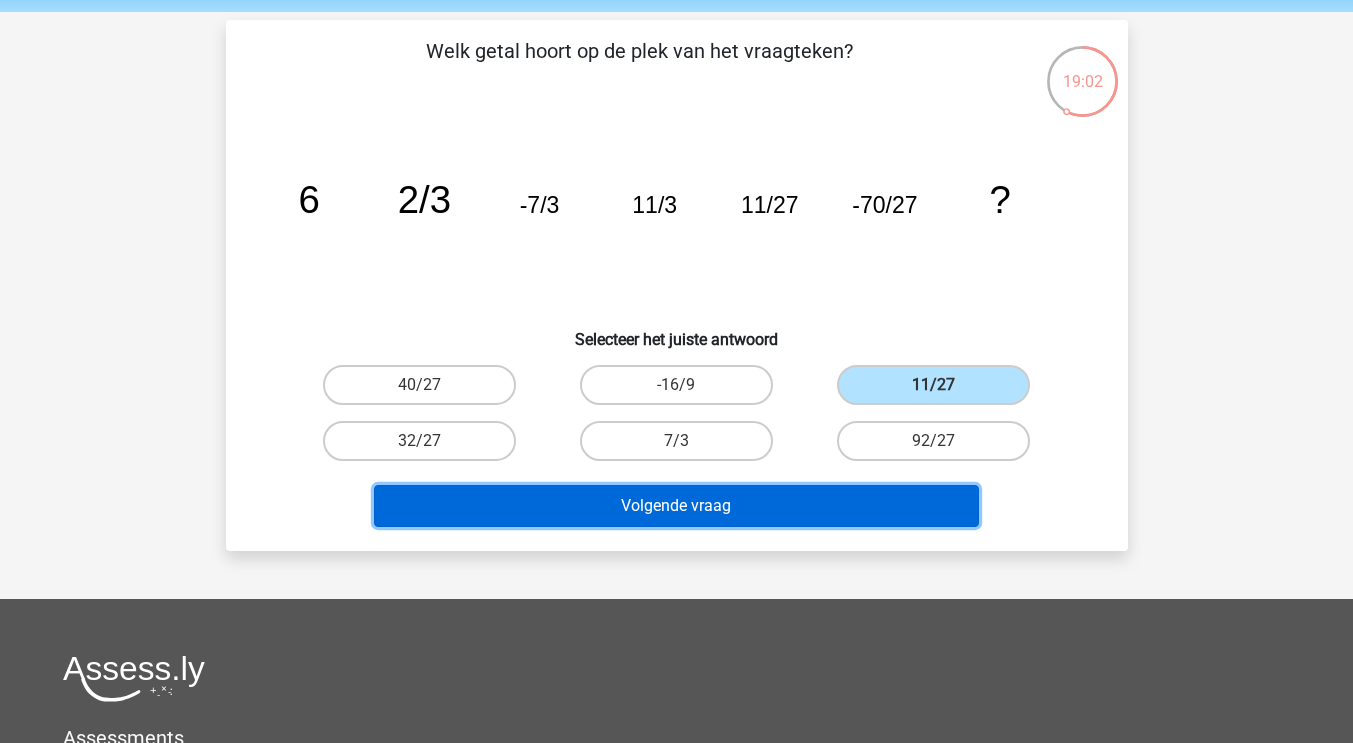 click on "Volgende vraag" at bounding box center (676, 506) 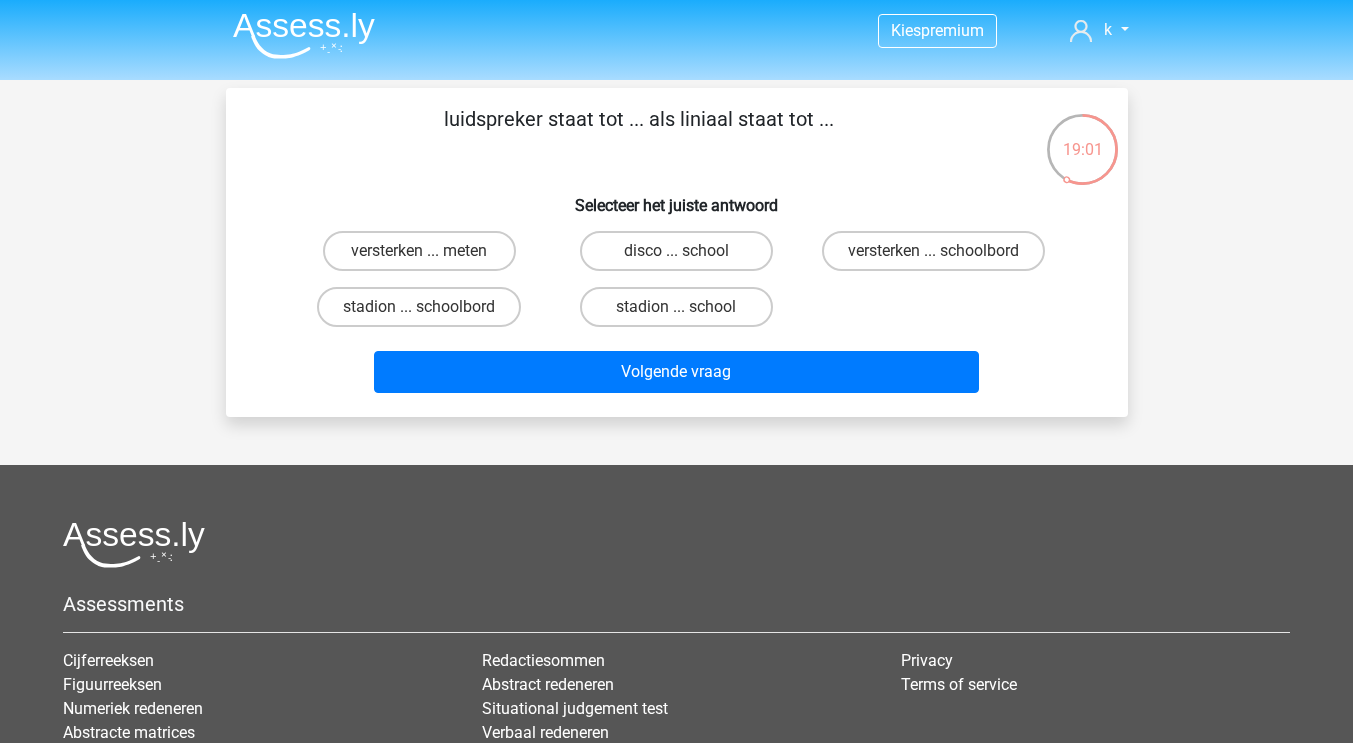 scroll, scrollTop: 0, scrollLeft: 0, axis: both 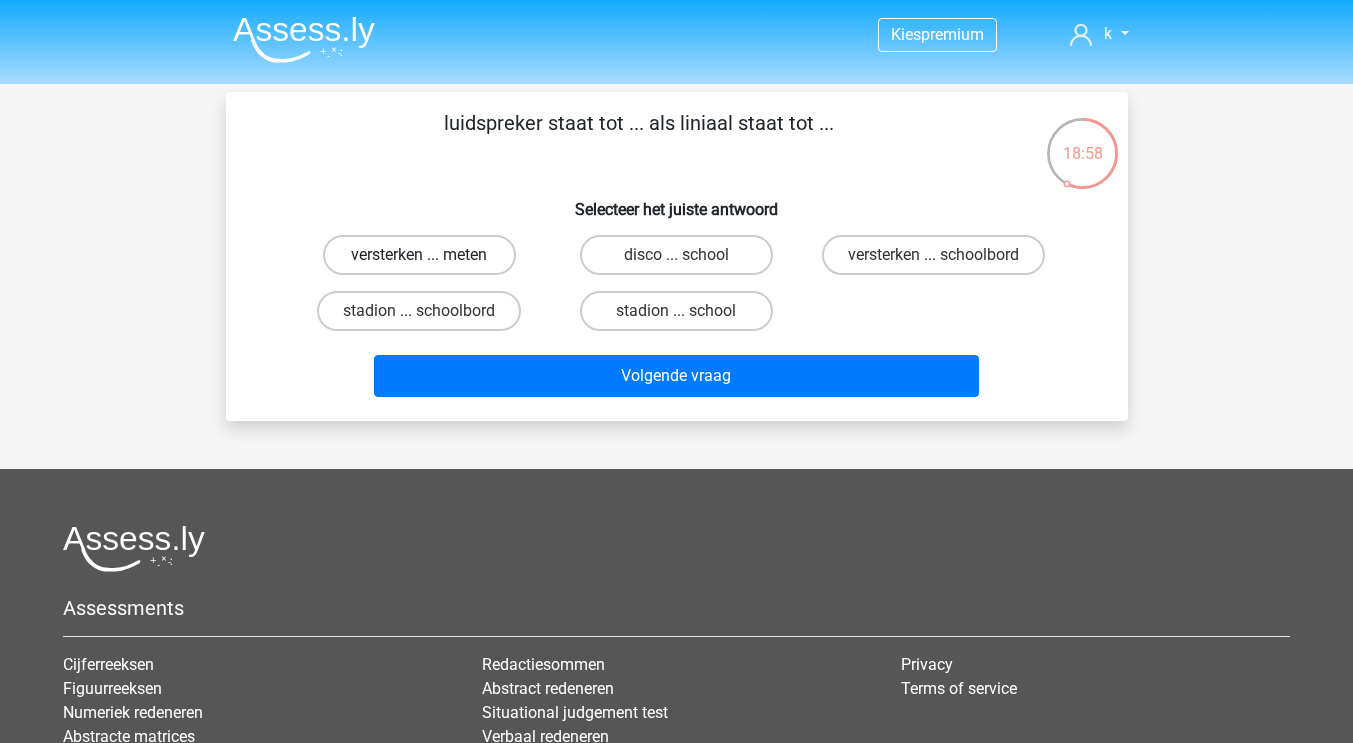 click on "versterken ... meten" at bounding box center (419, 255) 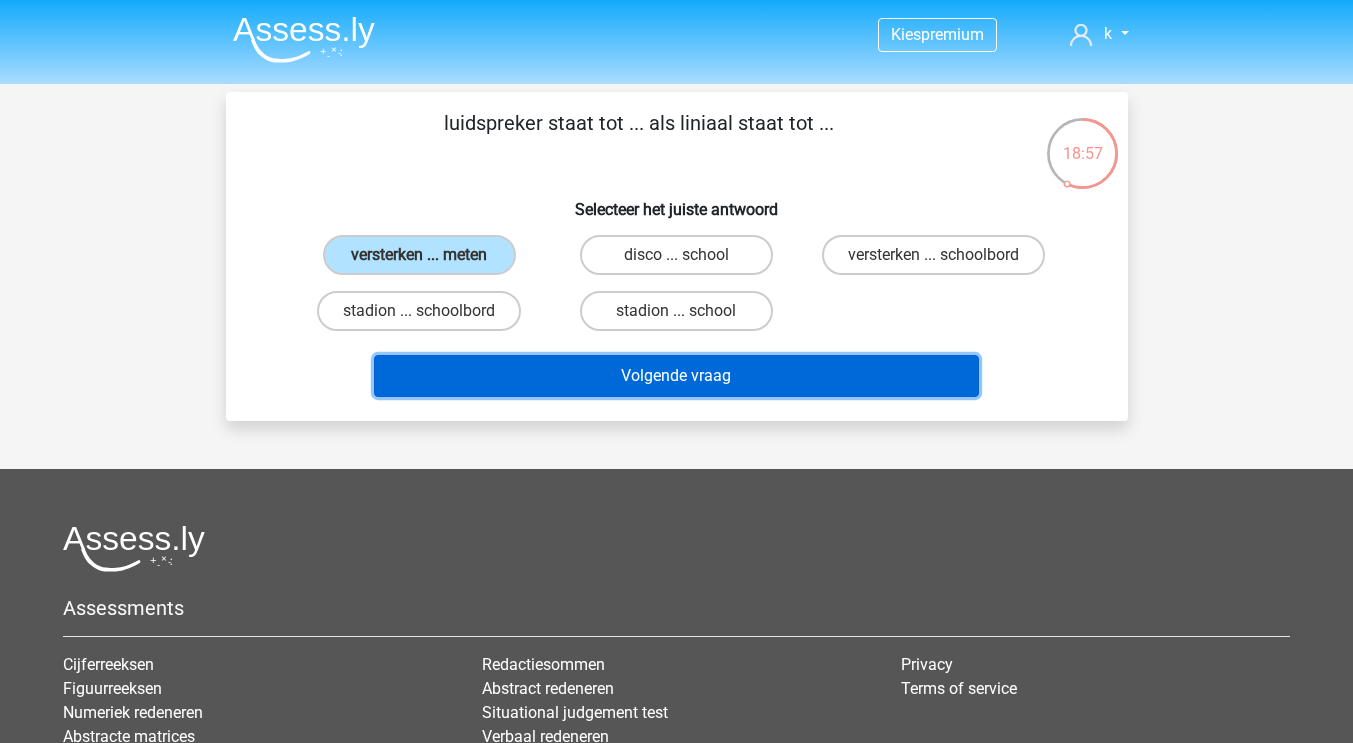 click on "Volgende vraag" at bounding box center [676, 376] 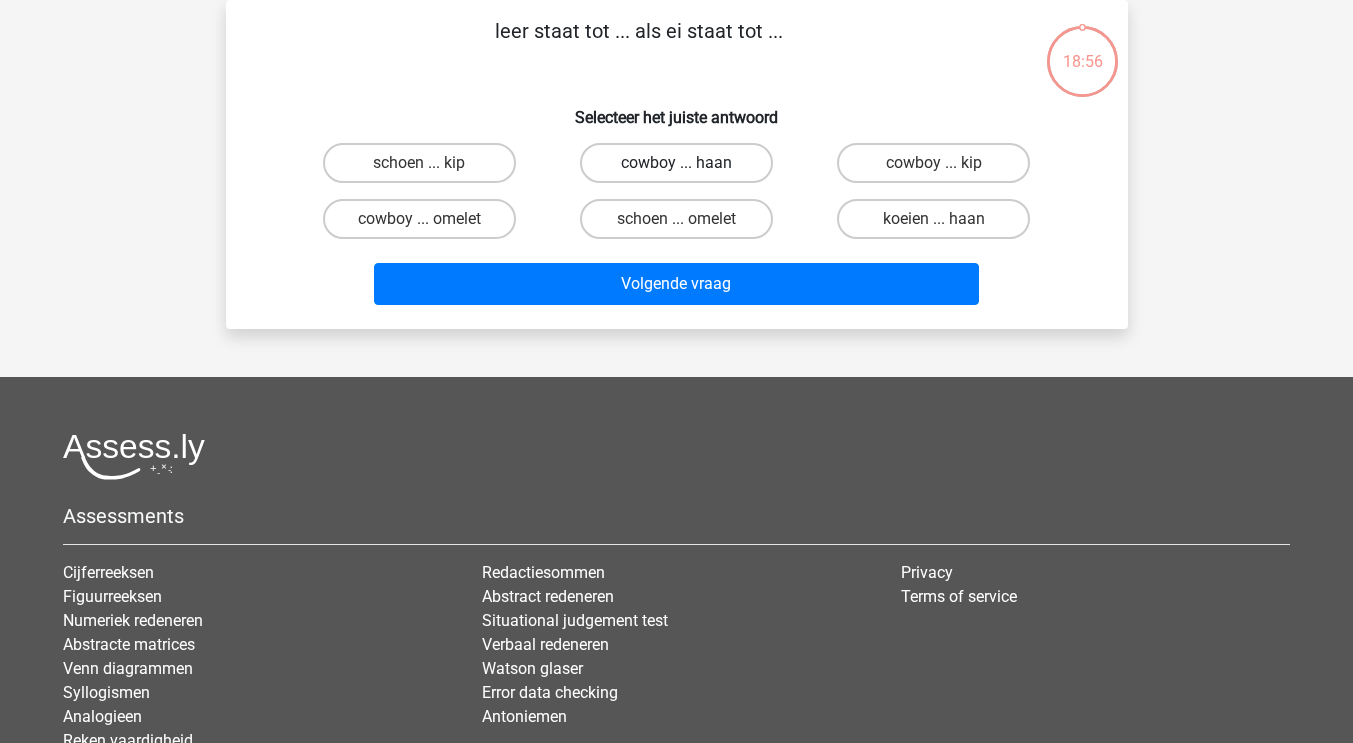scroll, scrollTop: 45, scrollLeft: 0, axis: vertical 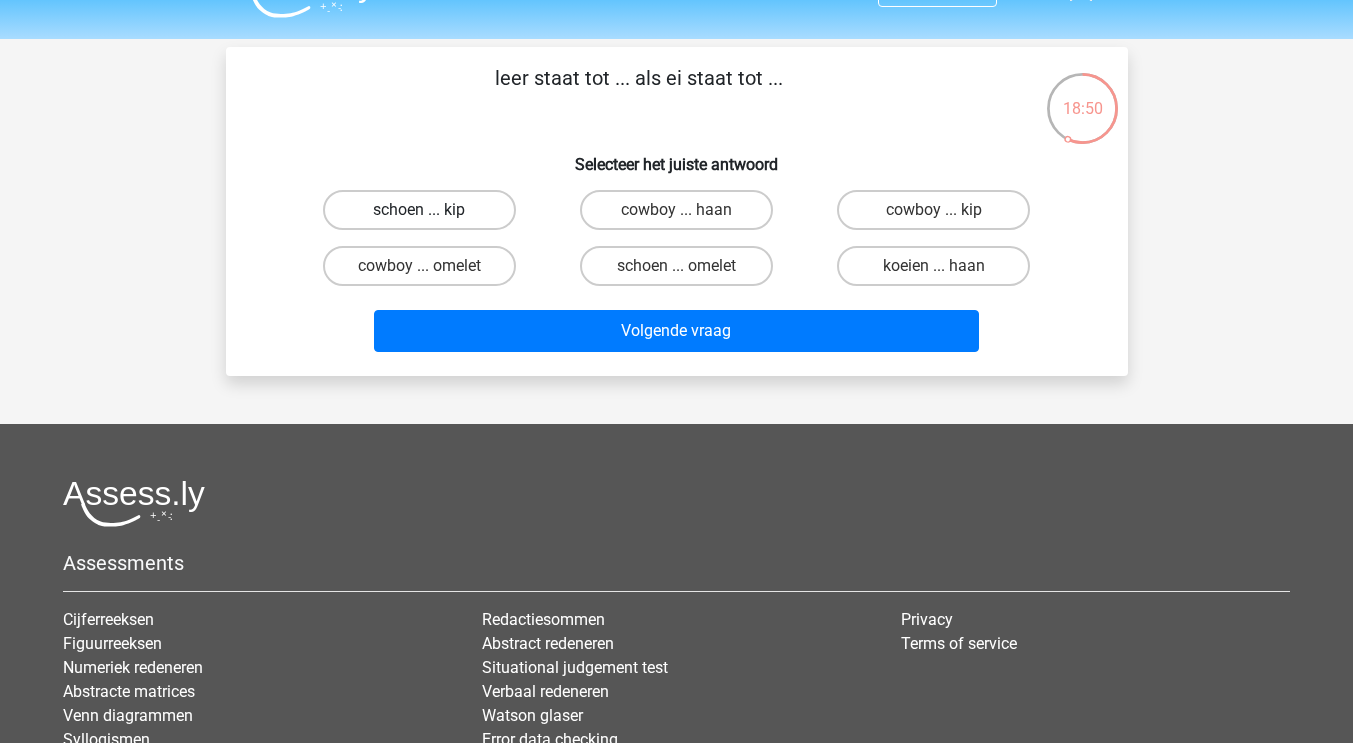click on "schoen ... kip" at bounding box center [419, 210] 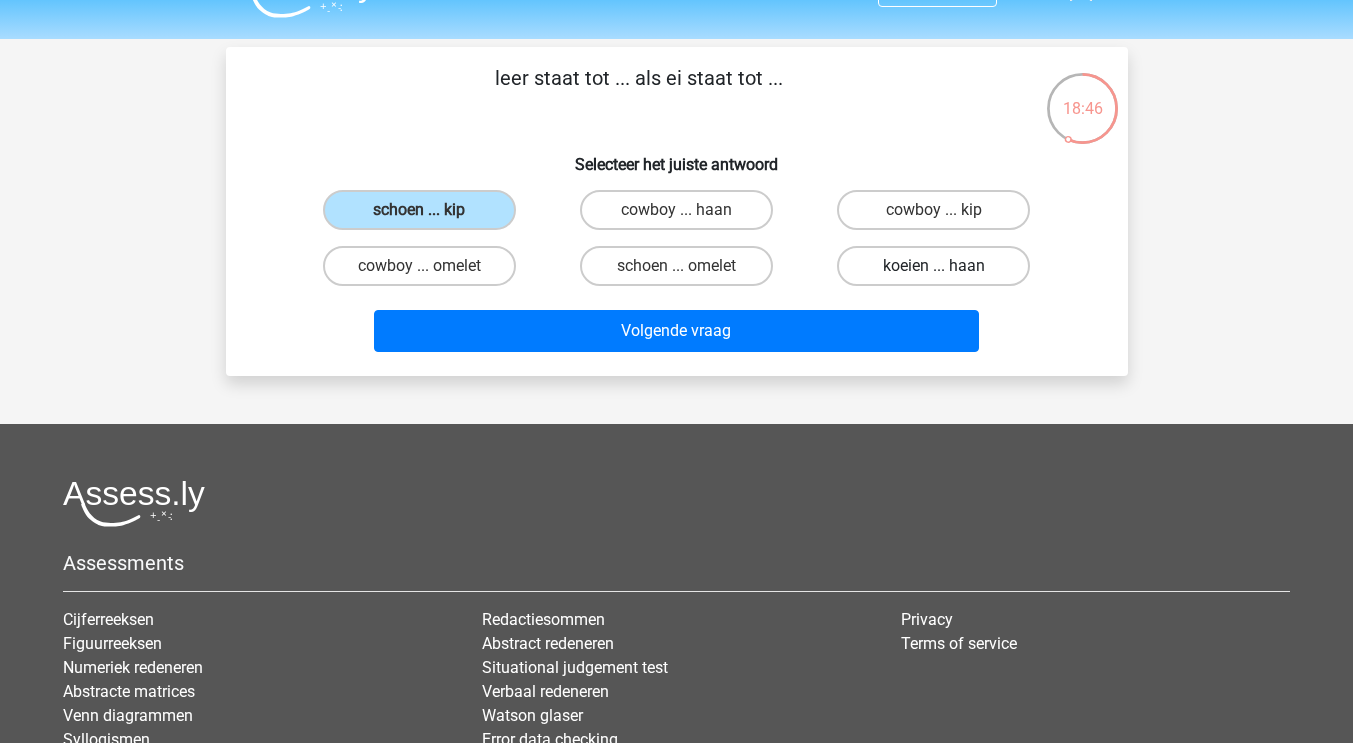click on "koeien ... haan" at bounding box center (933, 266) 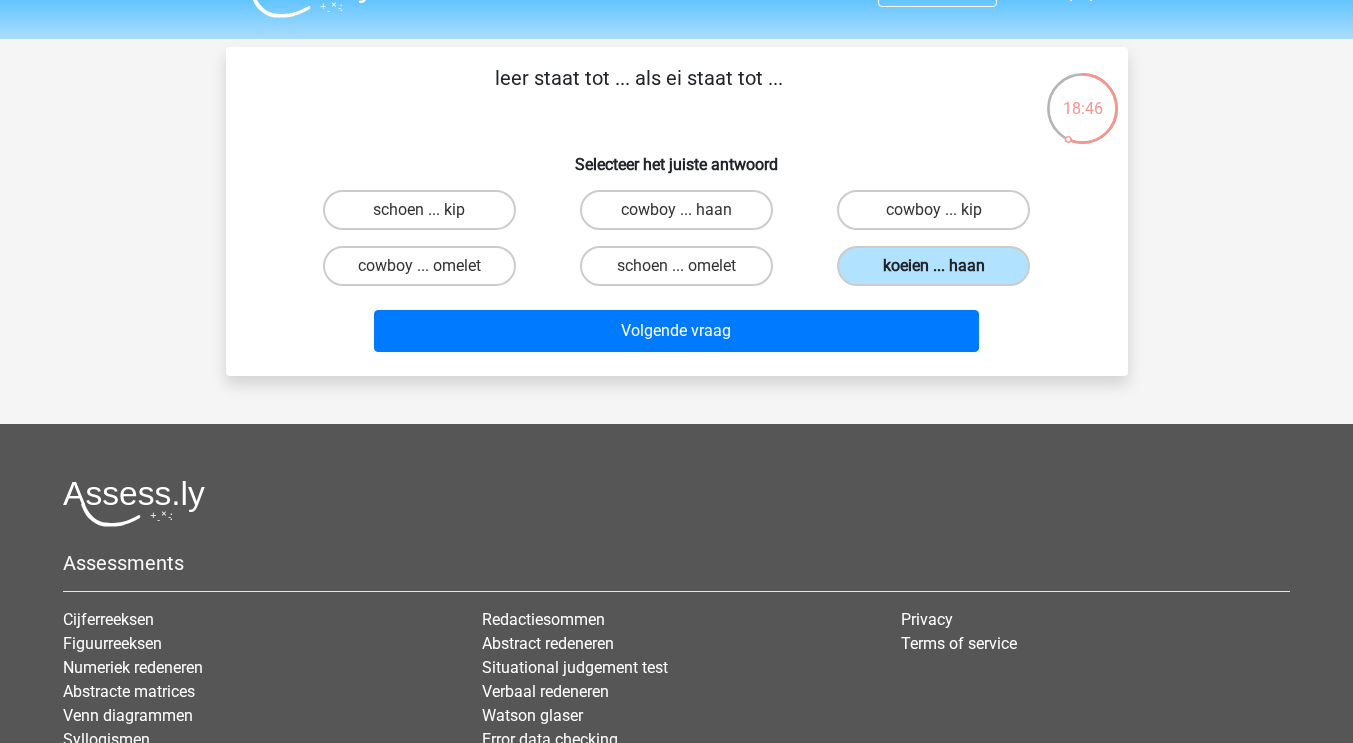 click on "koeien ... haan" at bounding box center (933, 266) 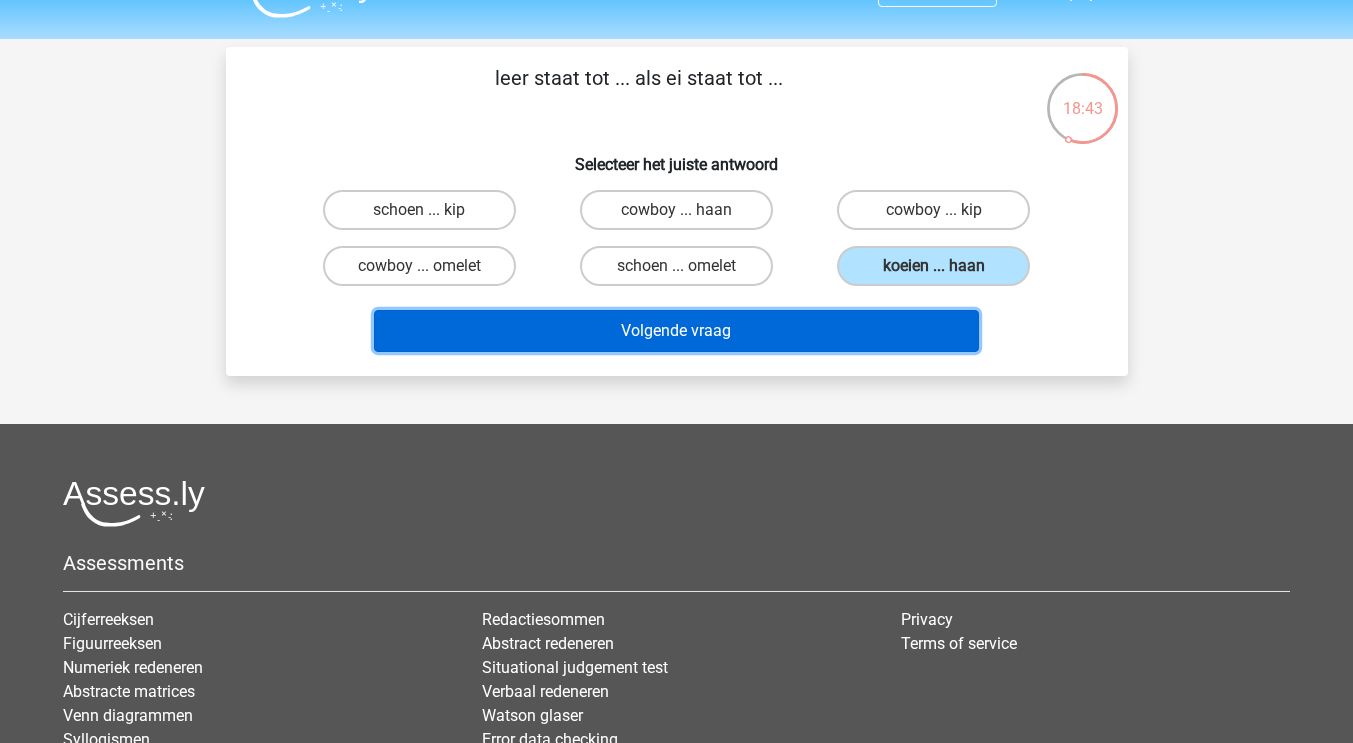 click on "Volgende vraag" at bounding box center [676, 331] 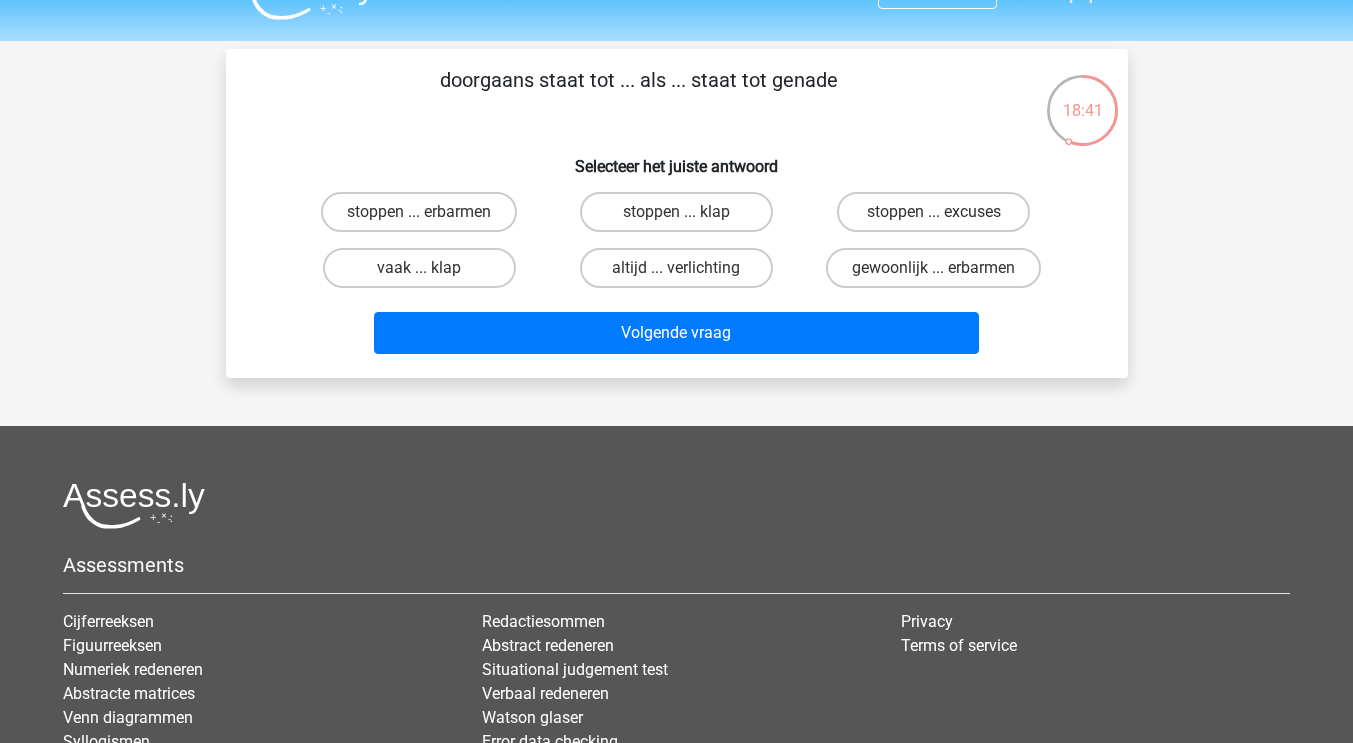 scroll, scrollTop: 38, scrollLeft: 0, axis: vertical 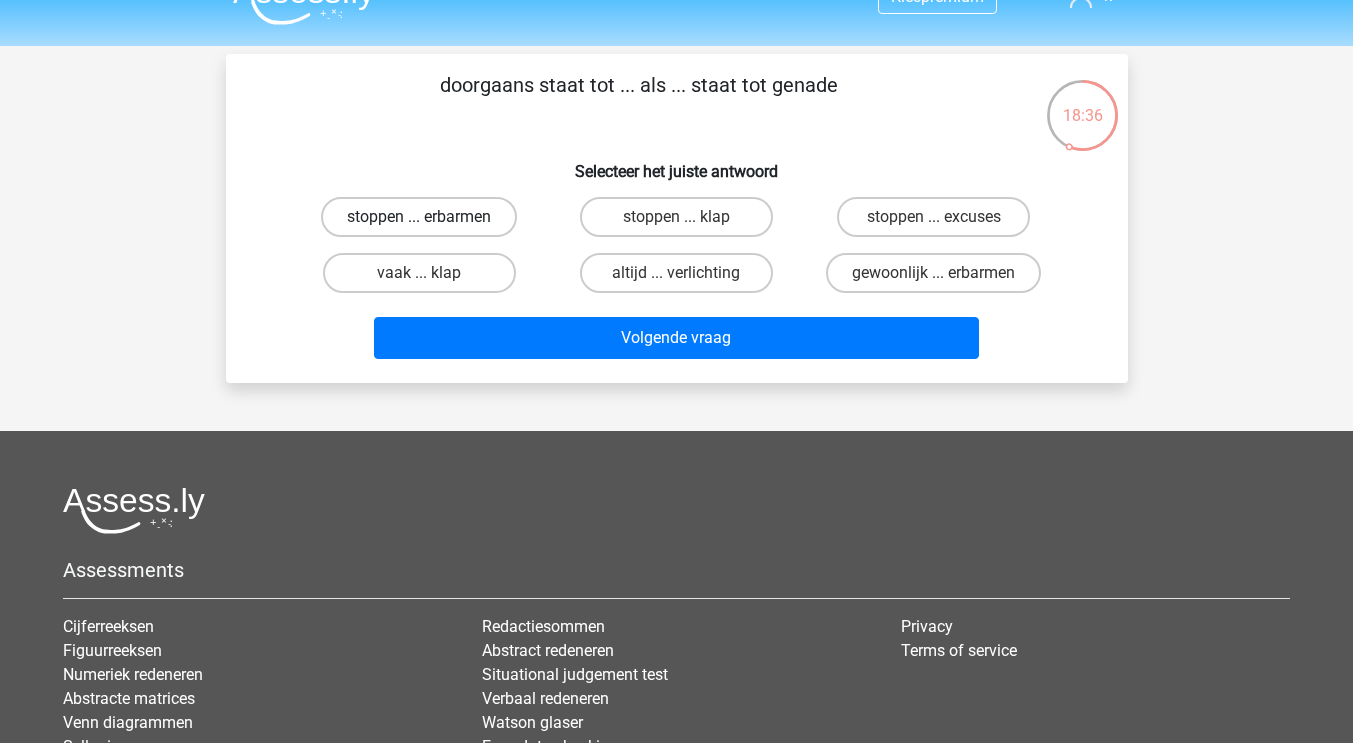 click on "stoppen ... erbarmen" at bounding box center [419, 217] 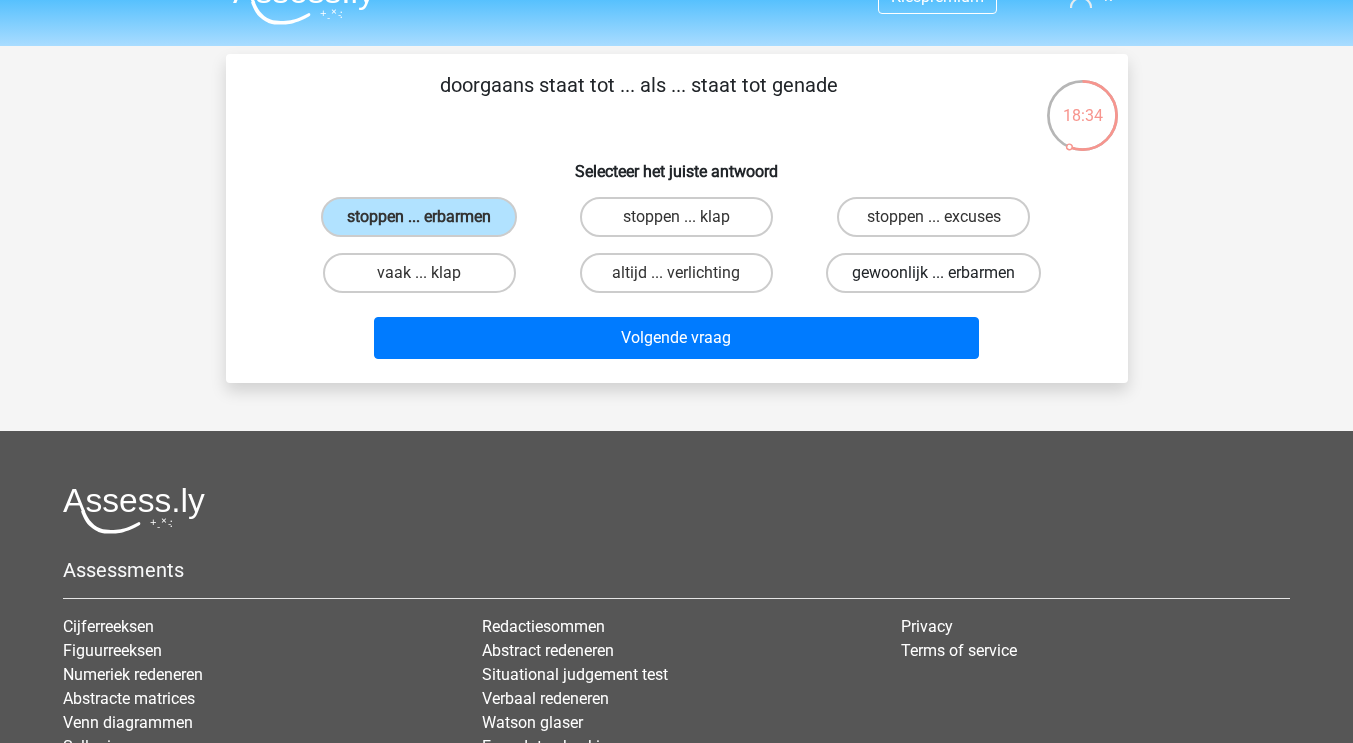 click on "gewoonlijk ... erbarmen" at bounding box center (933, 273) 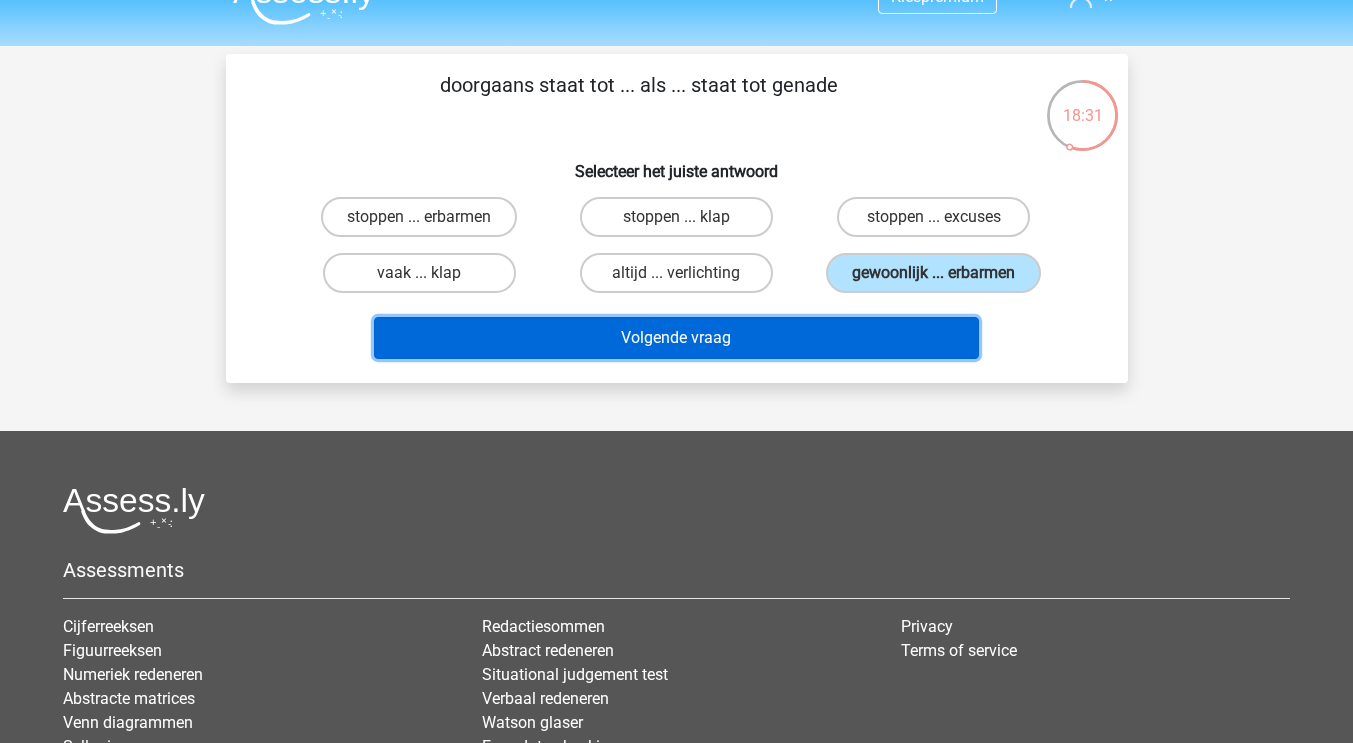 click on "Volgende vraag" at bounding box center [676, 338] 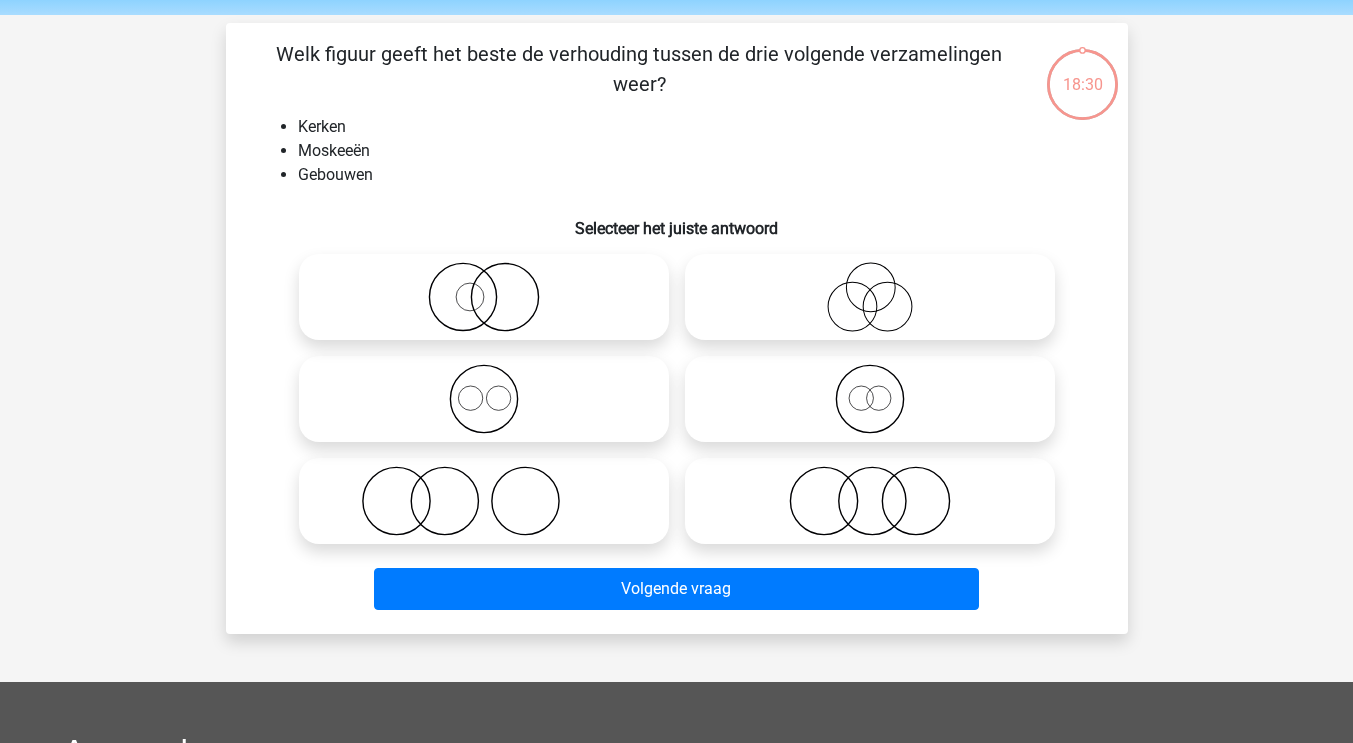 scroll, scrollTop: 59, scrollLeft: 0, axis: vertical 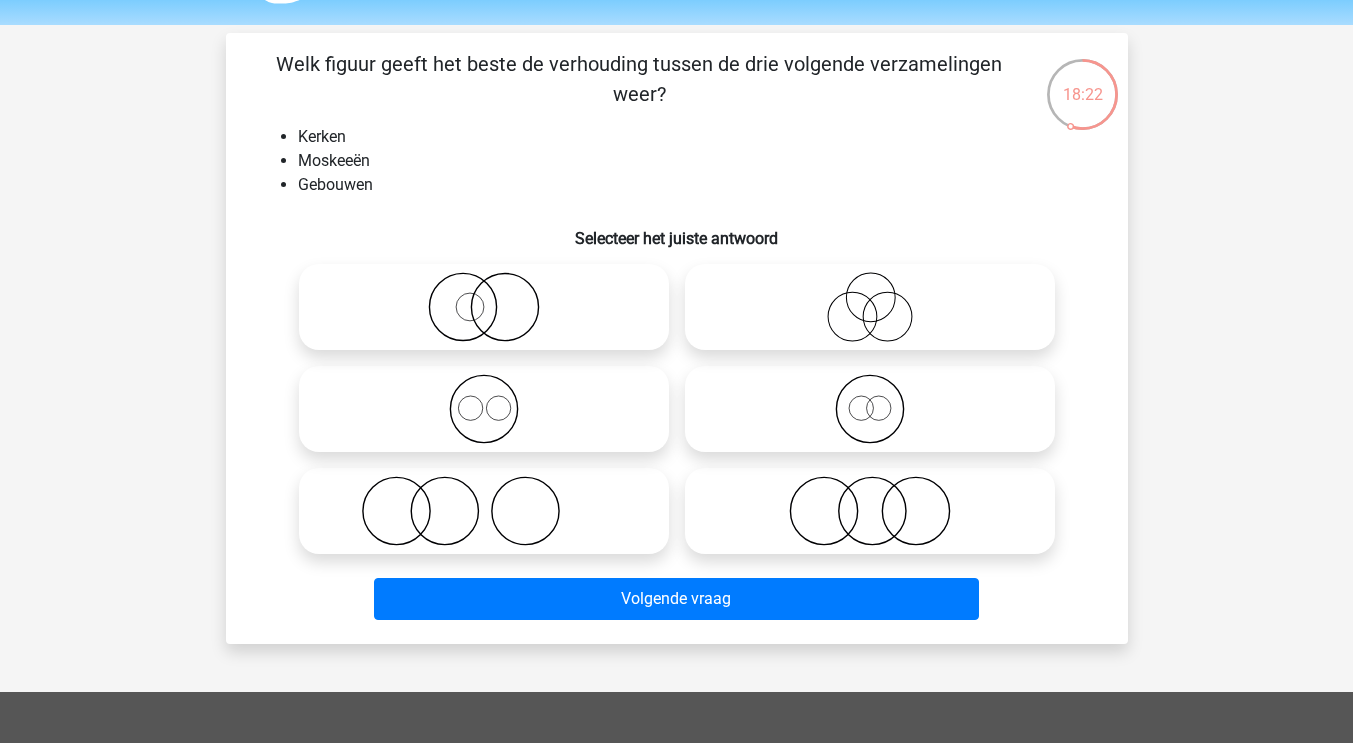 click at bounding box center [484, 409] 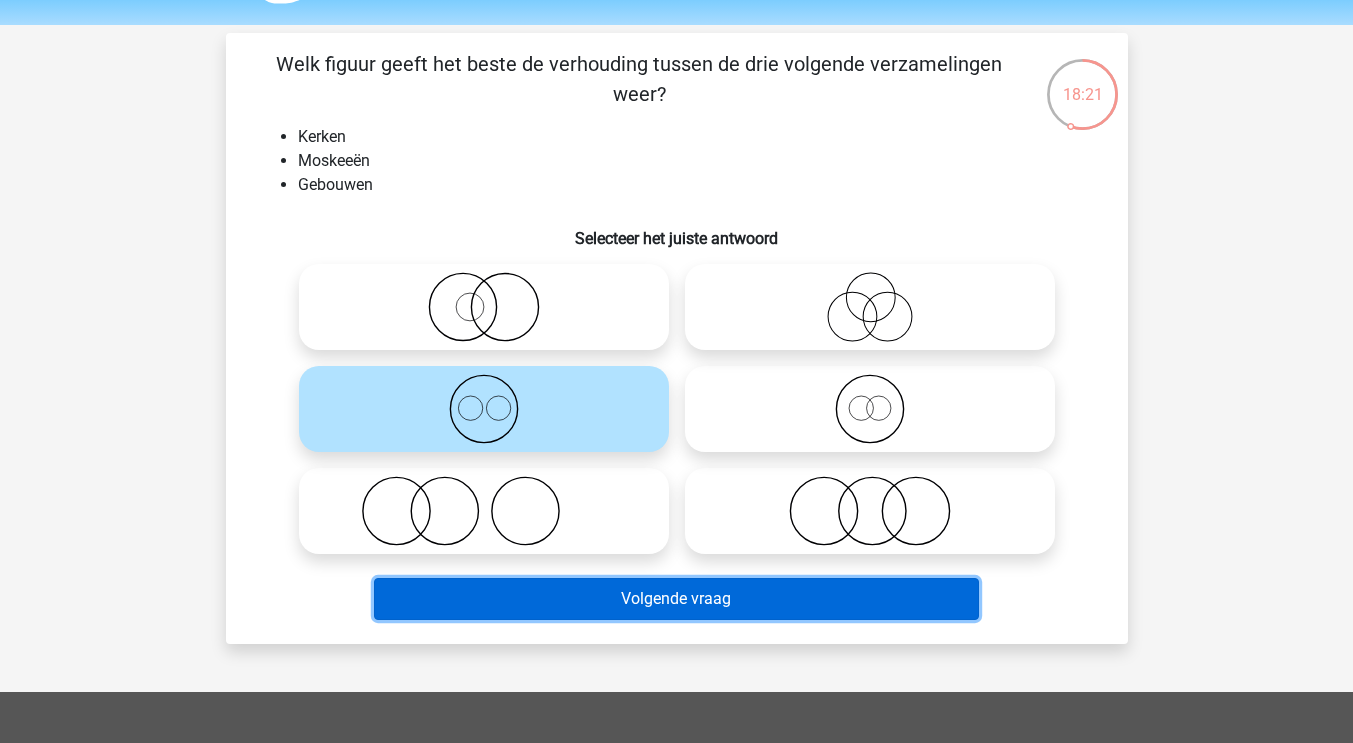 click on "Volgende vraag" at bounding box center [676, 599] 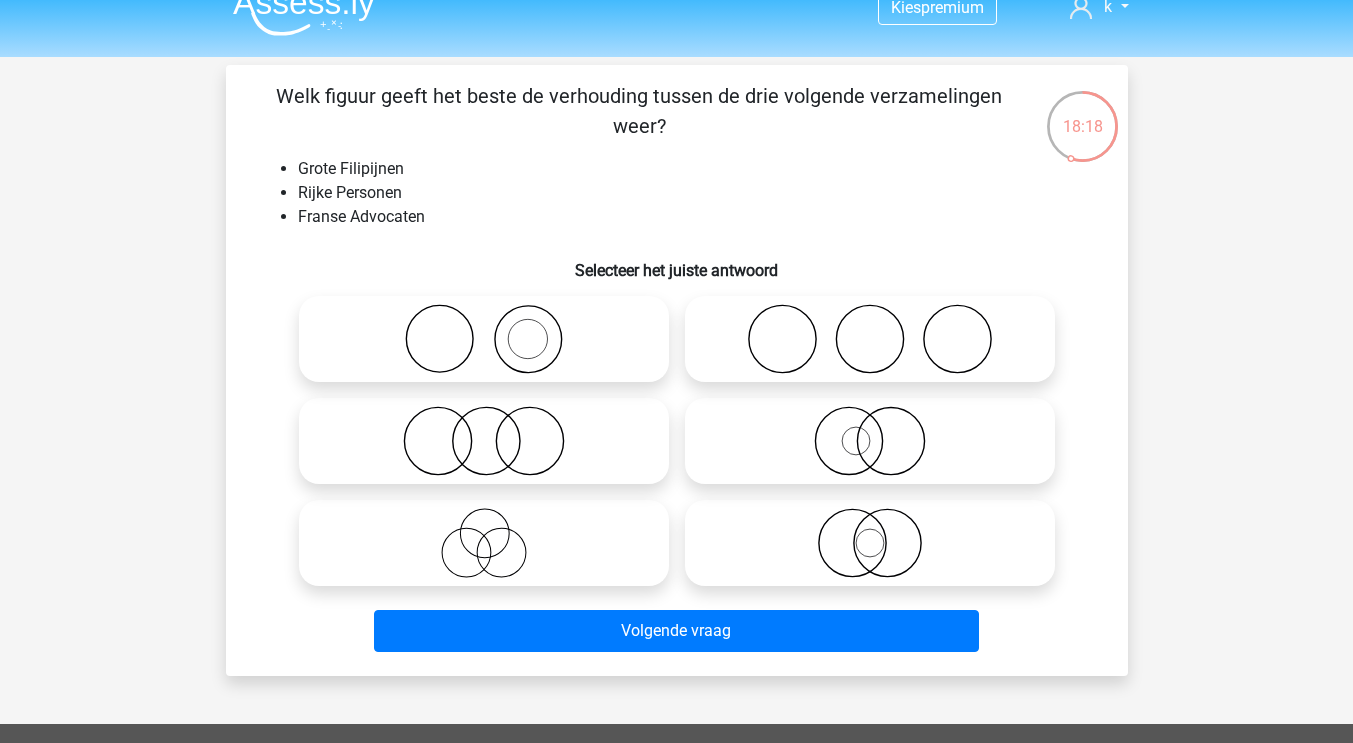 scroll, scrollTop: 26, scrollLeft: 0, axis: vertical 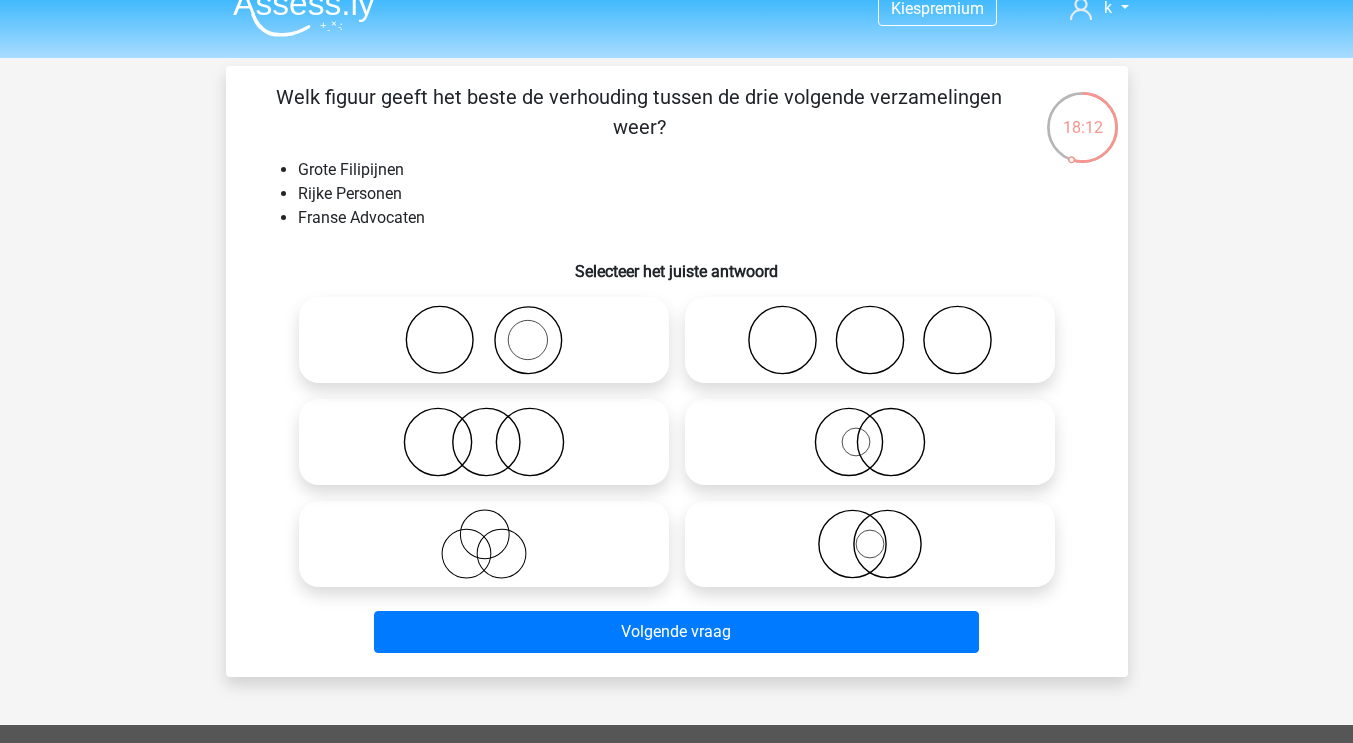 click 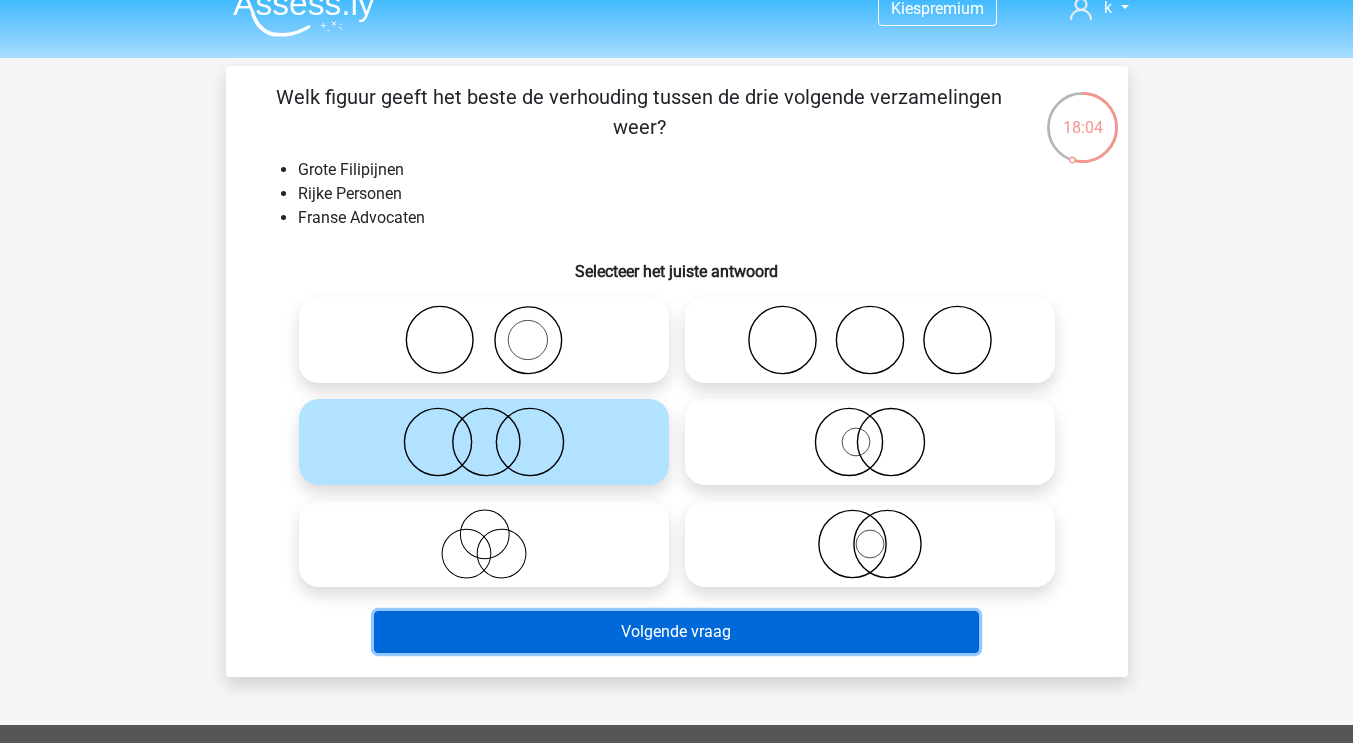click on "Volgende vraag" at bounding box center (676, 632) 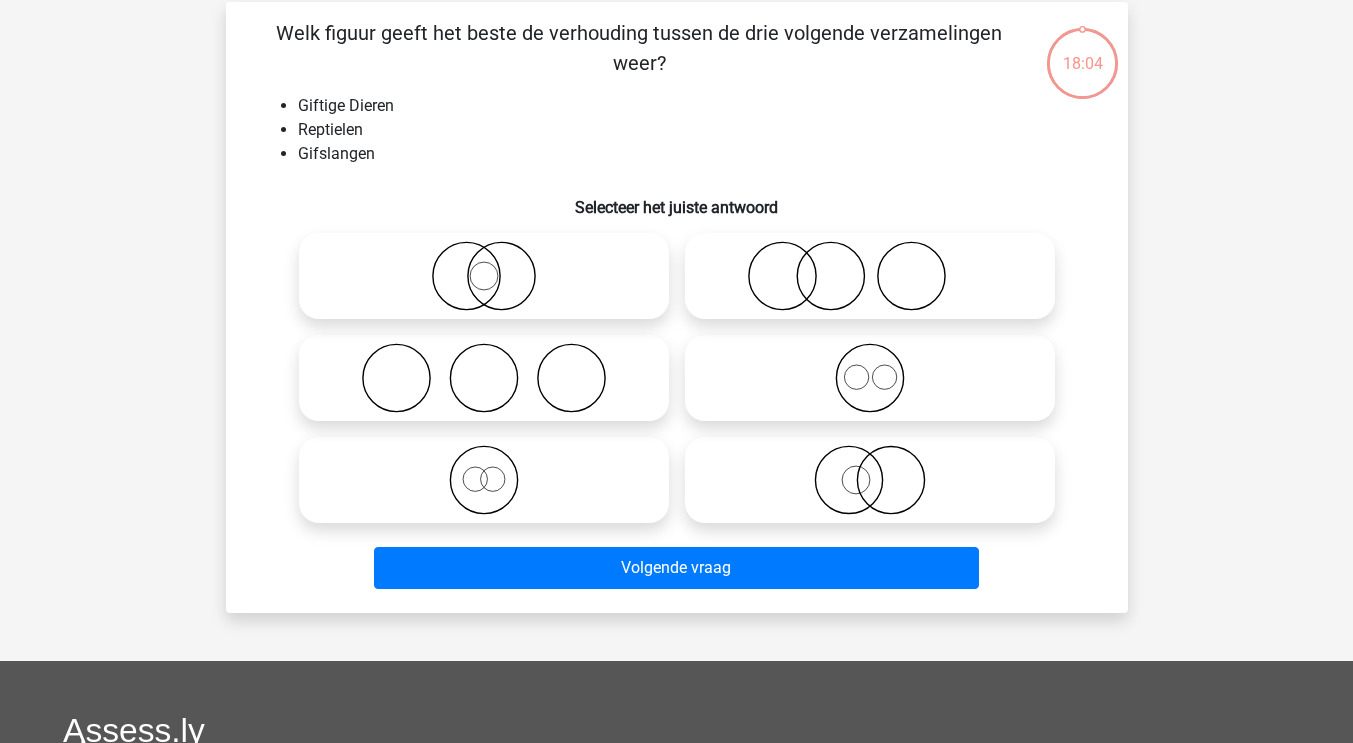 scroll, scrollTop: 92, scrollLeft: 0, axis: vertical 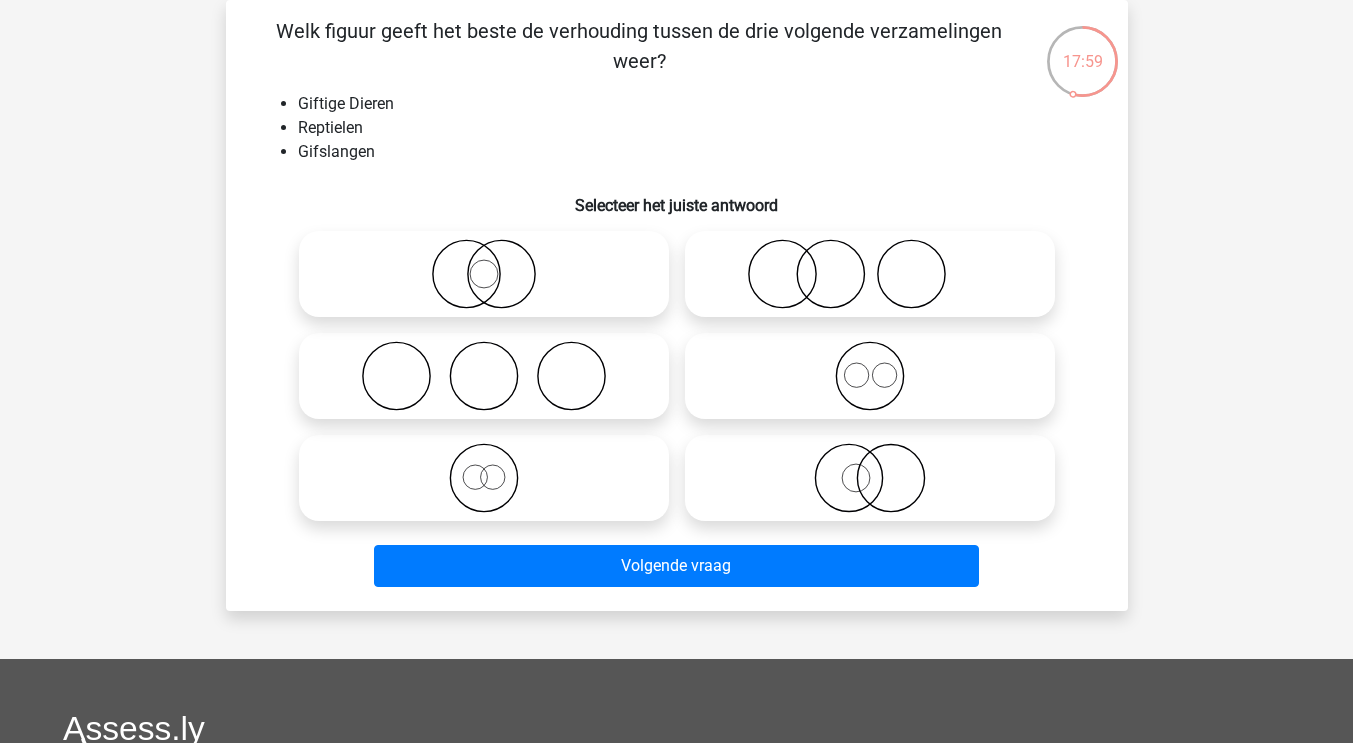 click 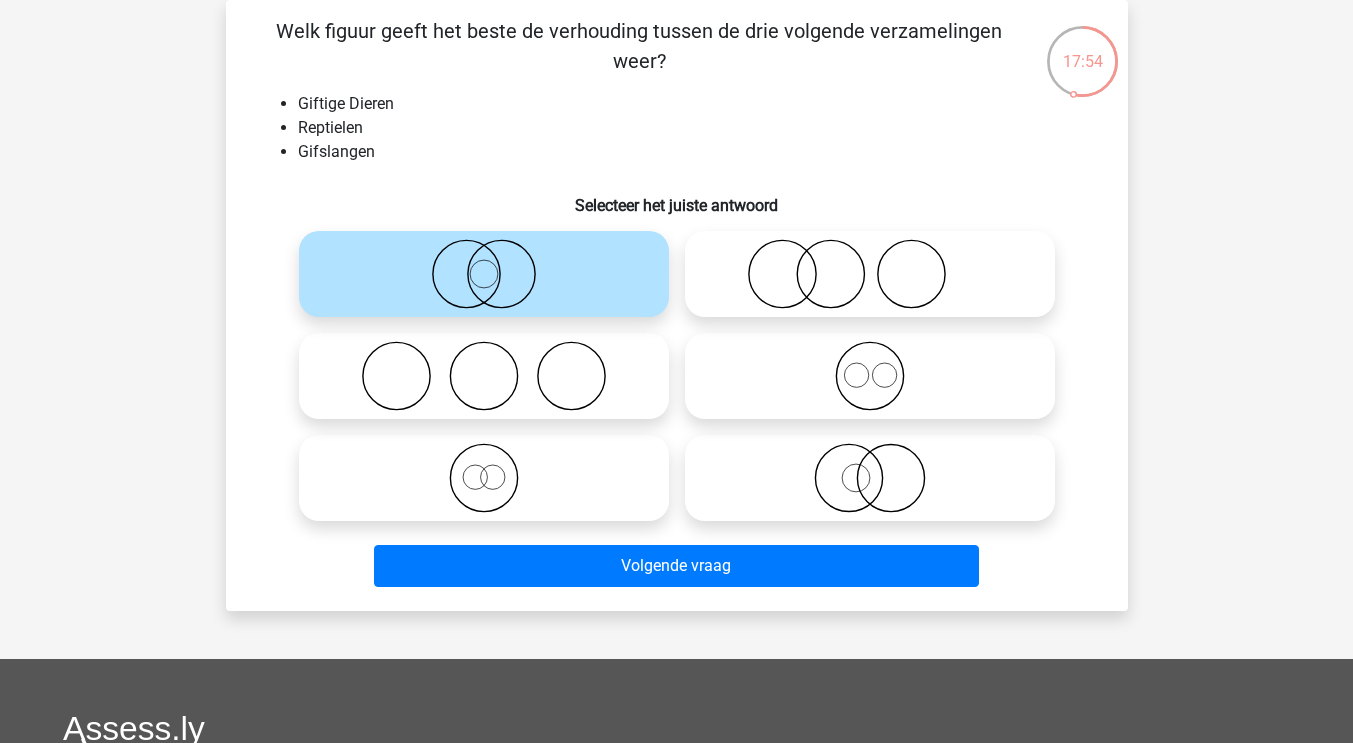 click 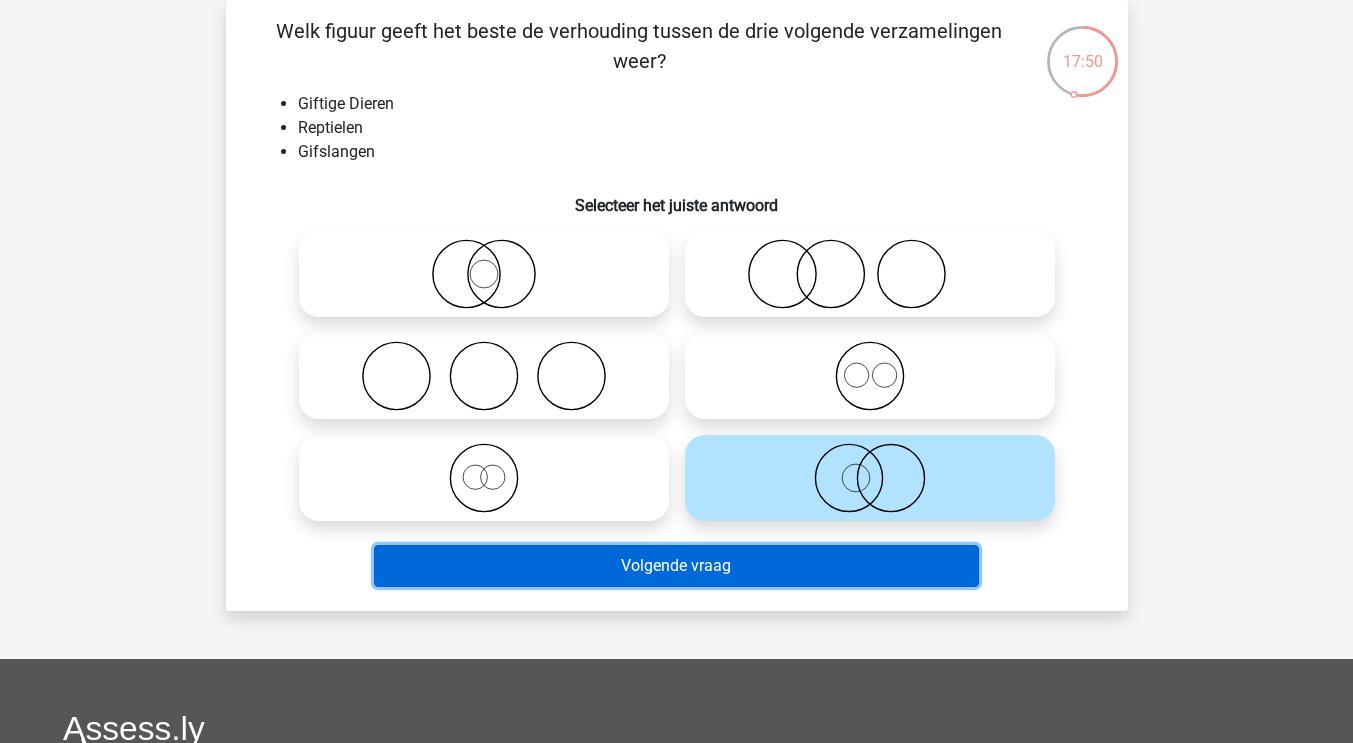 click on "Volgende vraag" at bounding box center [676, 566] 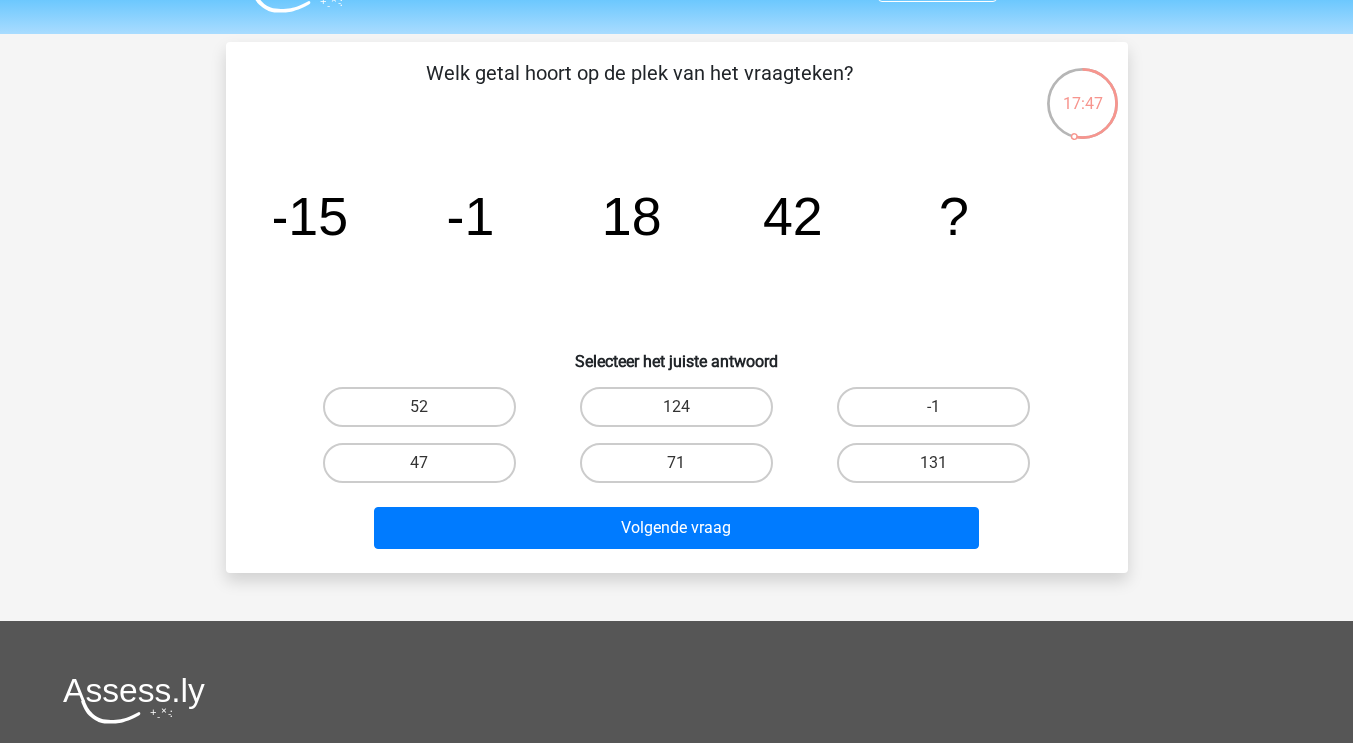scroll, scrollTop: 45, scrollLeft: 0, axis: vertical 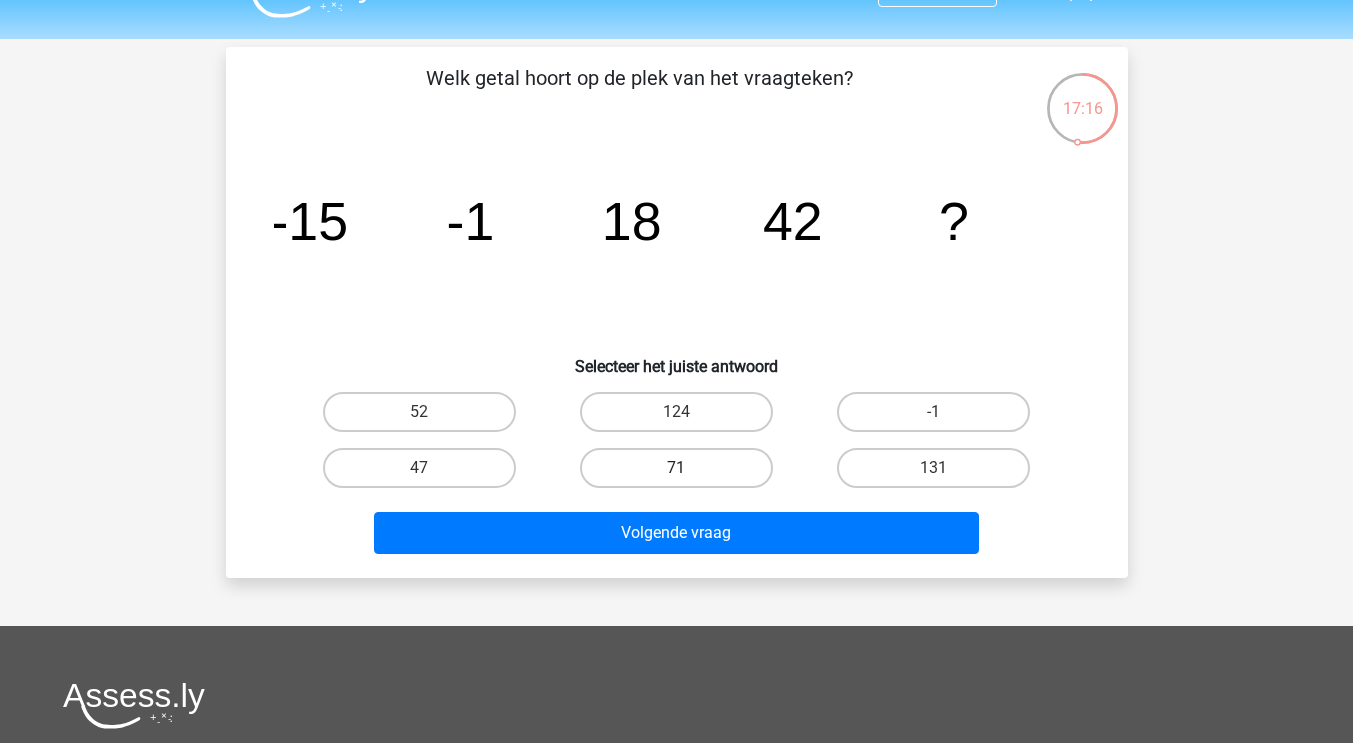 click on "71" at bounding box center (676, 468) 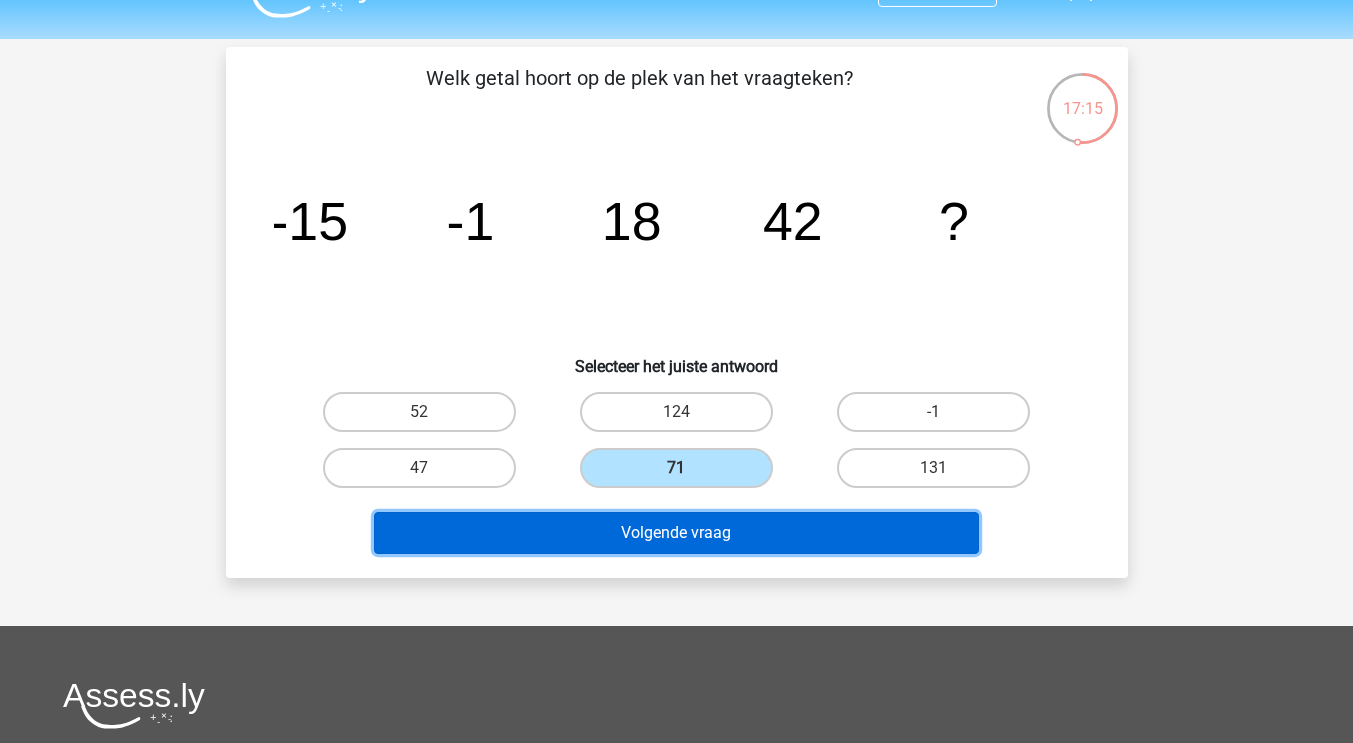 click on "Volgende vraag" at bounding box center (676, 533) 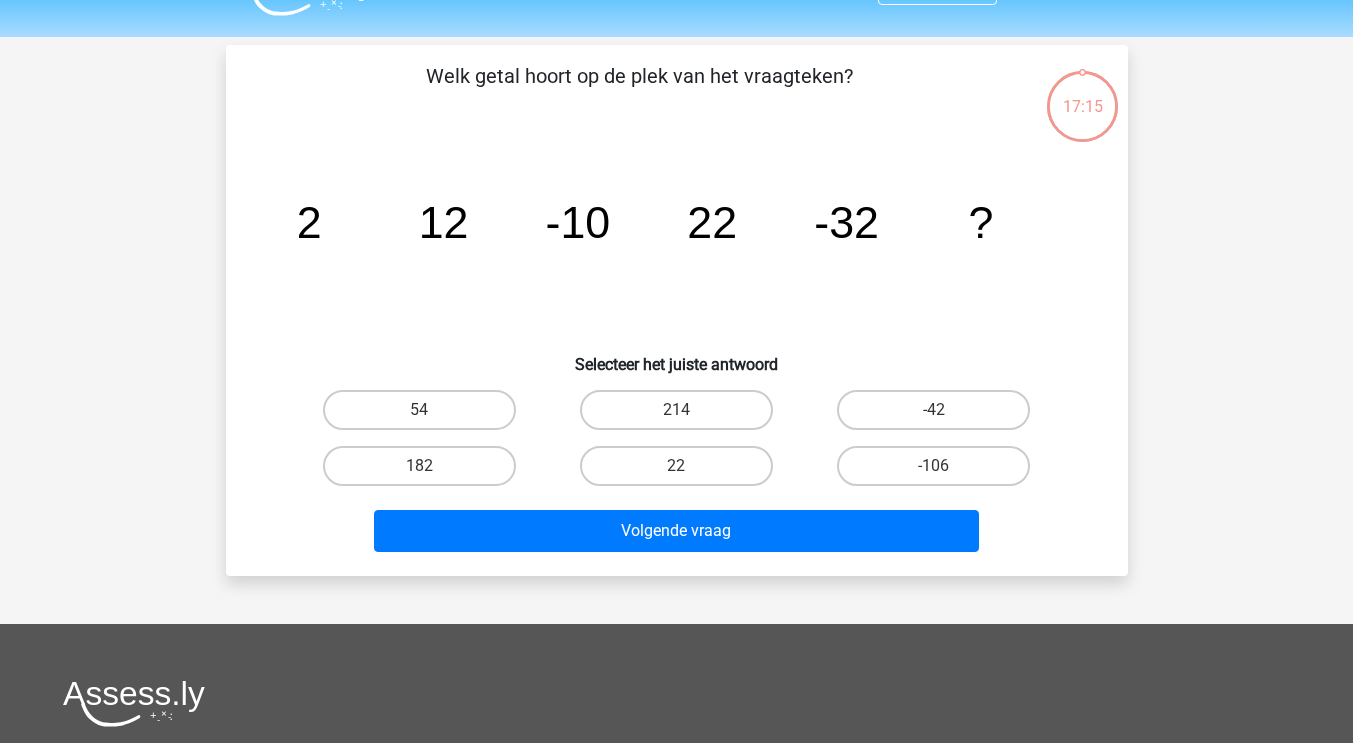 scroll, scrollTop: 46, scrollLeft: 0, axis: vertical 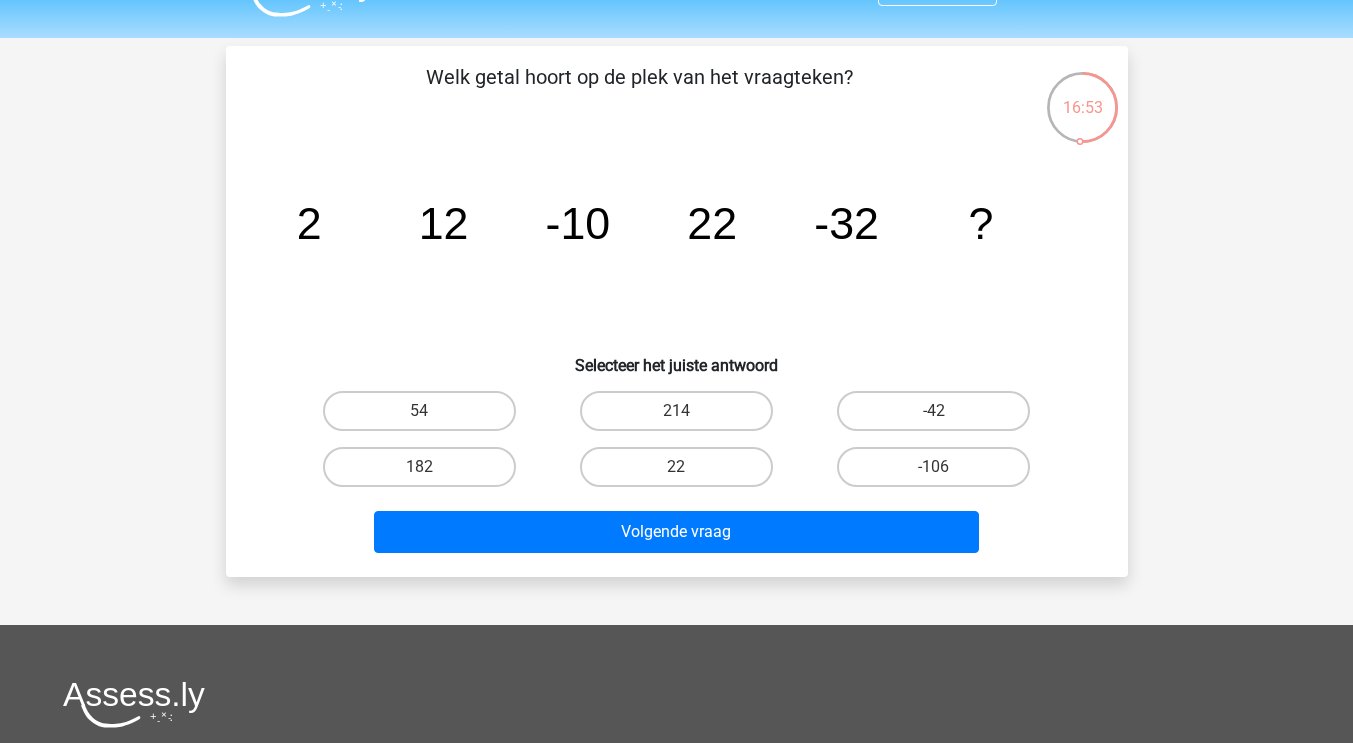 click on "54" at bounding box center [419, 411] 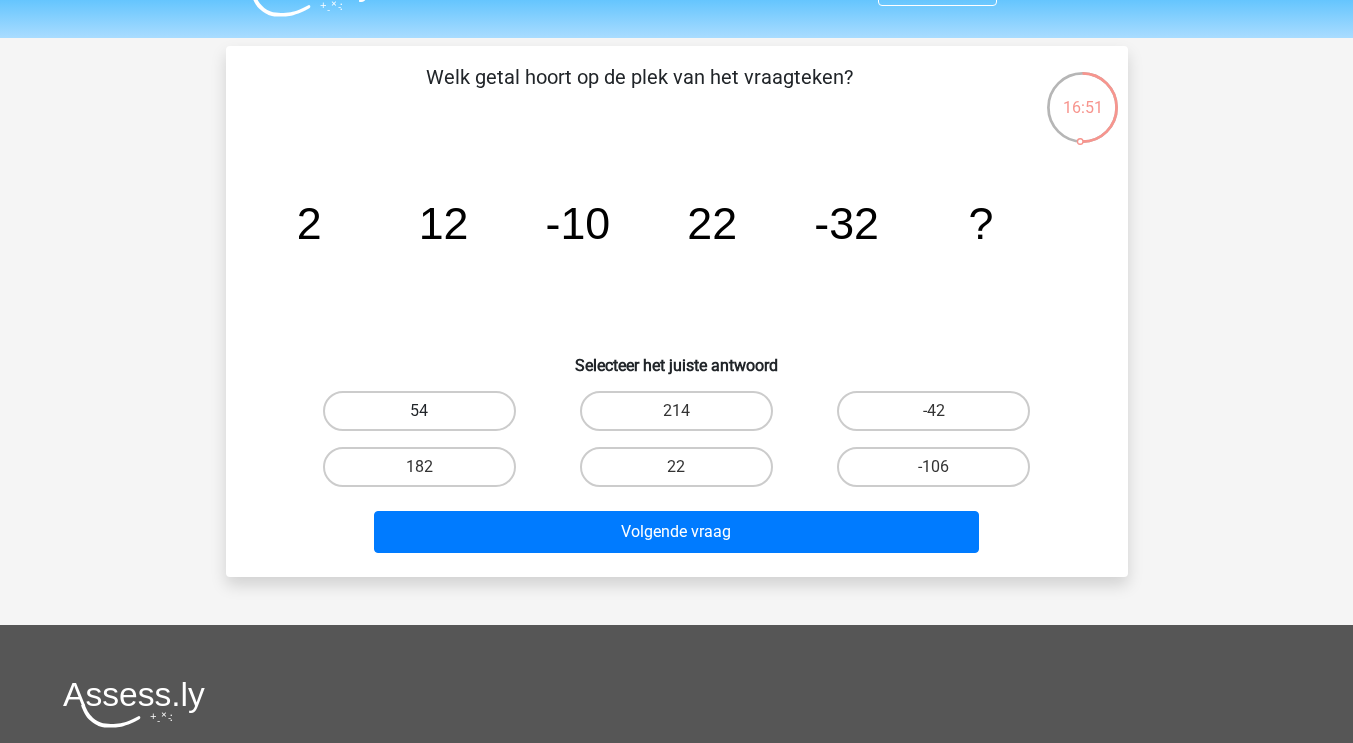 click on "54" at bounding box center [419, 411] 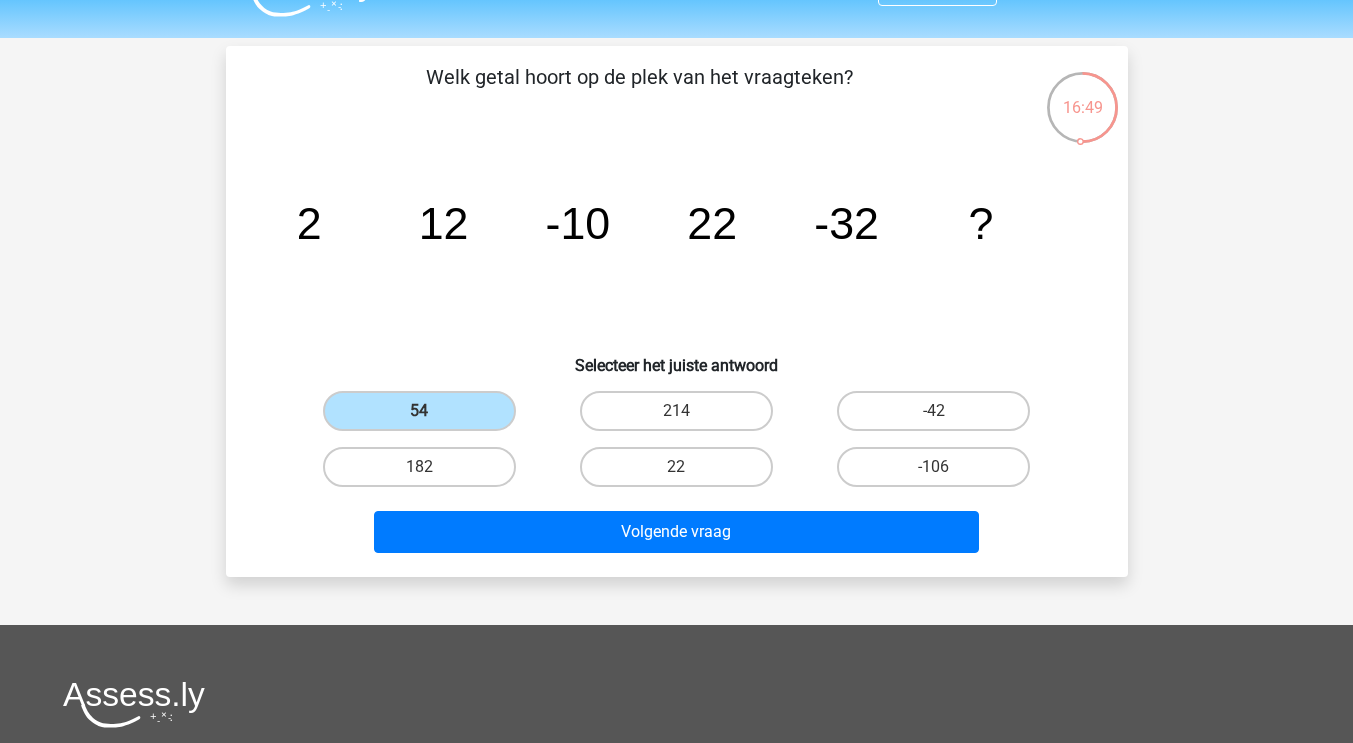 click on "Kies  premium
k
r.d.sinnema@outlook.com" at bounding box center (676, 553) 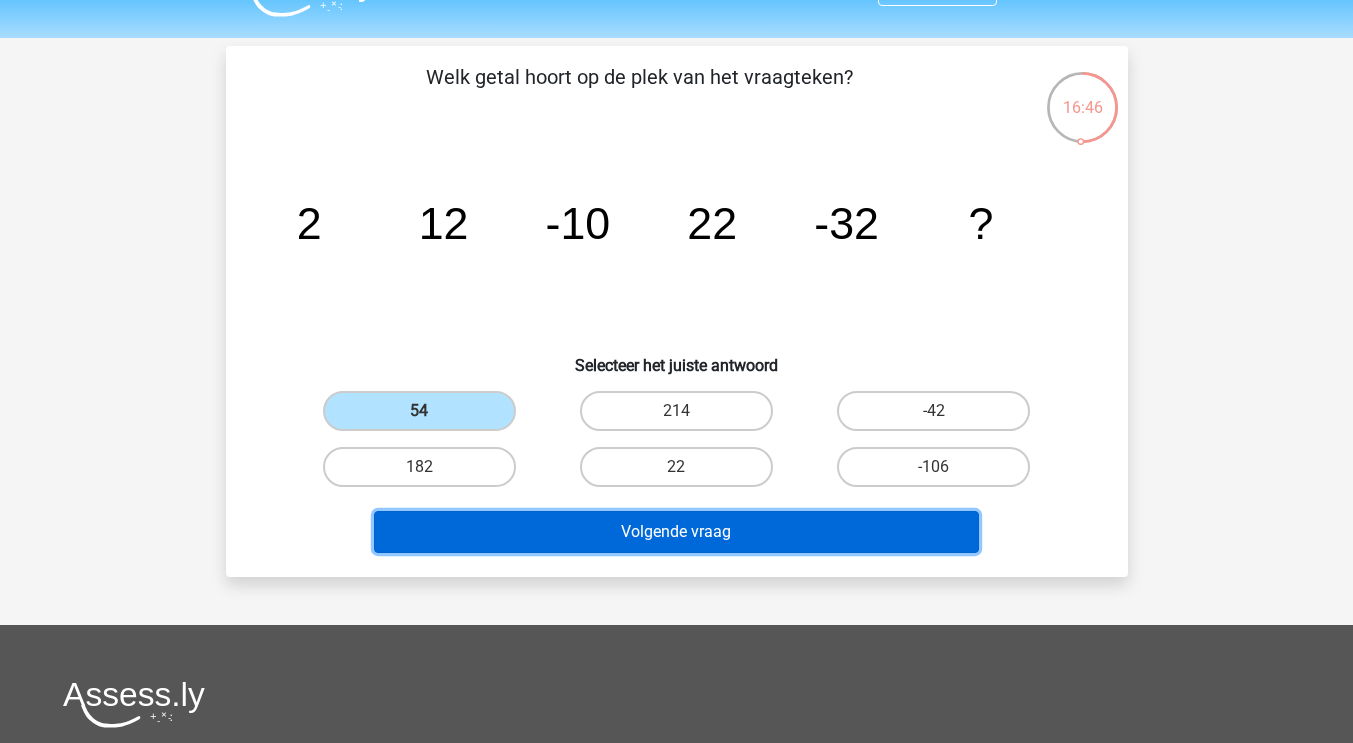 click on "Volgende vraag" at bounding box center [676, 532] 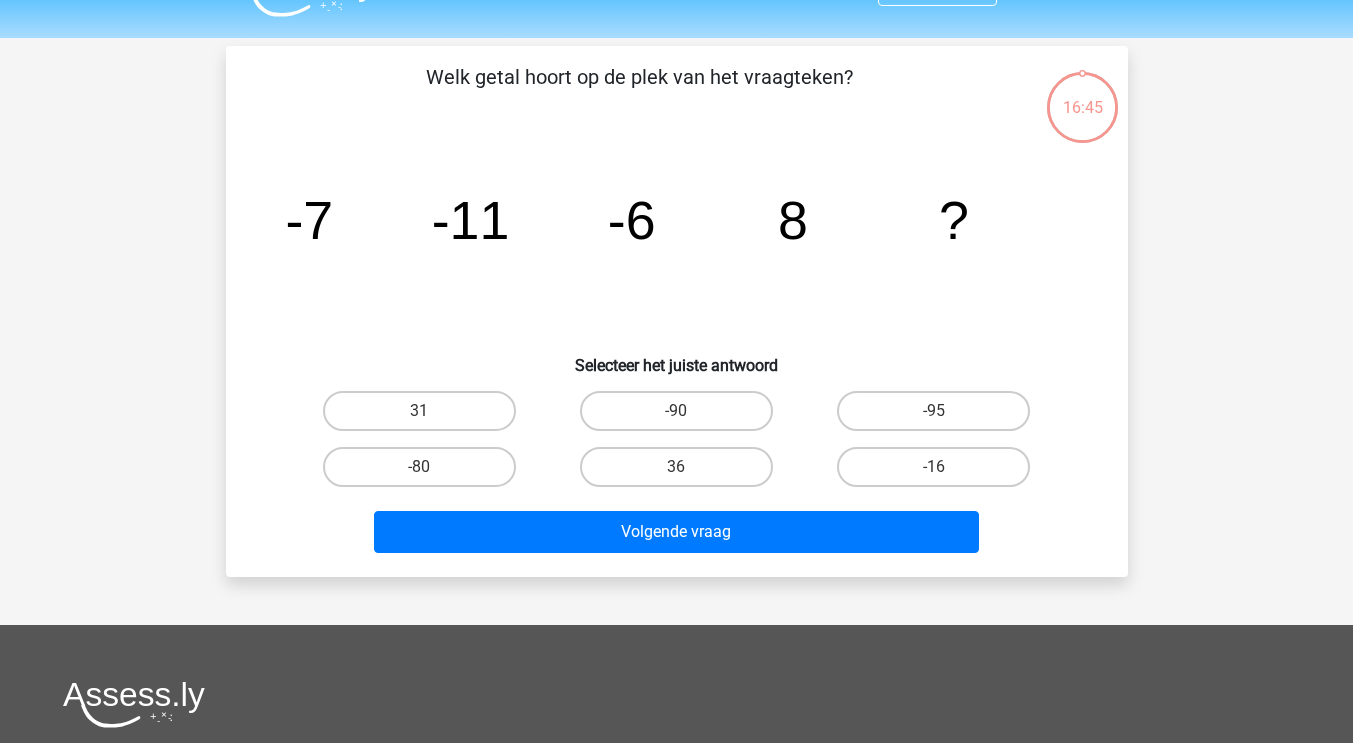 scroll, scrollTop: 92, scrollLeft: 0, axis: vertical 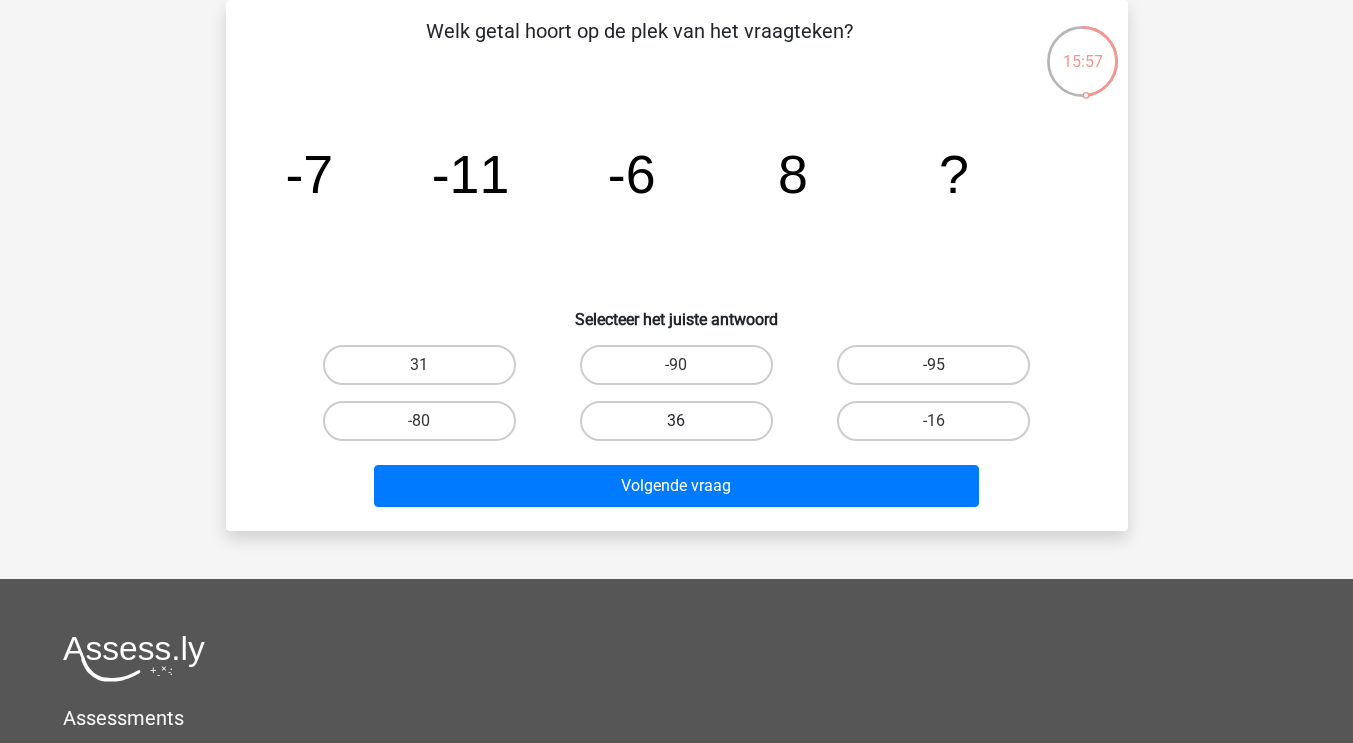 click on "36" at bounding box center (676, 421) 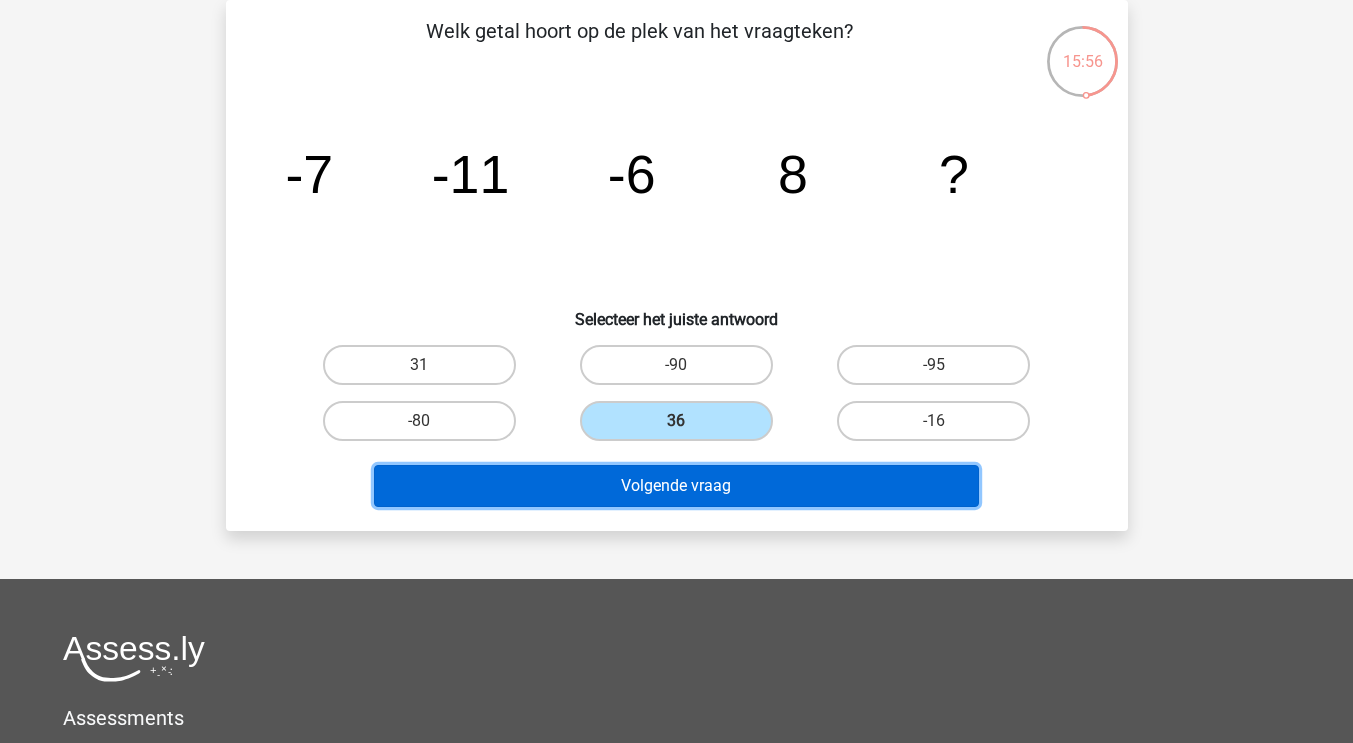 click on "Volgende vraag" at bounding box center [676, 486] 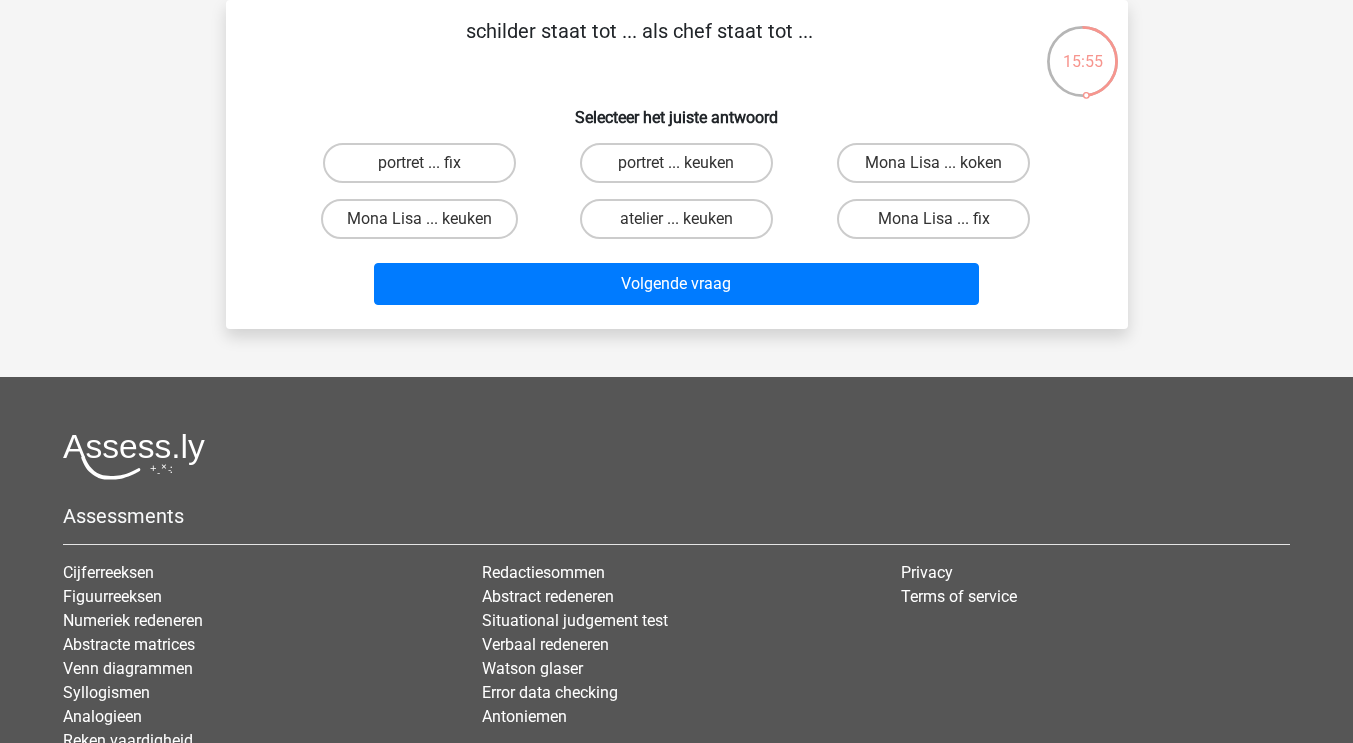 scroll, scrollTop: 0, scrollLeft: 0, axis: both 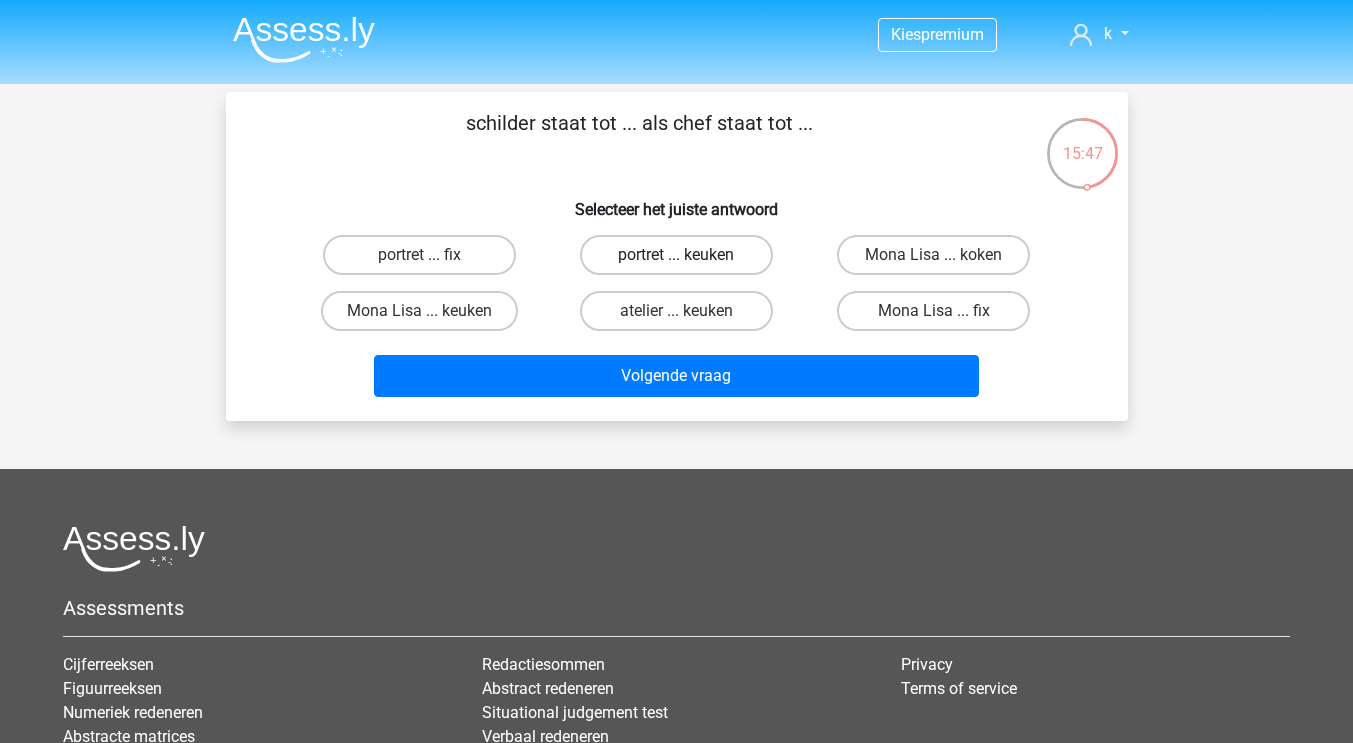 click on "portret ... keuken" at bounding box center [676, 255] 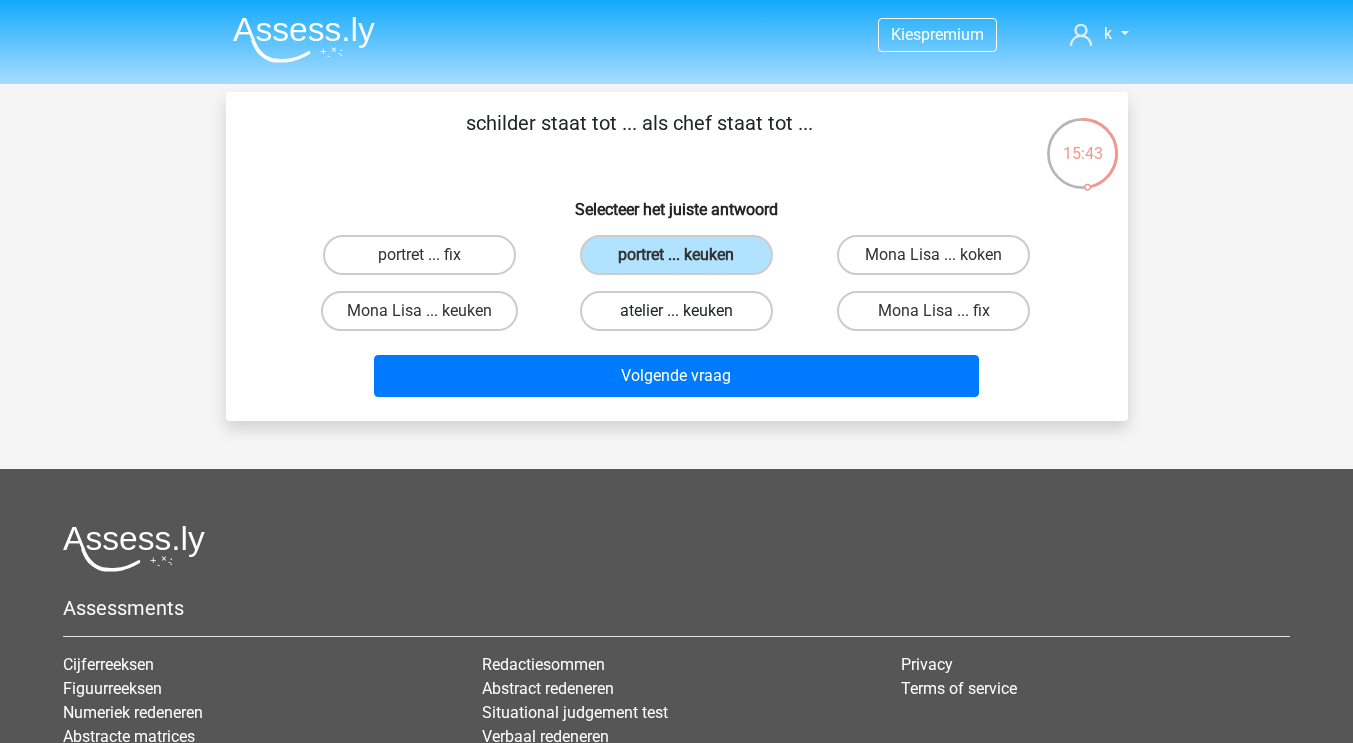 click on "atelier ... keuken" at bounding box center (676, 311) 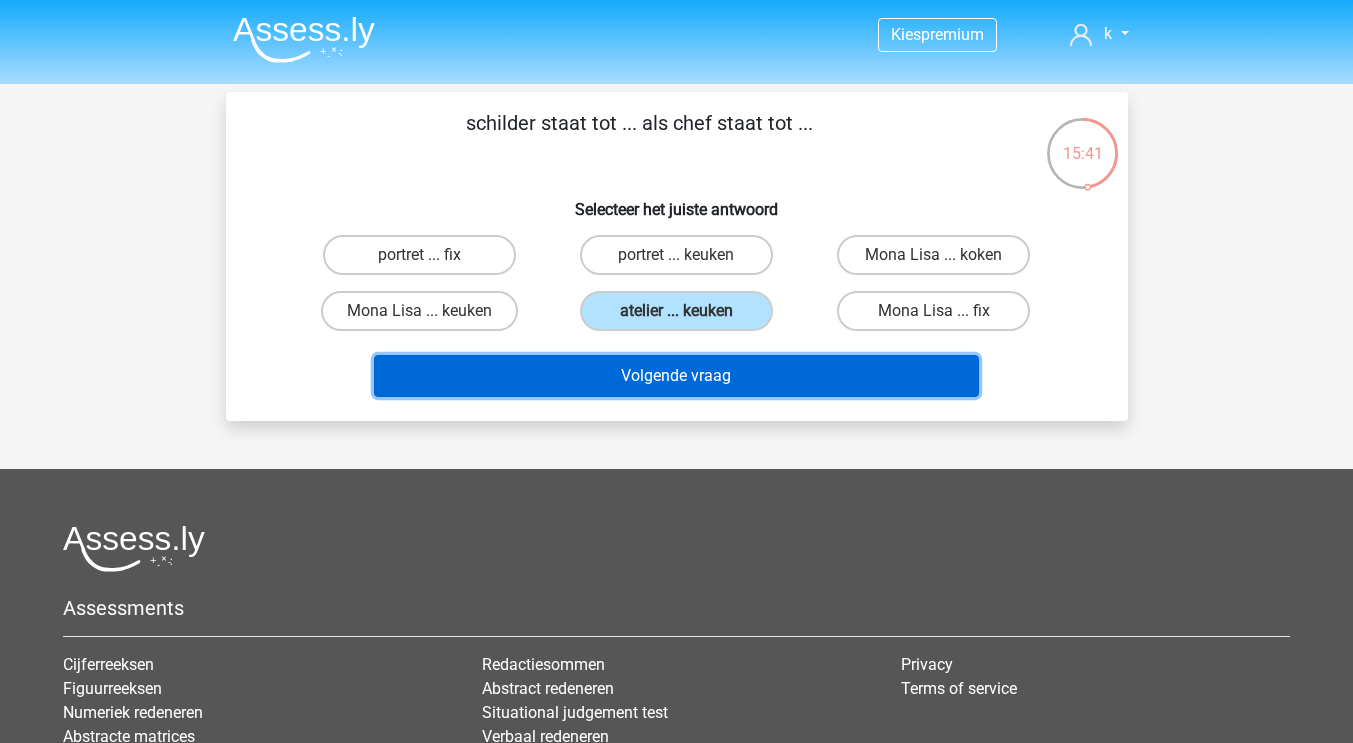 click on "Volgende vraag" at bounding box center [676, 376] 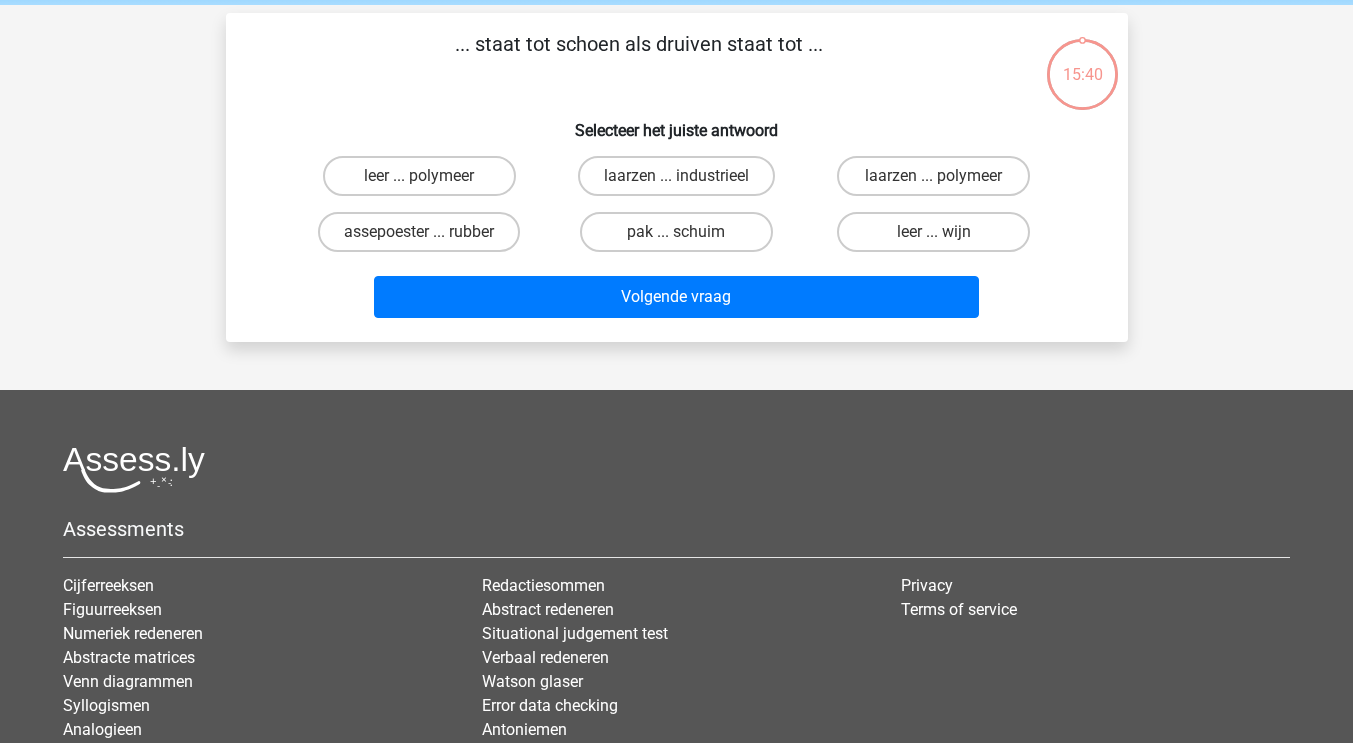 scroll, scrollTop: 92, scrollLeft: 0, axis: vertical 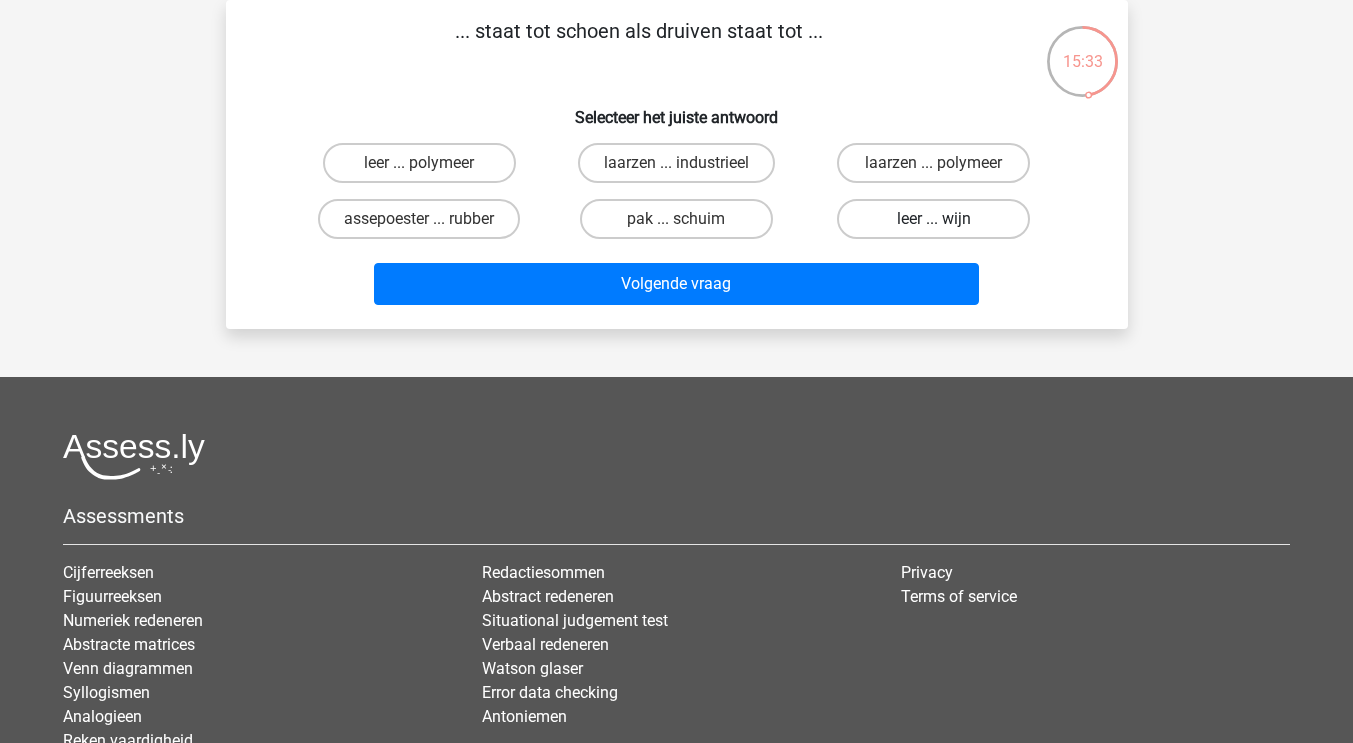 click on "leer ... wijn" at bounding box center (933, 219) 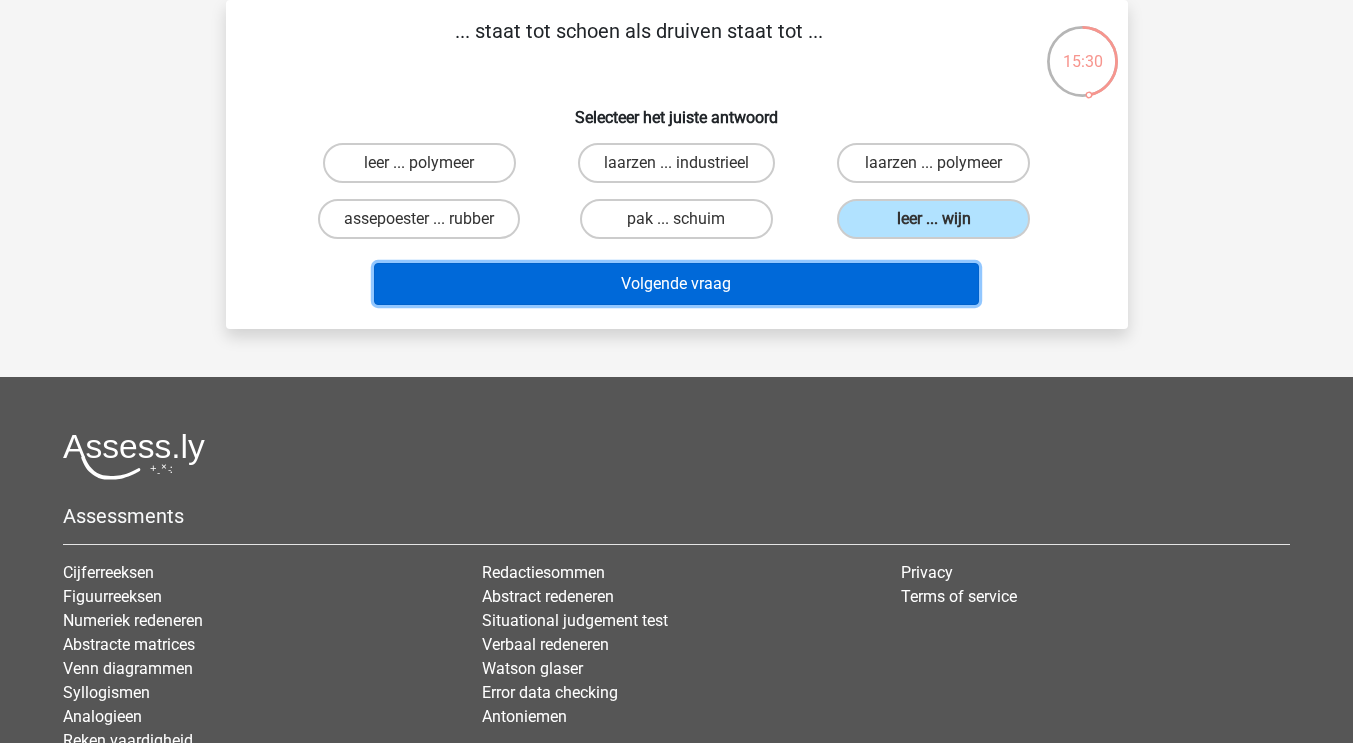 click on "Volgende vraag" at bounding box center [676, 284] 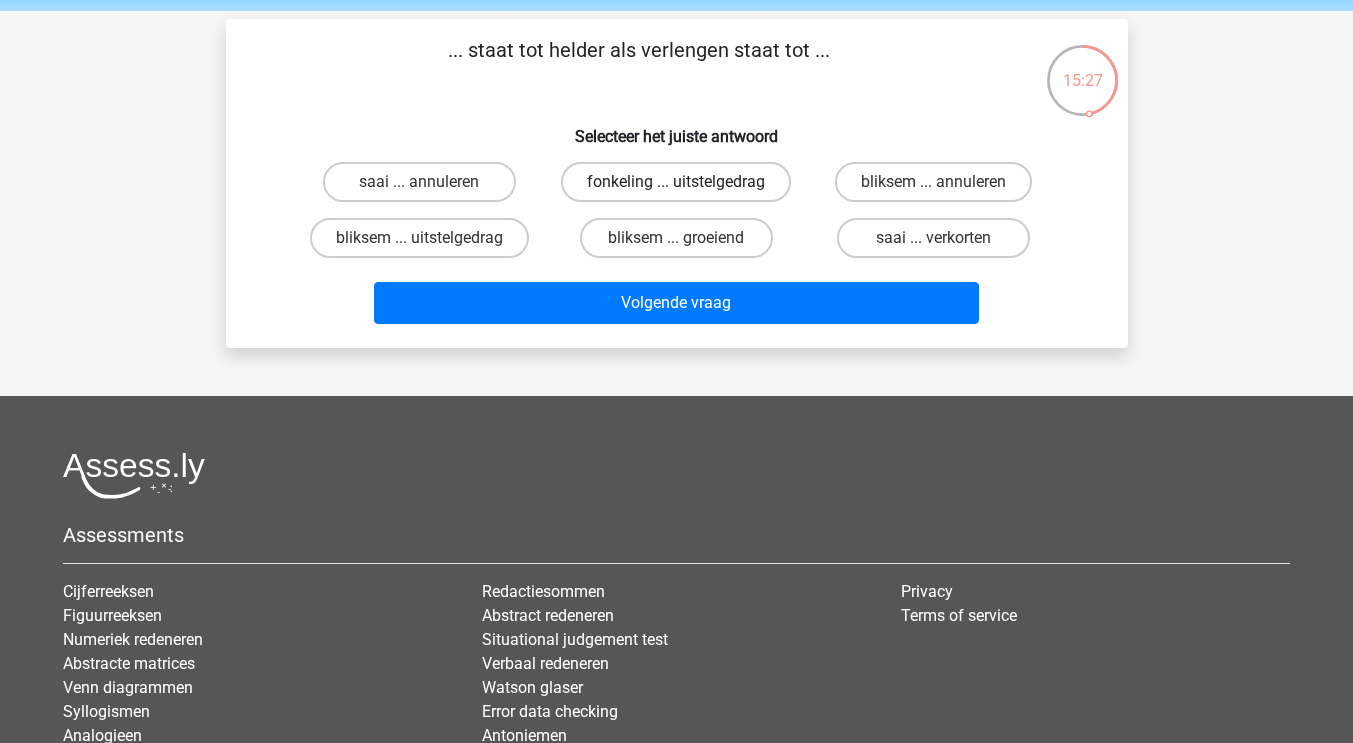 scroll, scrollTop: 69, scrollLeft: 0, axis: vertical 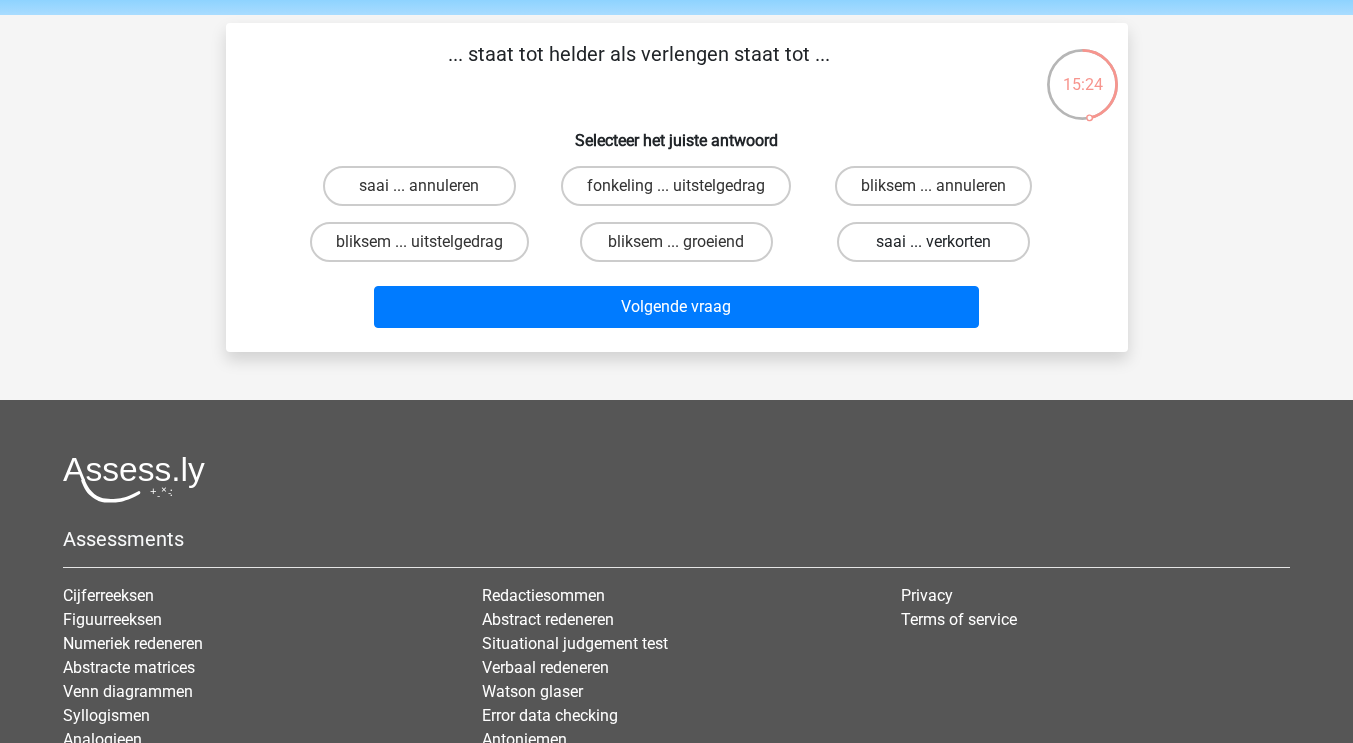 click on "saai ... verkorten" at bounding box center [933, 242] 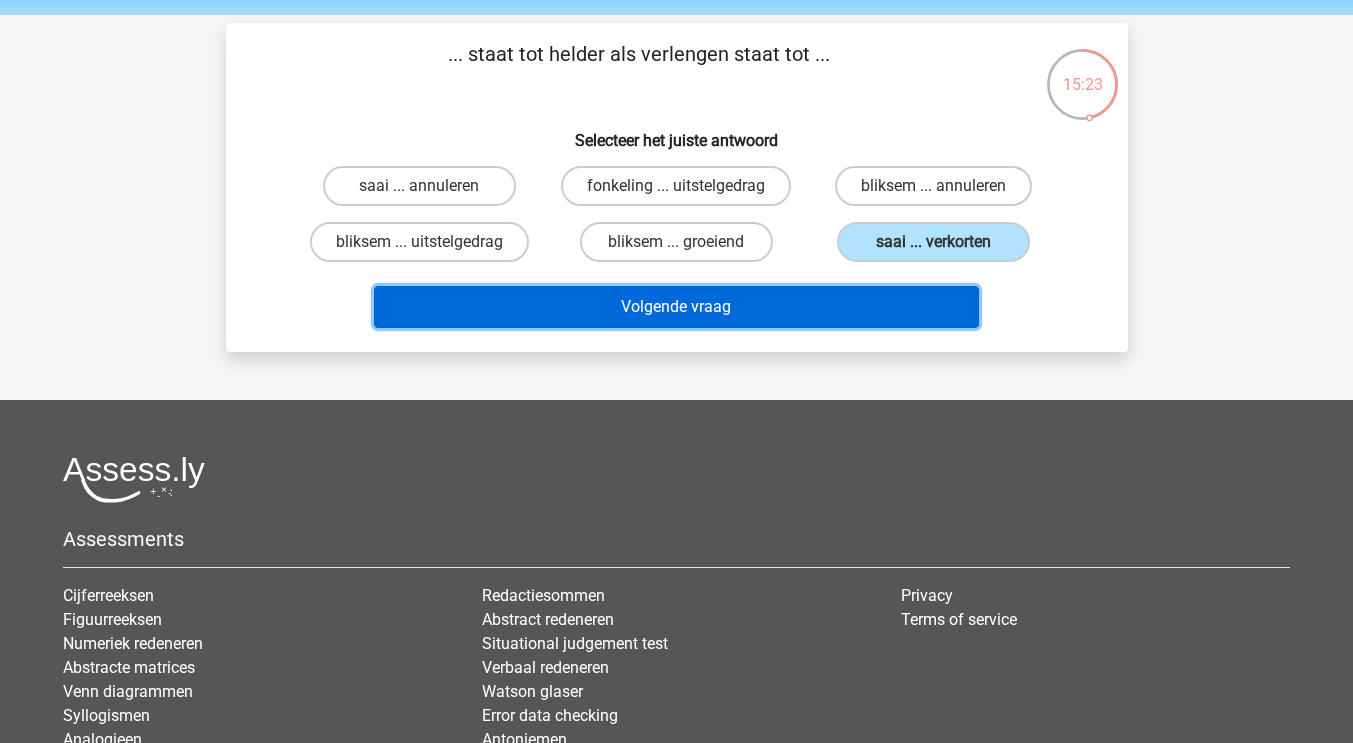 click on "Volgende vraag" at bounding box center [676, 307] 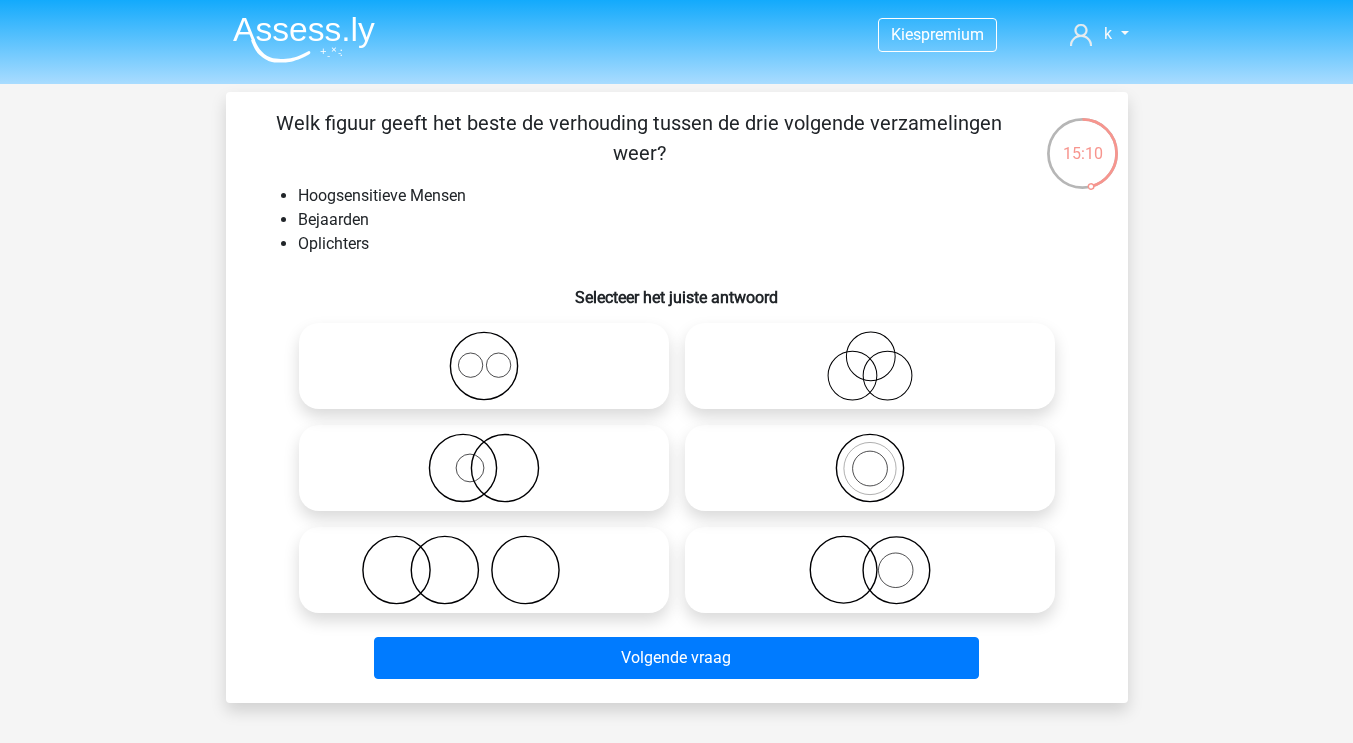scroll, scrollTop: 9, scrollLeft: 0, axis: vertical 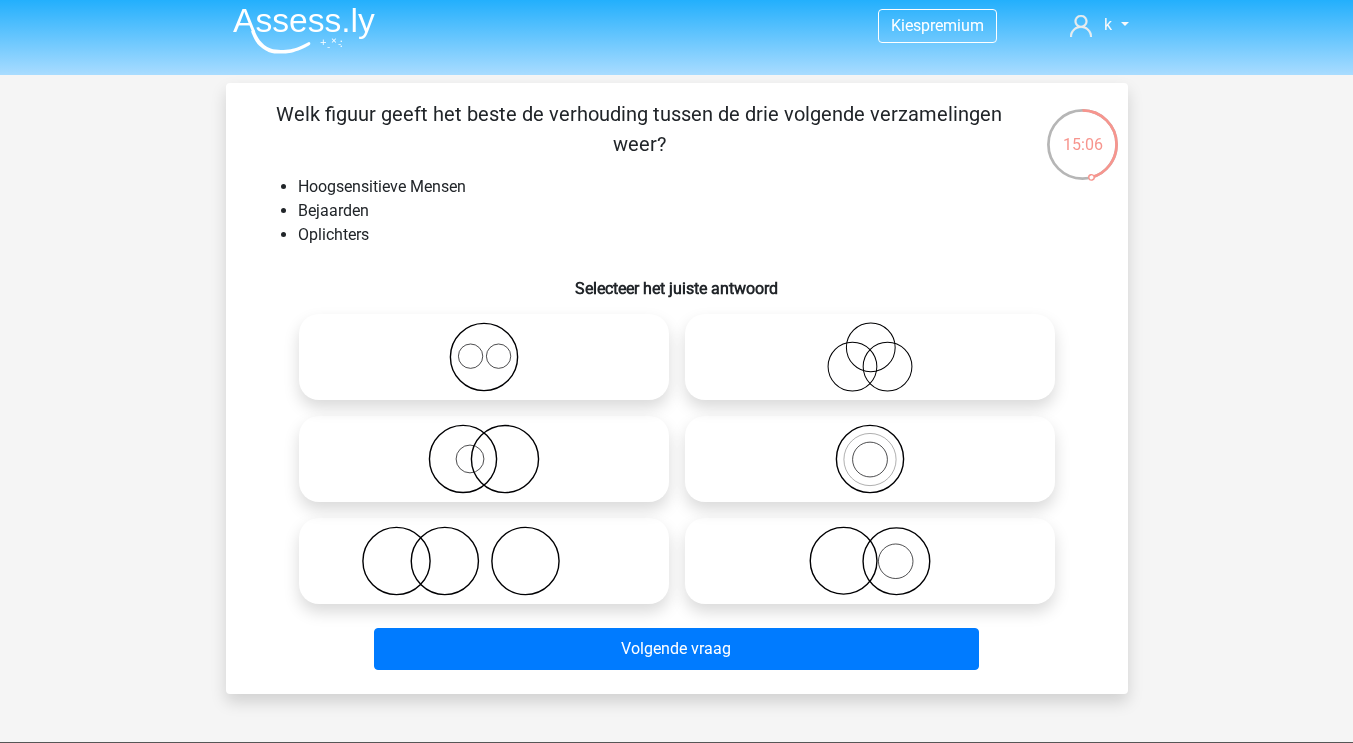 click at bounding box center (870, 357) 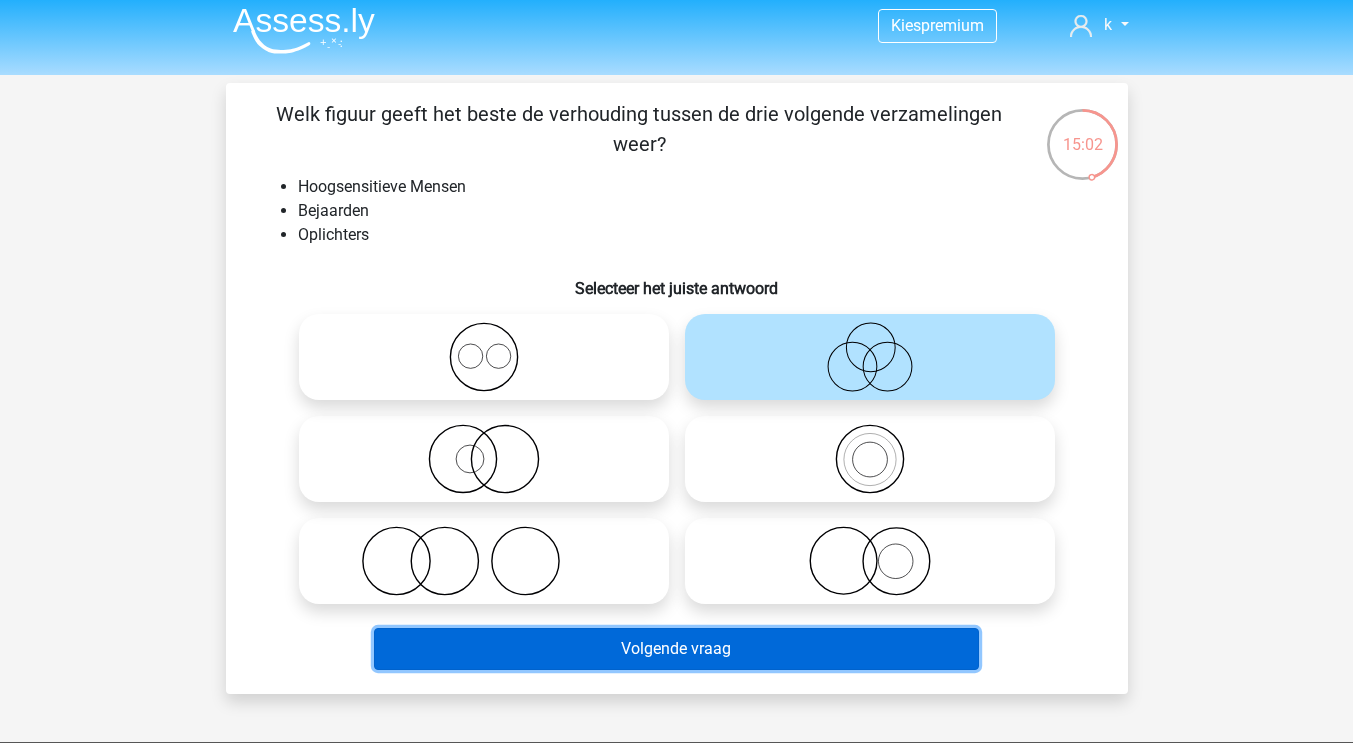 click on "Volgende vraag" at bounding box center [676, 649] 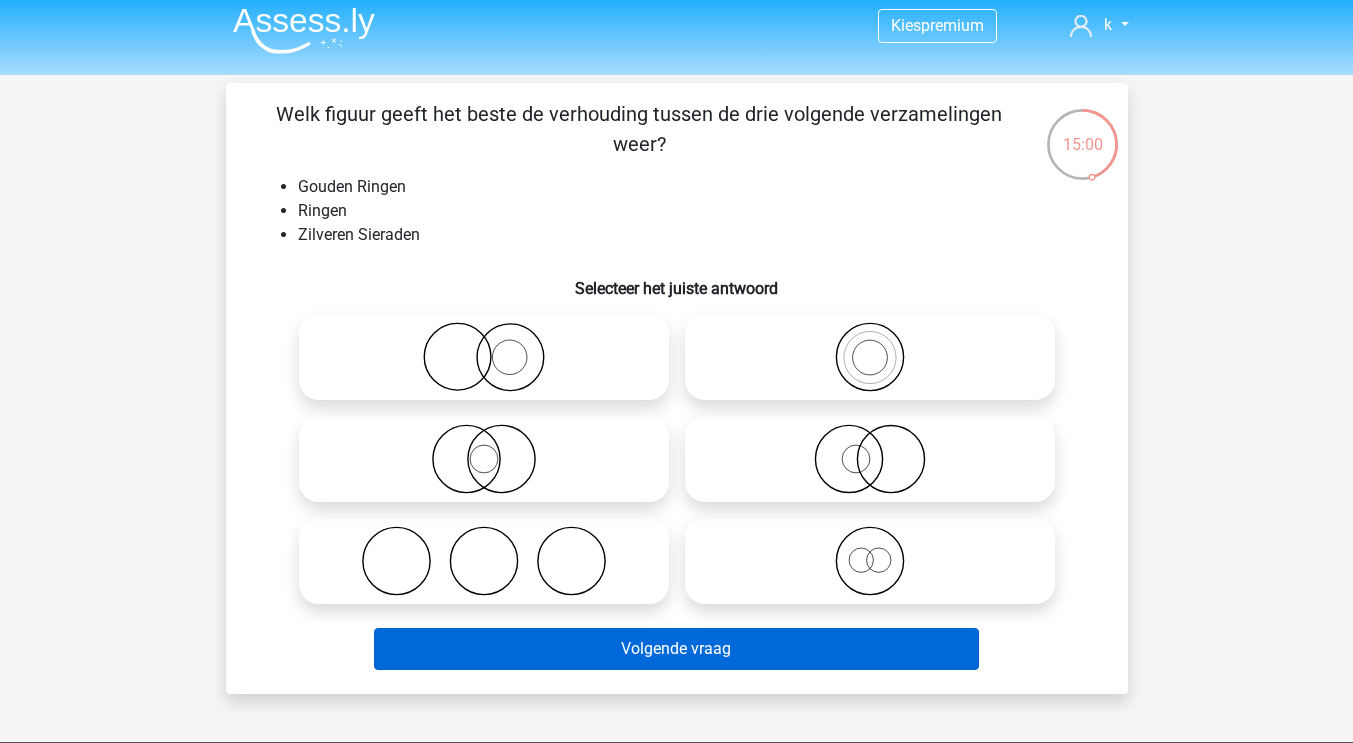 scroll, scrollTop: 8, scrollLeft: 0, axis: vertical 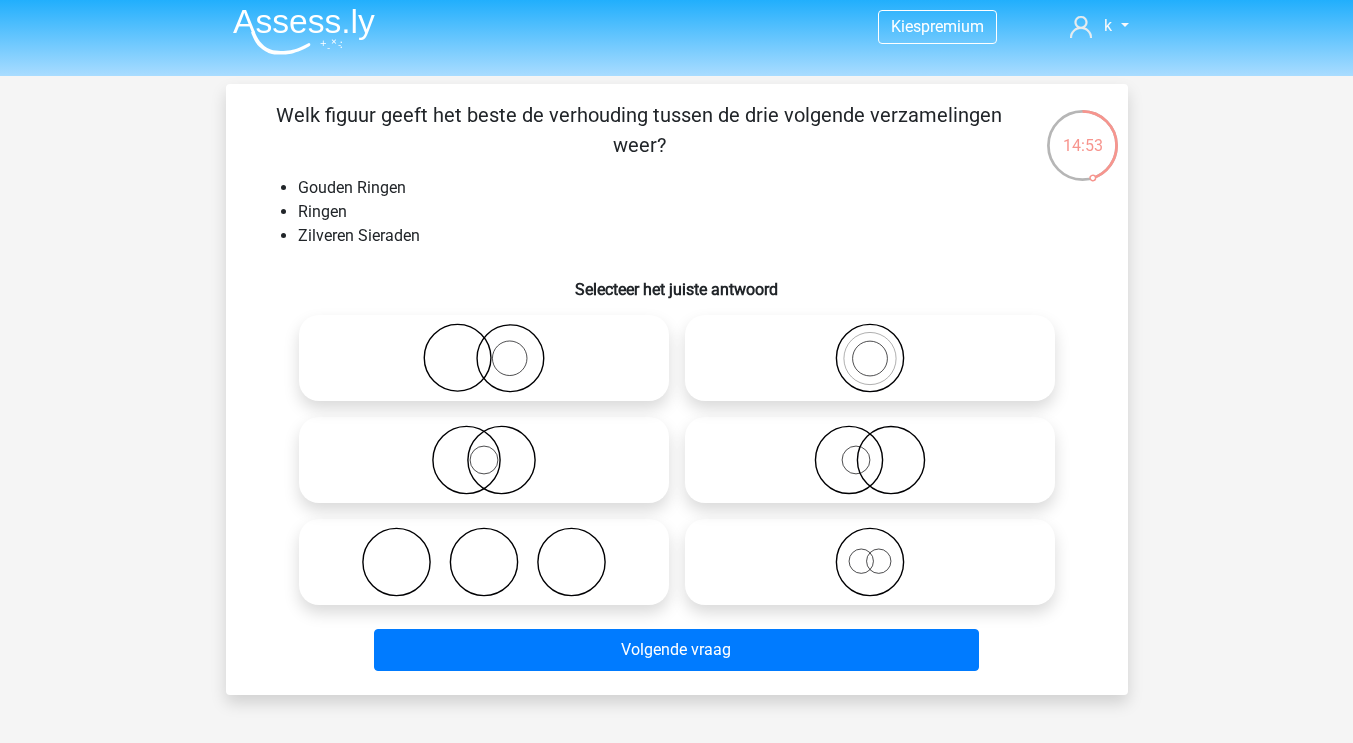 click 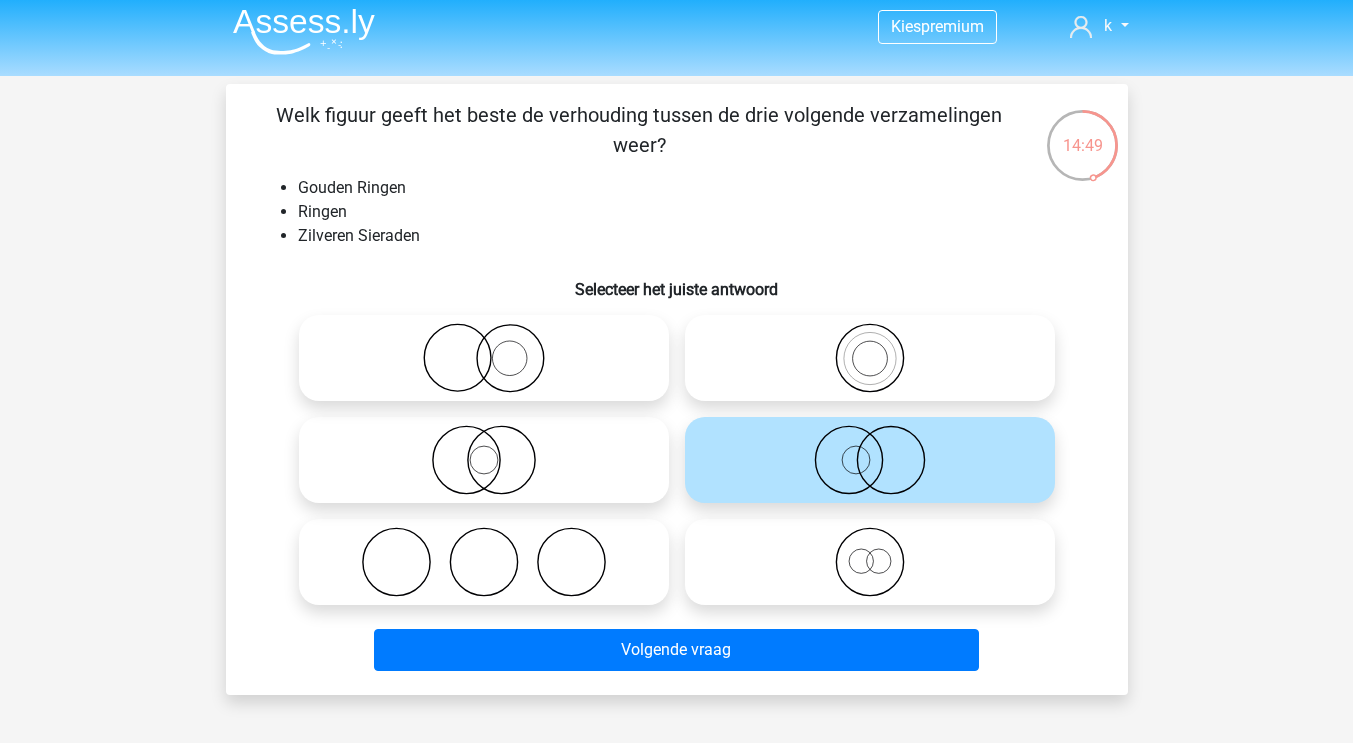 click 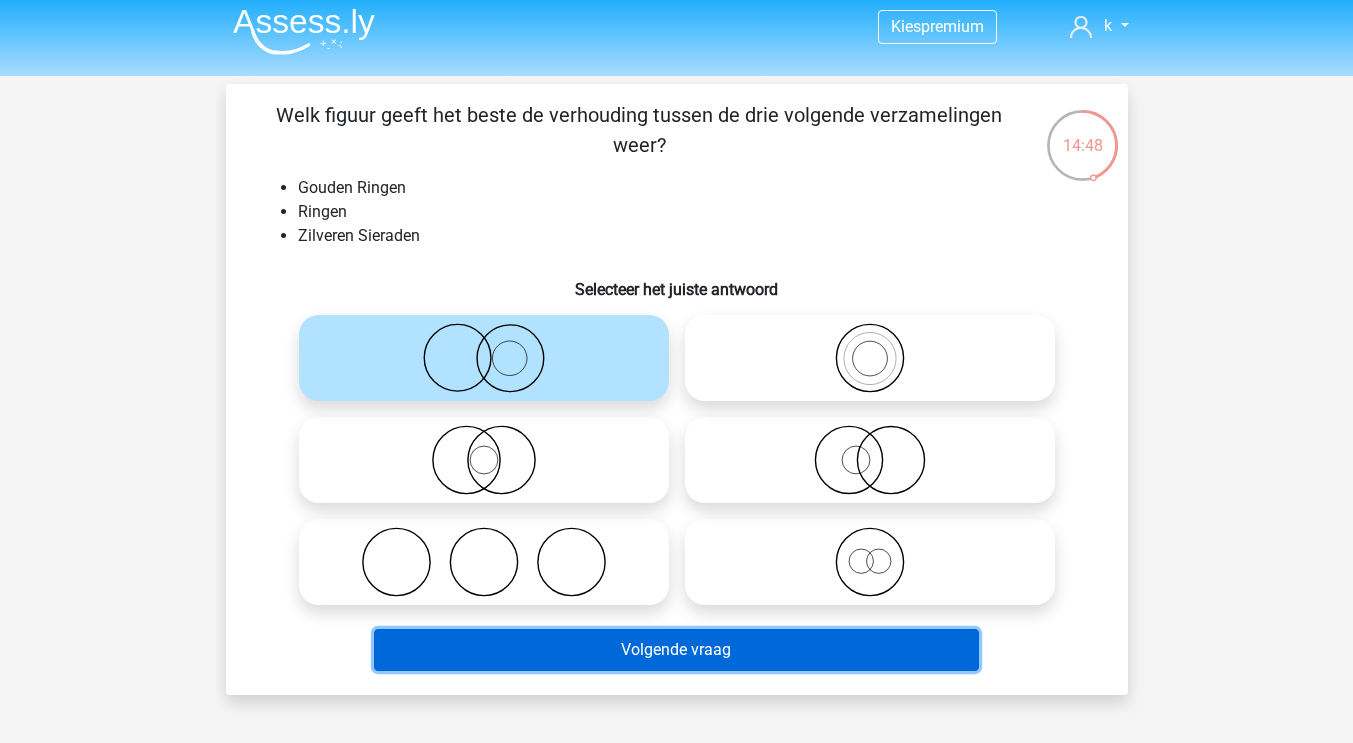 click on "Volgende vraag" at bounding box center (676, 650) 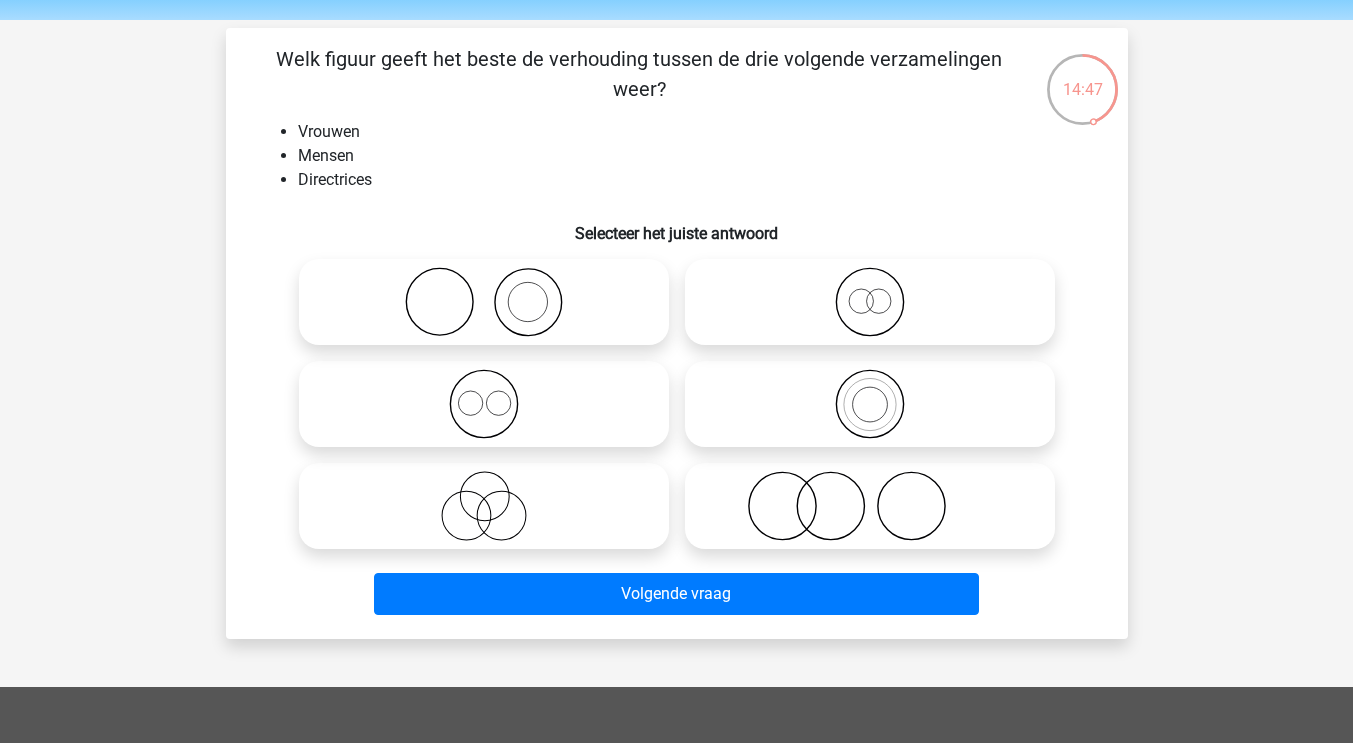 scroll, scrollTop: 63, scrollLeft: 0, axis: vertical 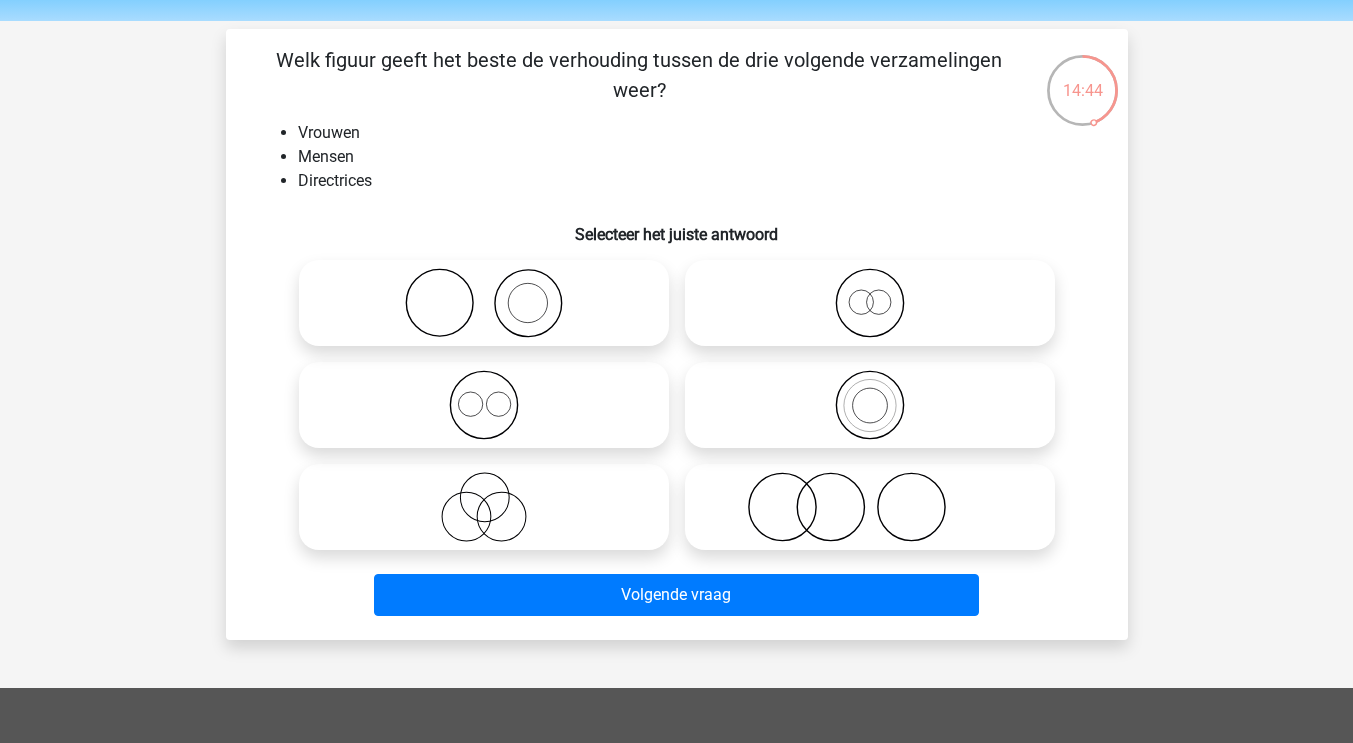 click 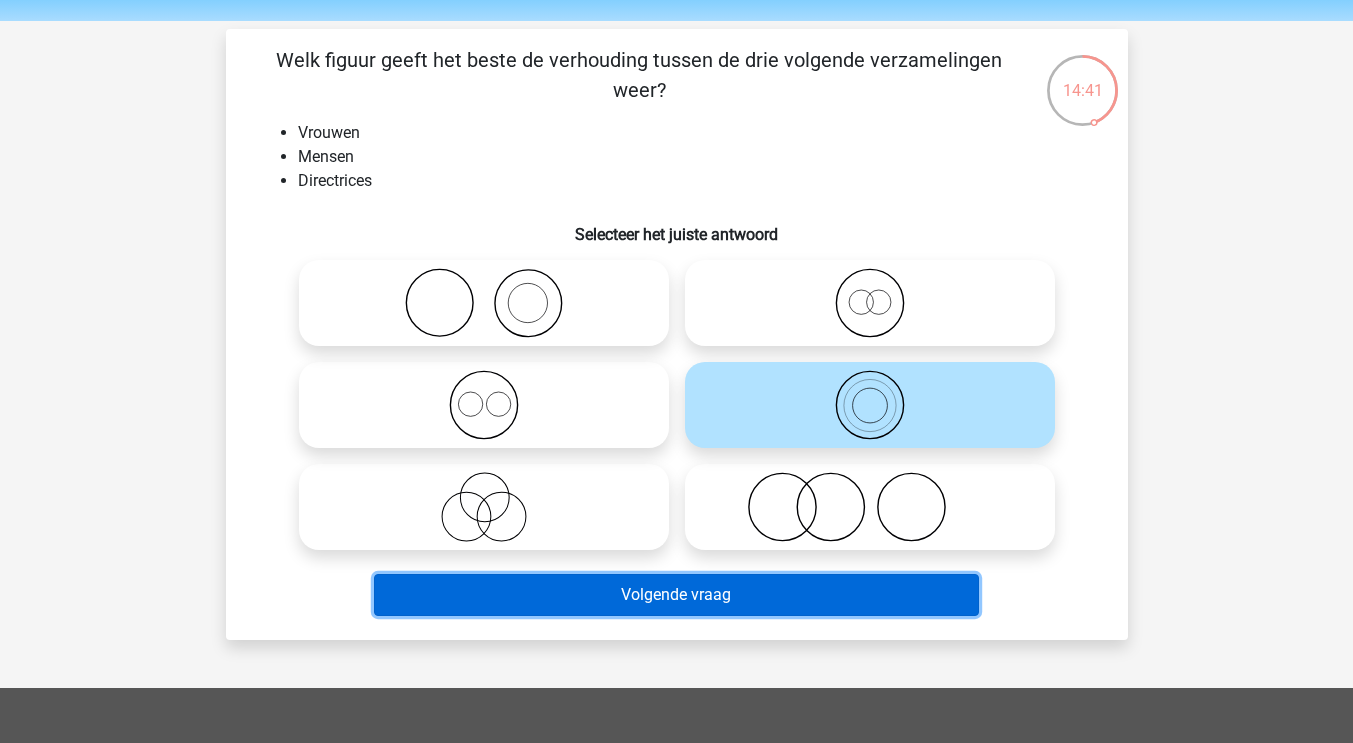 click on "Volgende vraag" at bounding box center [676, 595] 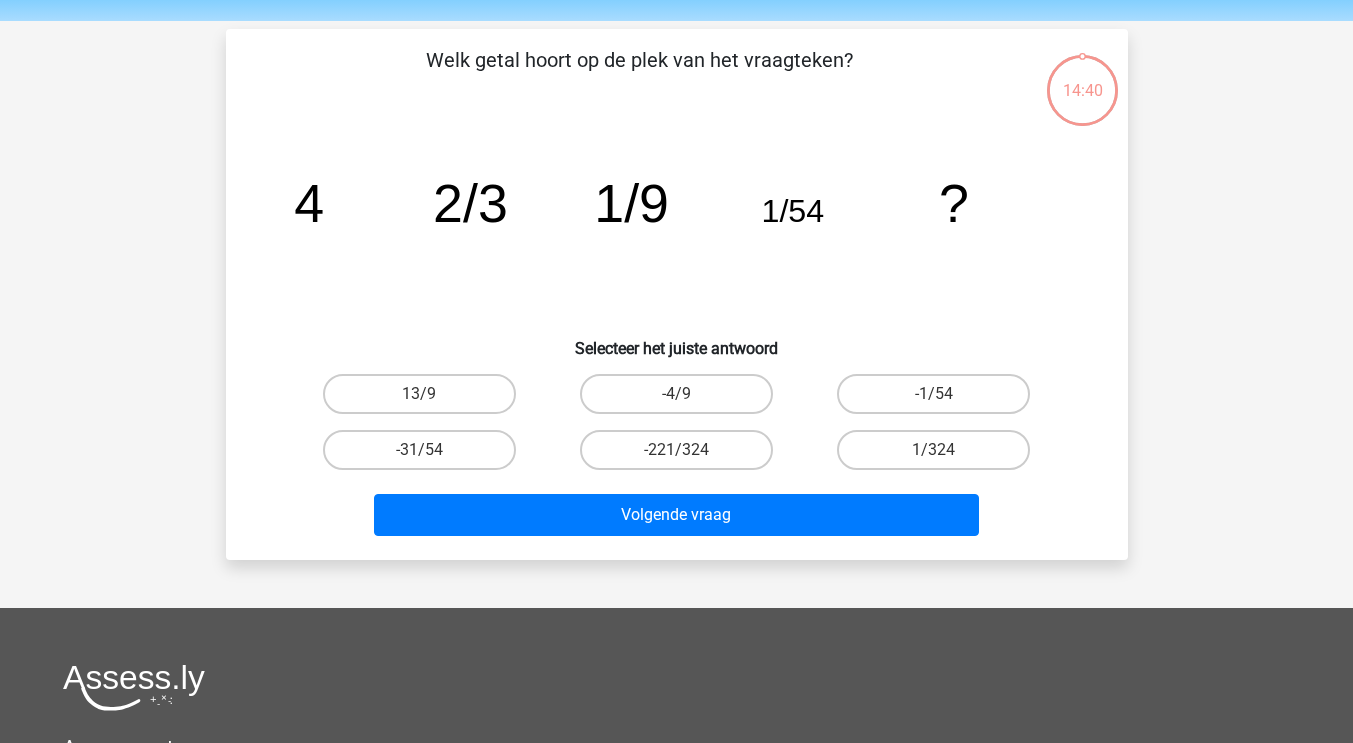 scroll, scrollTop: 92, scrollLeft: 0, axis: vertical 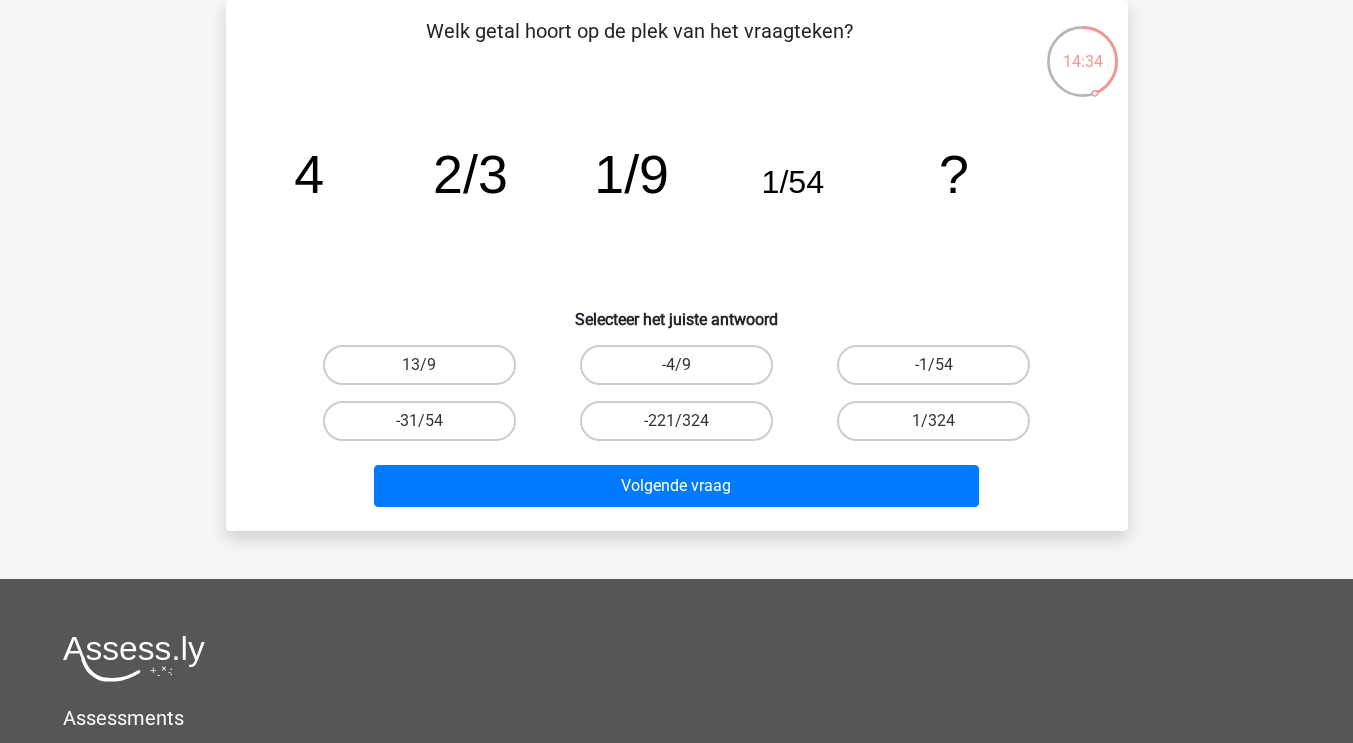 click on "-221/324" at bounding box center [682, 427] 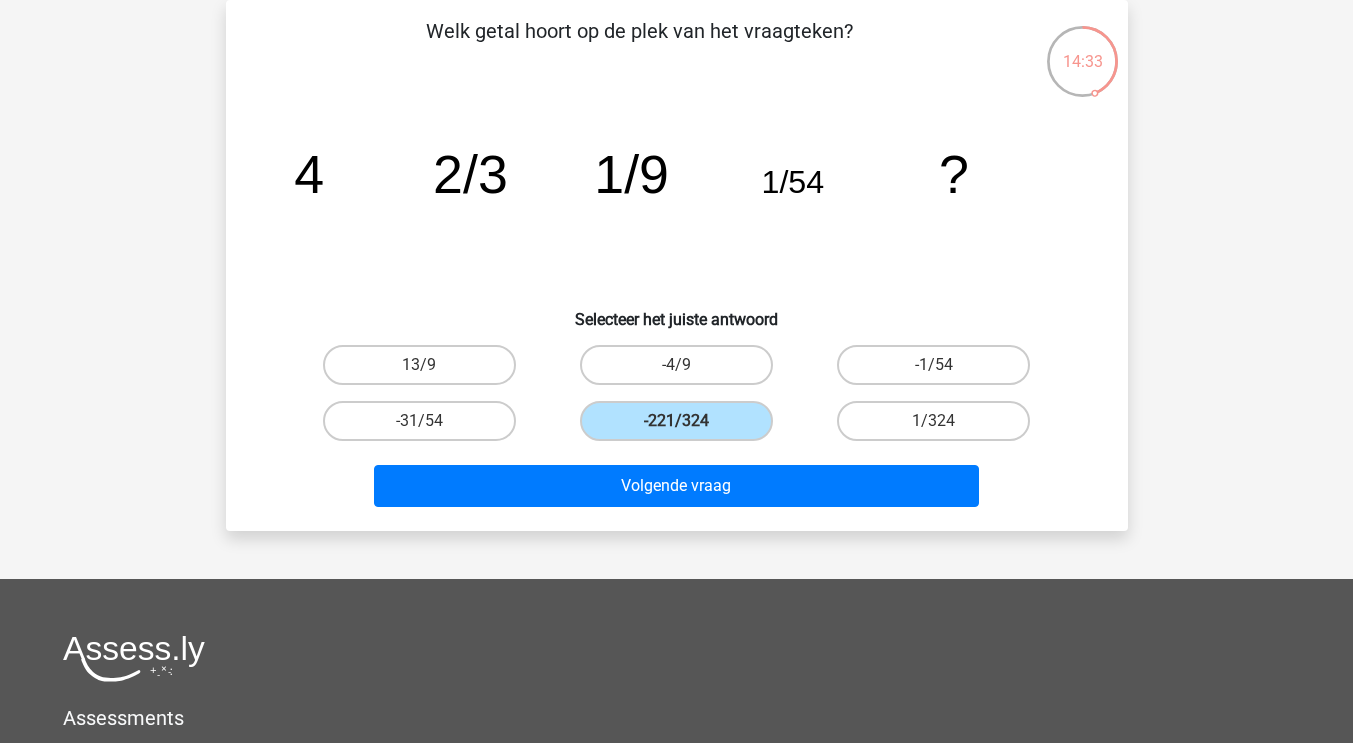 click on "Volgende vraag" at bounding box center [677, 490] 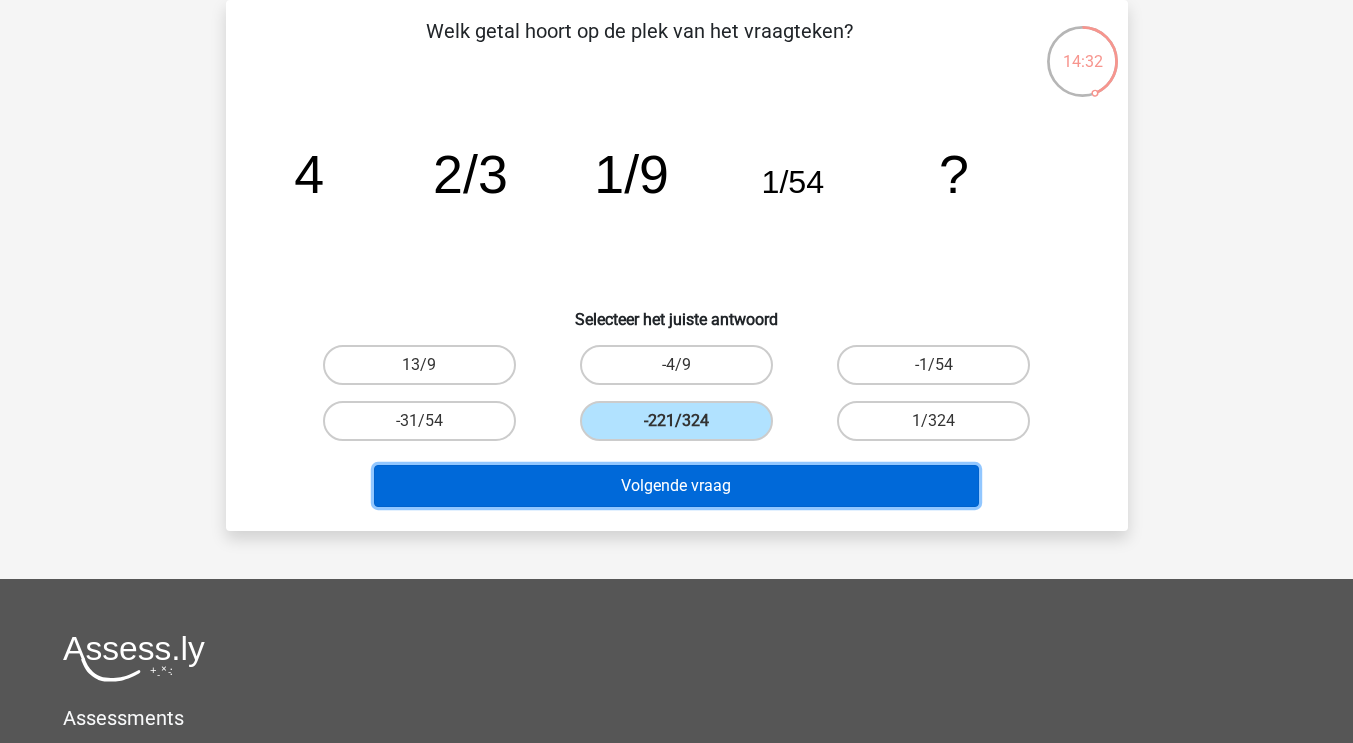 click on "Volgende vraag" at bounding box center (676, 486) 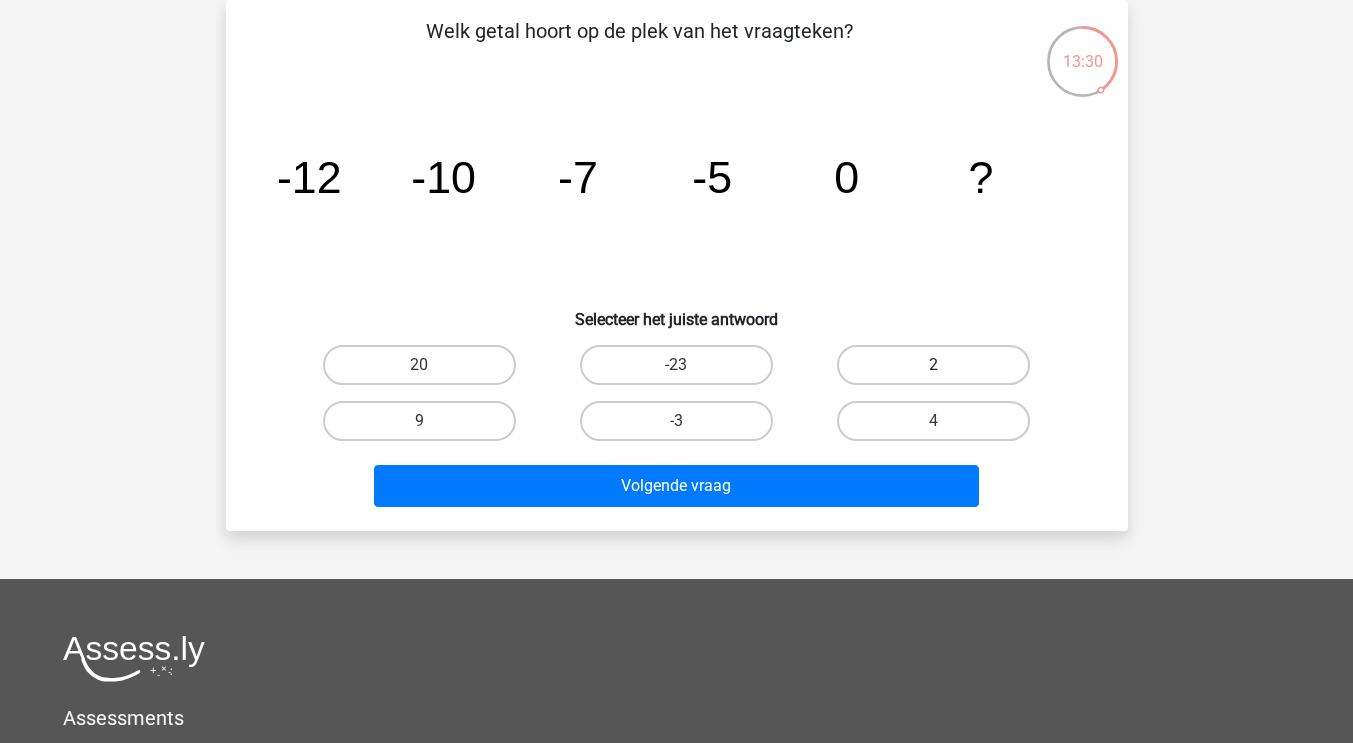 click on "2" at bounding box center (933, 365) 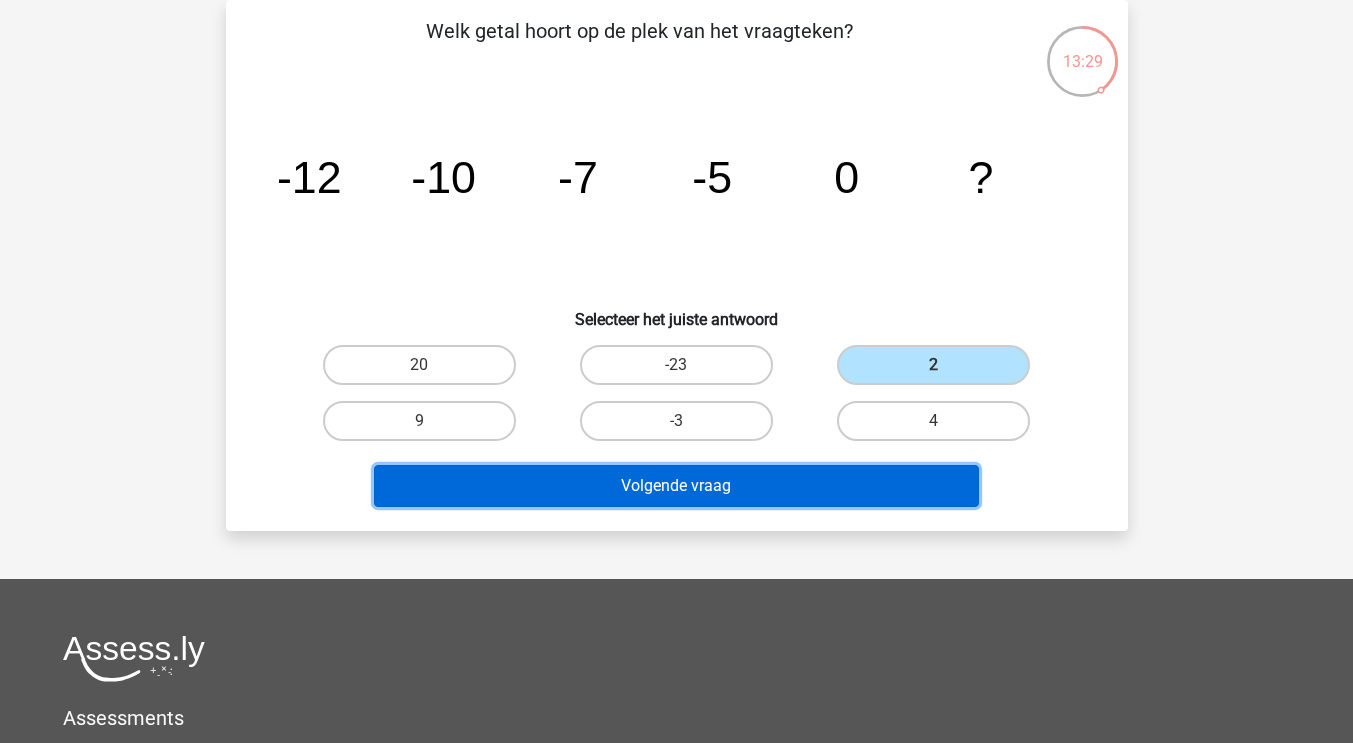 click on "Volgende vraag" at bounding box center (676, 486) 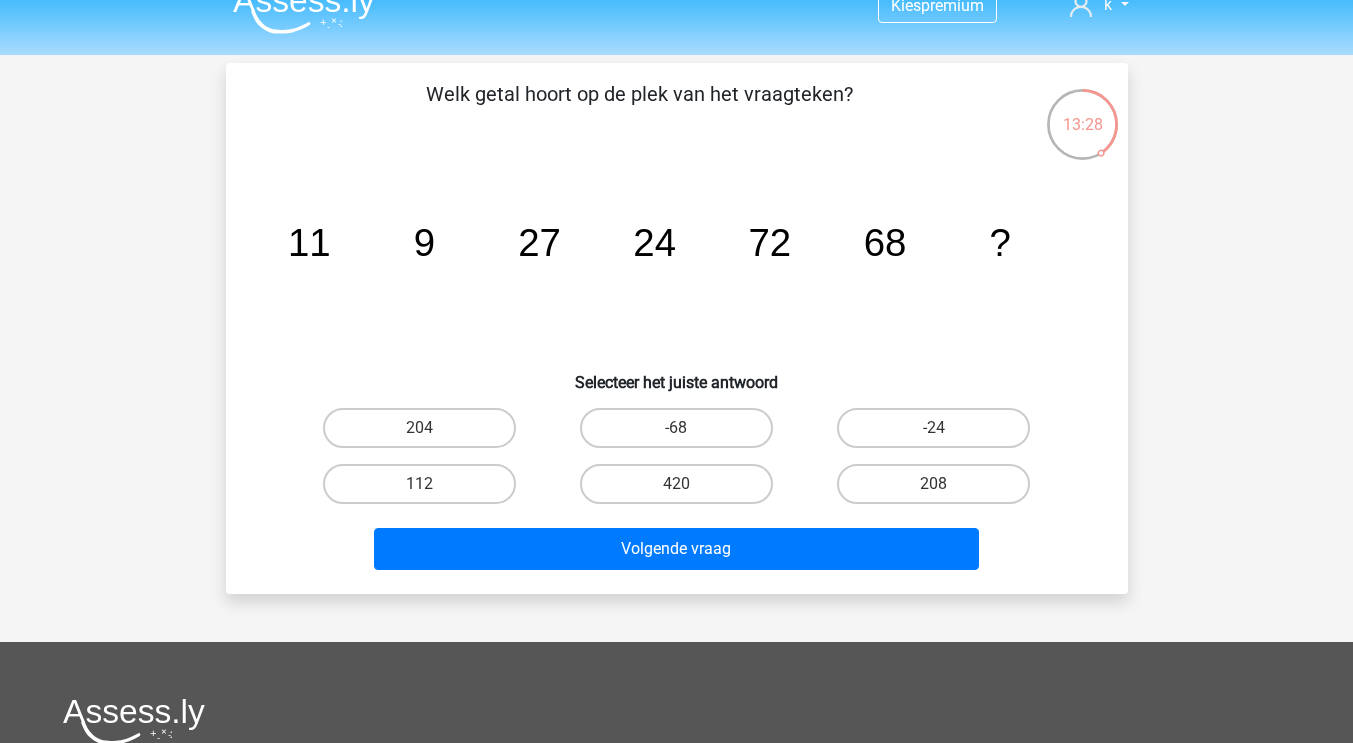 scroll, scrollTop: 26, scrollLeft: 0, axis: vertical 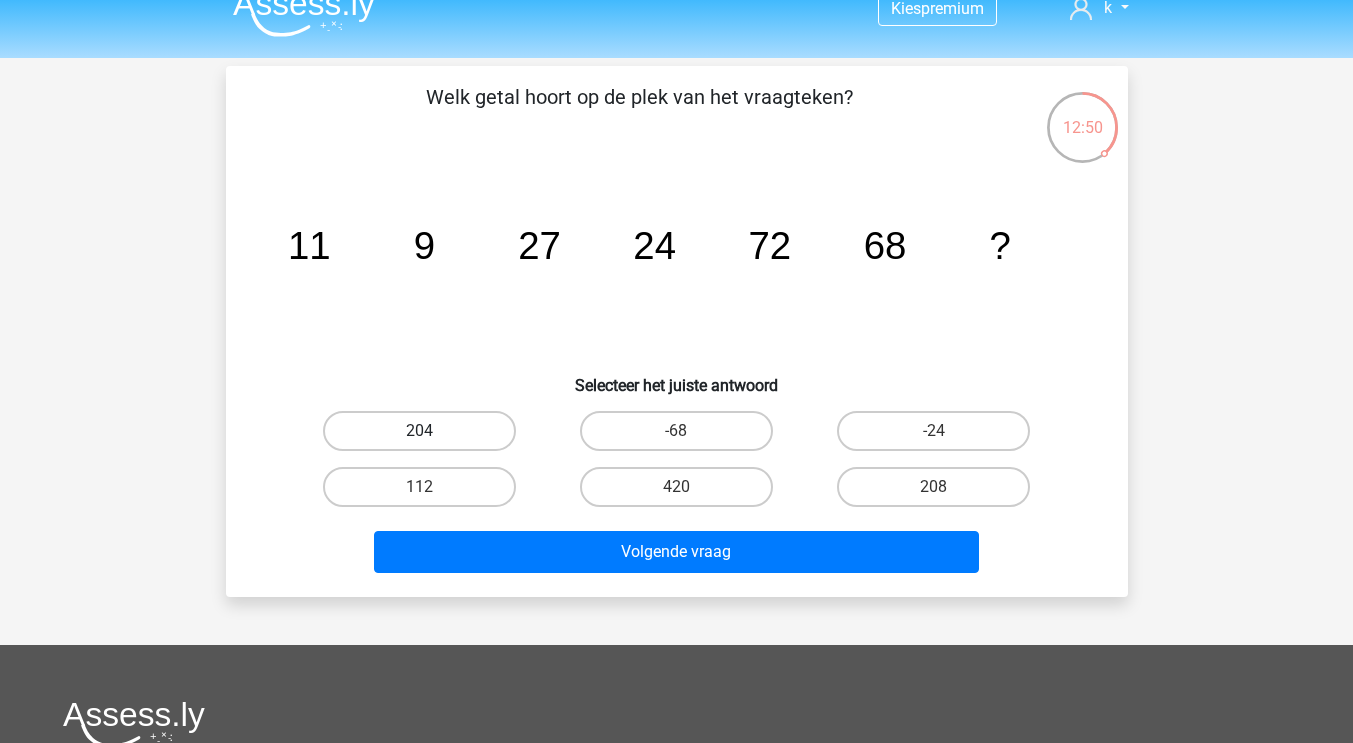 click on "204" at bounding box center (419, 431) 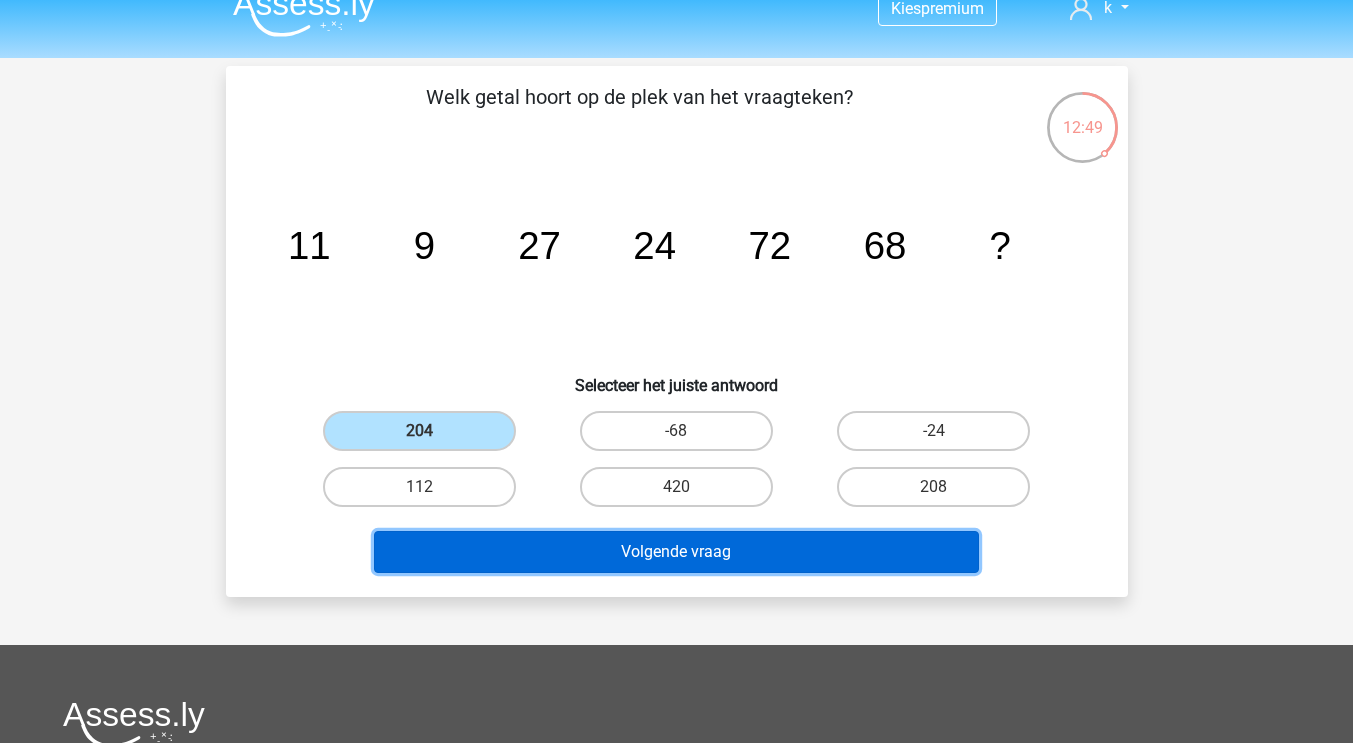 click on "Volgende vraag" at bounding box center (676, 552) 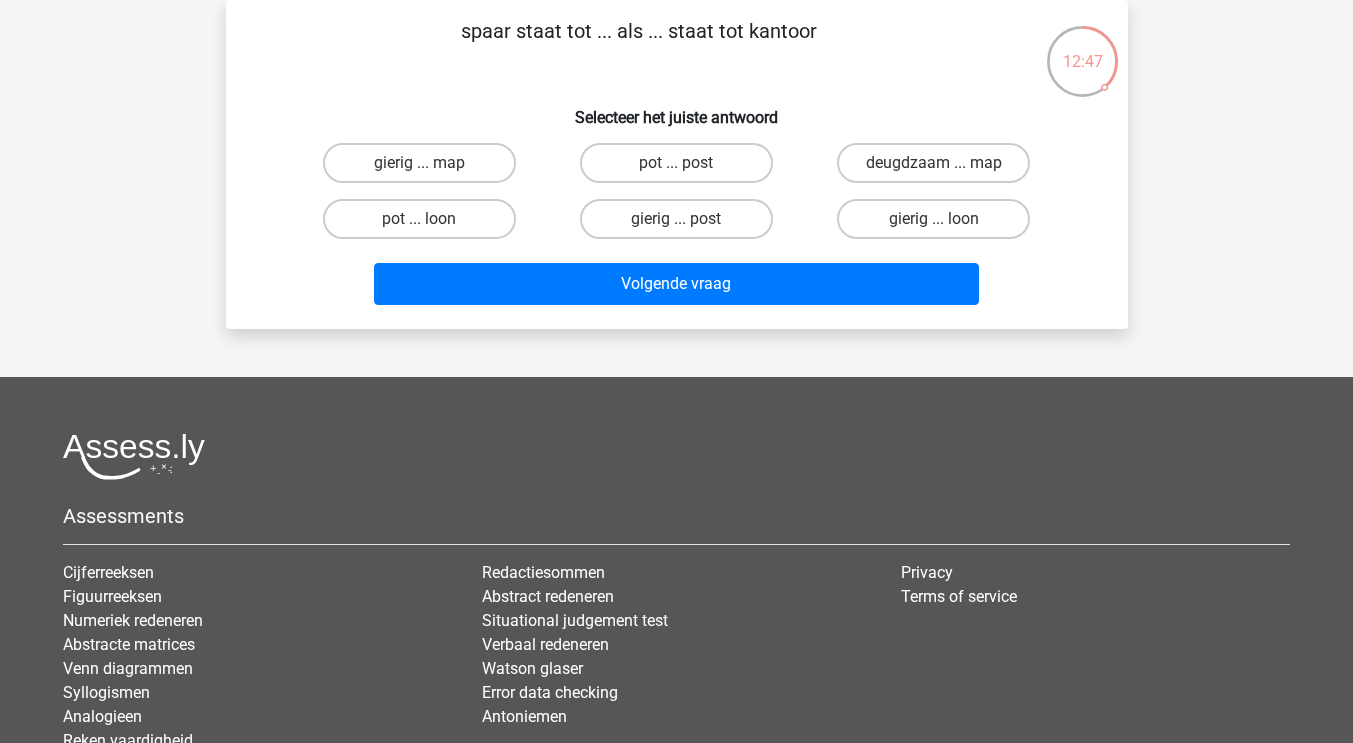 scroll, scrollTop: 67, scrollLeft: 0, axis: vertical 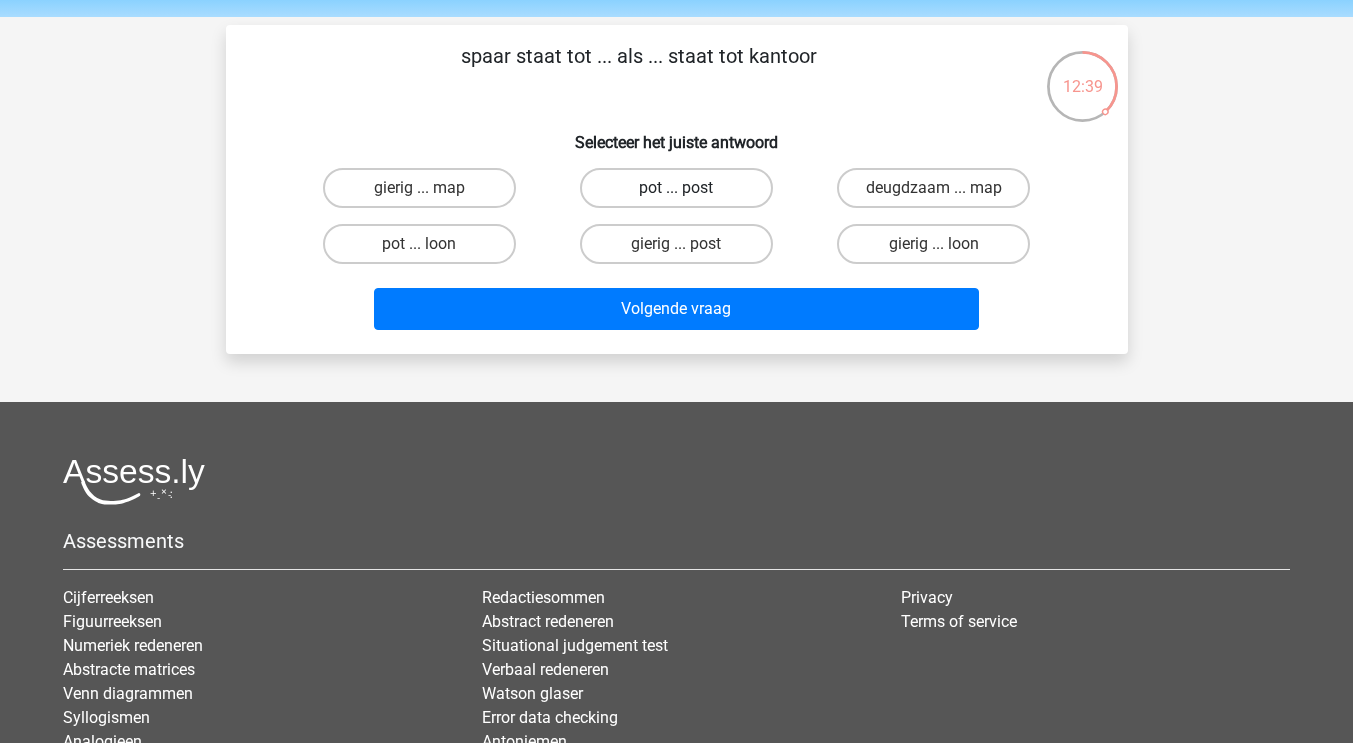 click on "pot ... post" at bounding box center [676, 188] 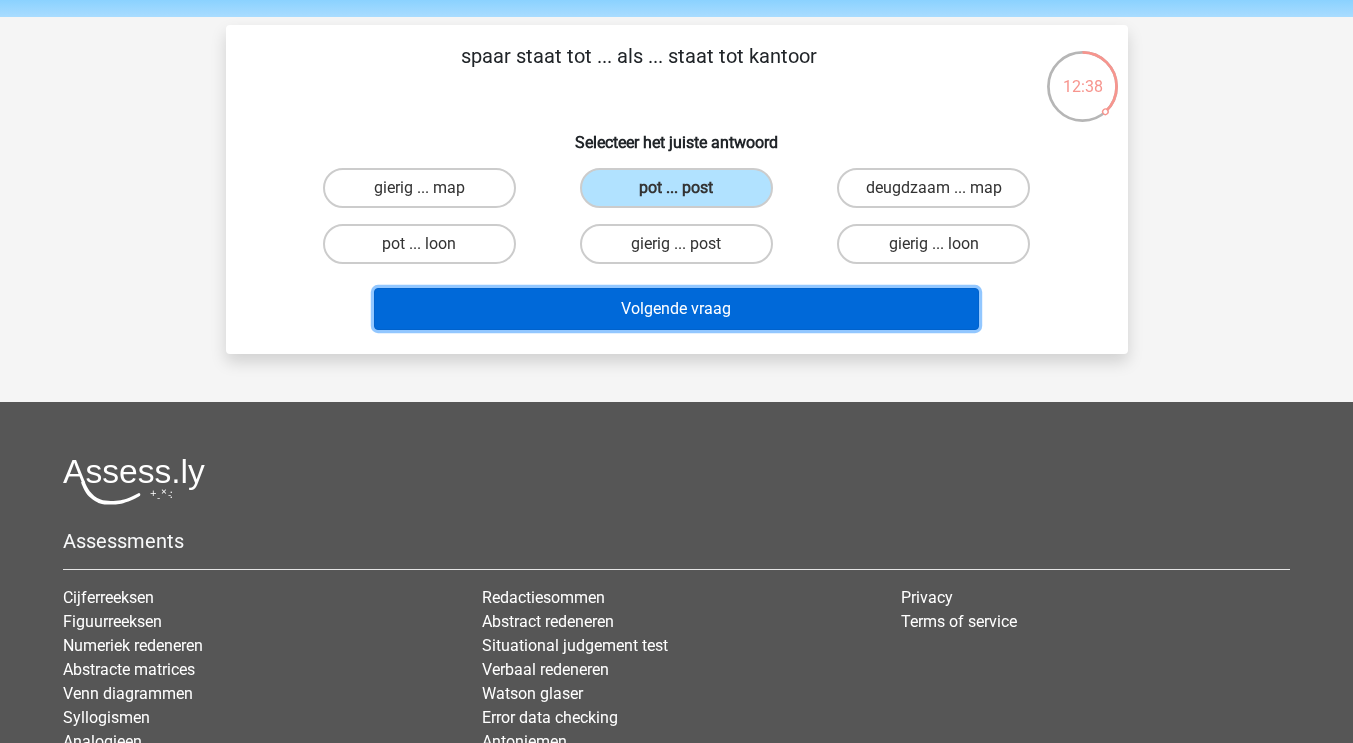 click on "Volgende vraag" at bounding box center (676, 309) 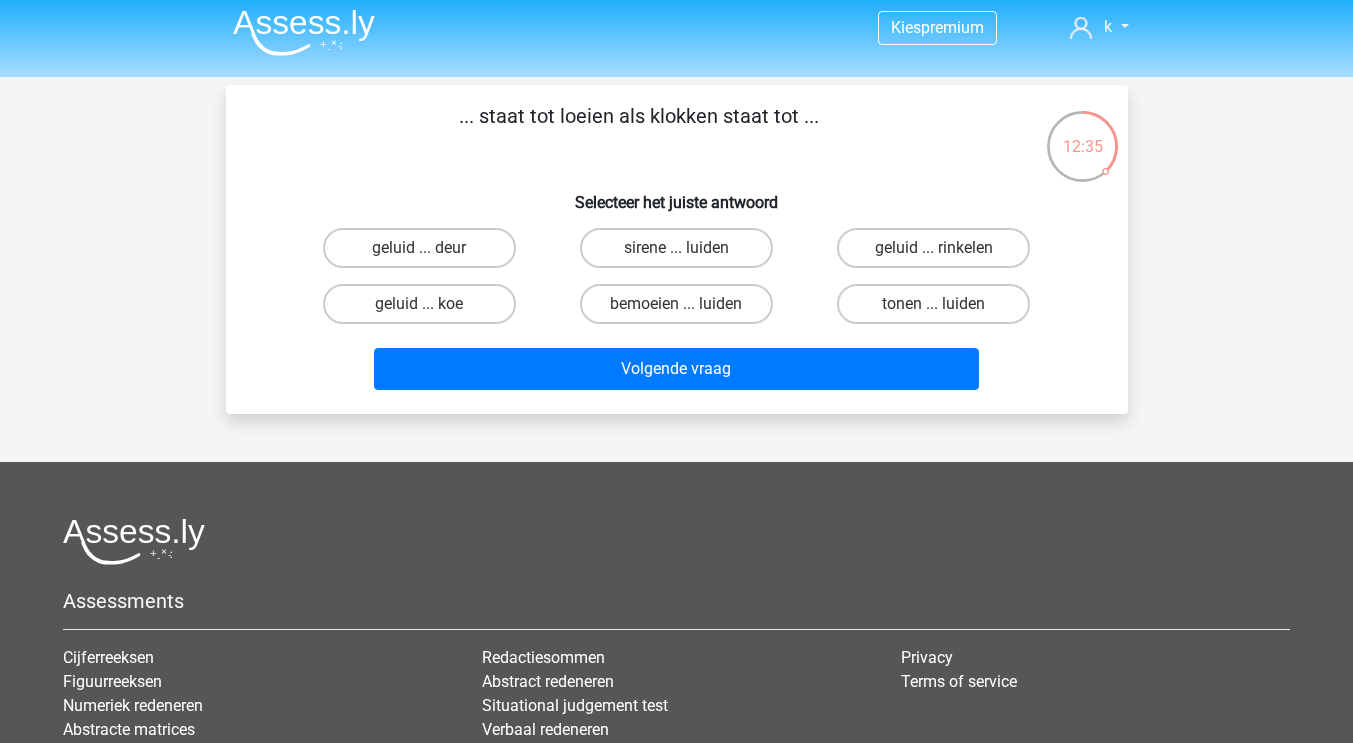 scroll, scrollTop: 6, scrollLeft: 0, axis: vertical 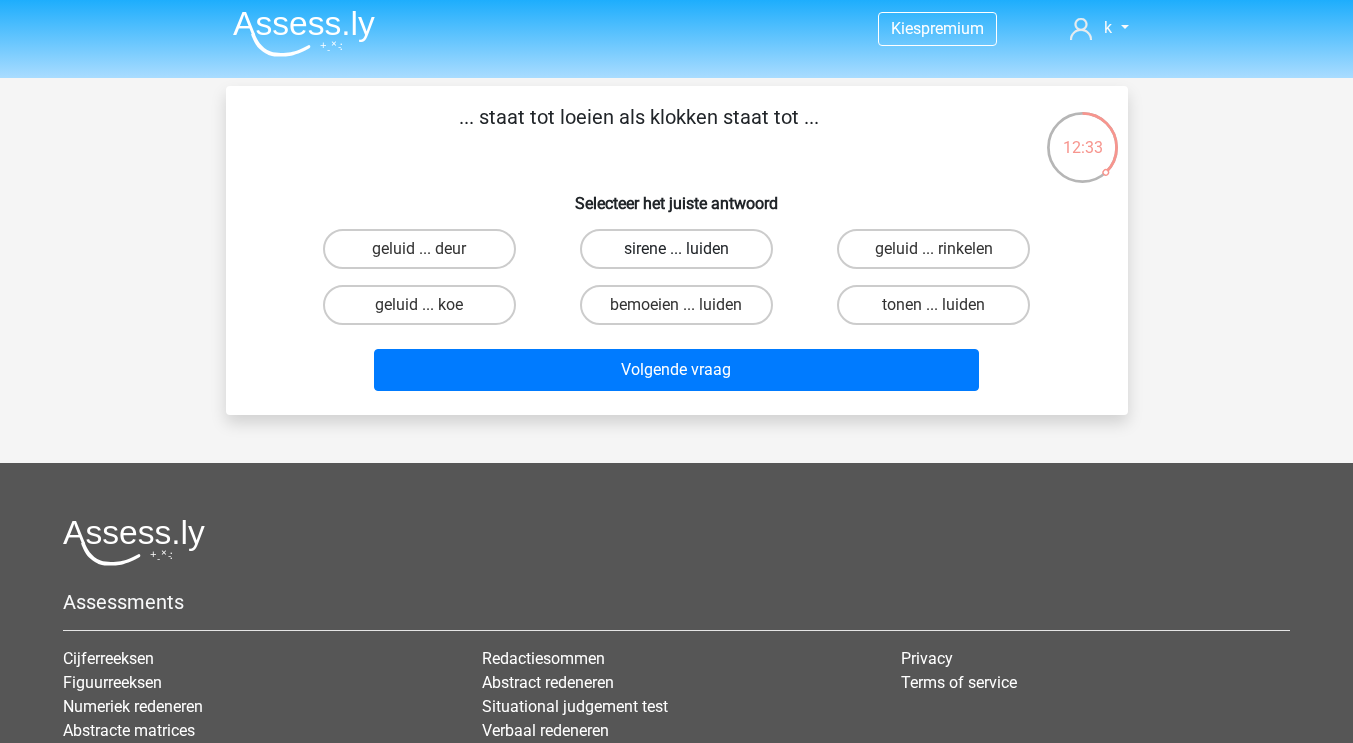 click on "sirene ... luiden" at bounding box center [676, 249] 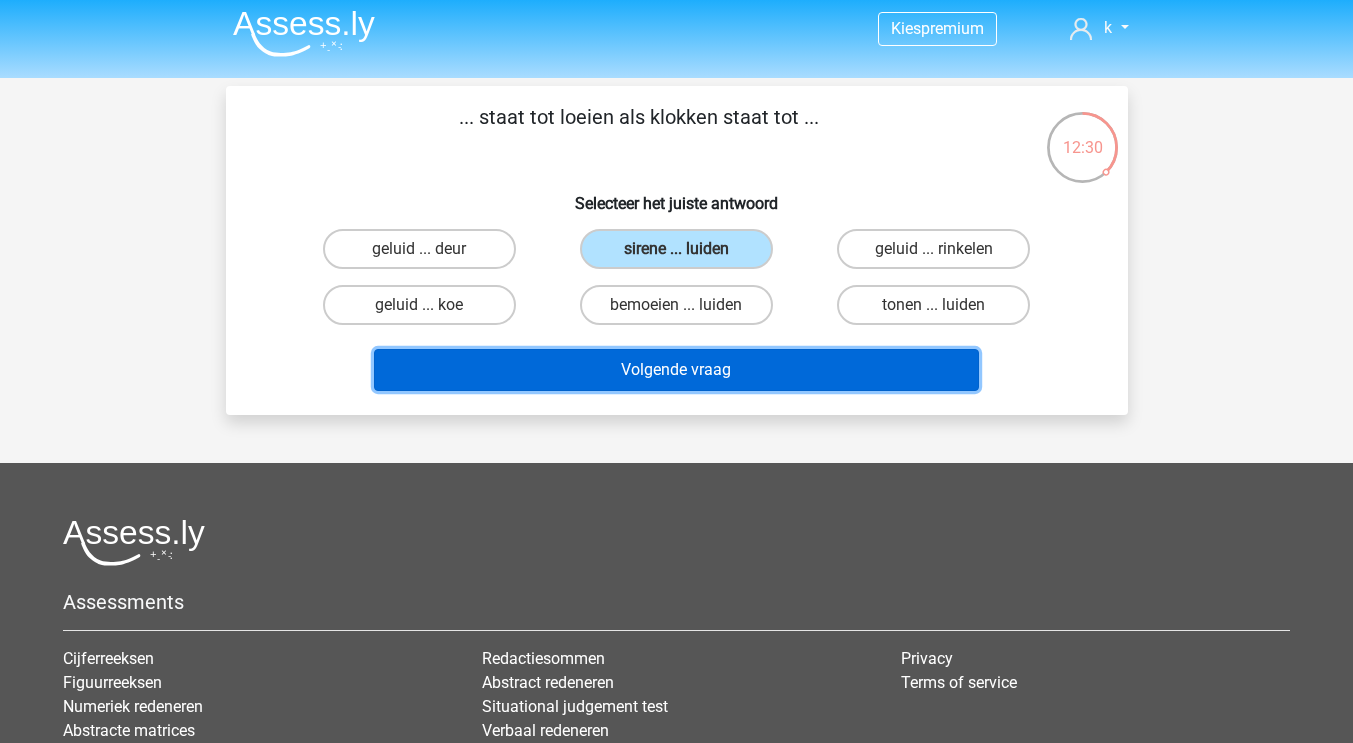 click on "Volgende vraag" at bounding box center (676, 370) 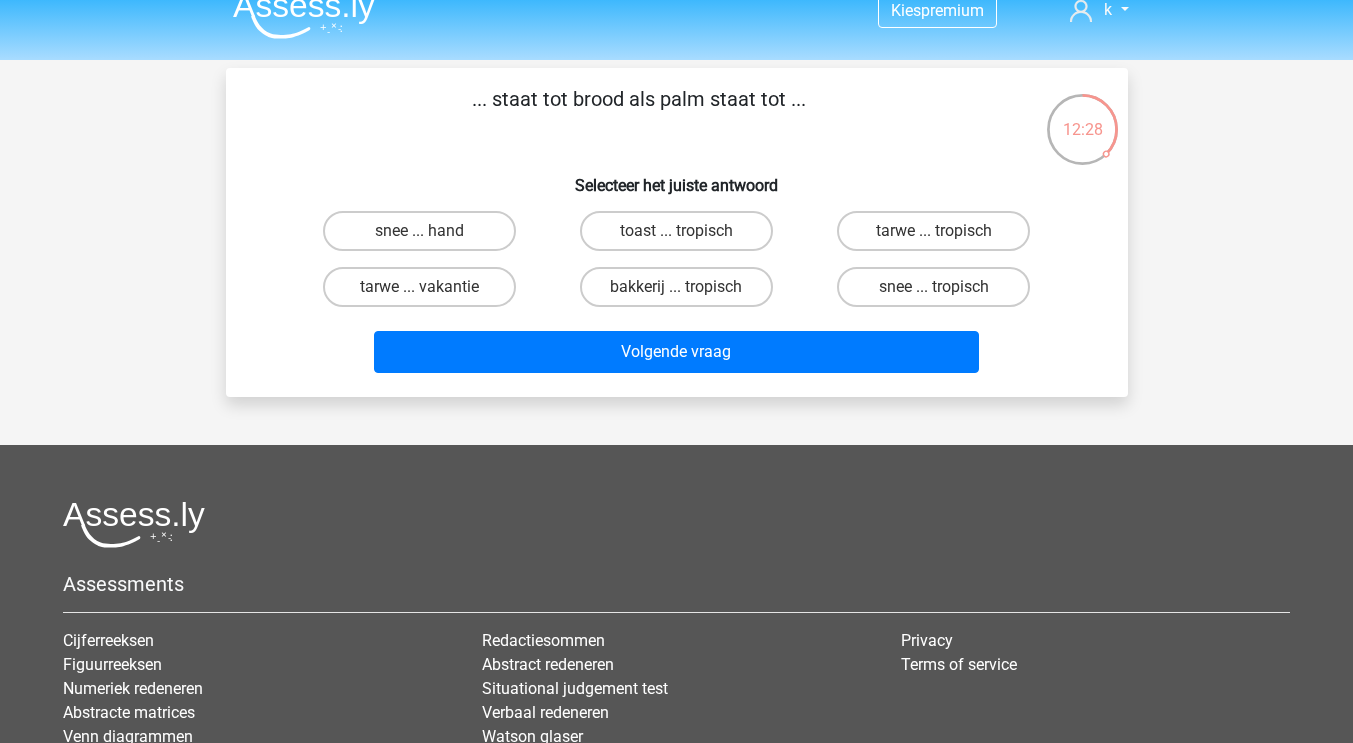 scroll, scrollTop: 22, scrollLeft: 0, axis: vertical 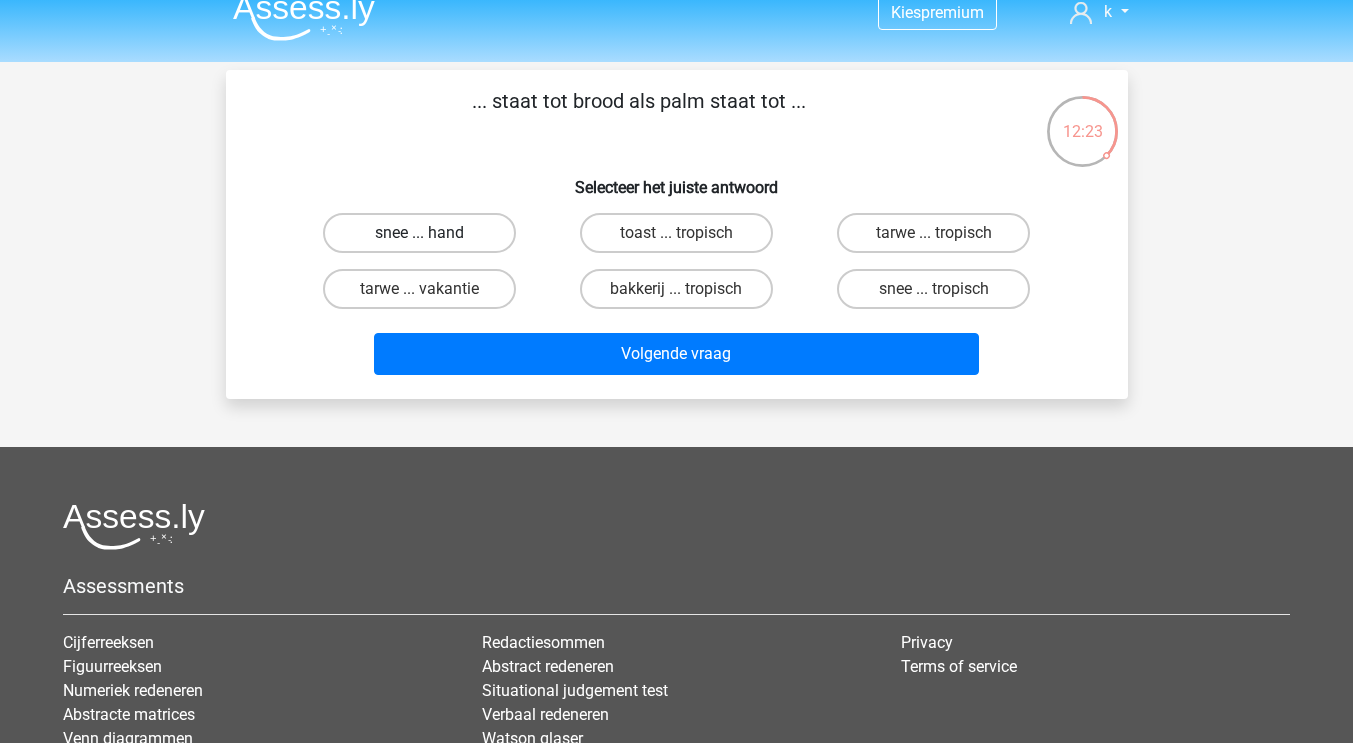 click on "snee ... hand" at bounding box center (419, 233) 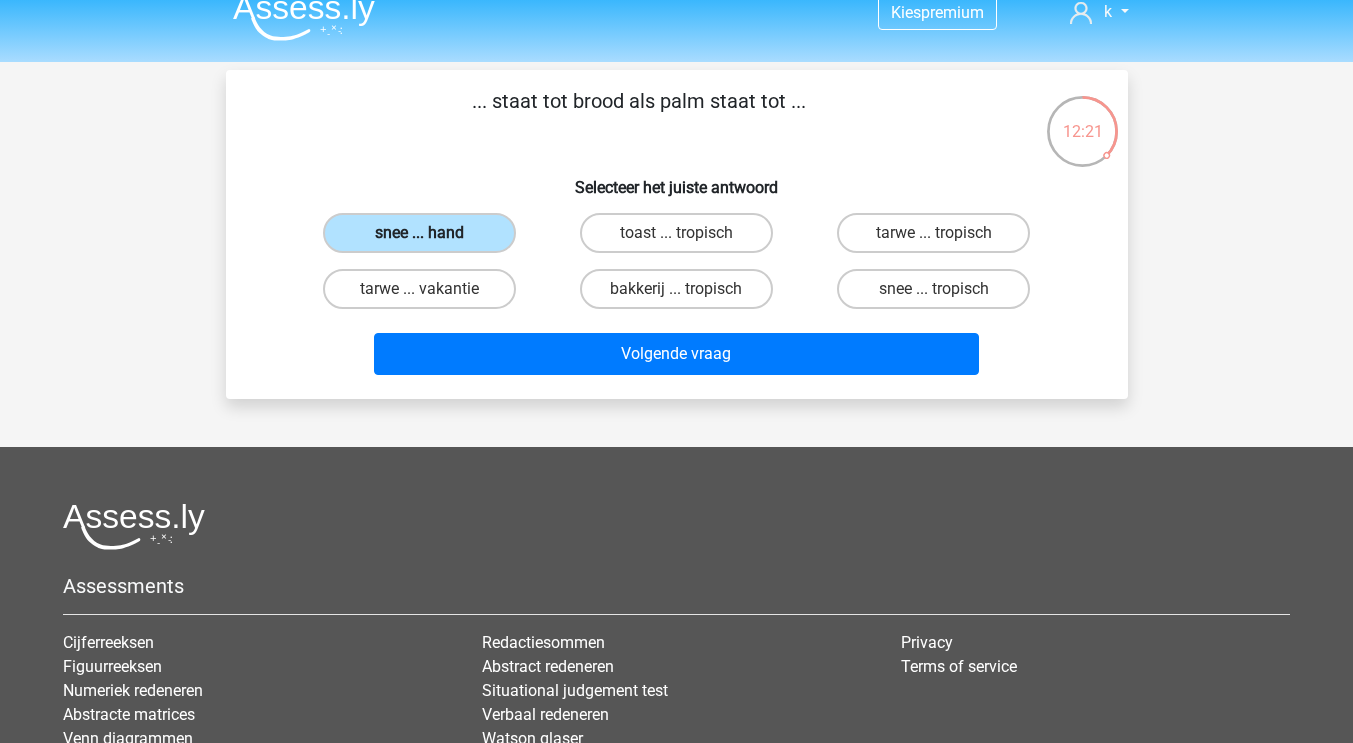click on "snee ... hand" at bounding box center [419, 233] 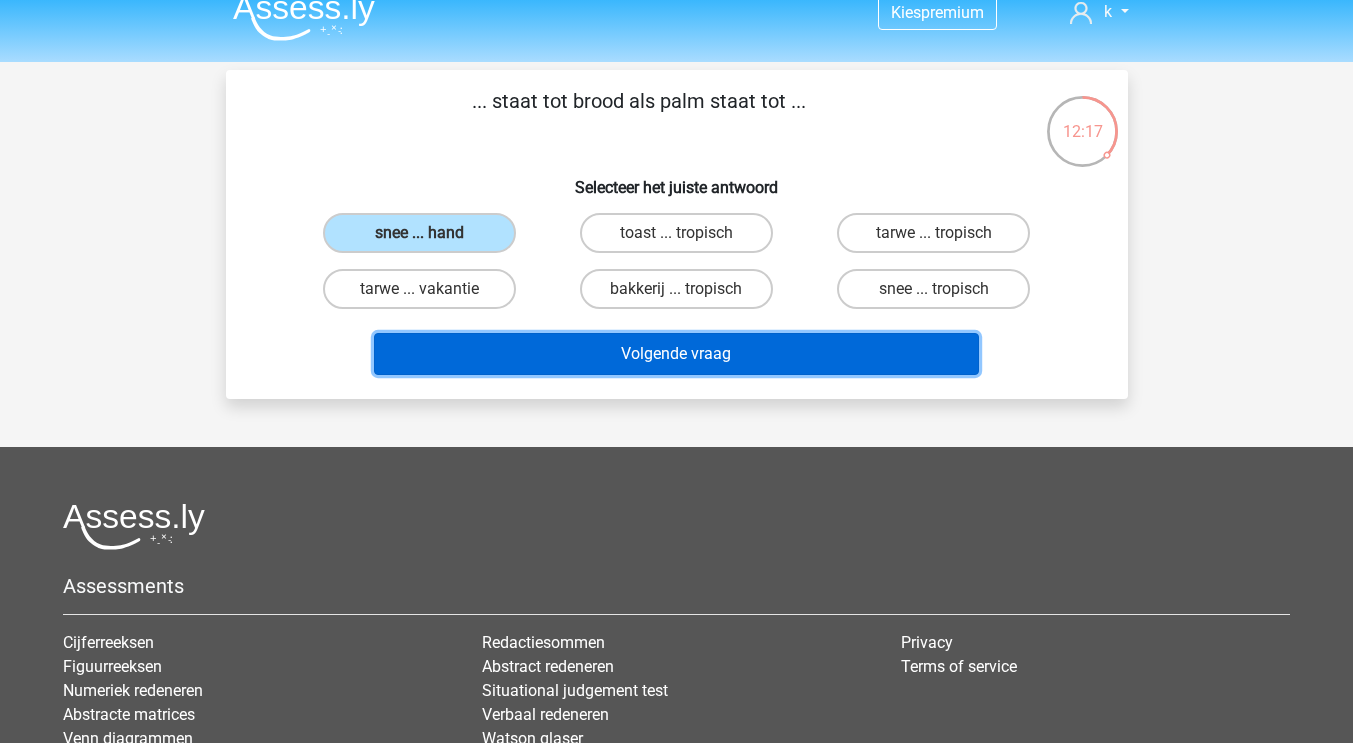 click on "Volgende vraag" at bounding box center (676, 354) 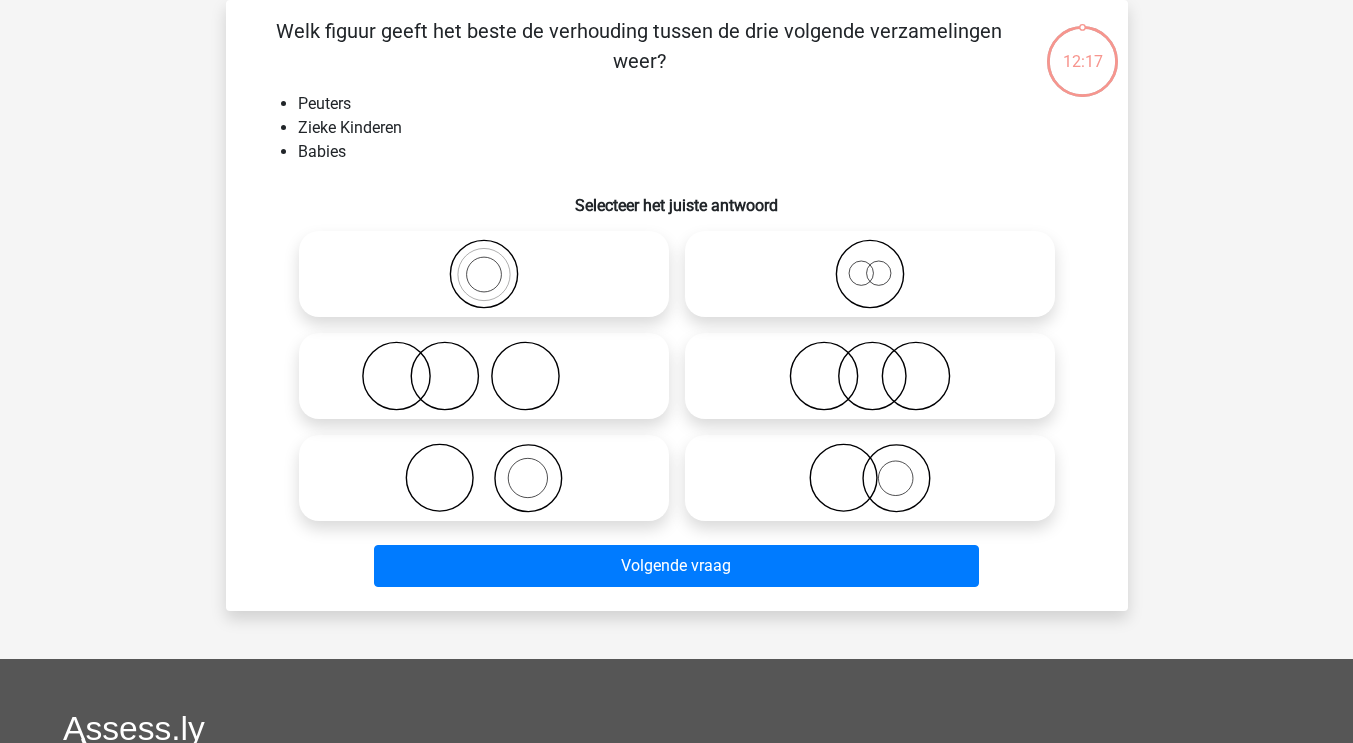 scroll, scrollTop: 80, scrollLeft: 0, axis: vertical 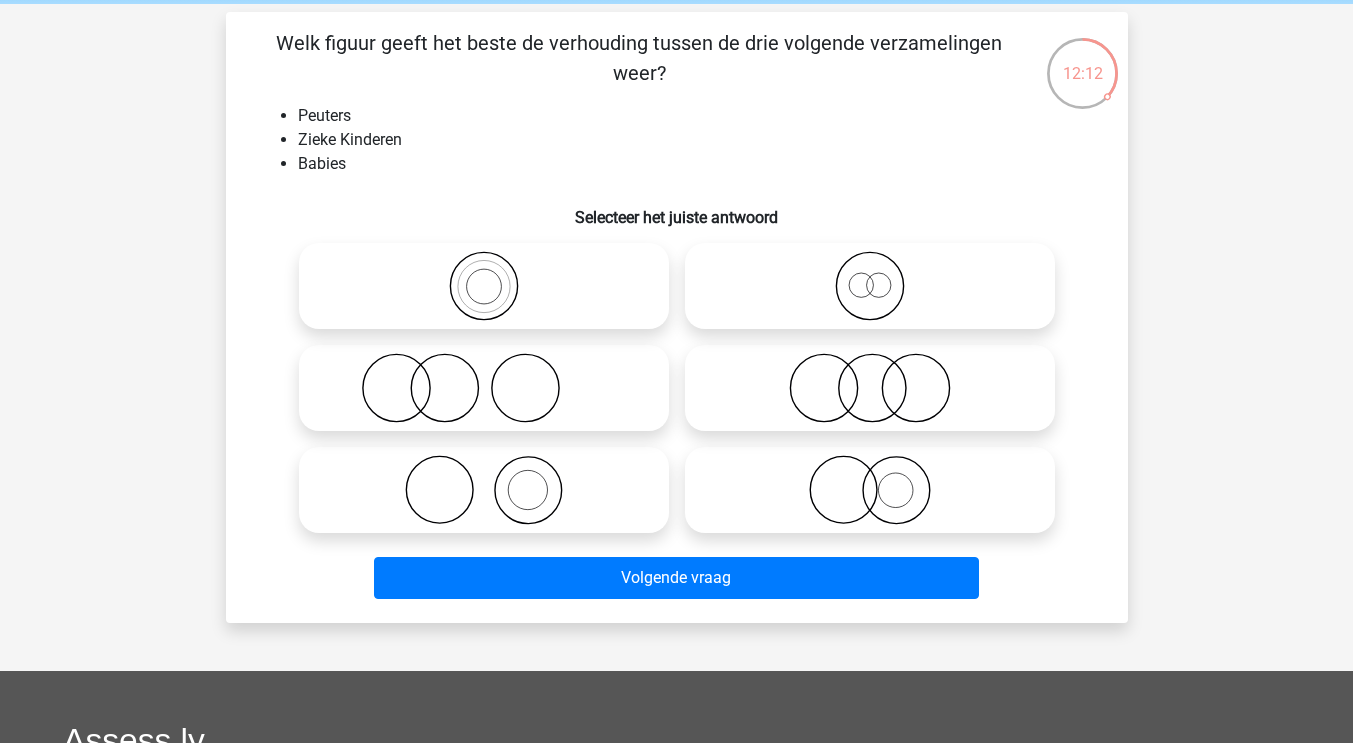 click 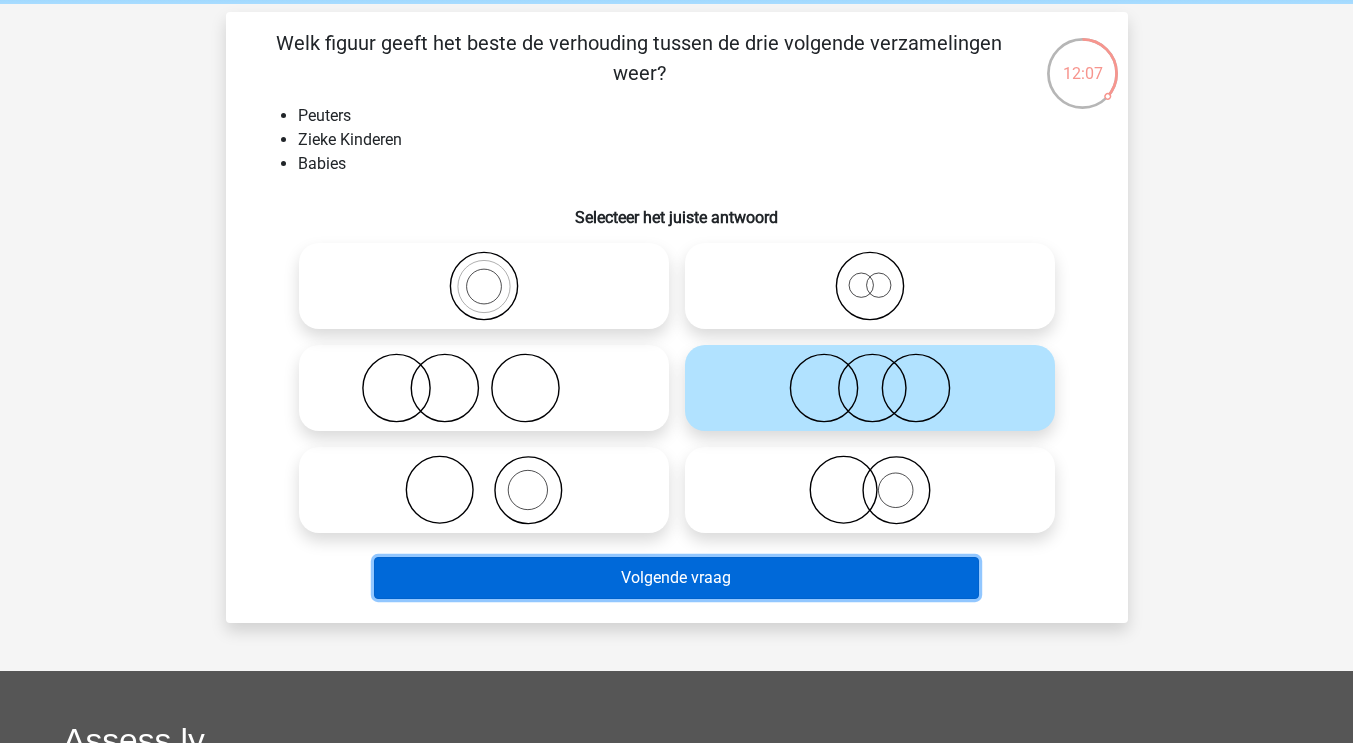 click on "Volgende vraag" at bounding box center (676, 578) 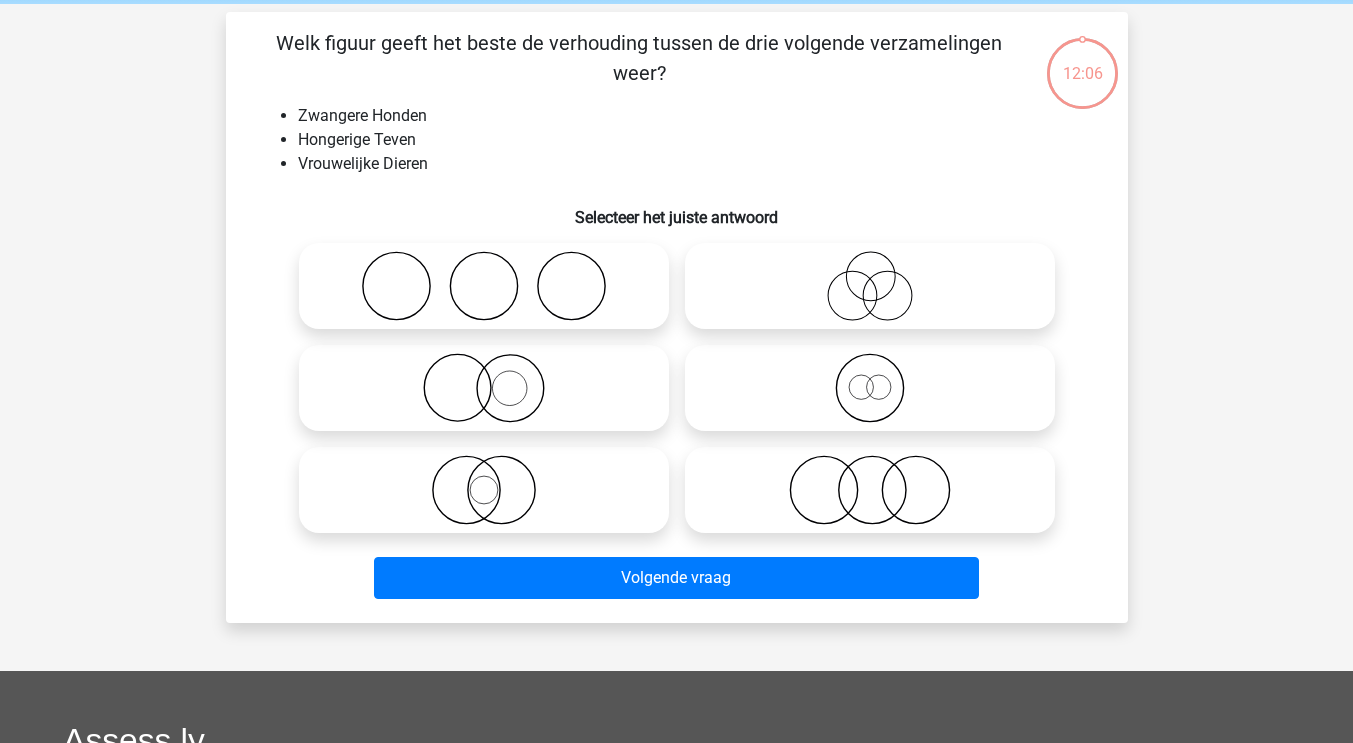 scroll, scrollTop: 92, scrollLeft: 0, axis: vertical 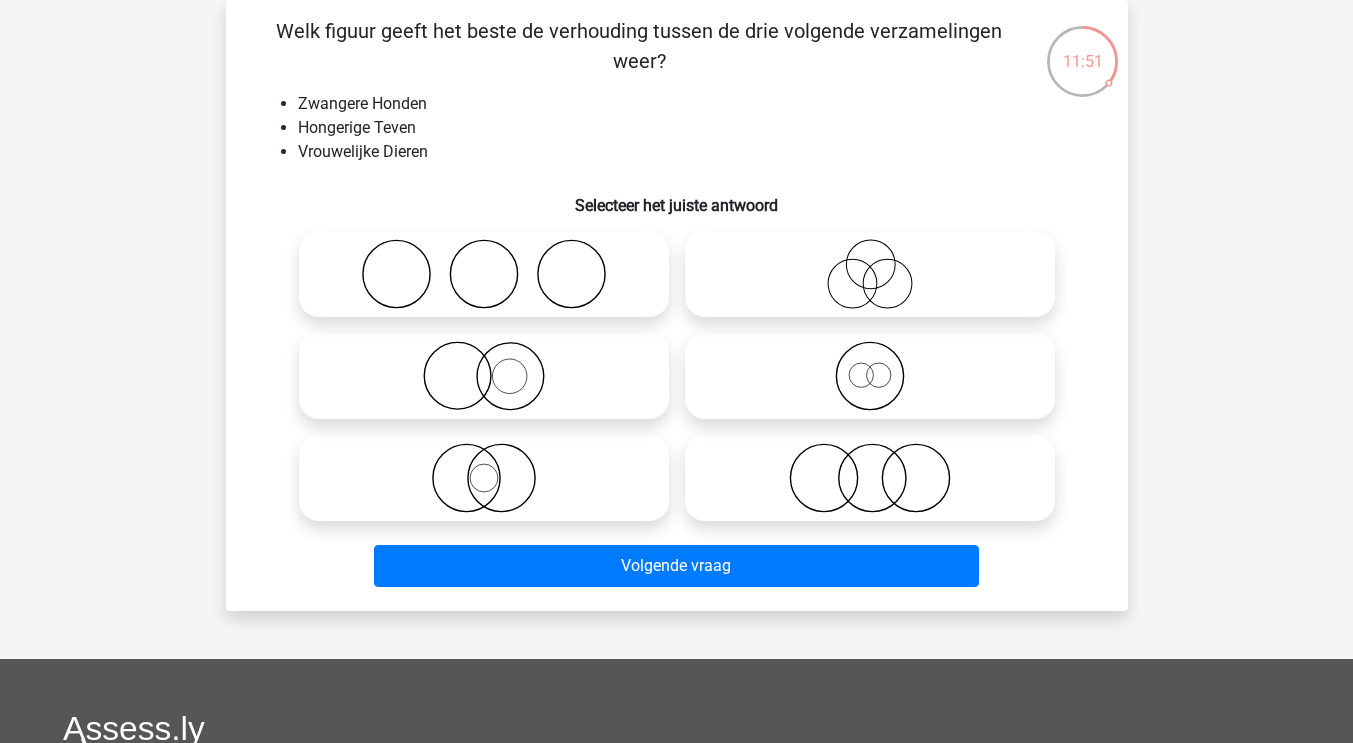 click 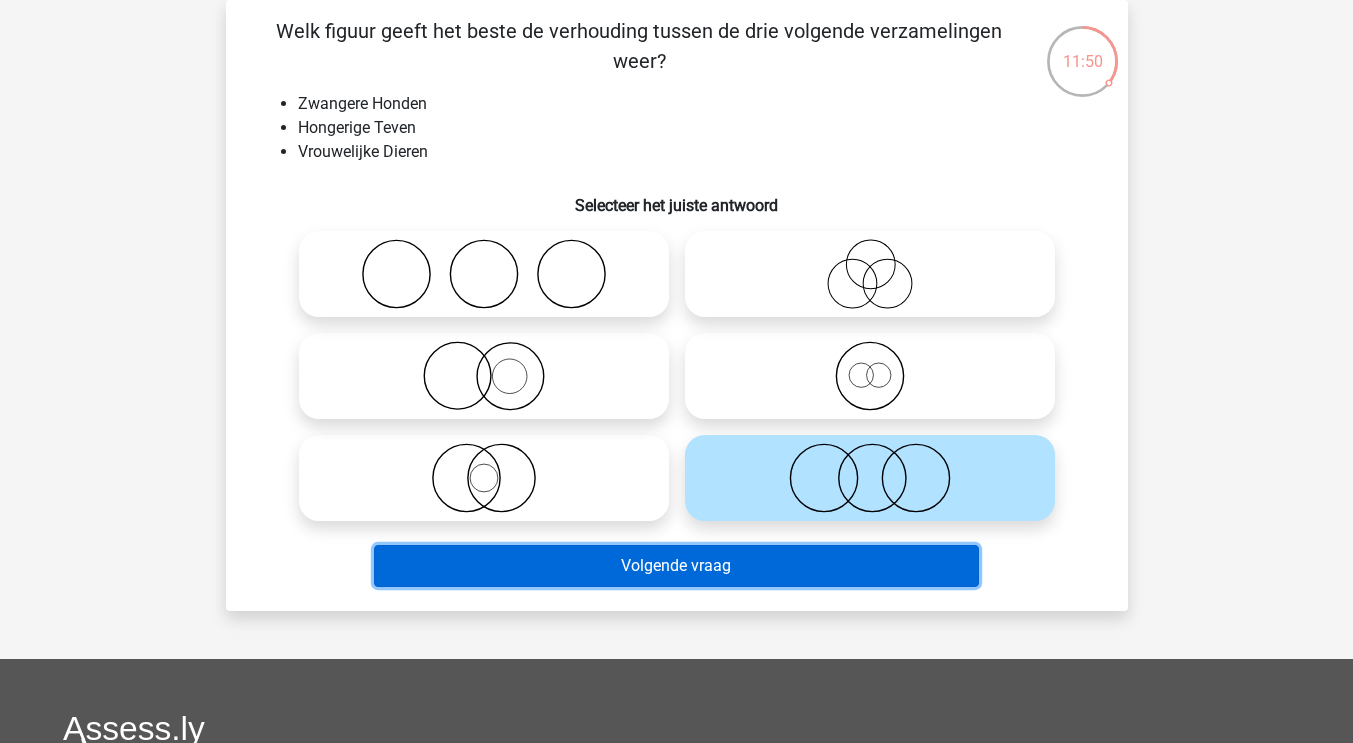 click on "Volgende vraag" at bounding box center [676, 566] 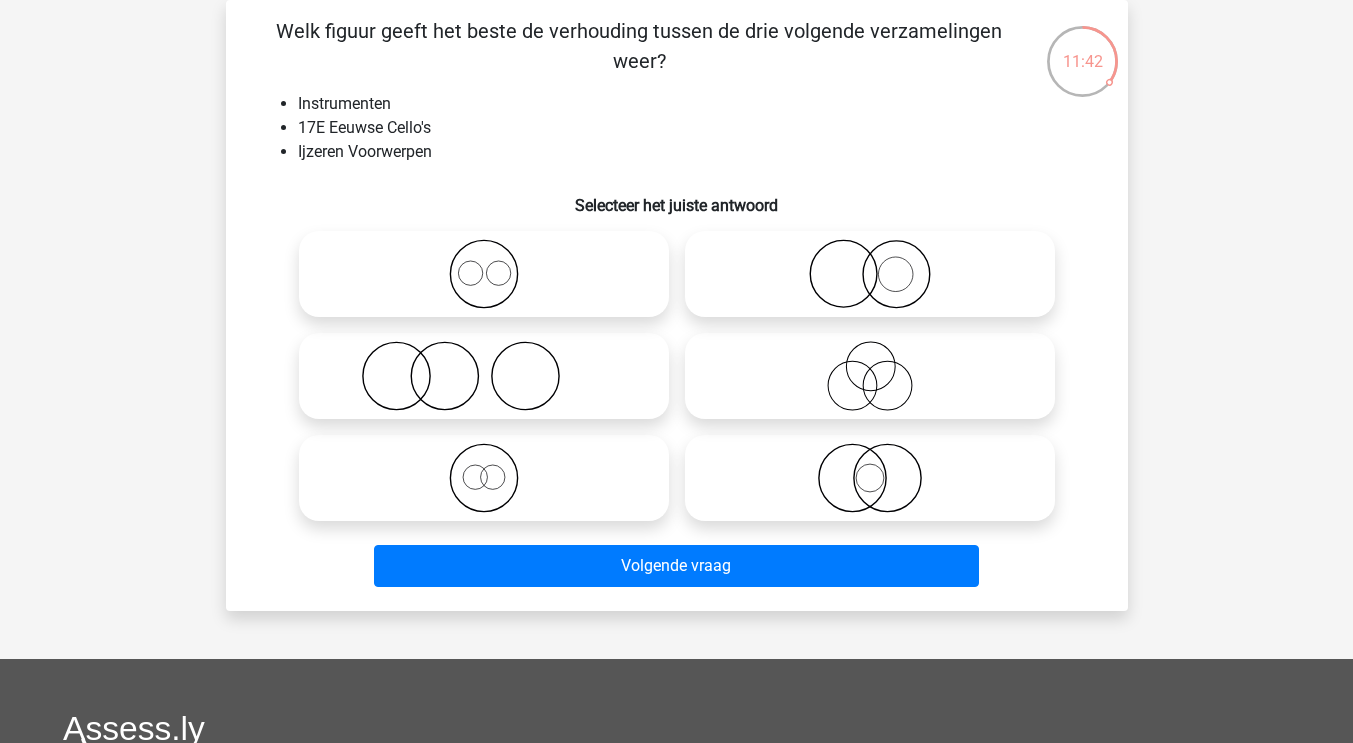 click 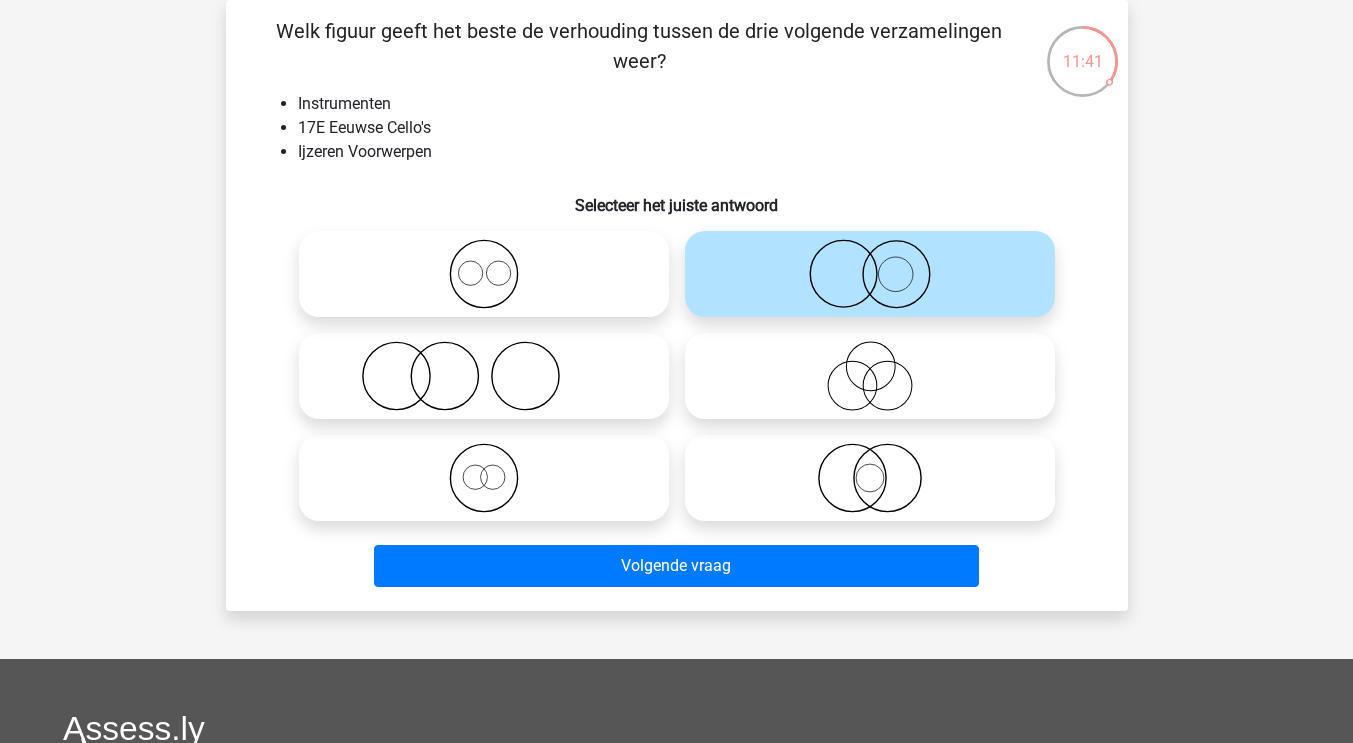 click on "Volgende vraag" at bounding box center (677, 570) 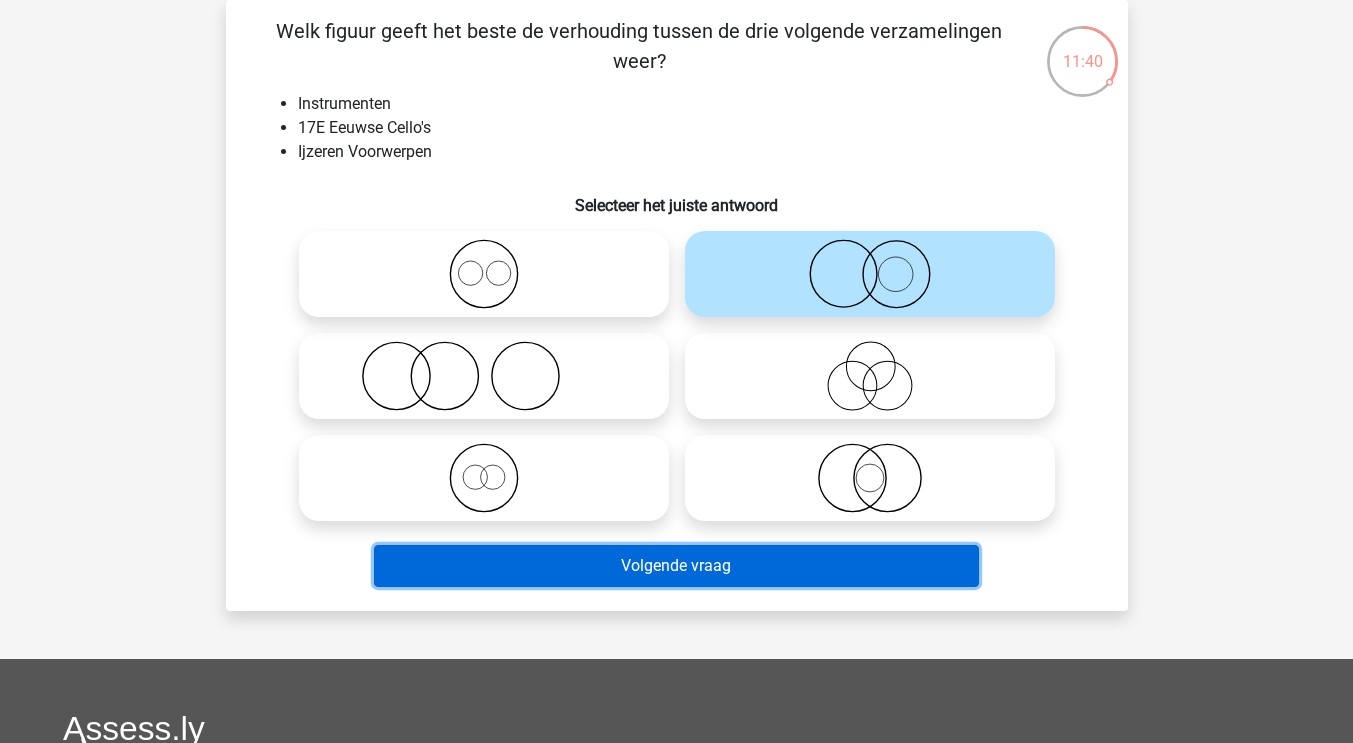 click on "Volgende vraag" at bounding box center [676, 566] 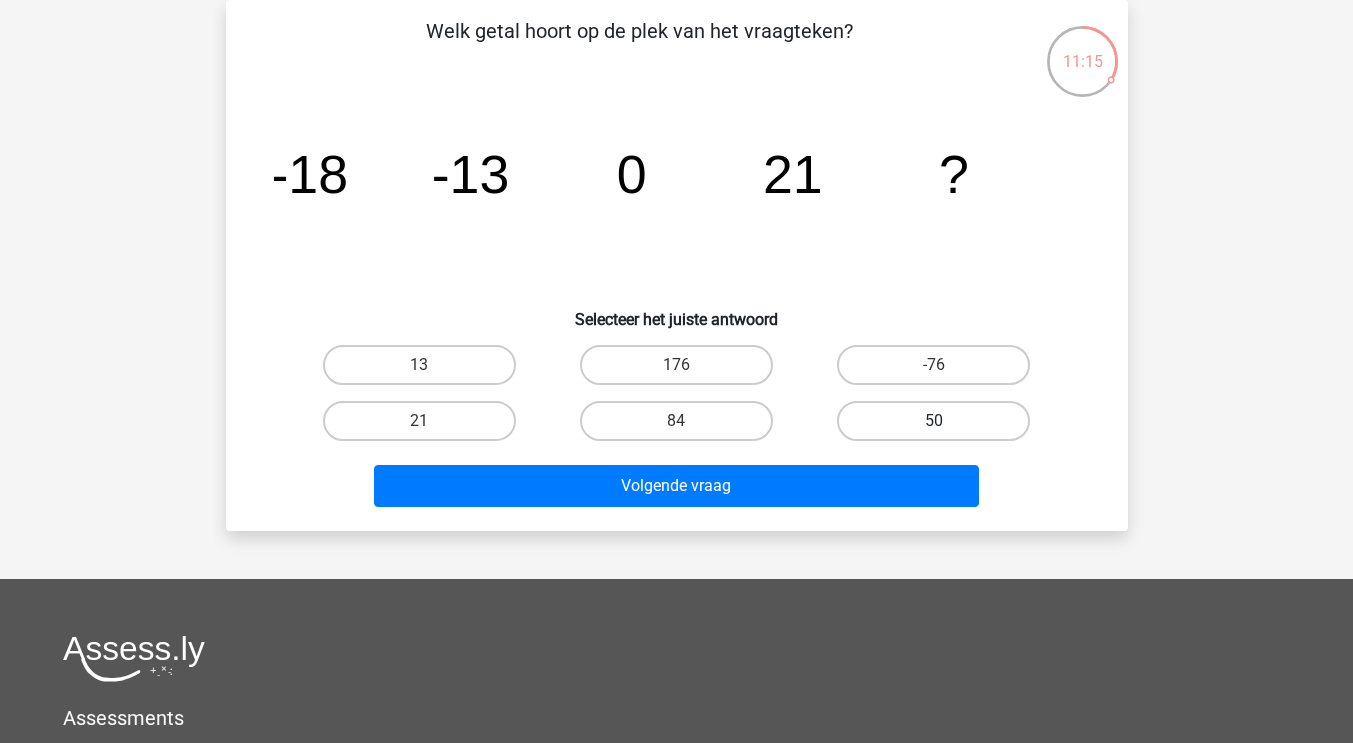 click on "50" at bounding box center [933, 421] 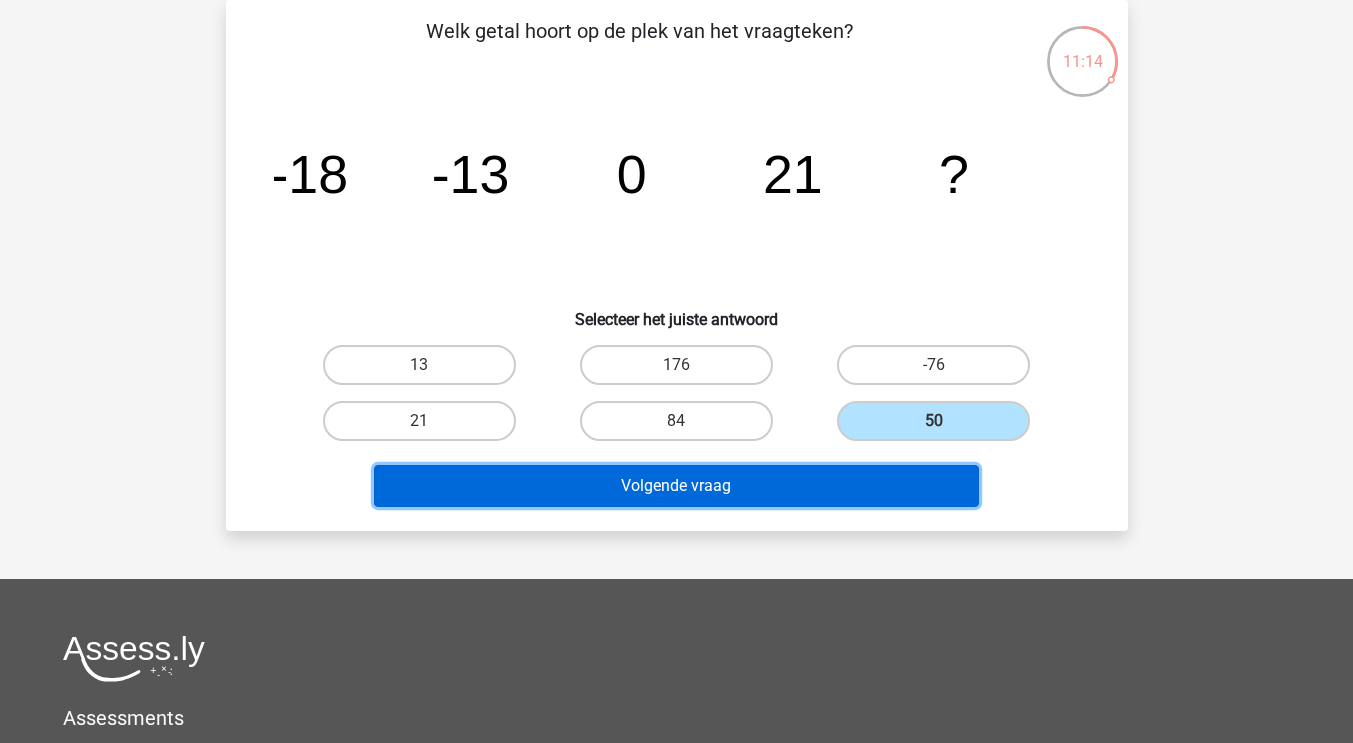click on "Volgende vraag" at bounding box center (676, 486) 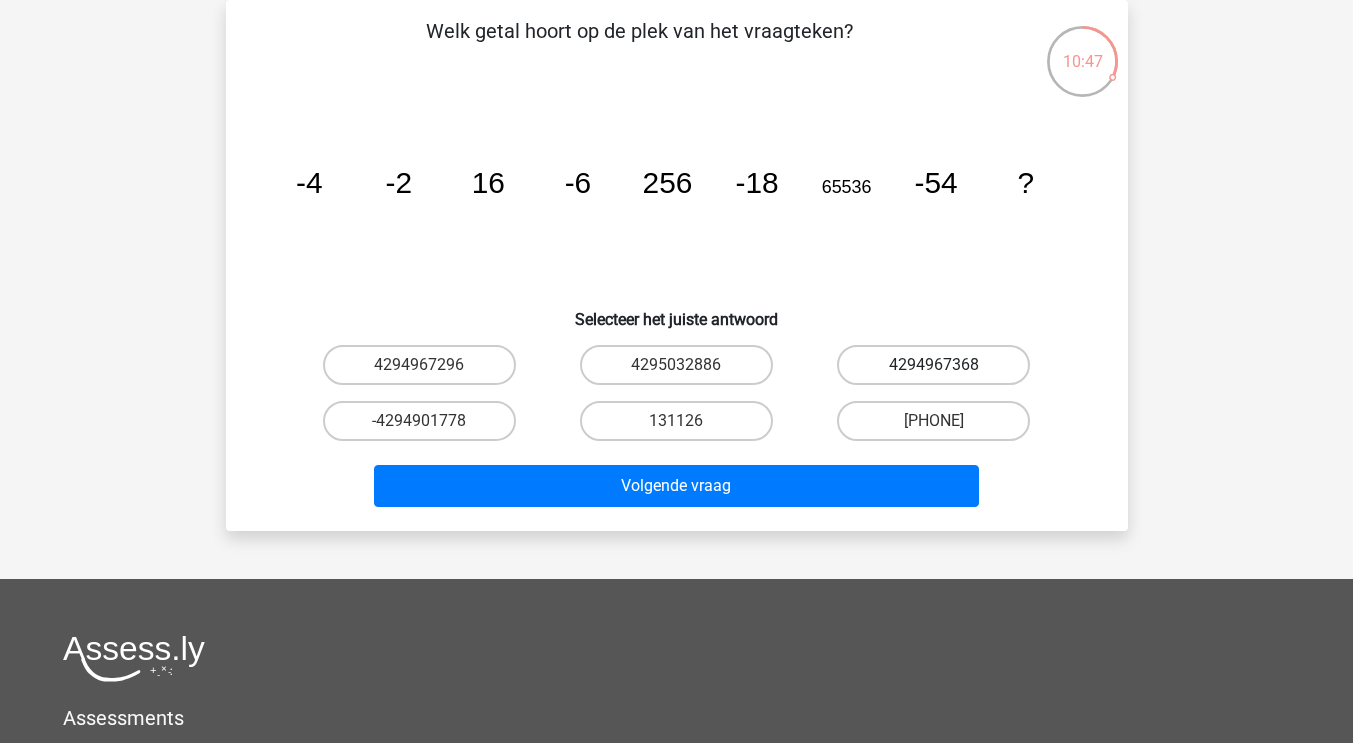click on "4294967368" at bounding box center [933, 365] 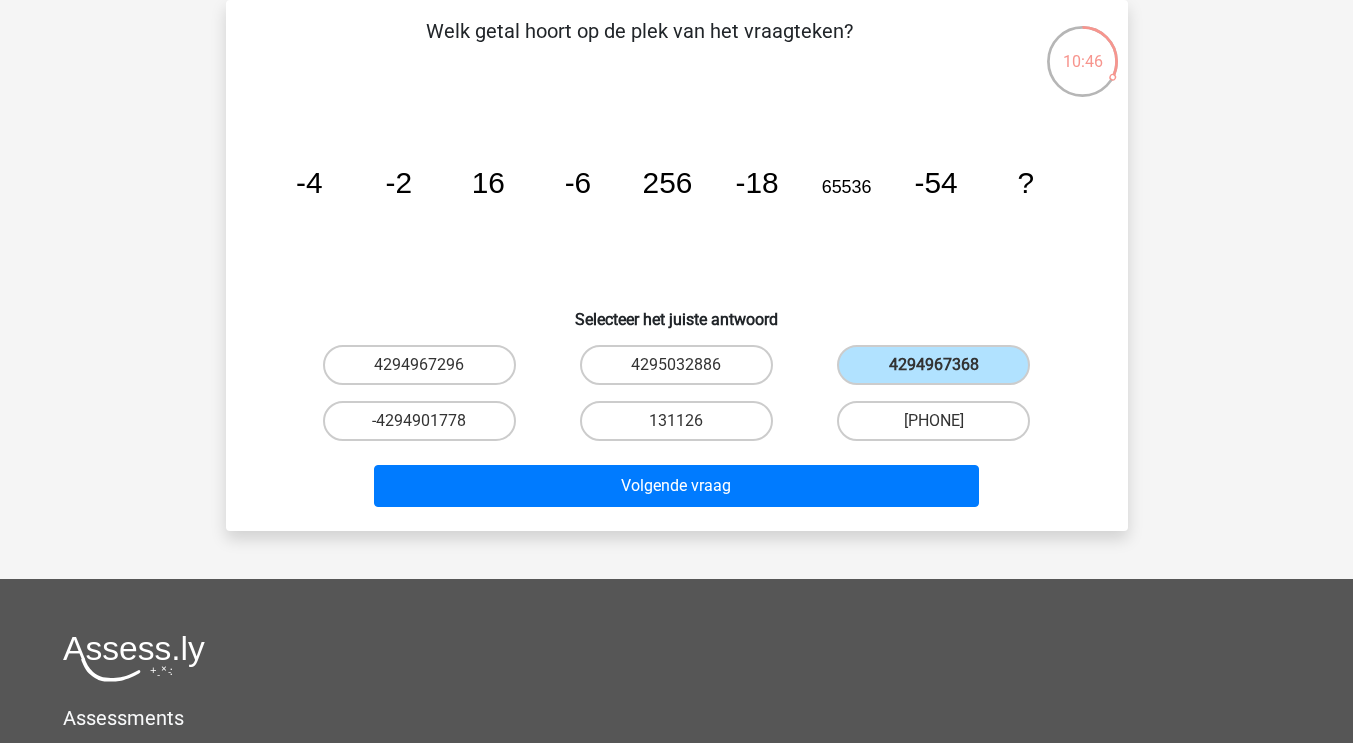 click on "4295032886" at bounding box center (682, 371) 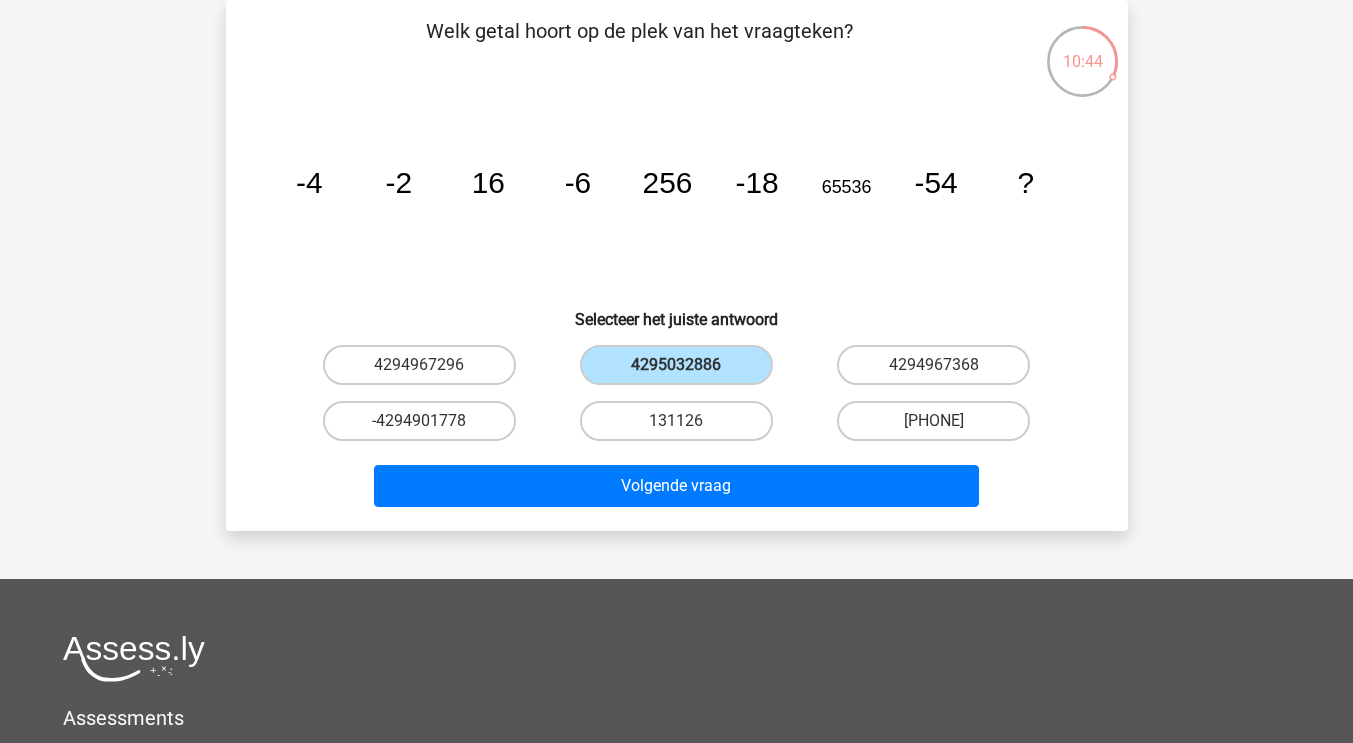 click on "4294967296" at bounding box center [419, 365] 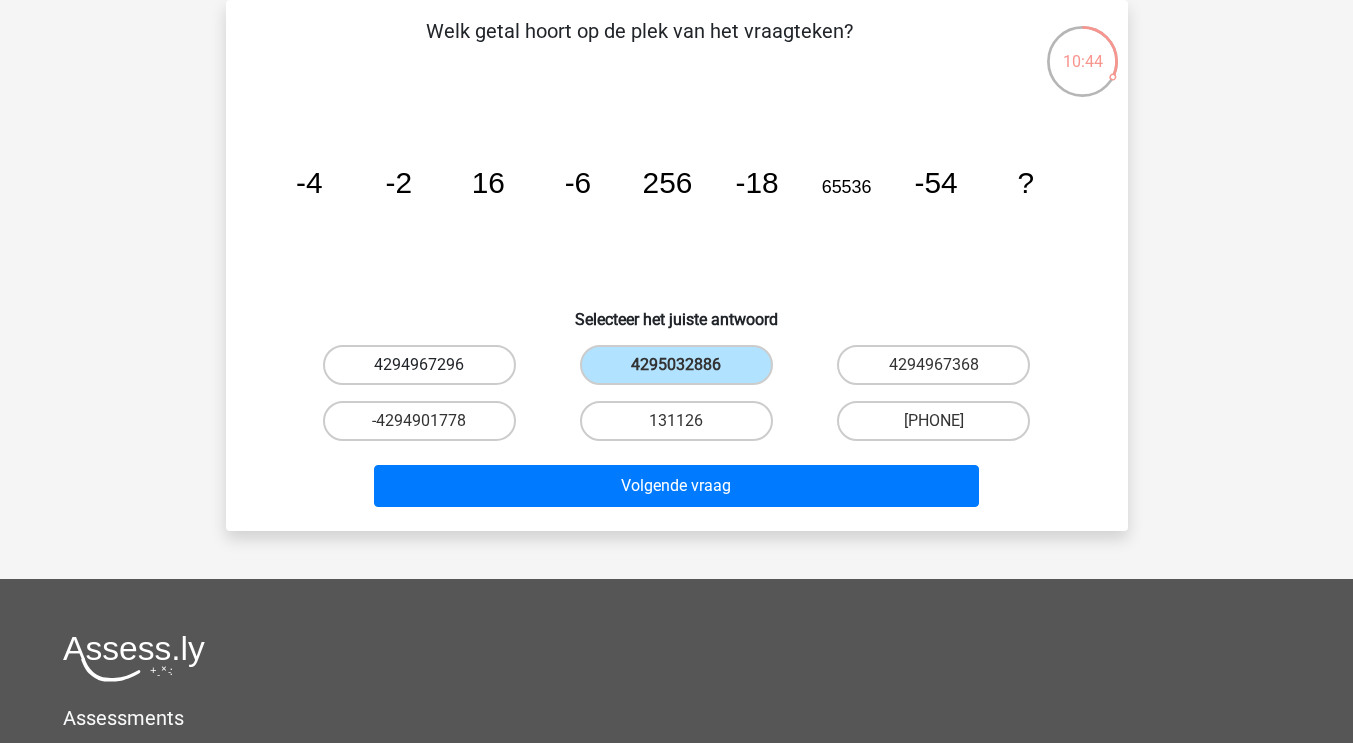 click on "4294967296" at bounding box center [419, 365] 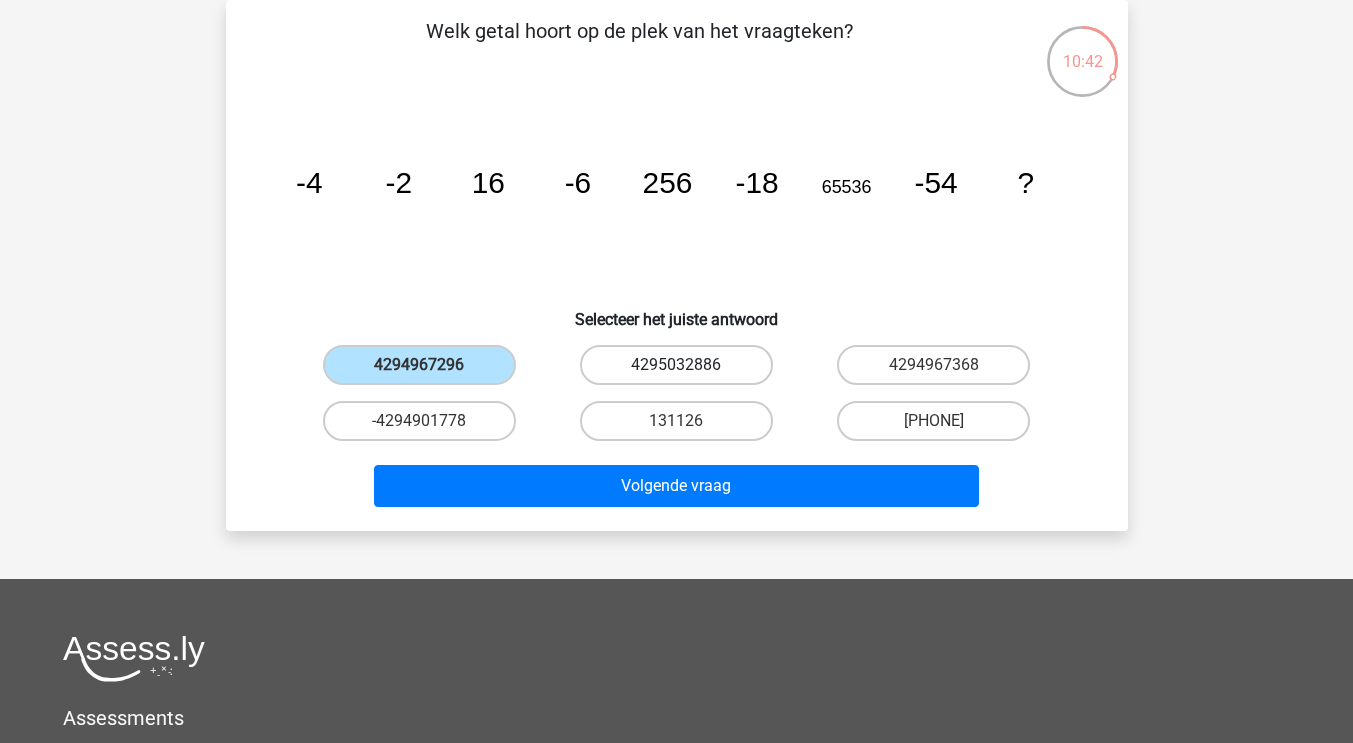 click on "4295032886" at bounding box center (676, 365) 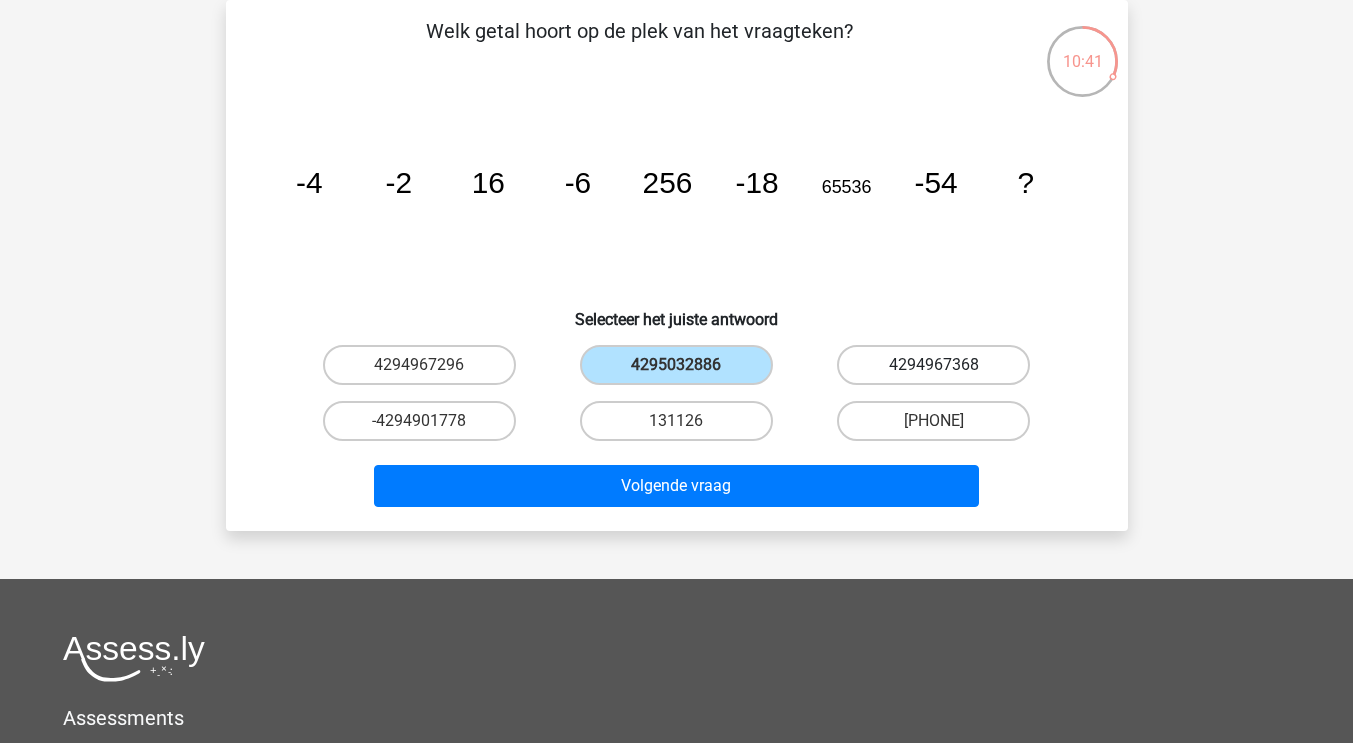 click on "4294967368" at bounding box center (933, 365) 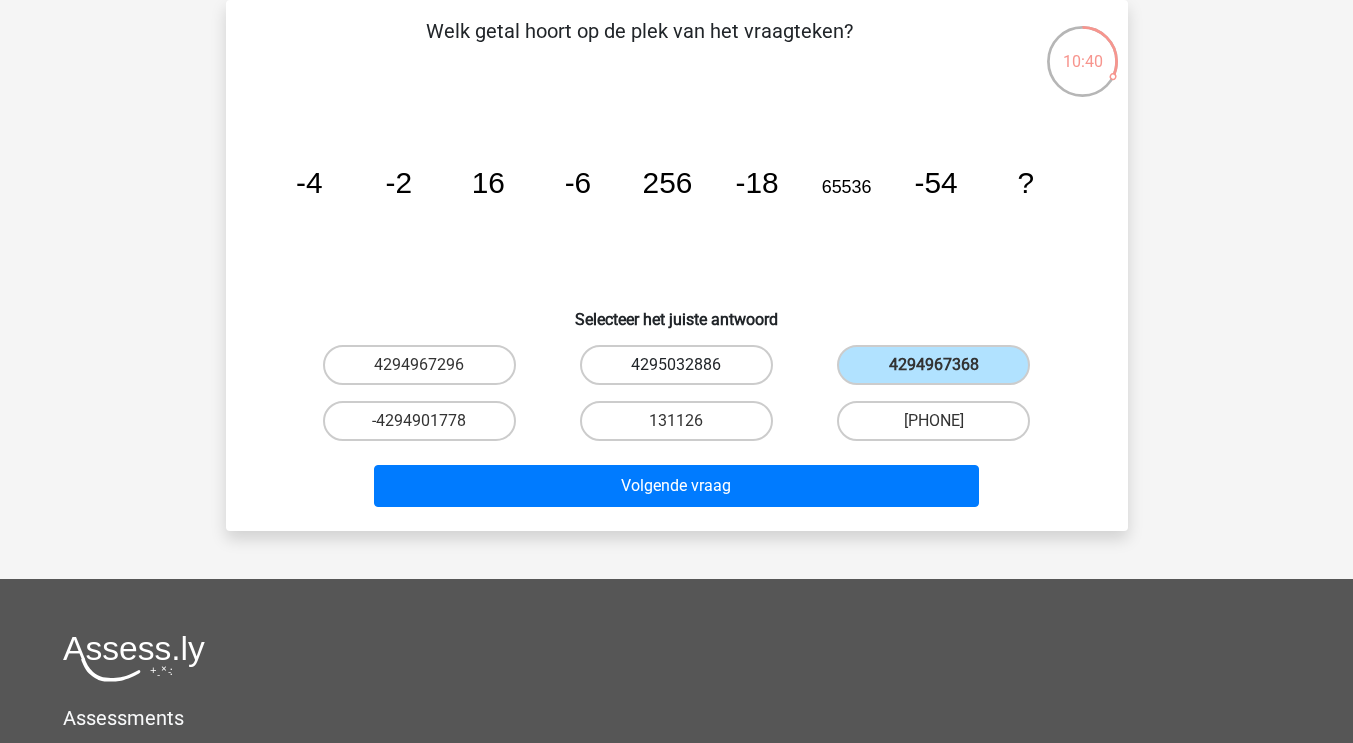 click on "4295032886" at bounding box center [676, 365] 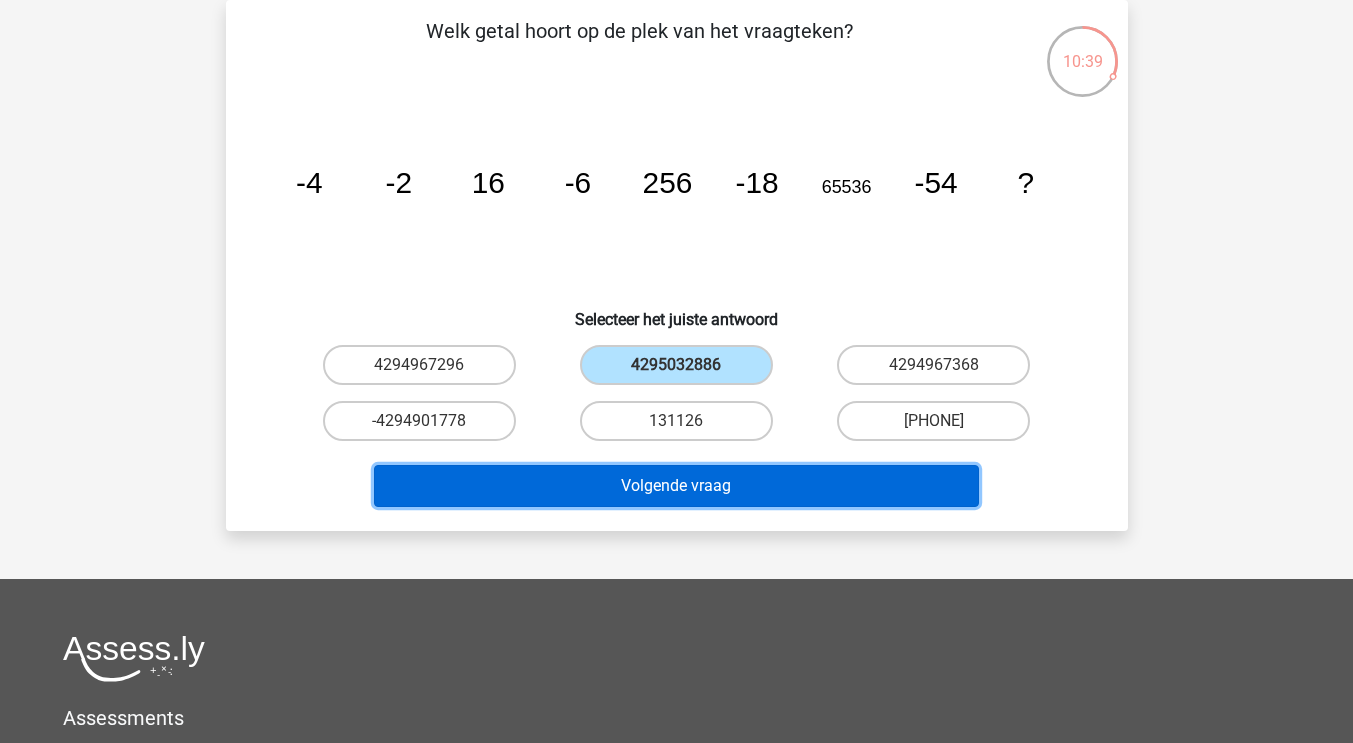 click on "Volgende vraag" at bounding box center (676, 486) 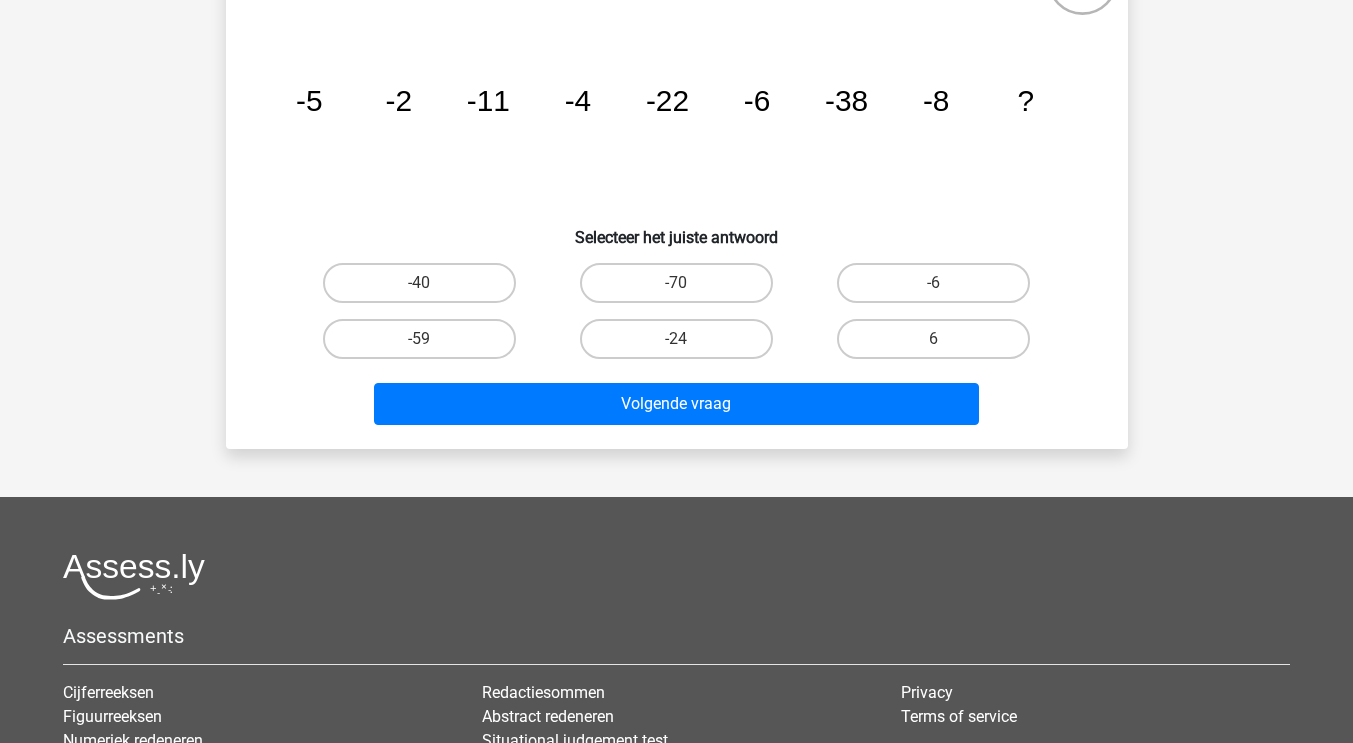 scroll, scrollTop: 175, scrollLeft: 0, axis: vertical 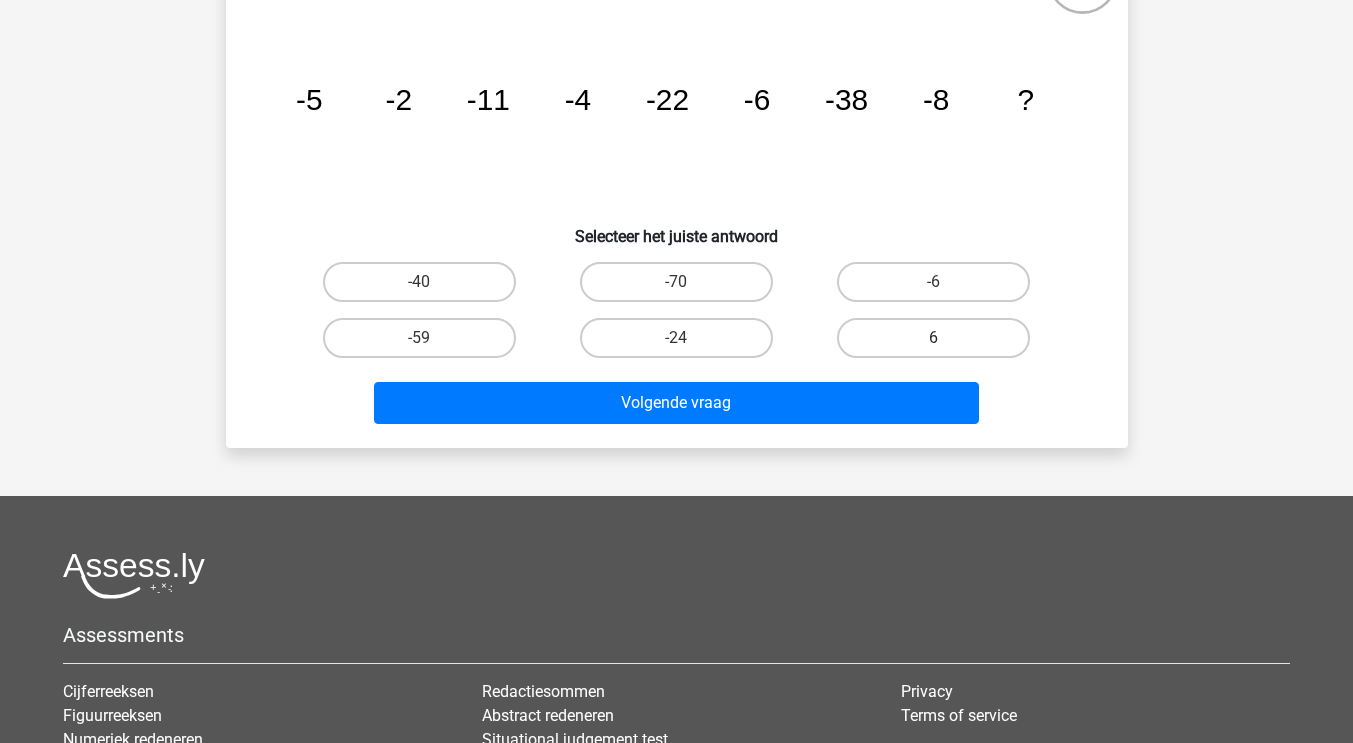 click on "6" at bounding box center (933, 338) 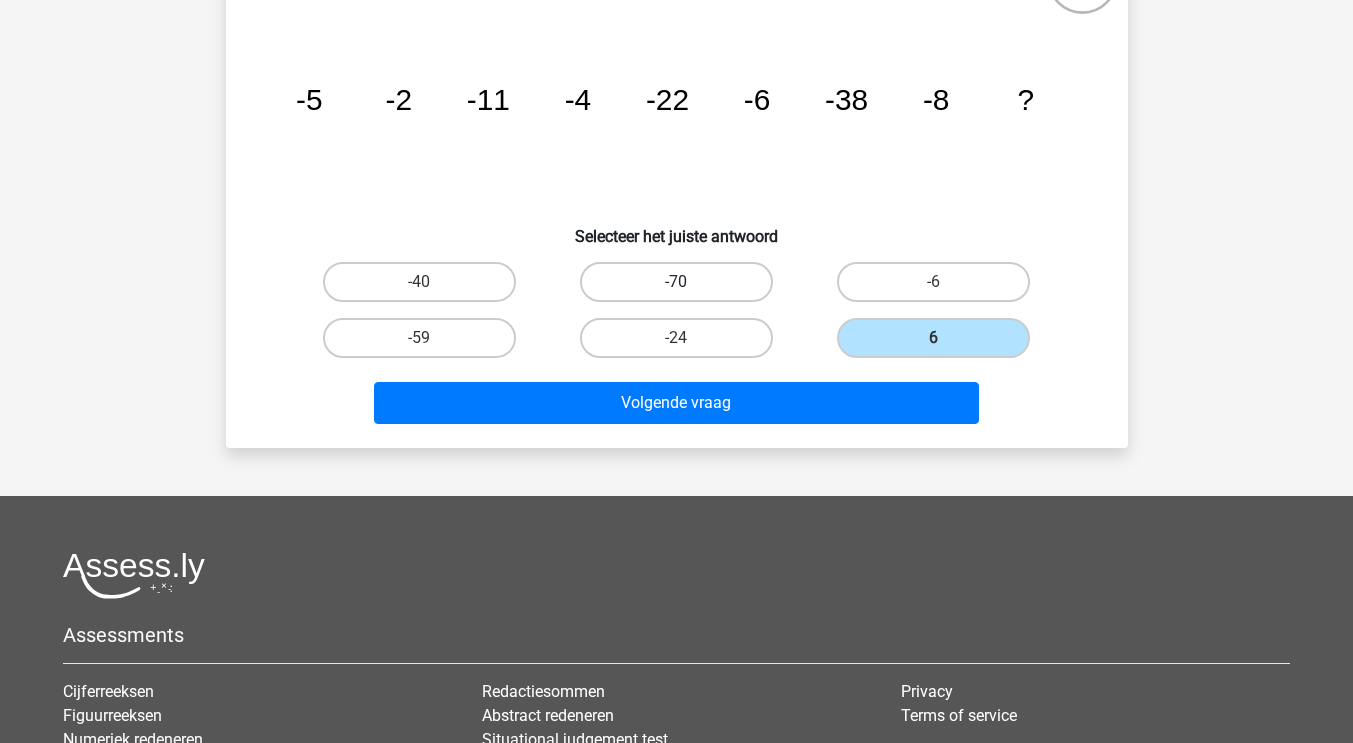 click on "-70" at bounding box center [676, 282] 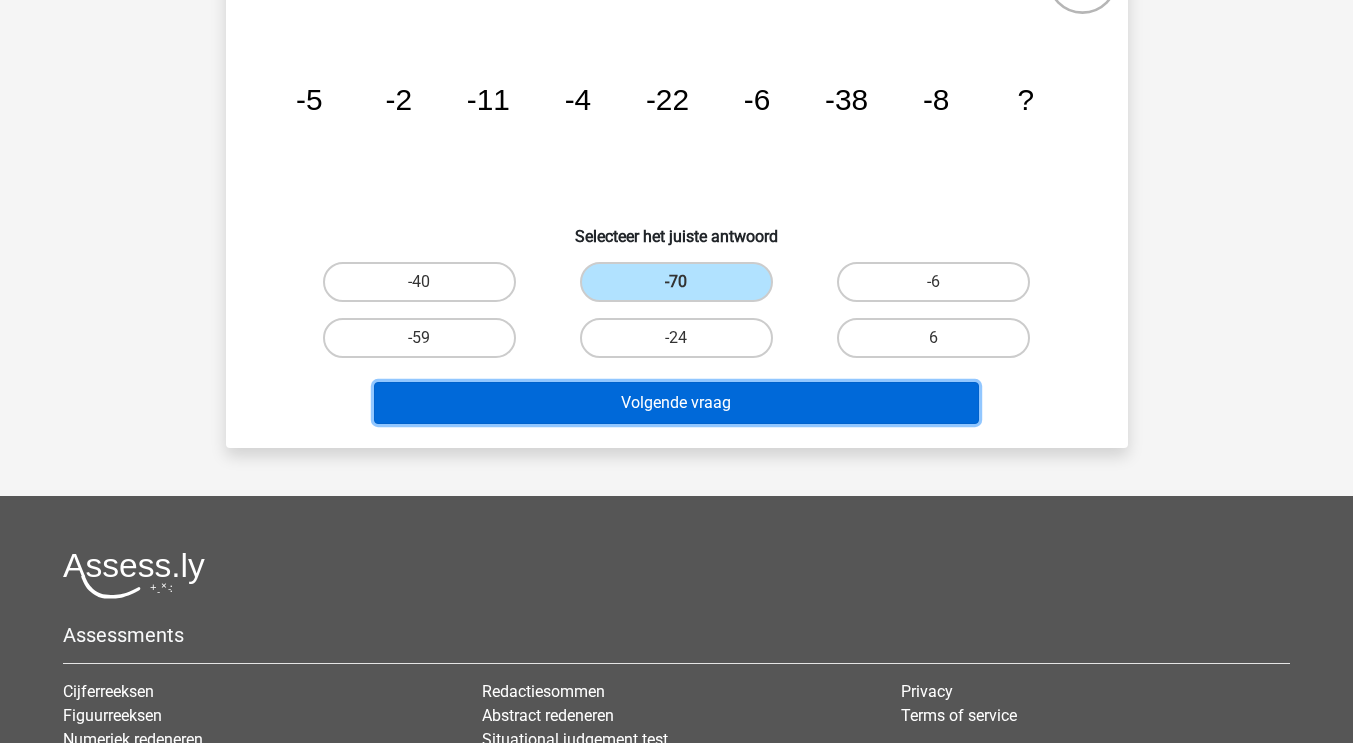 click on "Volgende vraag" at bounding box center (676, 403) 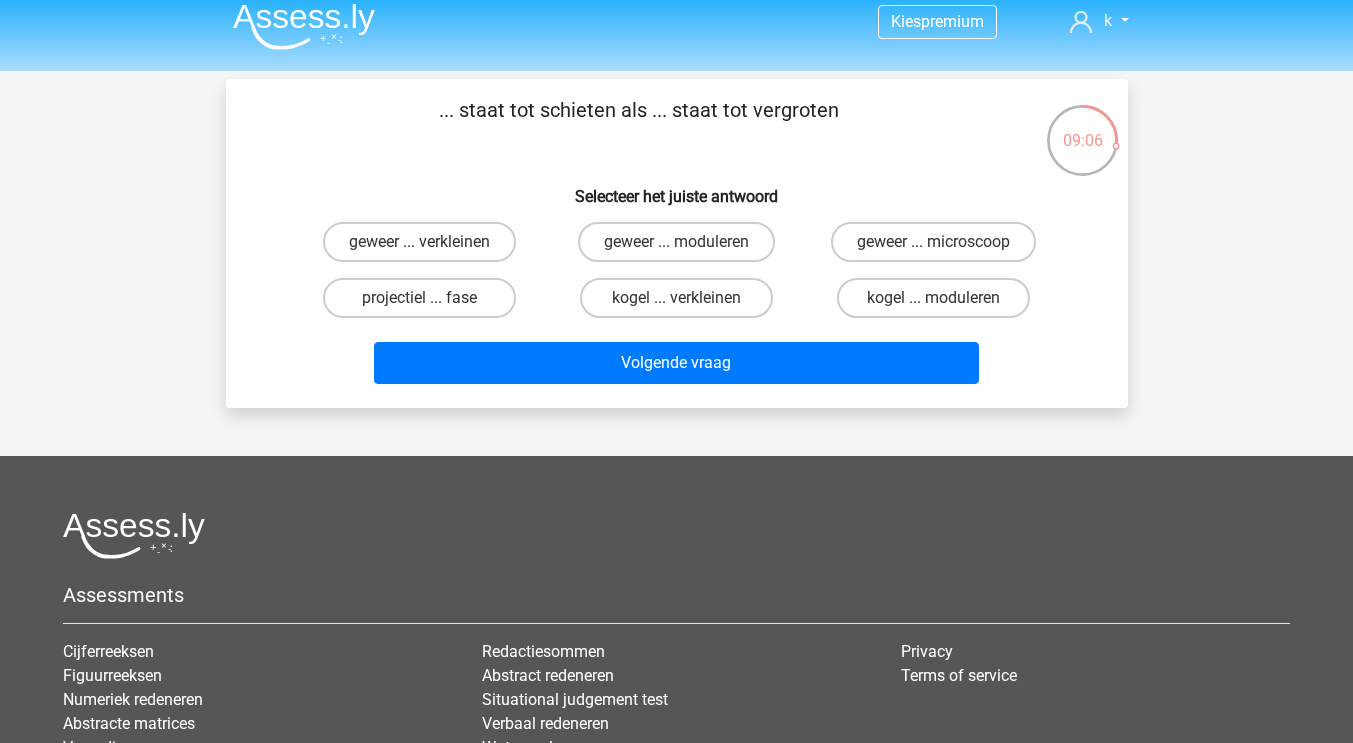 scroll, scrollTop: 0, scrollLeft: 0, axis: both 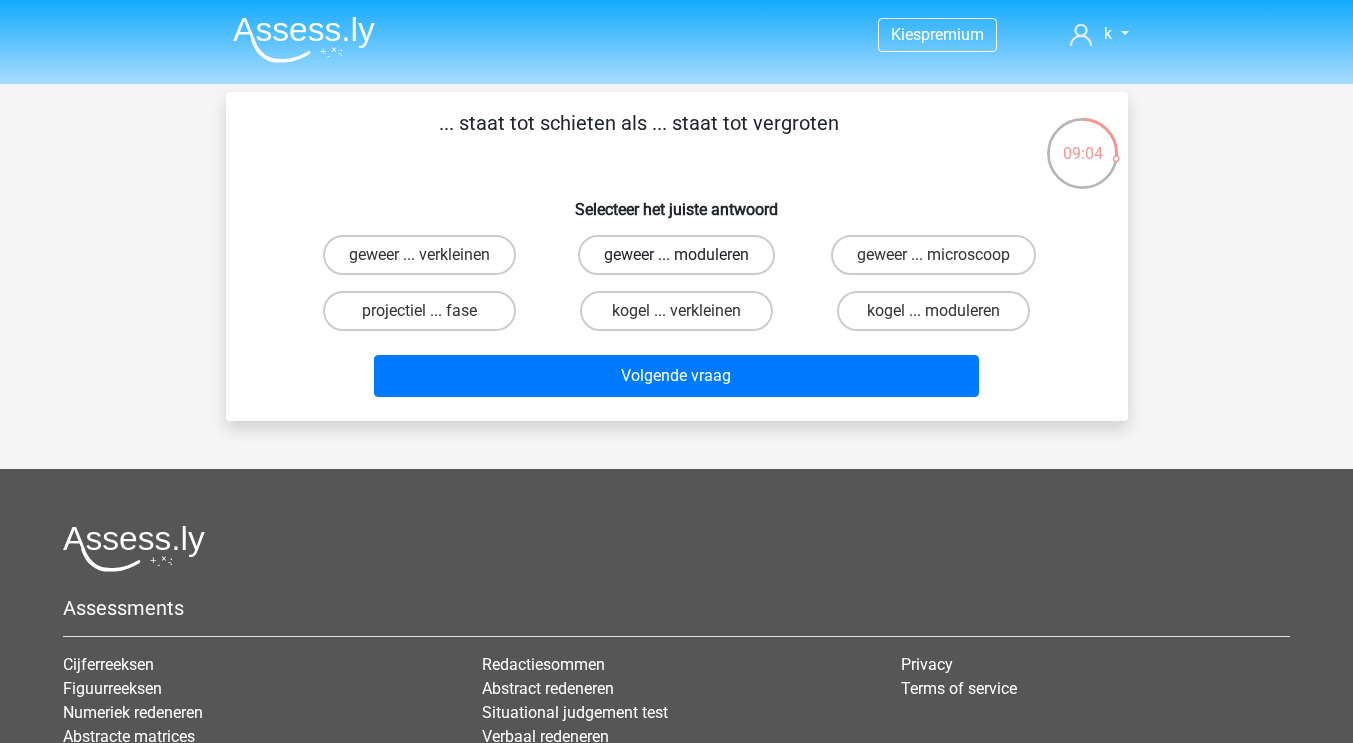 click on "geweer ... moduleren" at bounding box center [676, 255] 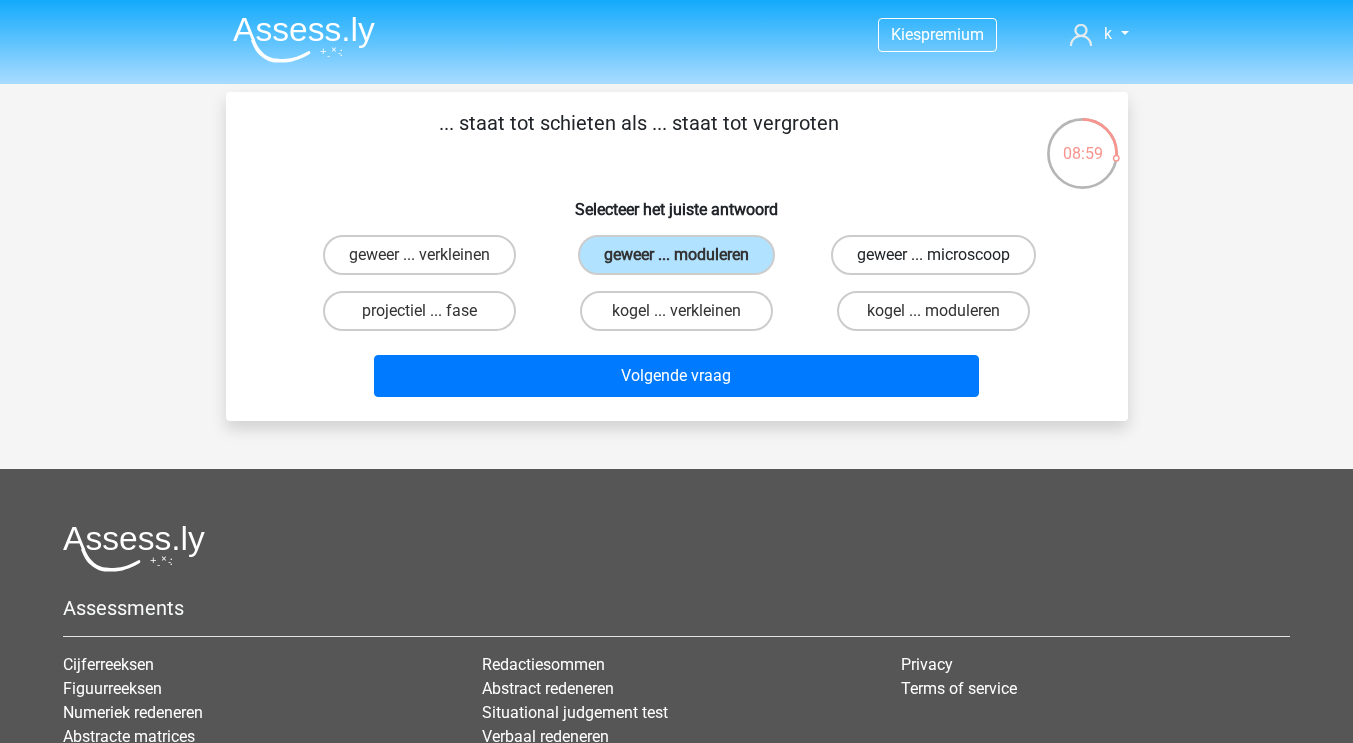 click on "geweer ... microscoop" at bounding box center (933, 255) 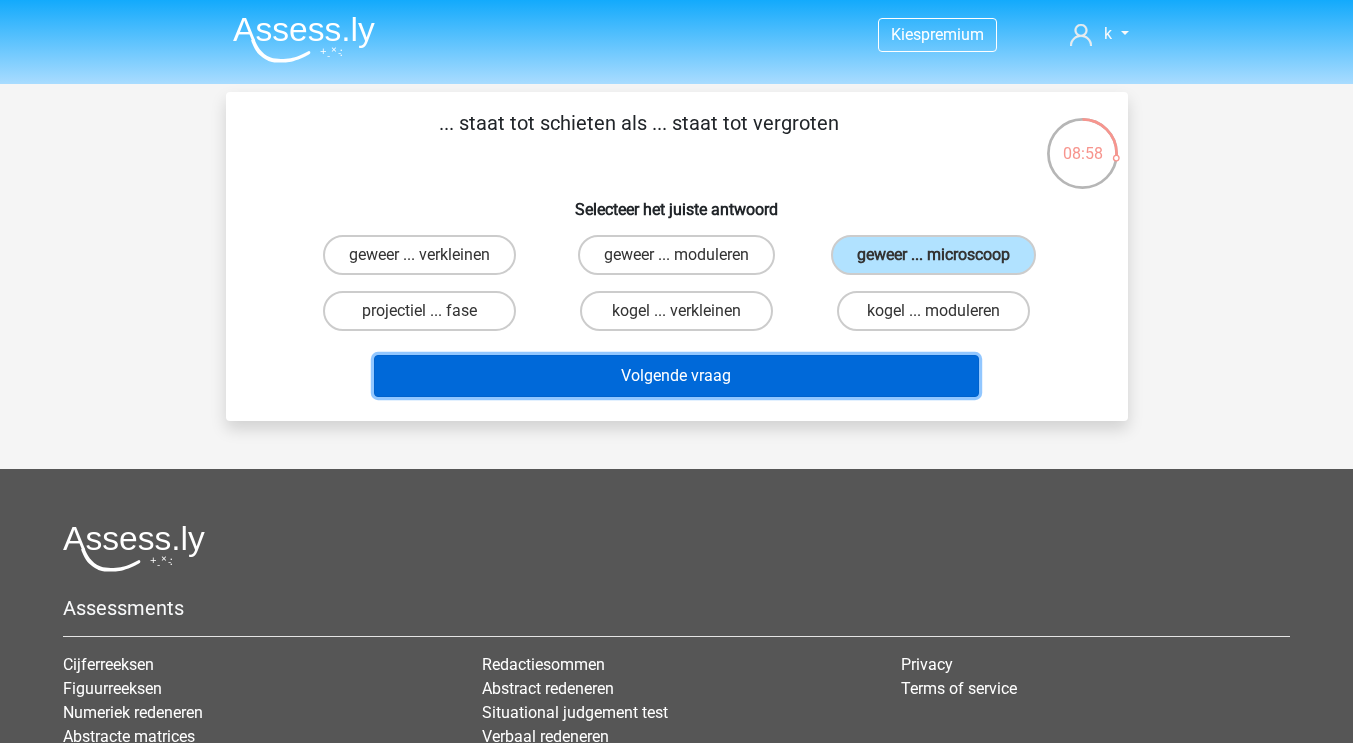 click on "Volgende vraag" at bounding box center (676, 376) 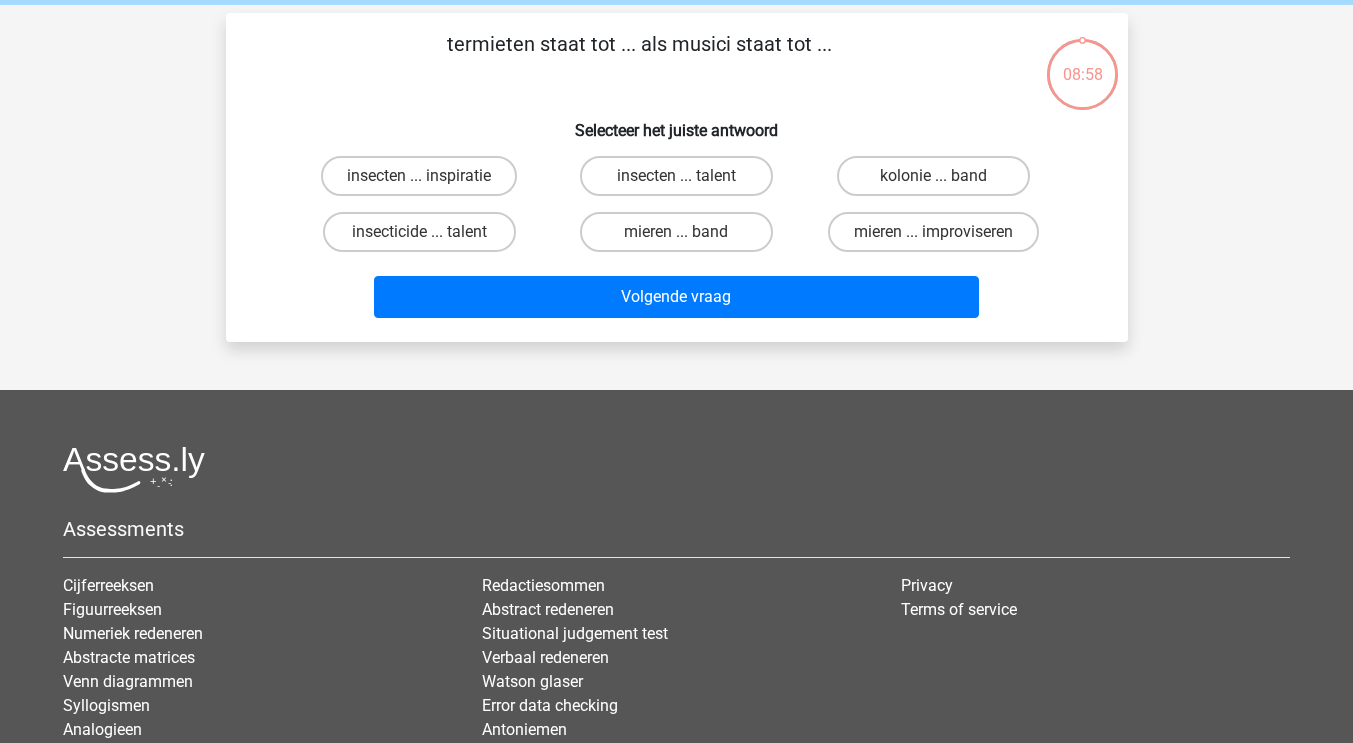 scroll, scrollTop: 92, scrollLeft: 0, axis: vertical 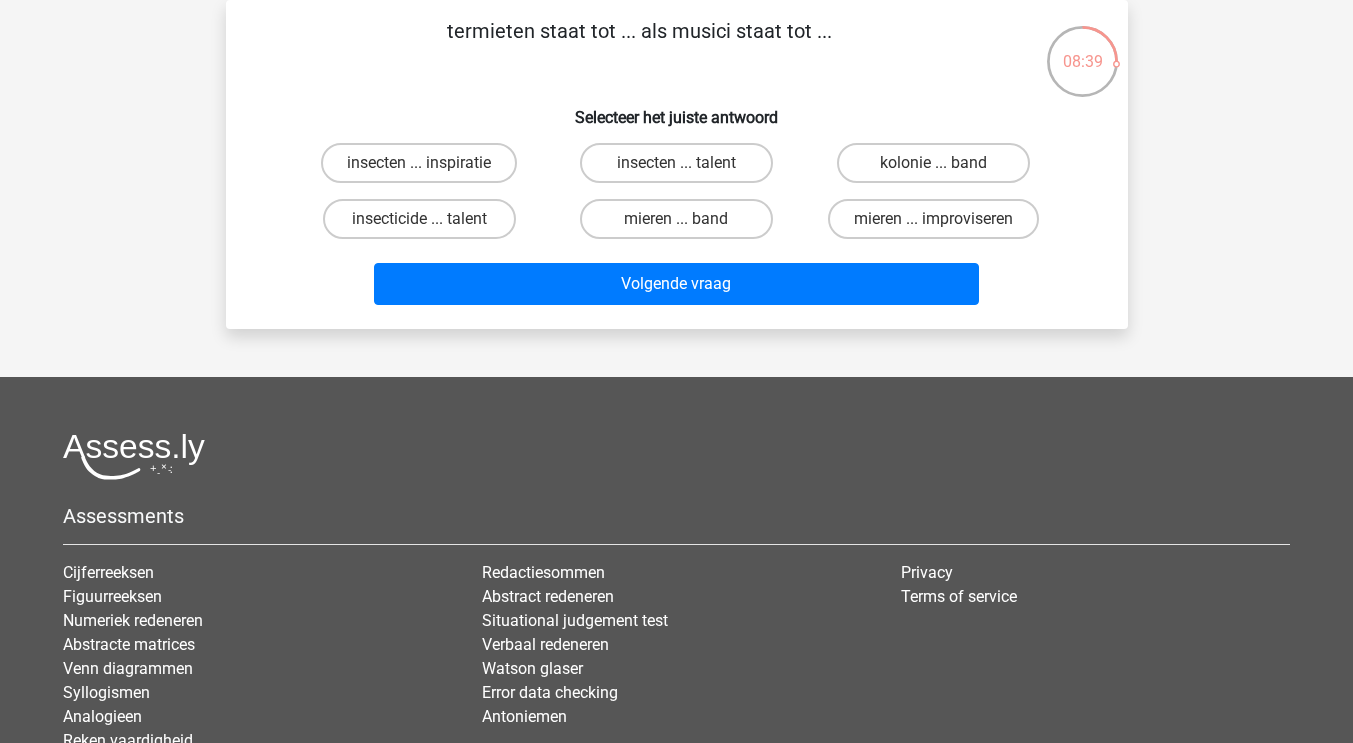 click on "kolonie ... band" at bounding box center [933, 163] 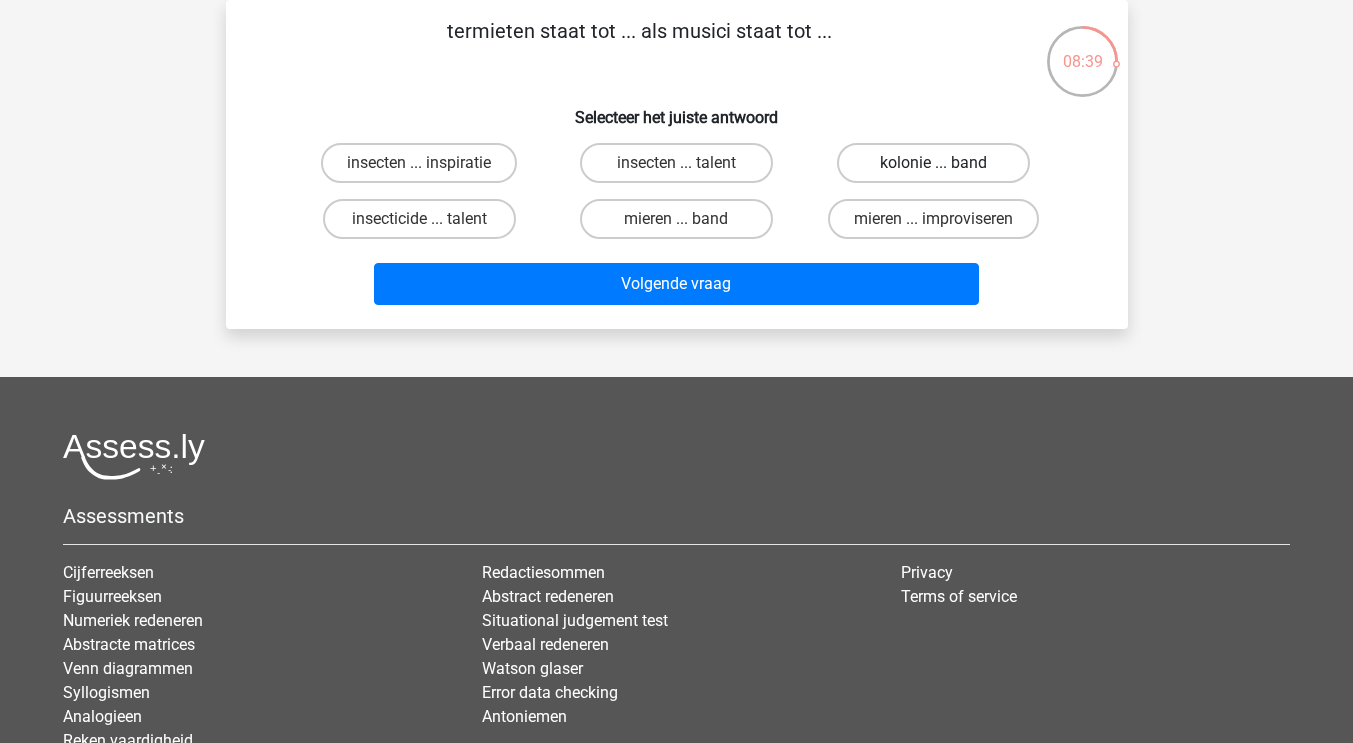 click on "kolonie ... band" at bounding box center (933, 163) 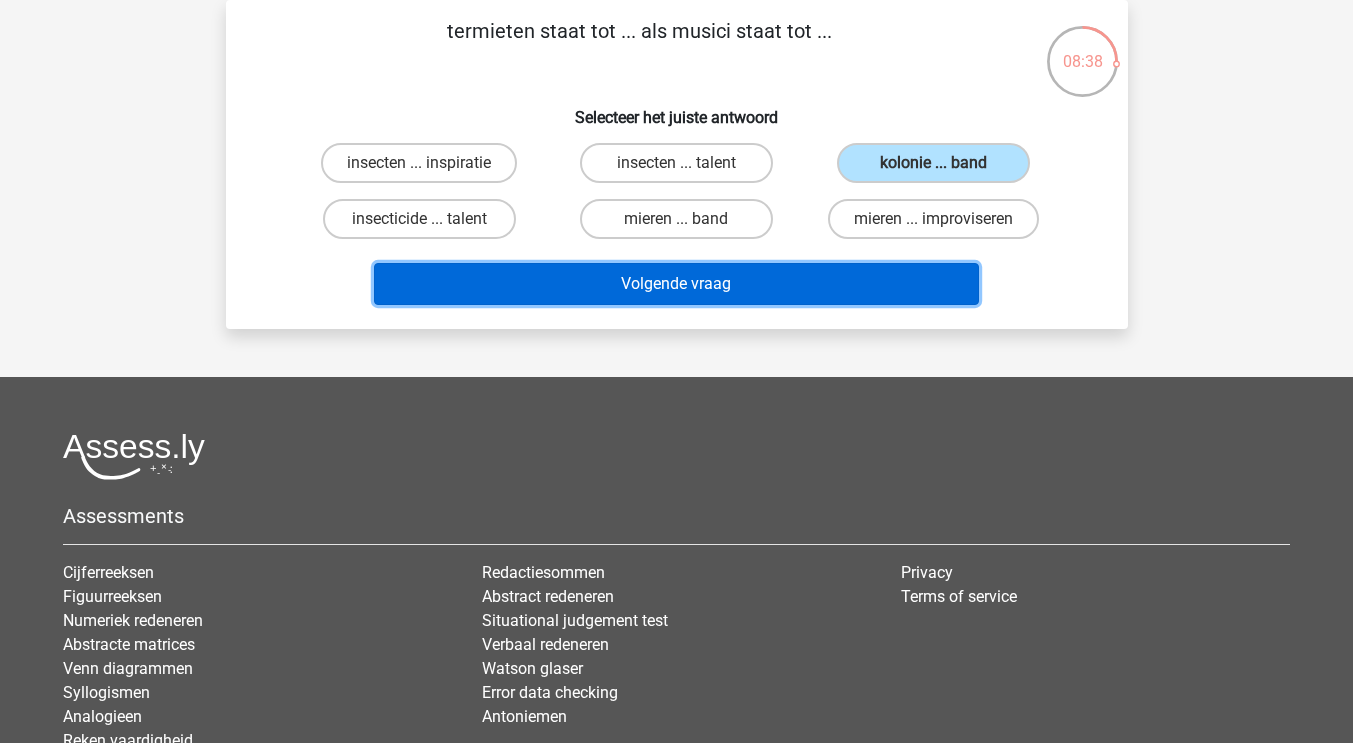 click on "Volgende vraag" at bounding box center [676, 284] 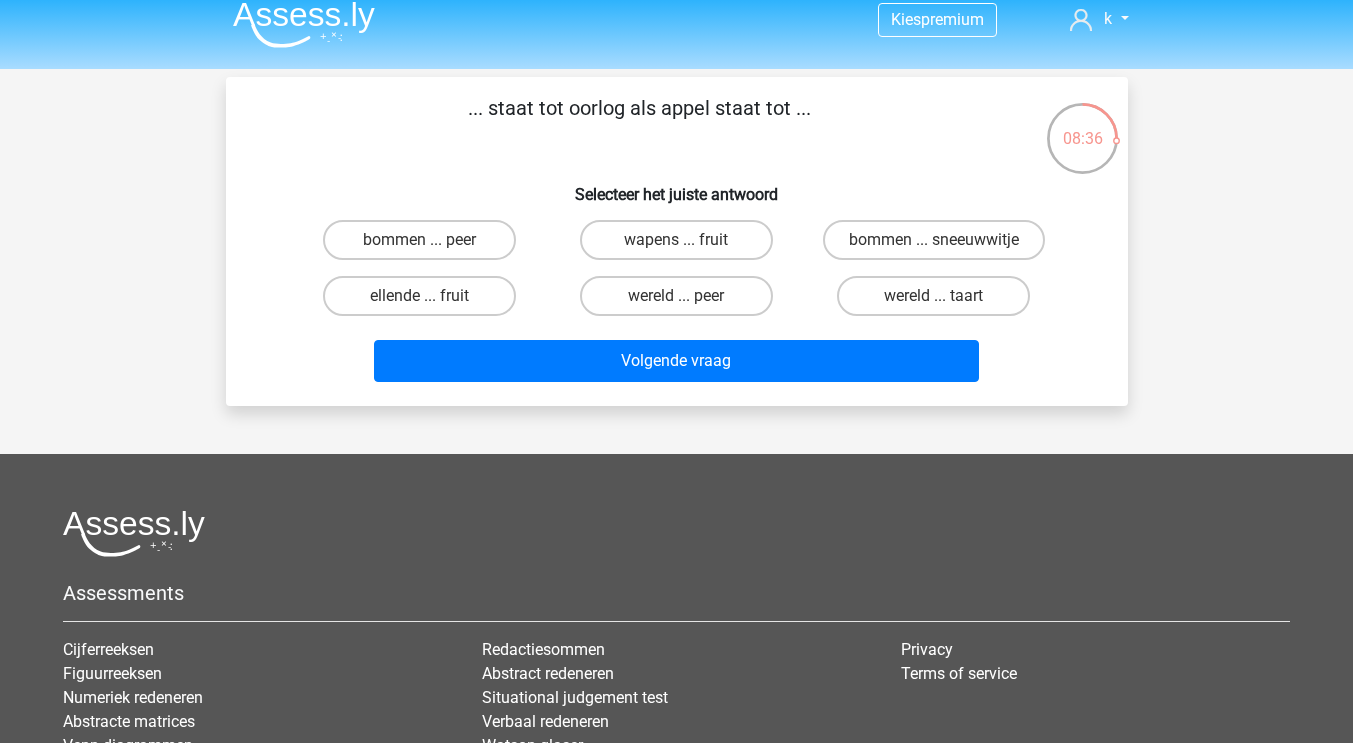 scroll, scrollTop: 14, scrollLeft: 0, axis: vertical 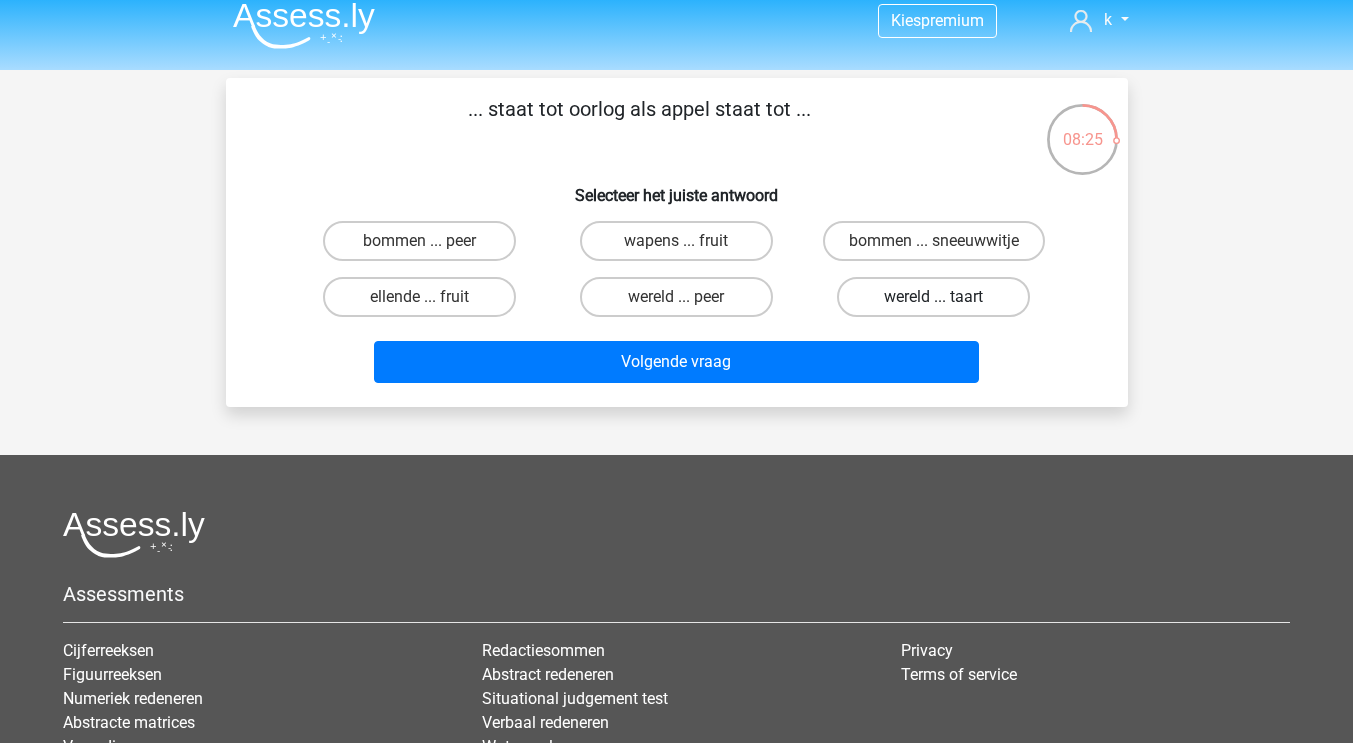 click on "wereld ... taart" at bounding box center (933, 297) 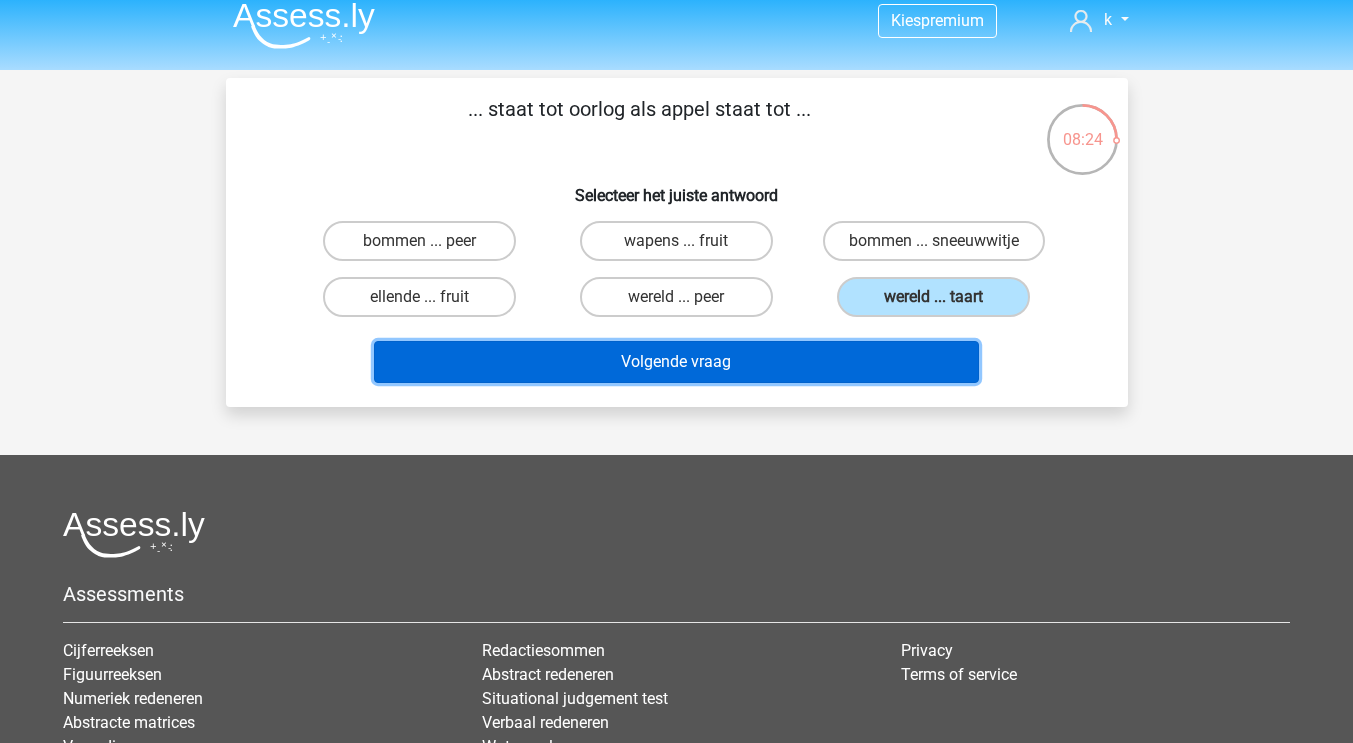 click on "Volgende vraag" at bounding box center (676, 362) 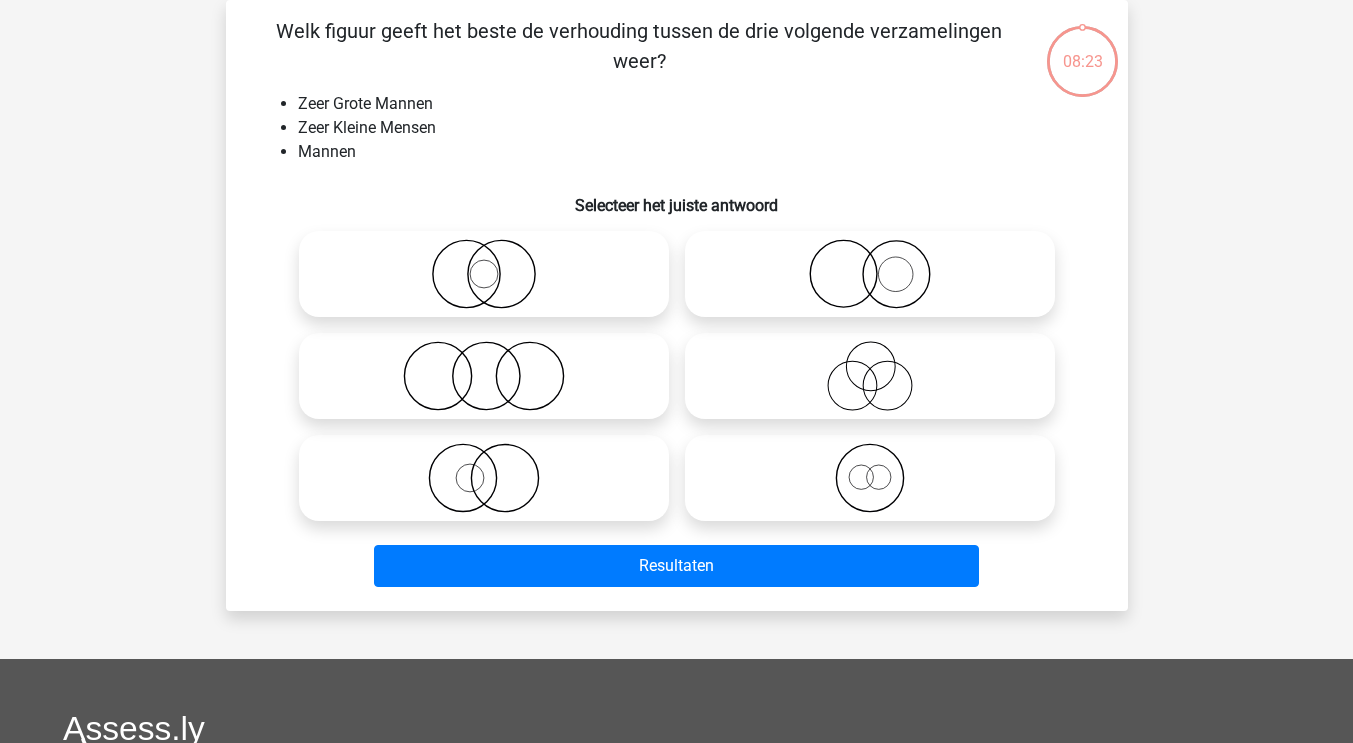 scroll, scrollTop: 82, scrollLeft: 0, axis: vertical 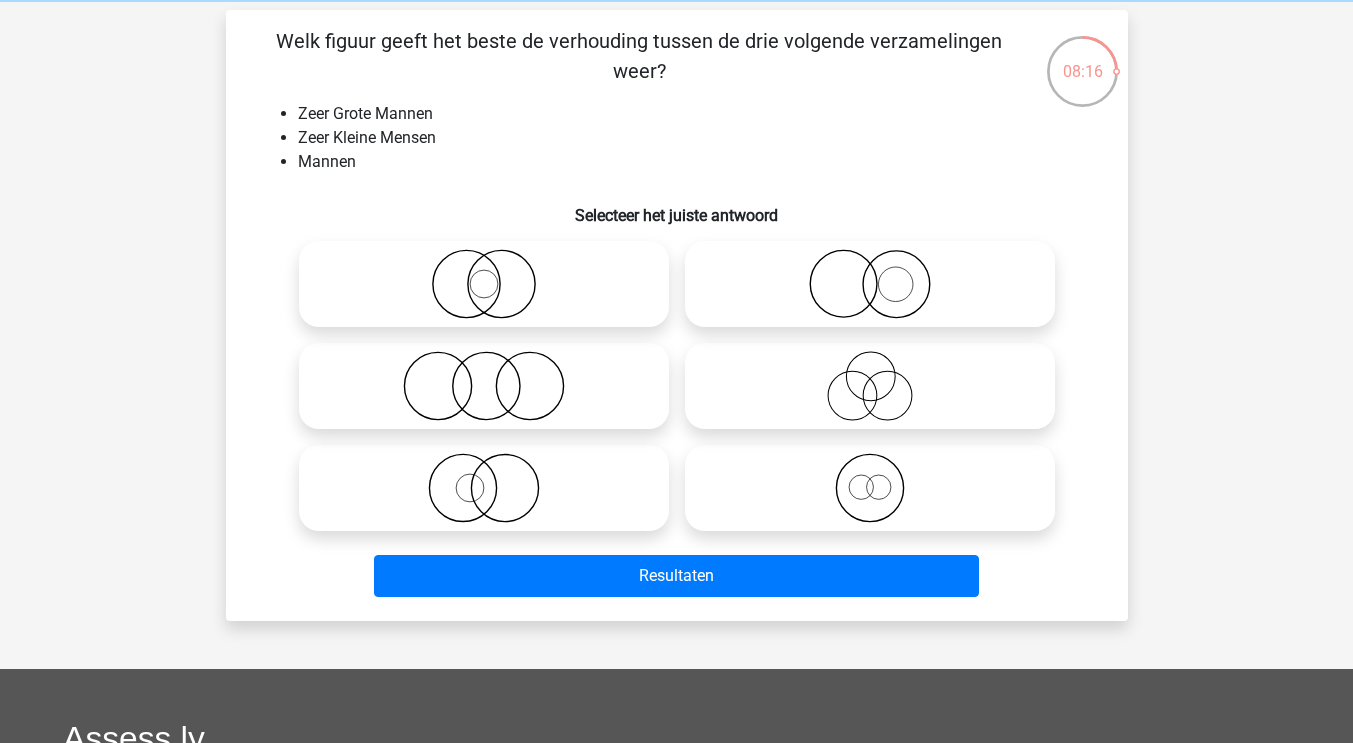 click at bounding box center [870, 284] 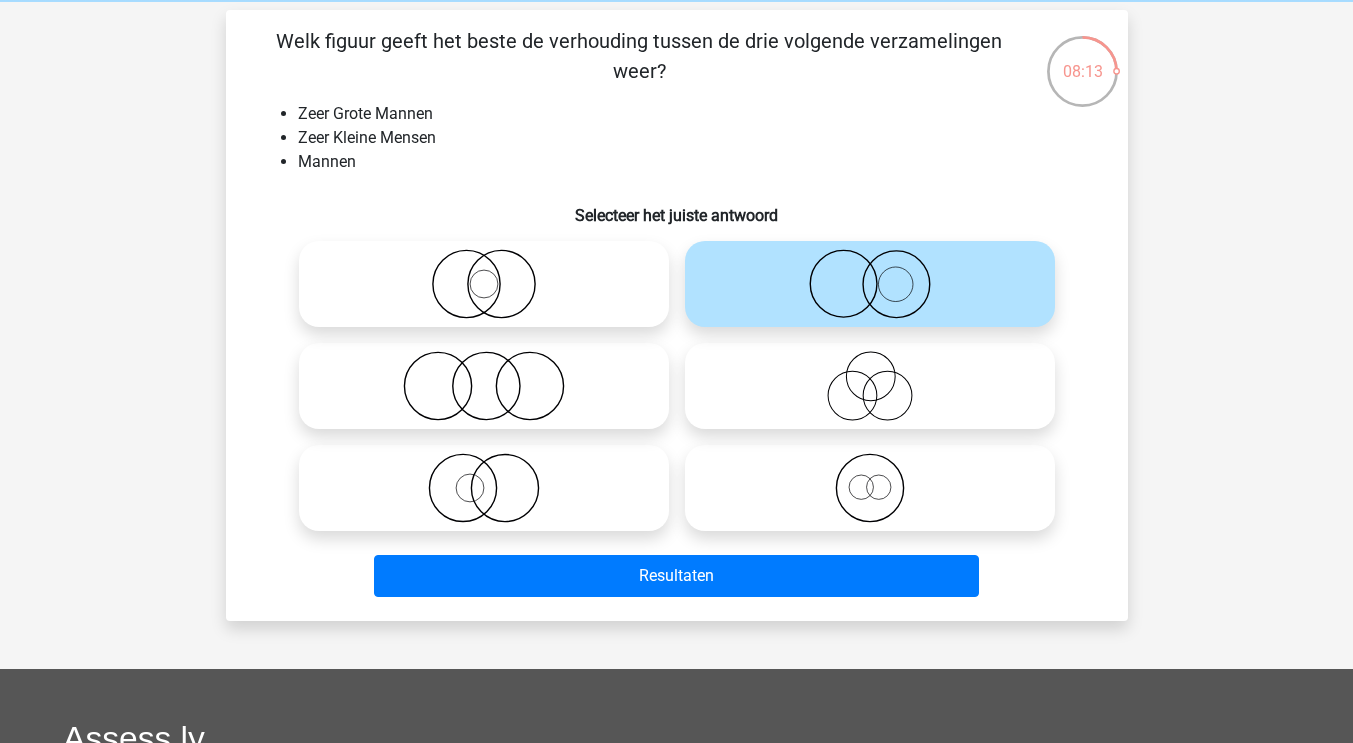 click on "Resultaten" at bounding box center (677, 572) 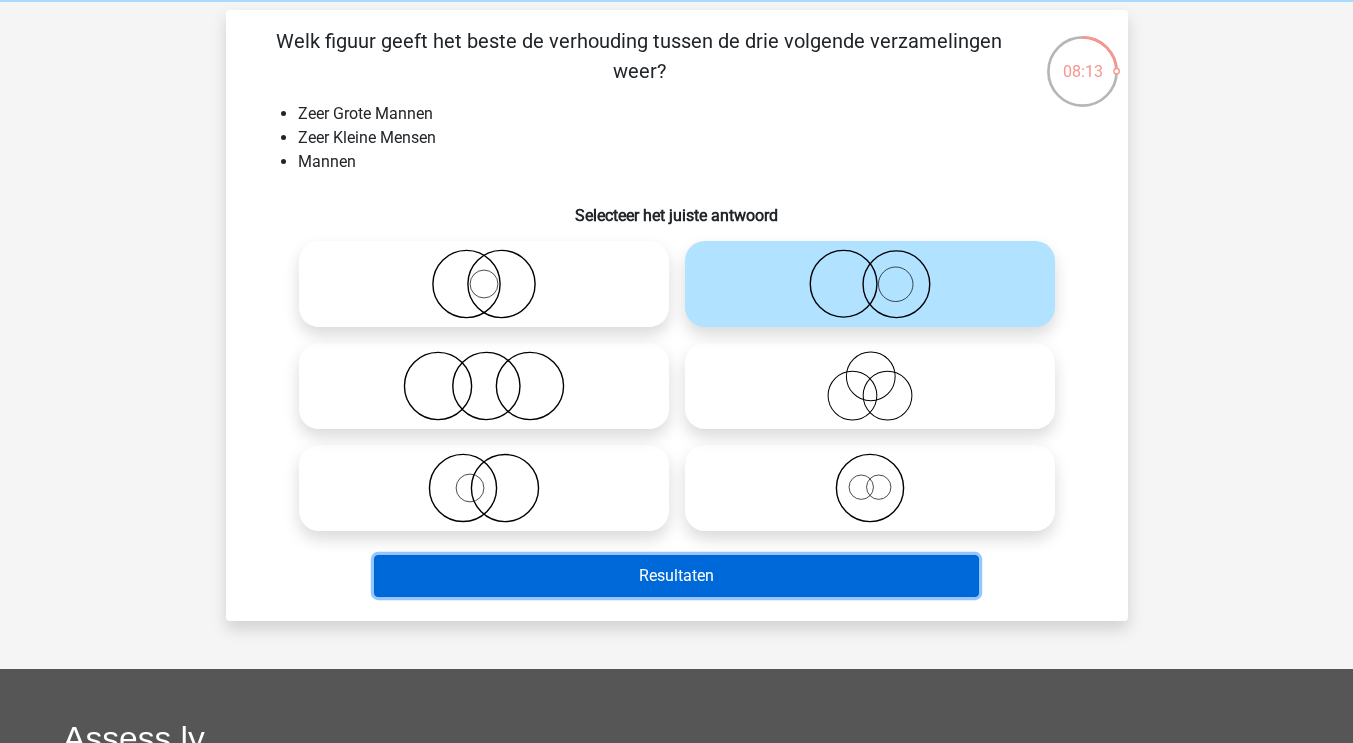 click on "Resultaten" at bounding box center (676, 576) 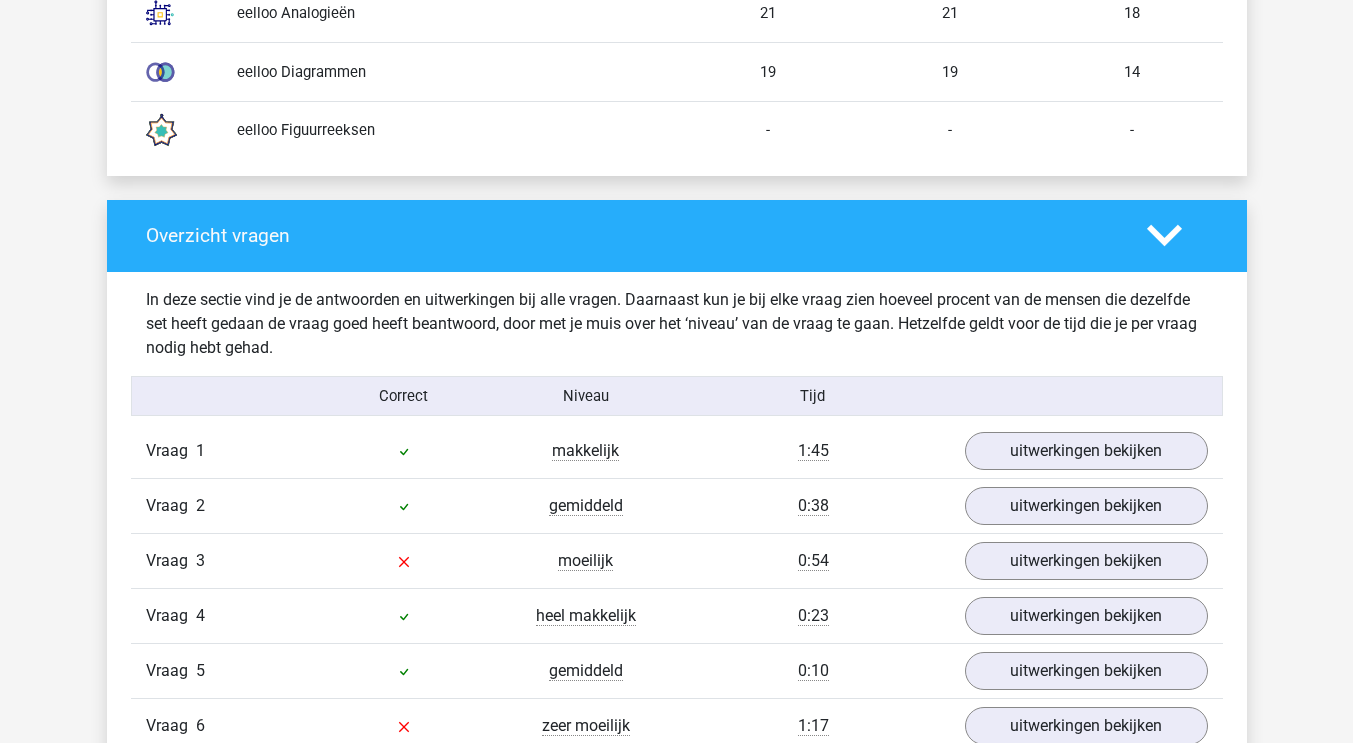 scroll, scrollTop: 1871, scrollLeft: 0, axis: vertical 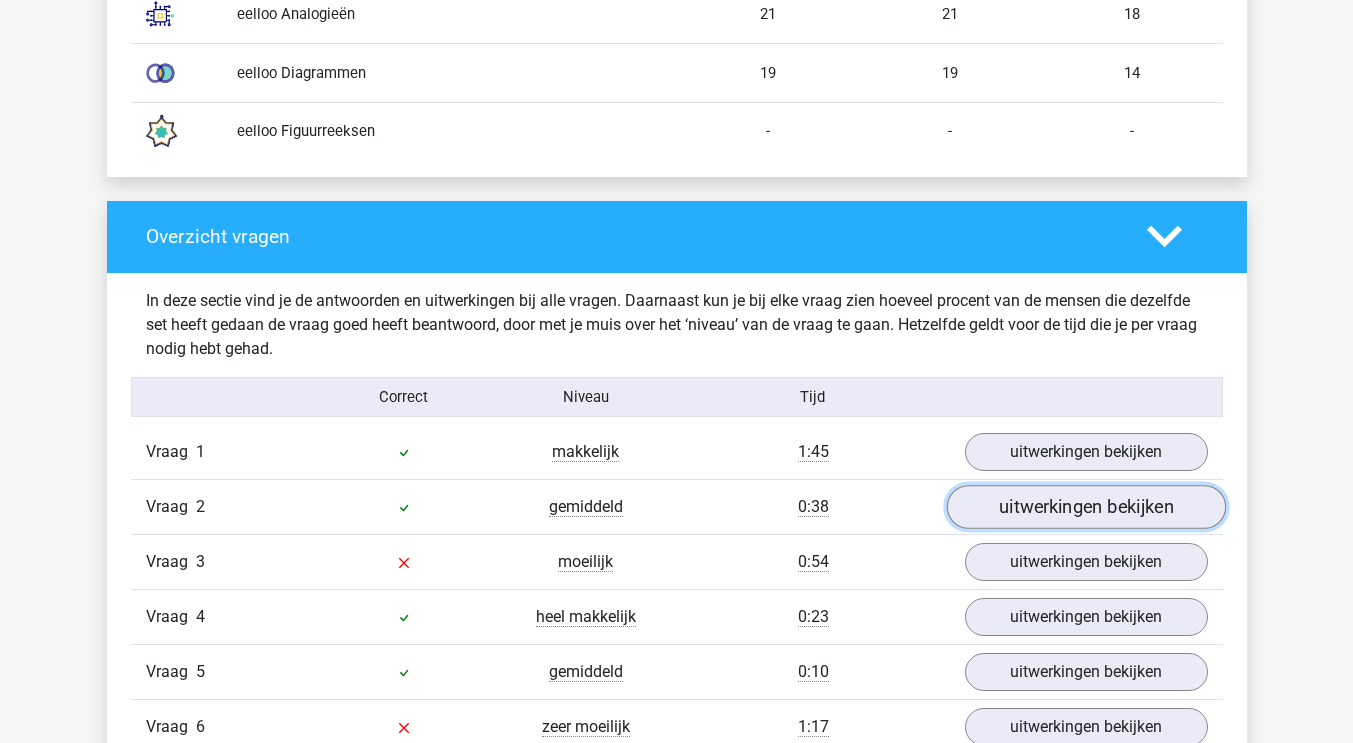 click on "uitwerkingen bekijken" at bounding box center [1085, 507] 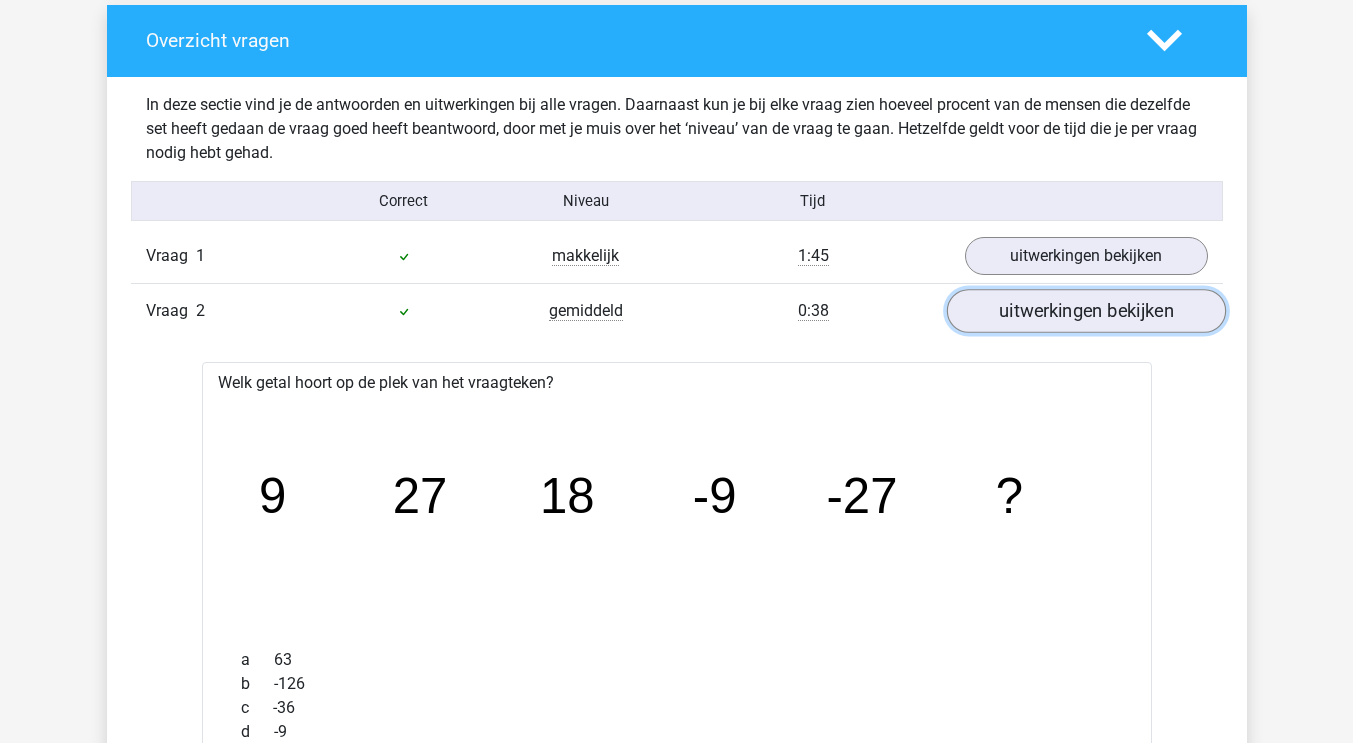 scroll, scrollTop: 2029, scrollLeft: 0, axis: vertical 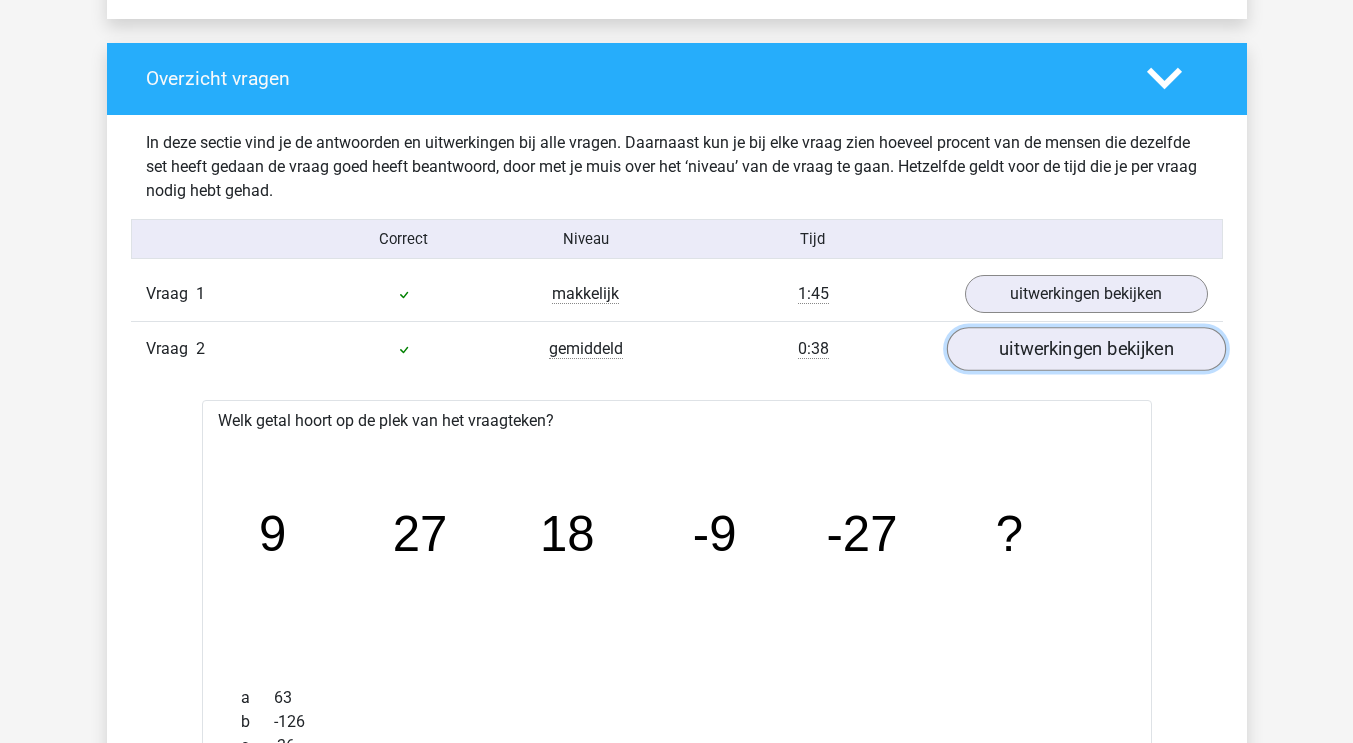 drag, startPoint x: 1040, startPoint y: 338, endPoint x: 1005, endPoint y: 348, distance: 36.40055 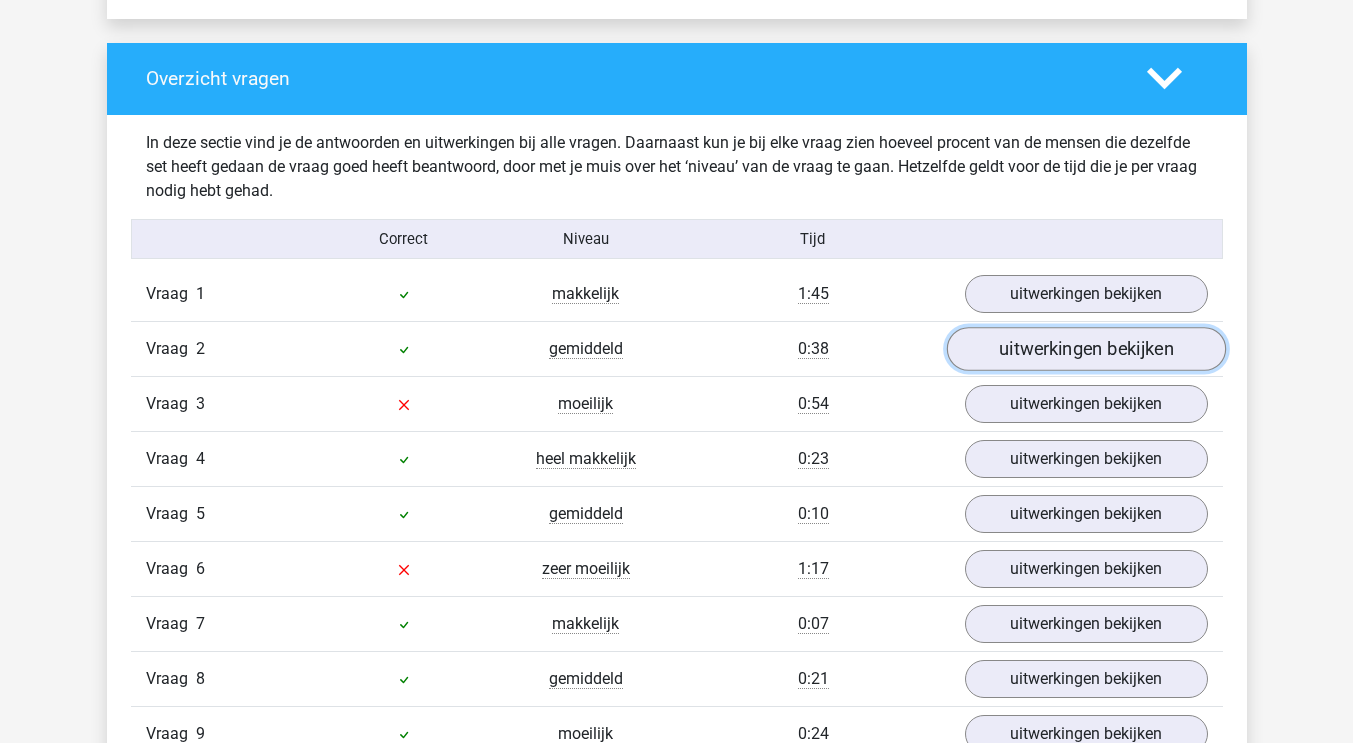 click on "uitwerkingen bekijken" at bounding box center [1085, 349] 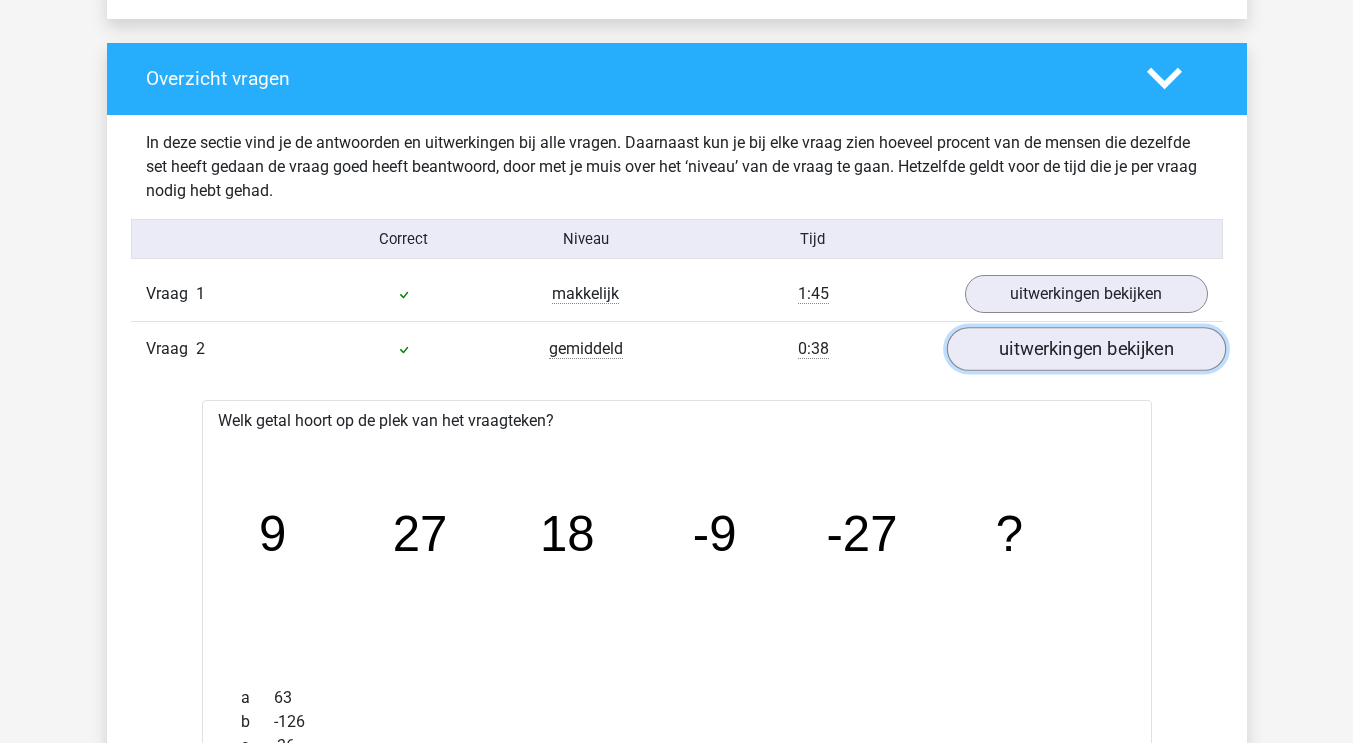 click on "uitwerkingen bekijken" at bounding box center [1085, 349] 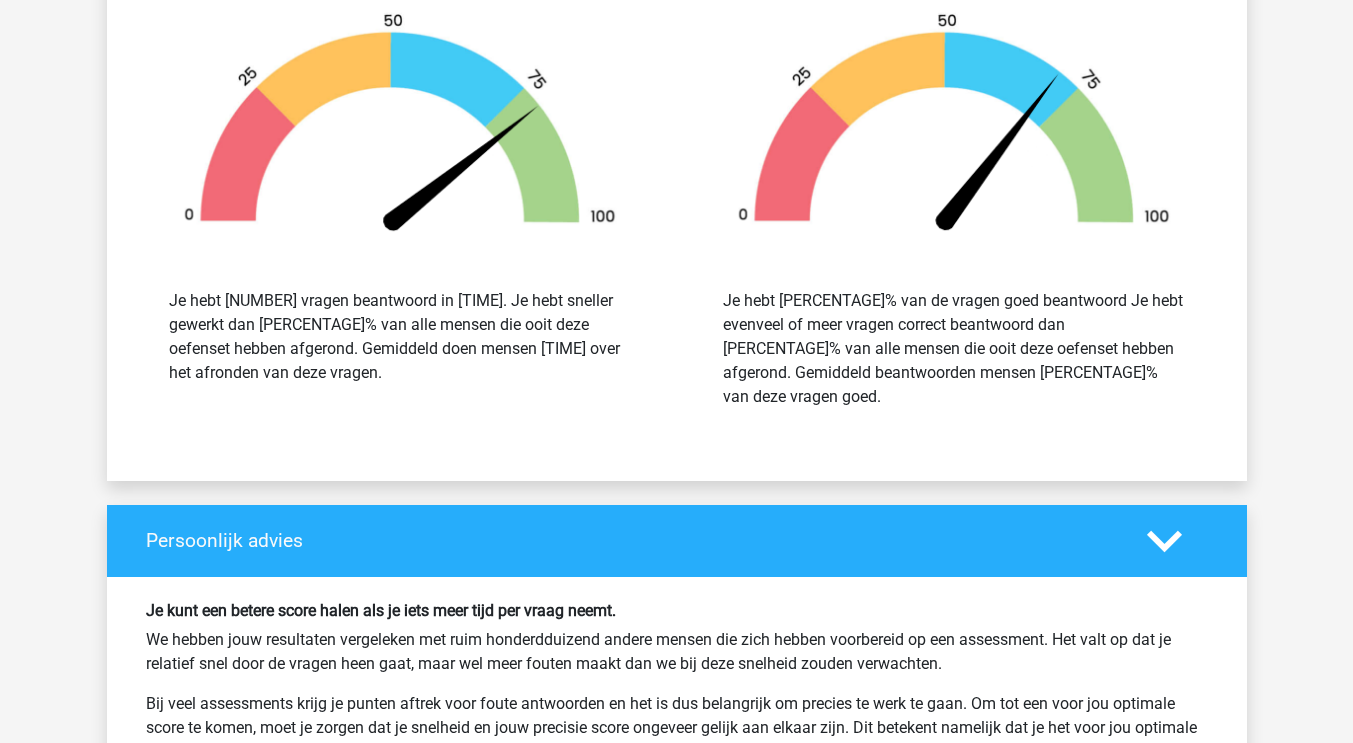 scroll, scrollTop: 5861, scrollLeft: 0, axis: vertical 